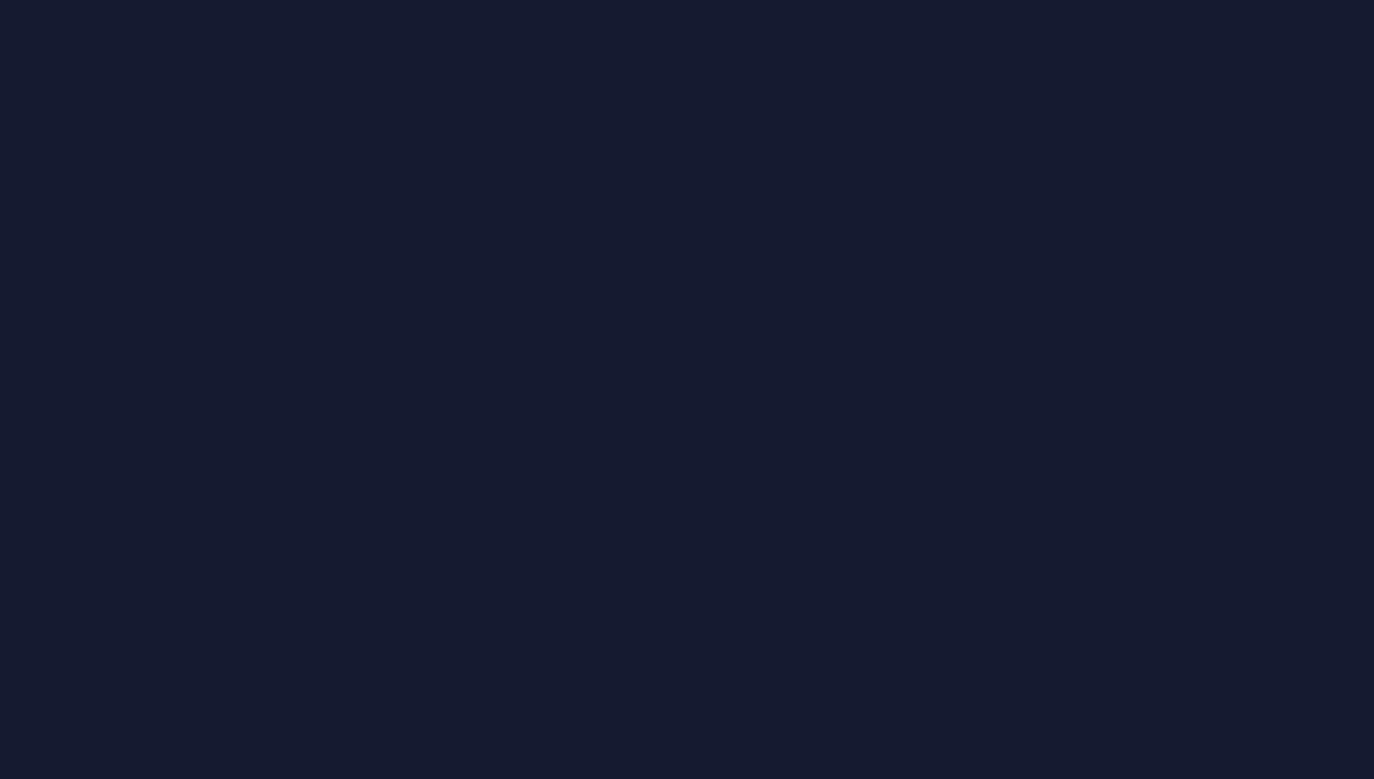 scroll, scrollTop: 0, scrollLeft: 0, axis: both 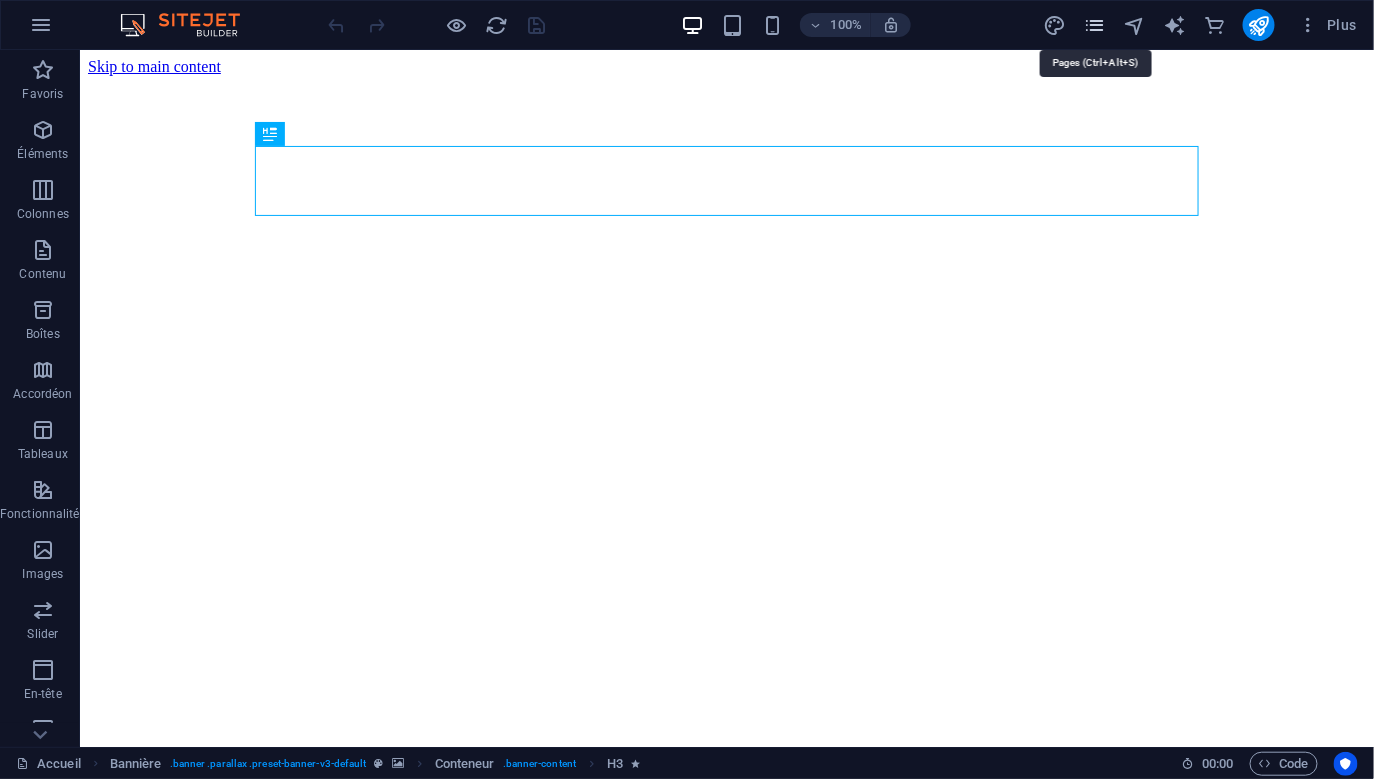 click at bounding box center [1094, 25] 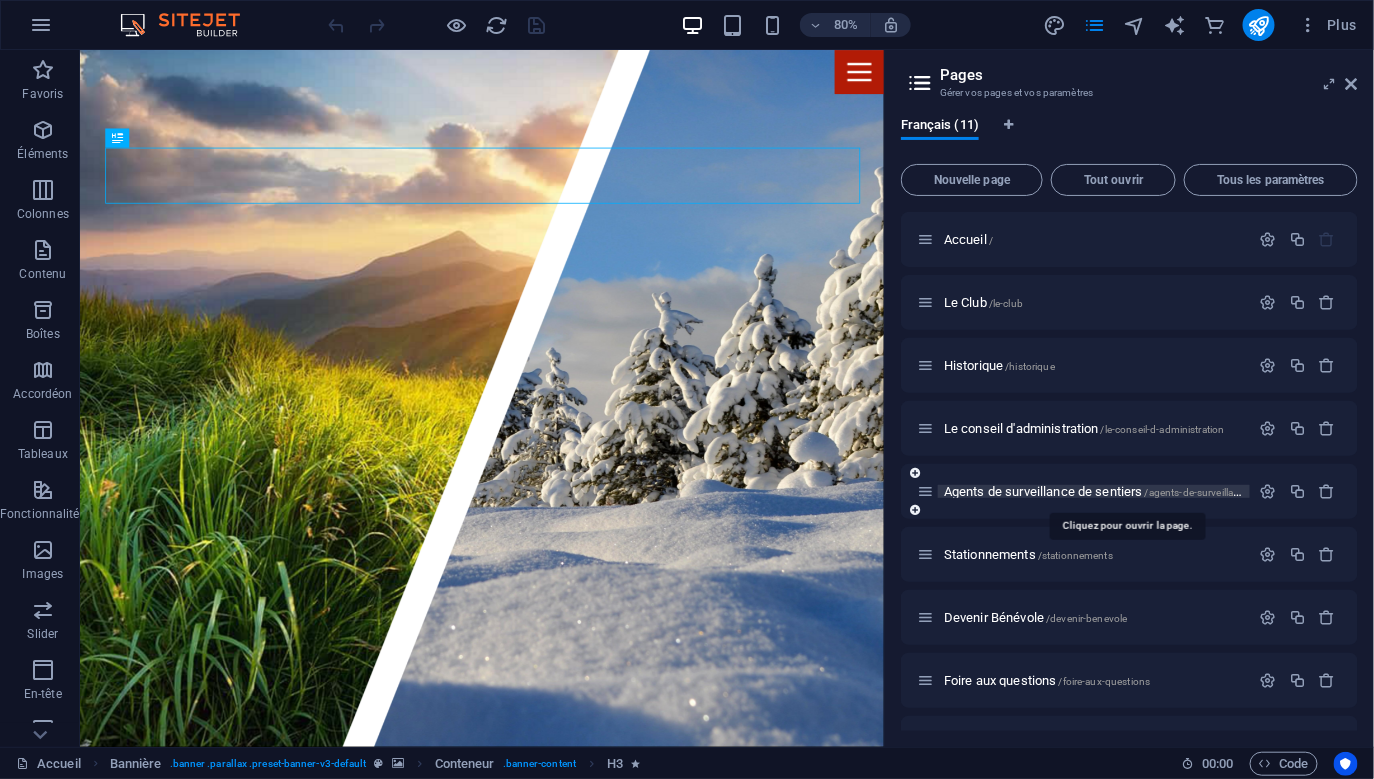 click on "Agents de surveillance de sentiers /agents-de-surveillance-de-sentiers" at bounding box center (1123, 491) 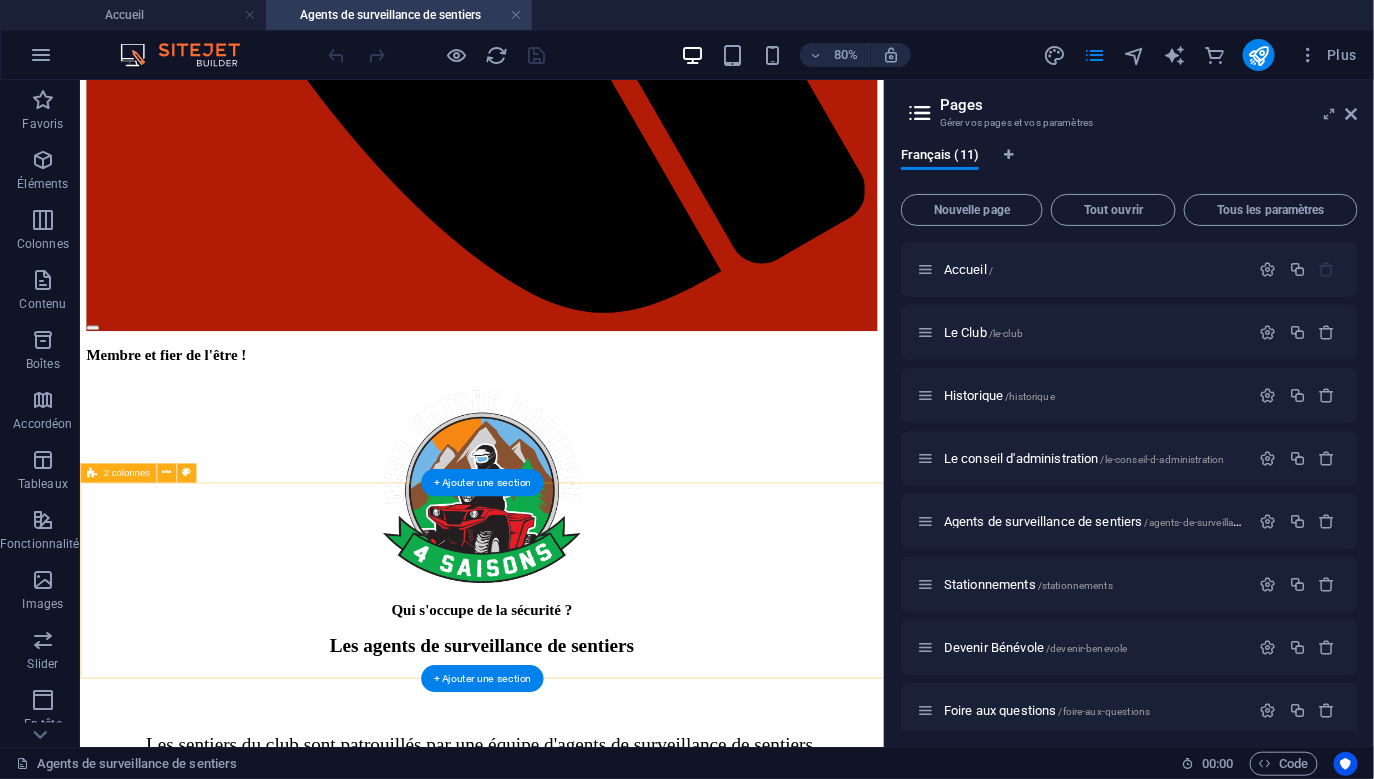 scroll, scrollTop: 2067, scrollLeft: 0, axis: vertical 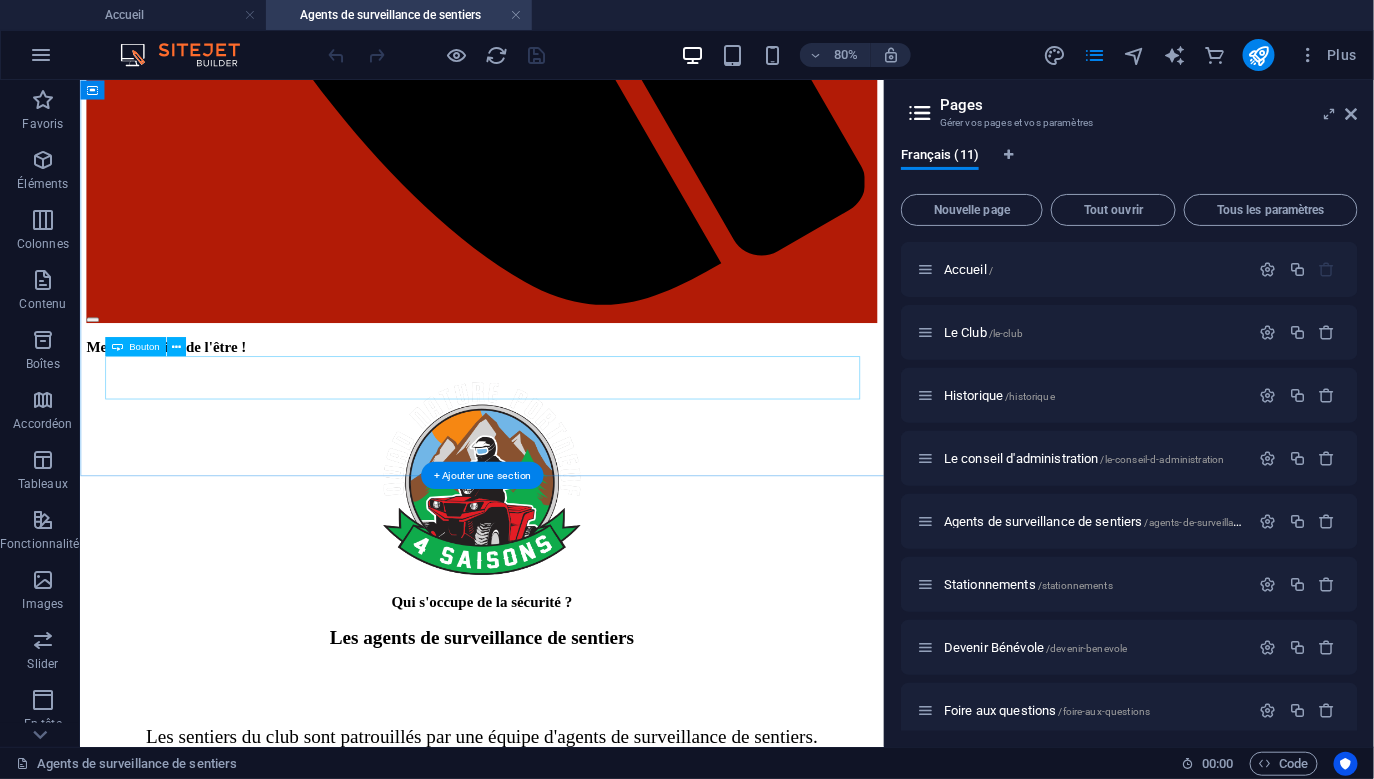 click on "Les agents de sentiers, pourquoi et que font-ils vraiment?" at bounding box center (581, 2367) 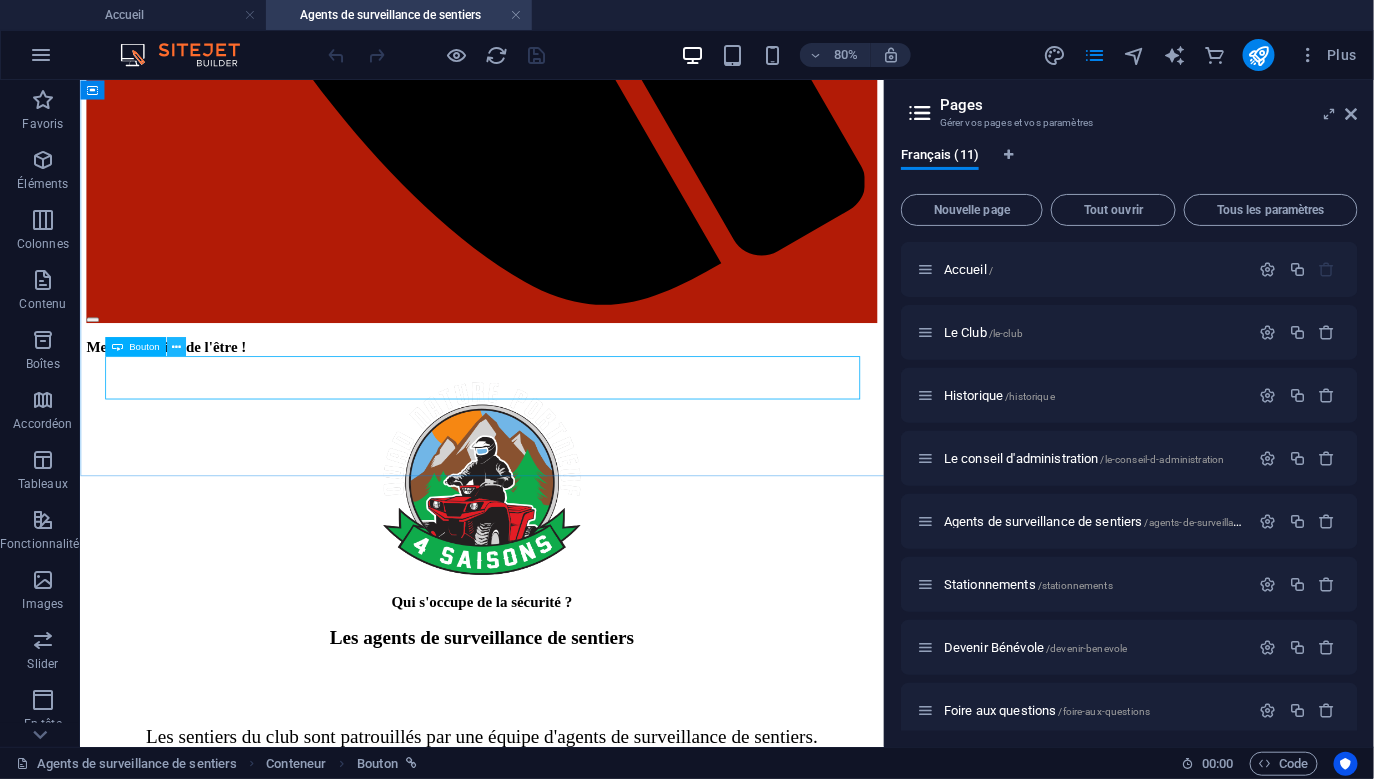 click at bounding box center [175, 346] 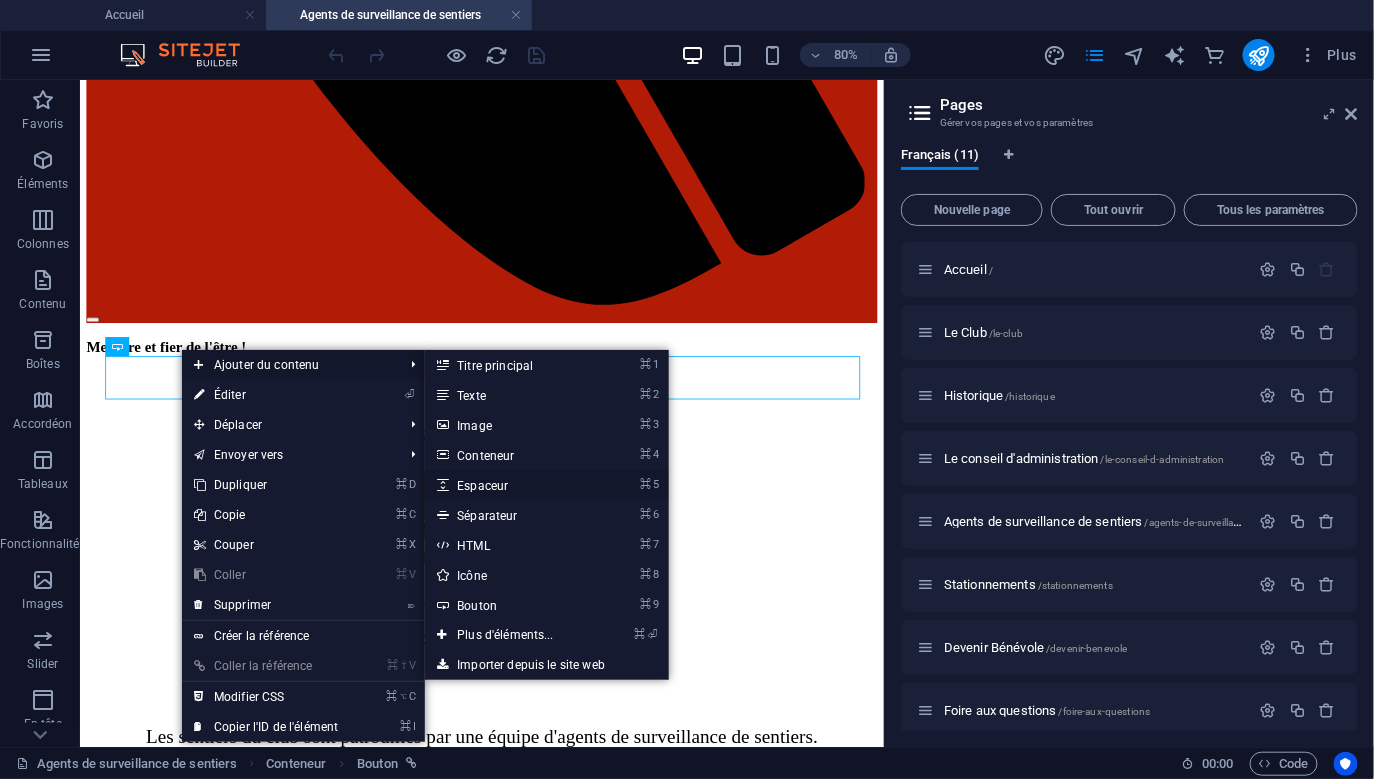 click on "⌘ 5  Espaceur" at bounding box center (509, 485) 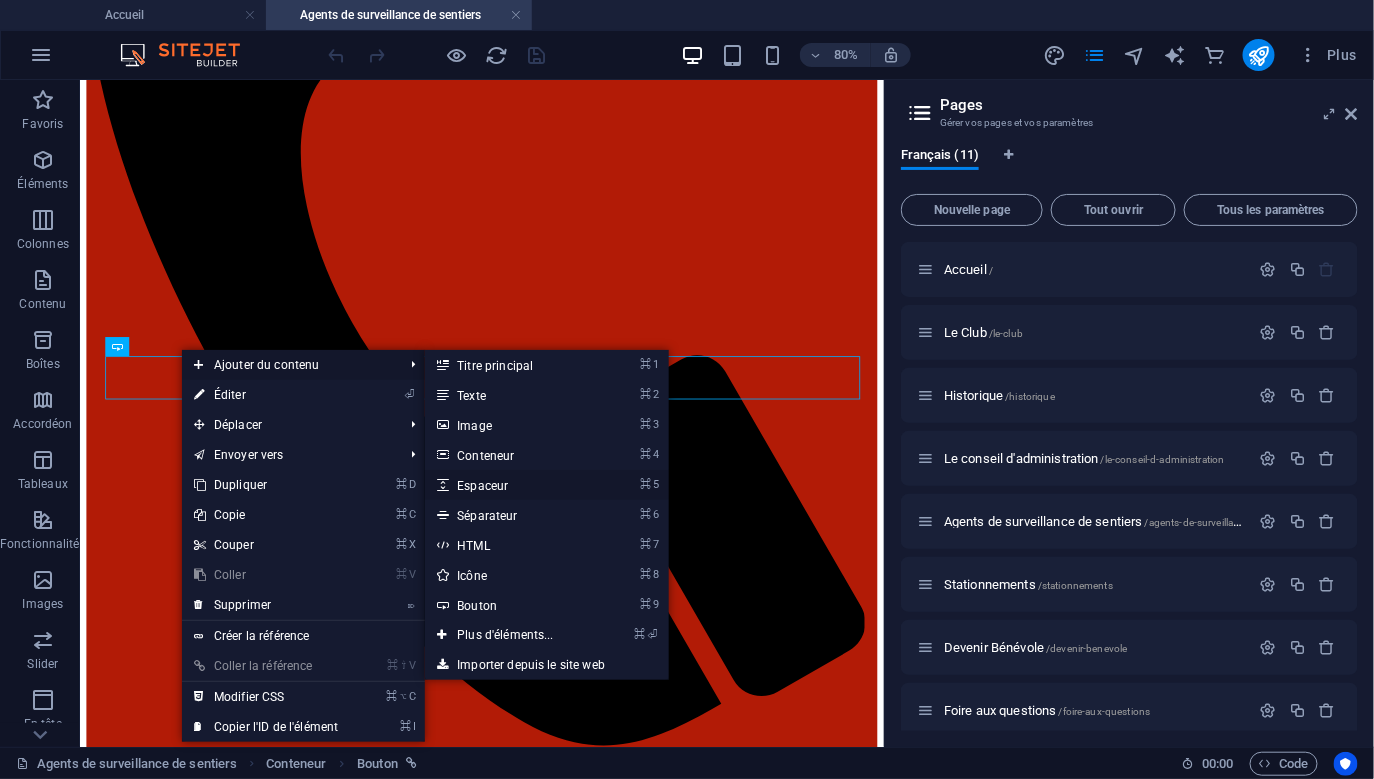 select on "px" 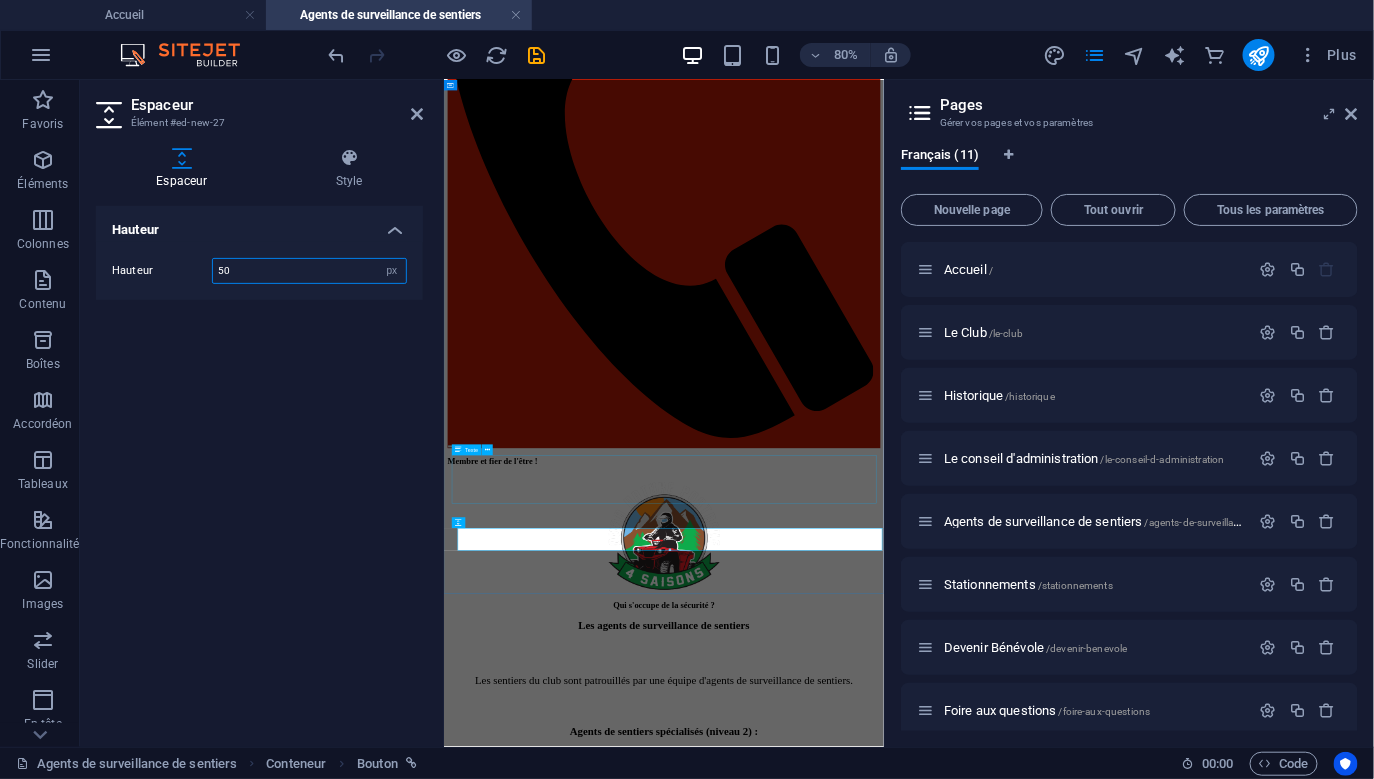 scroll, scrollTop: 1469, scrollLeft: 0, axis: vertical 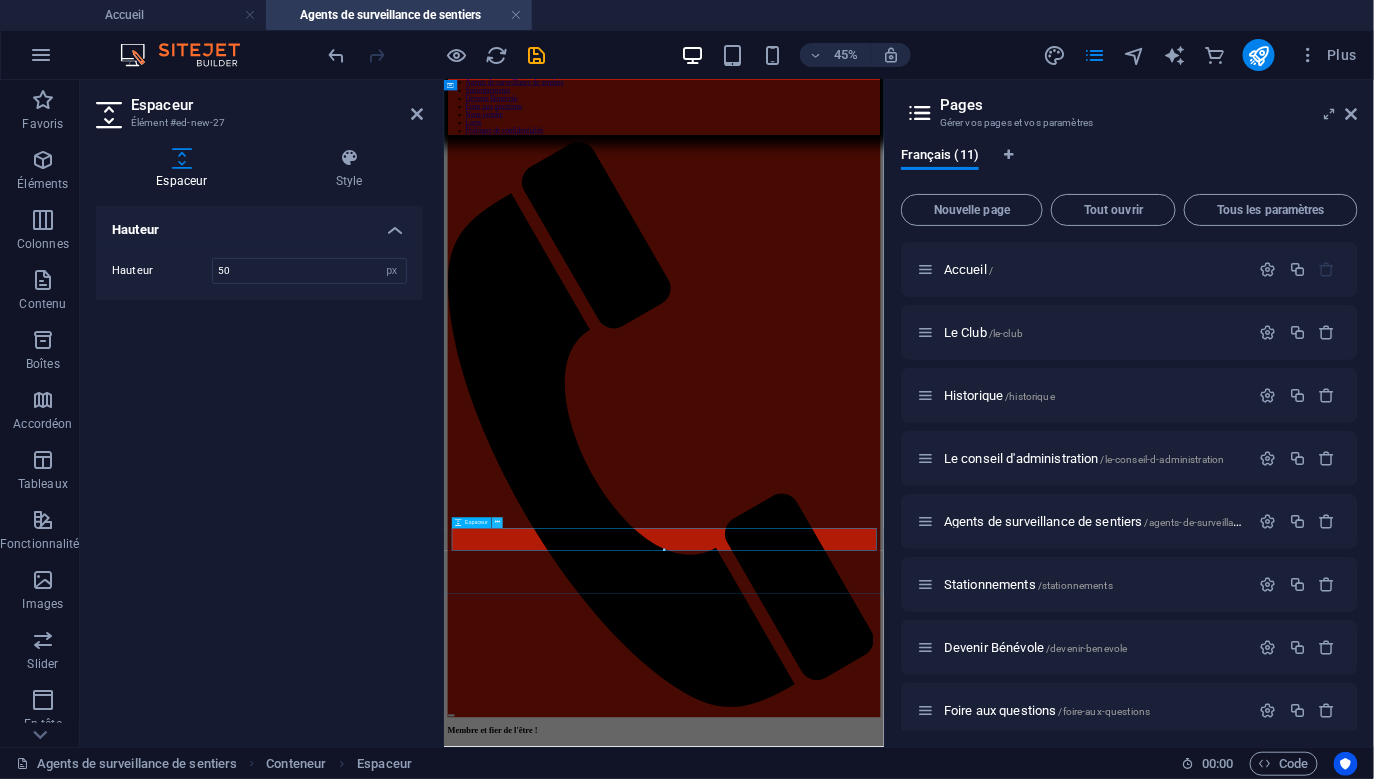 click at bounding box center (497, 522) 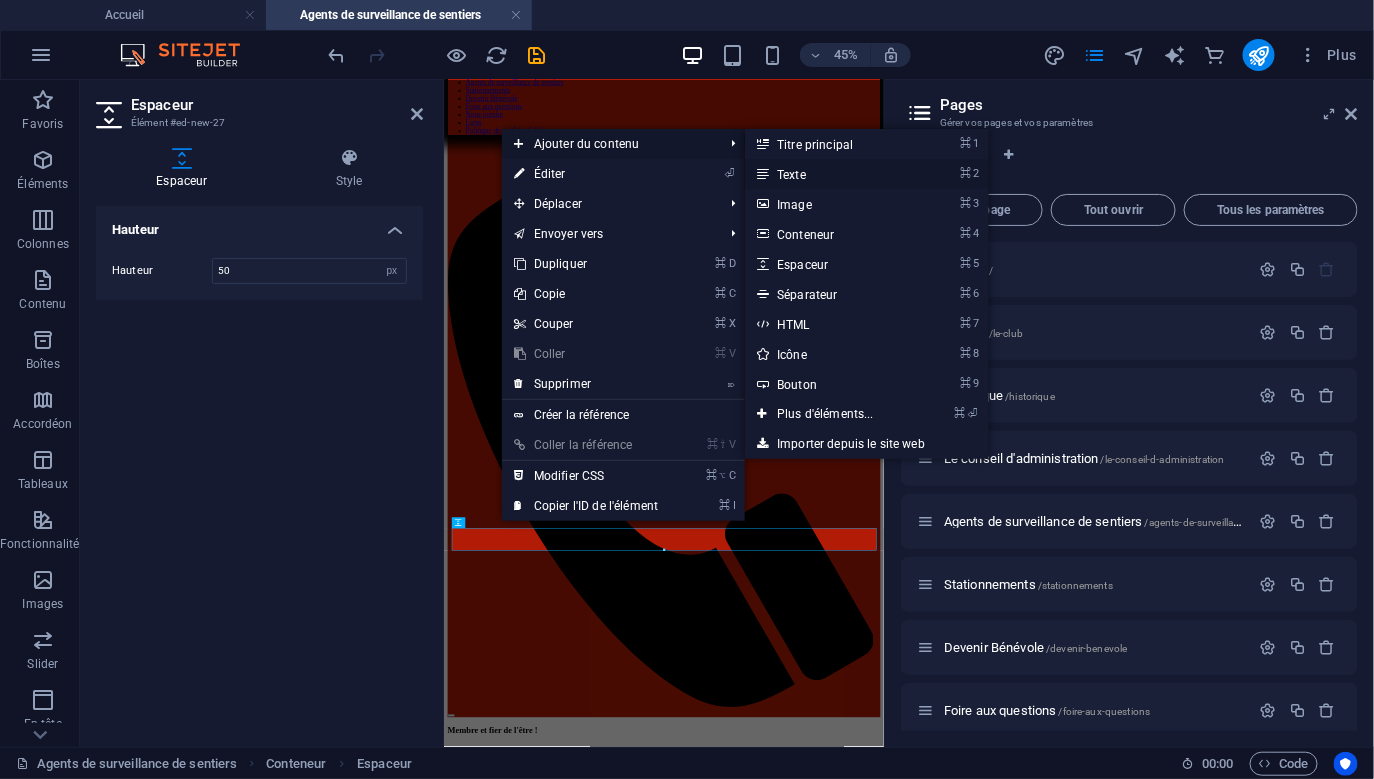 click on "⌘ 2  Texte" at bounding box center (829, 174) 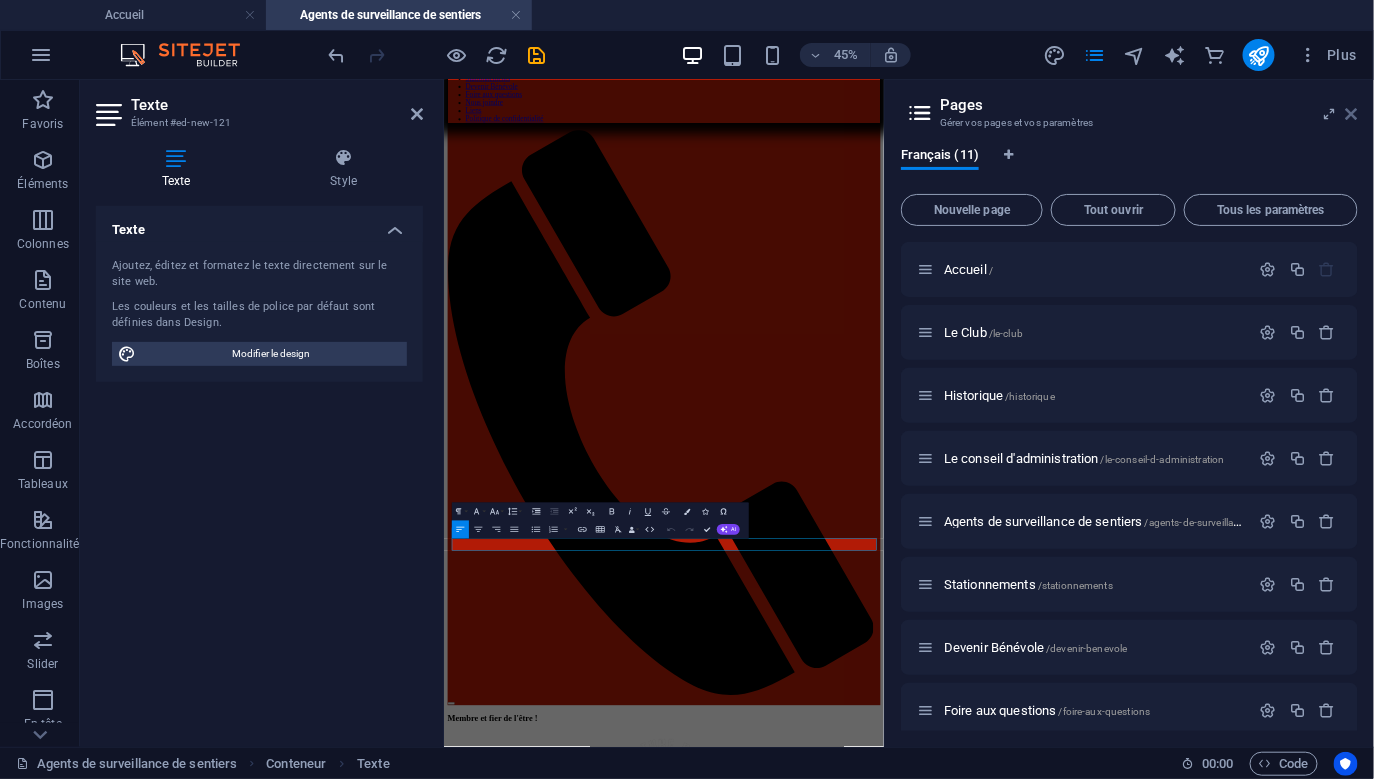 click at bounding box center [1352, 114] 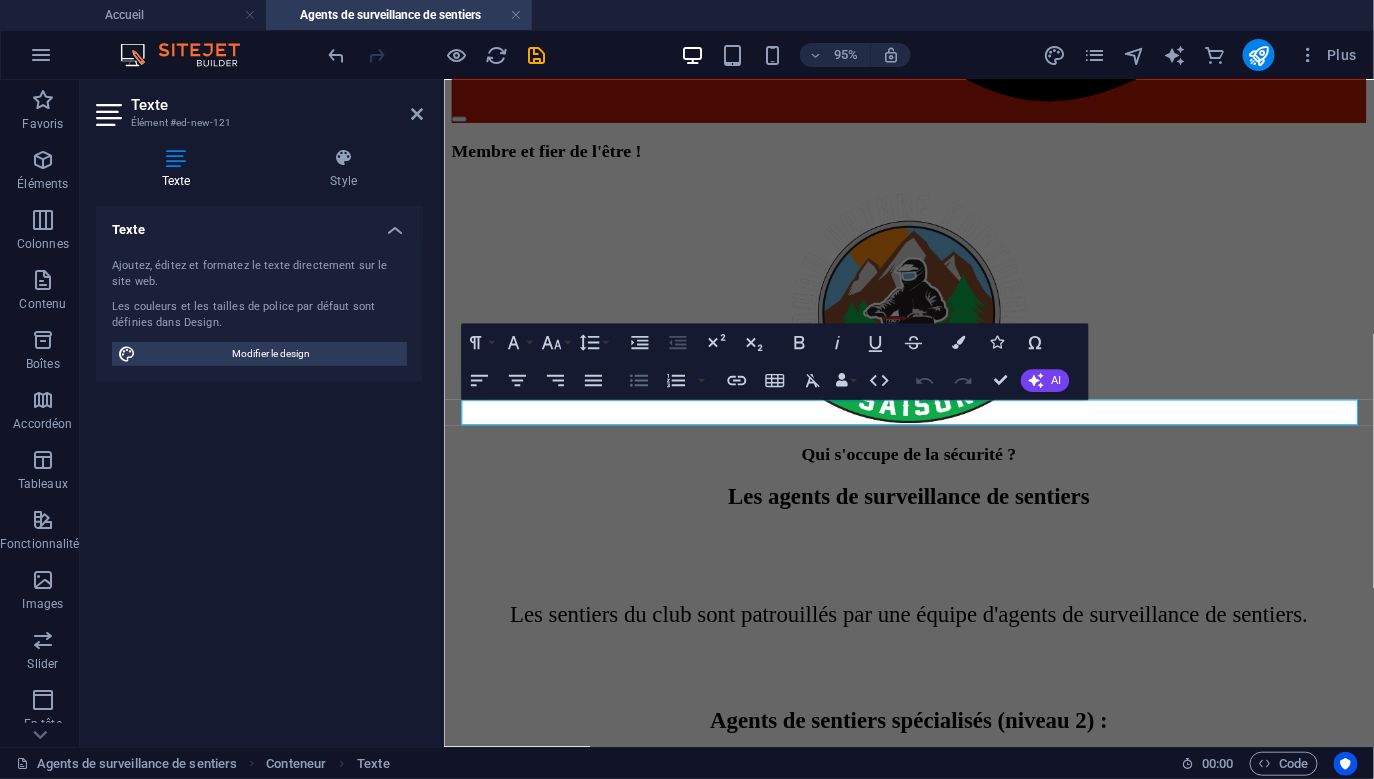 click 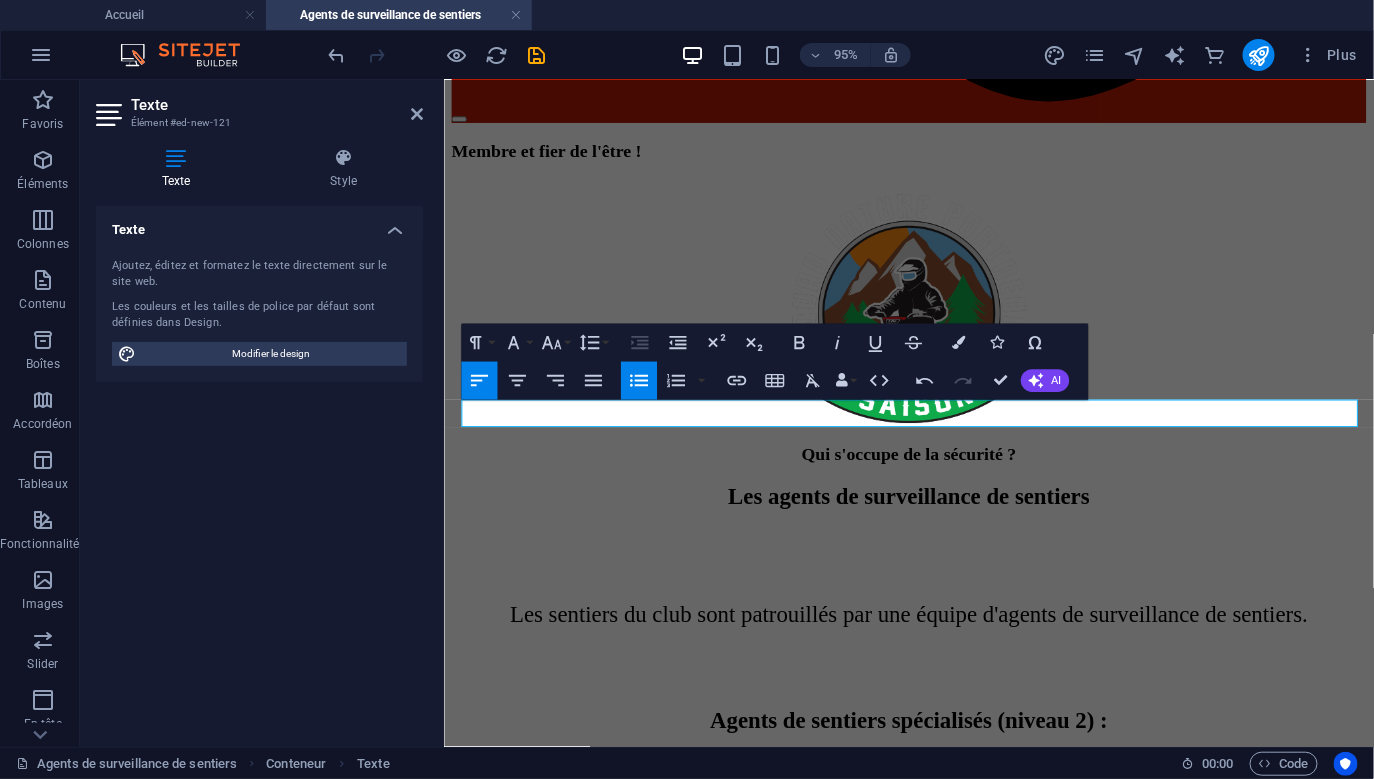 click 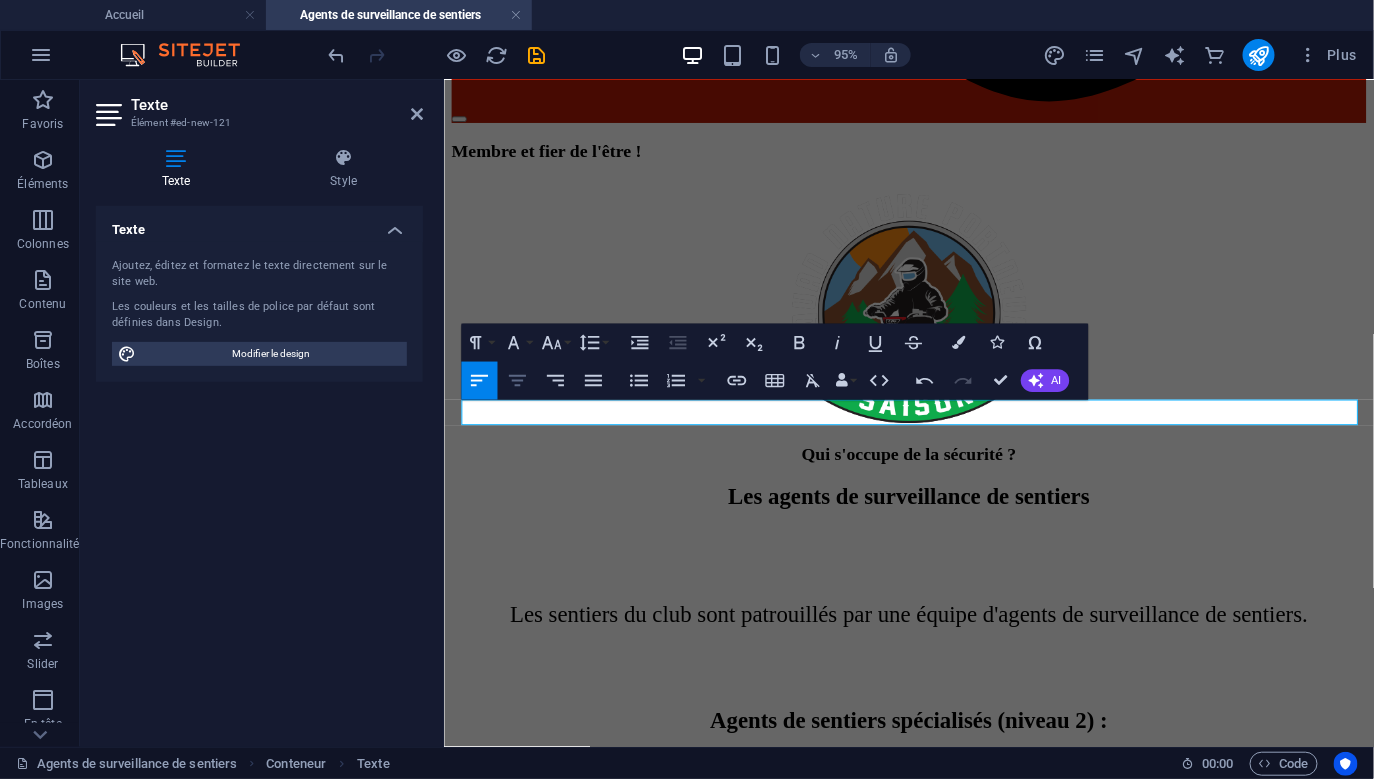 click 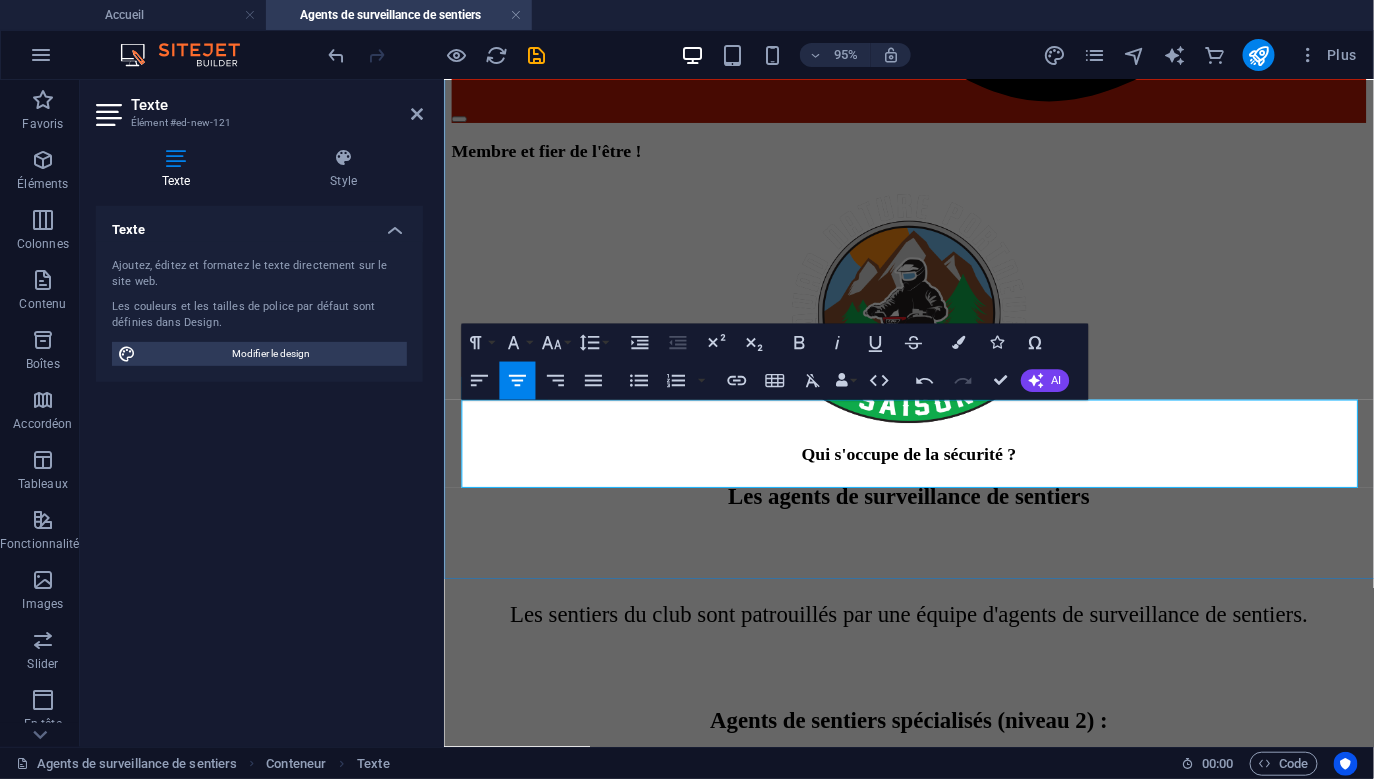 click on "Veuillez communiquer par courriel au  securite@quadnatureportneuf.com .  Un agent vous" at bounding box center (1043, 2204) 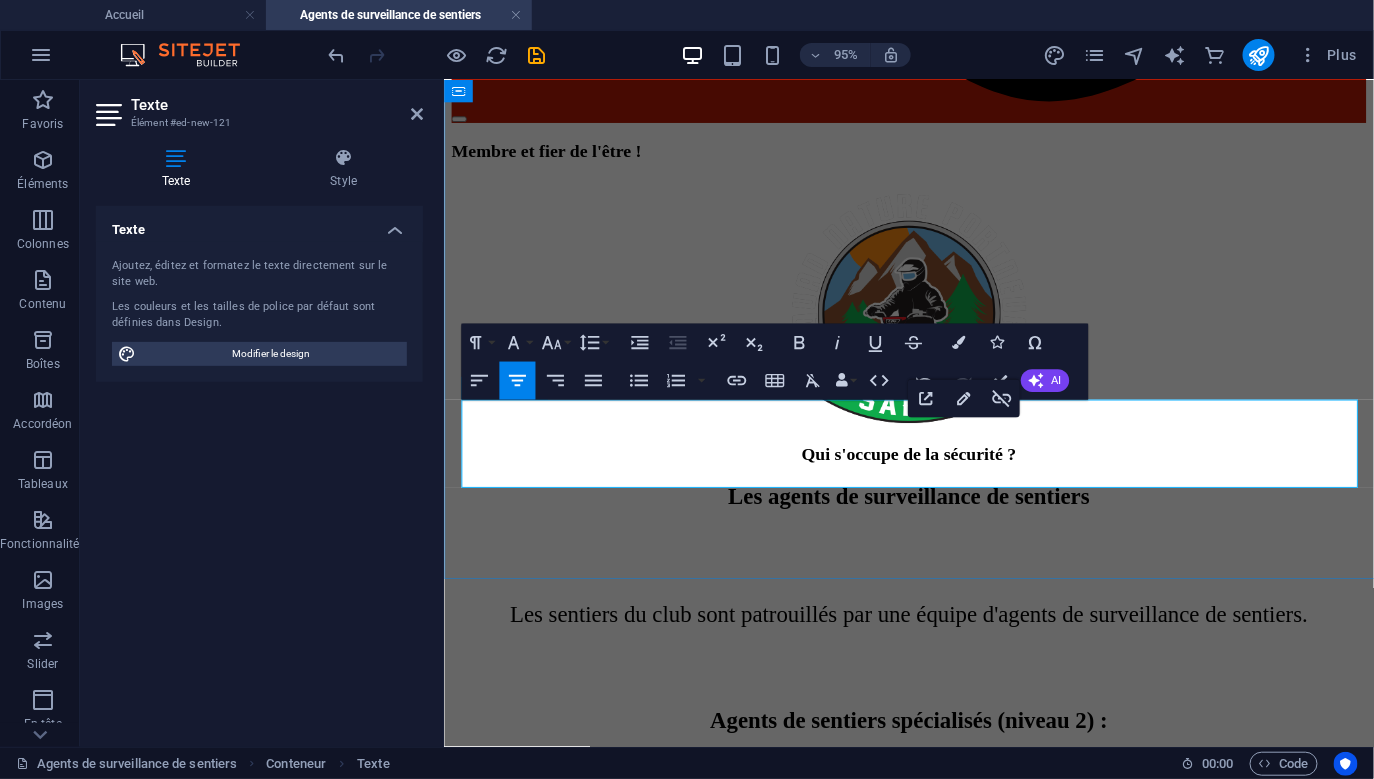 click on "Vous avez des questionnements sur les lois et règlements des véhicules hors route (LVHR) ?   Veuillez communiquer par courriel au  securite@quadnatureportneuf.com .  Un agent vous    répondra dans les meilleurs délais possibles." at bounding box center [932, 2215] 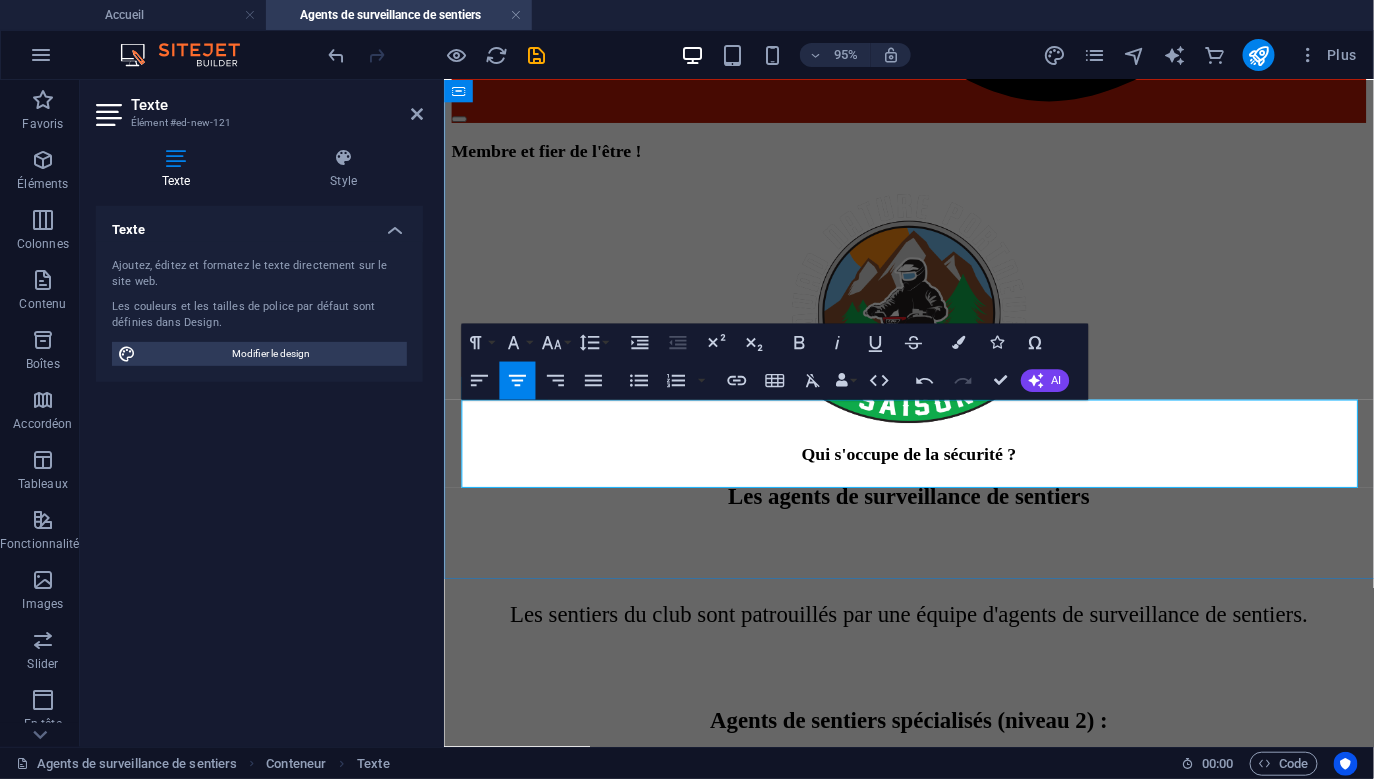 click on "Veuillez communiquer par courriel au  securite@quadnatureportneuf.com .  Un agent vous" at bounding box center [1043, 2204] 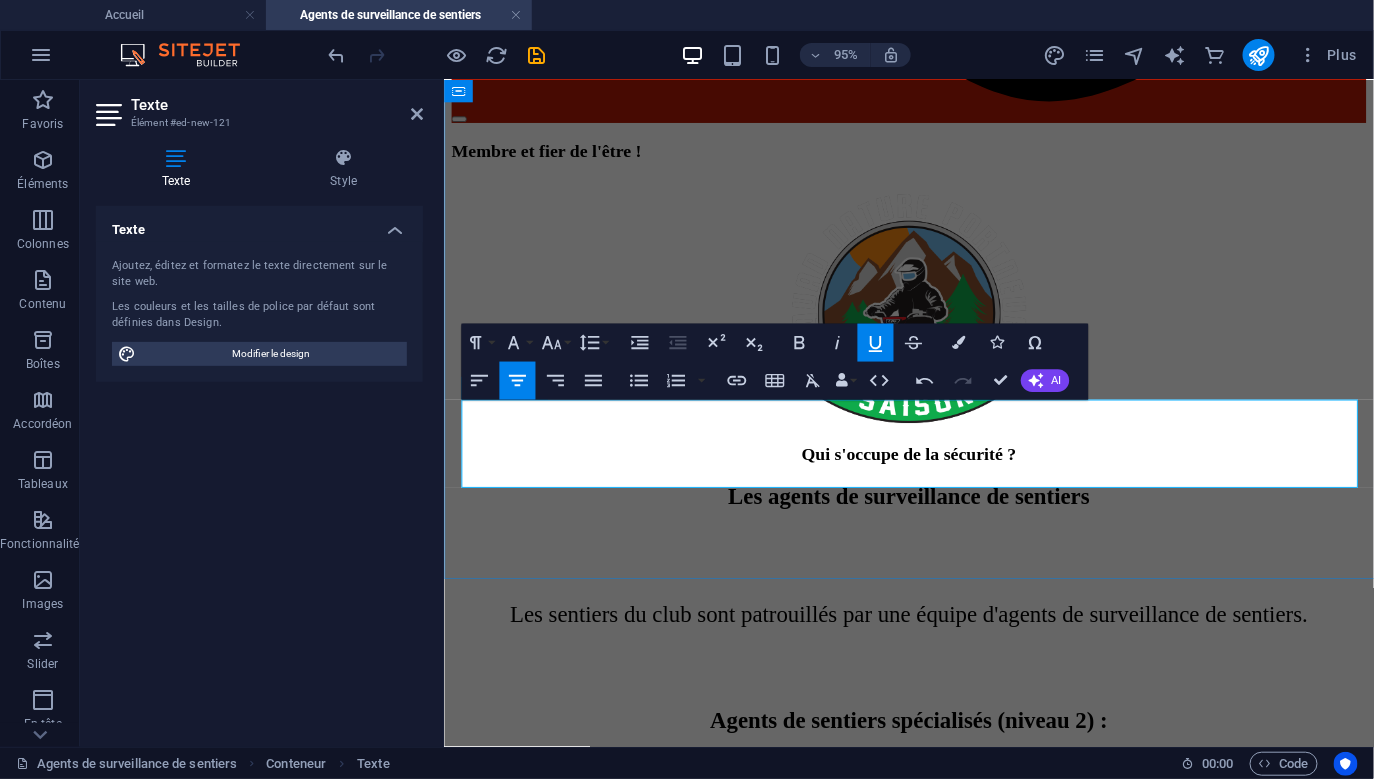 type 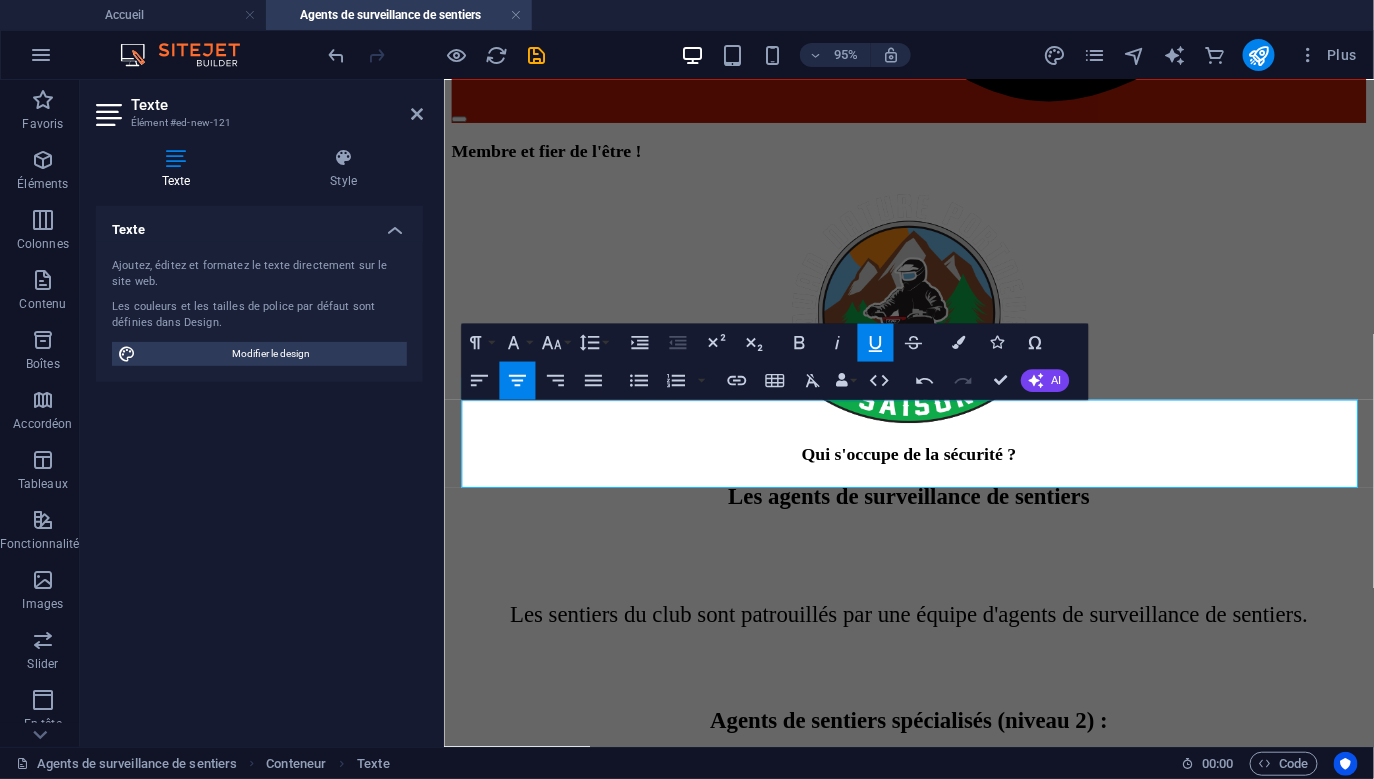 click 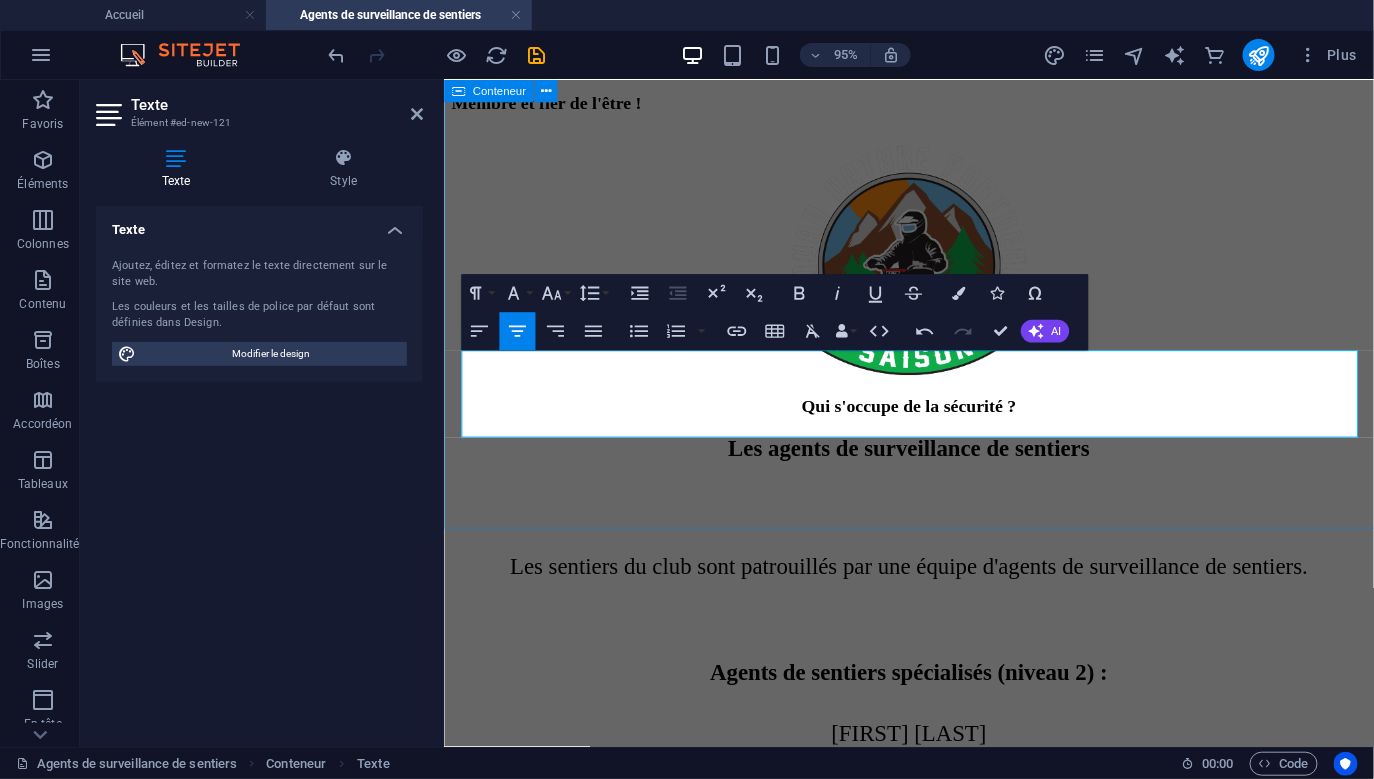 scroll, scrollTop: 2234, scrollLeft: 0, axis: vertical 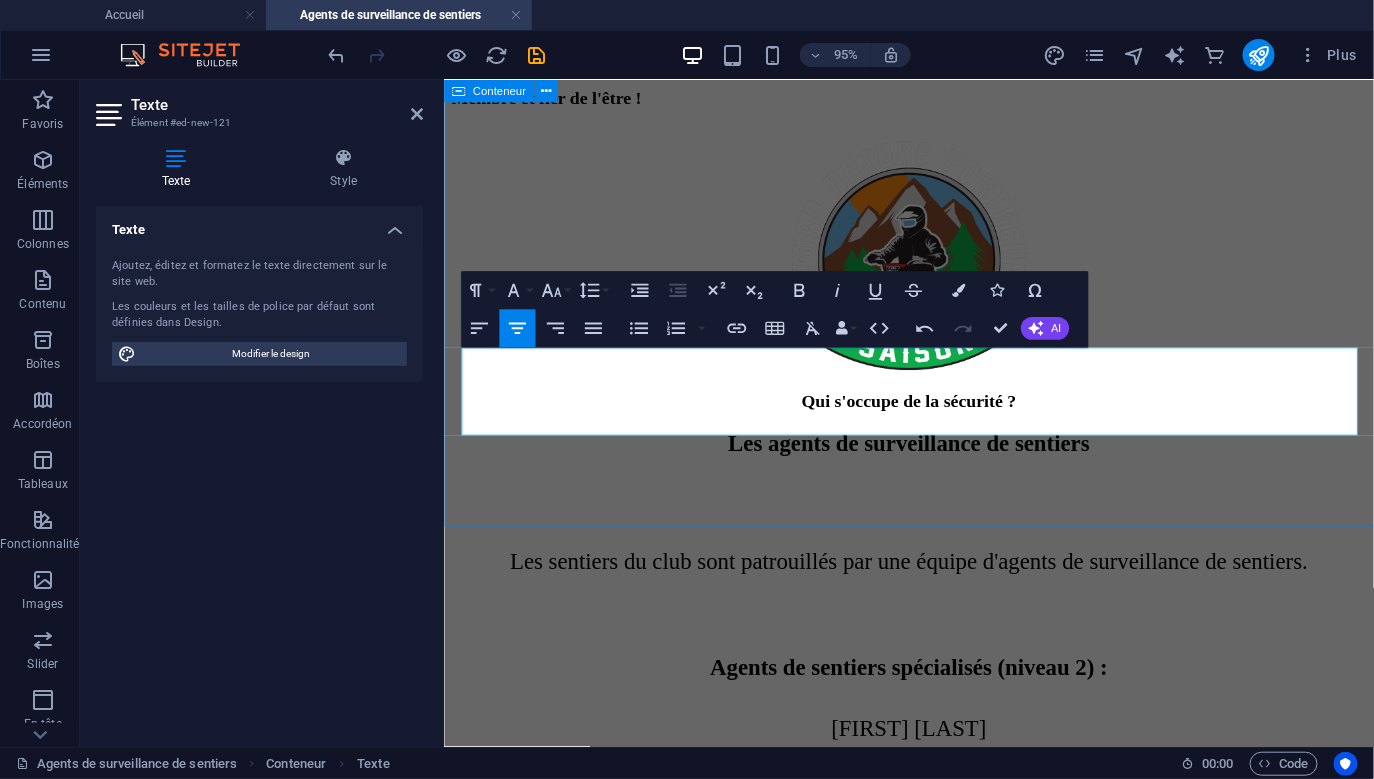 click on "Qui s'occupe de la sécurité ? Les agents de surveillance de sentiers Les sentiers du club sont patrouillés par une équipe d'agents de surveillance de sentiers. Agents de sentiers spécialisés (niveau 2) : Marc Latour Danny Paradis Bernard Méthot Régis Parent Jean-Sébastien Méthot Martin Vallée Agents de sentiers  (niveau 1) : Jean-Sébastien Larouche Pierre Lessard Marie-Claude Cloutier Yvon Hardy Guy Ouellet Frédérick Verret Laurent Méthot Claude Bilodeau Joey Sciampacone Jérémy Drouin Vous voulez plus d'information sur le rôle des agents de surveillances de sentiers, clique sur le lien ici : Les agents de sentiers, pourquoi et que font-ils vraiment? Vous avez des questionnements sur les lois et règlements des véhicules hors route (LVHR) ?   Veuillez communiquer par courriel au  securite@quadnatureportneuf.com . Un agent vous    répondra dans les meilleurs délais possibles." at bounding box center [932, 1299] 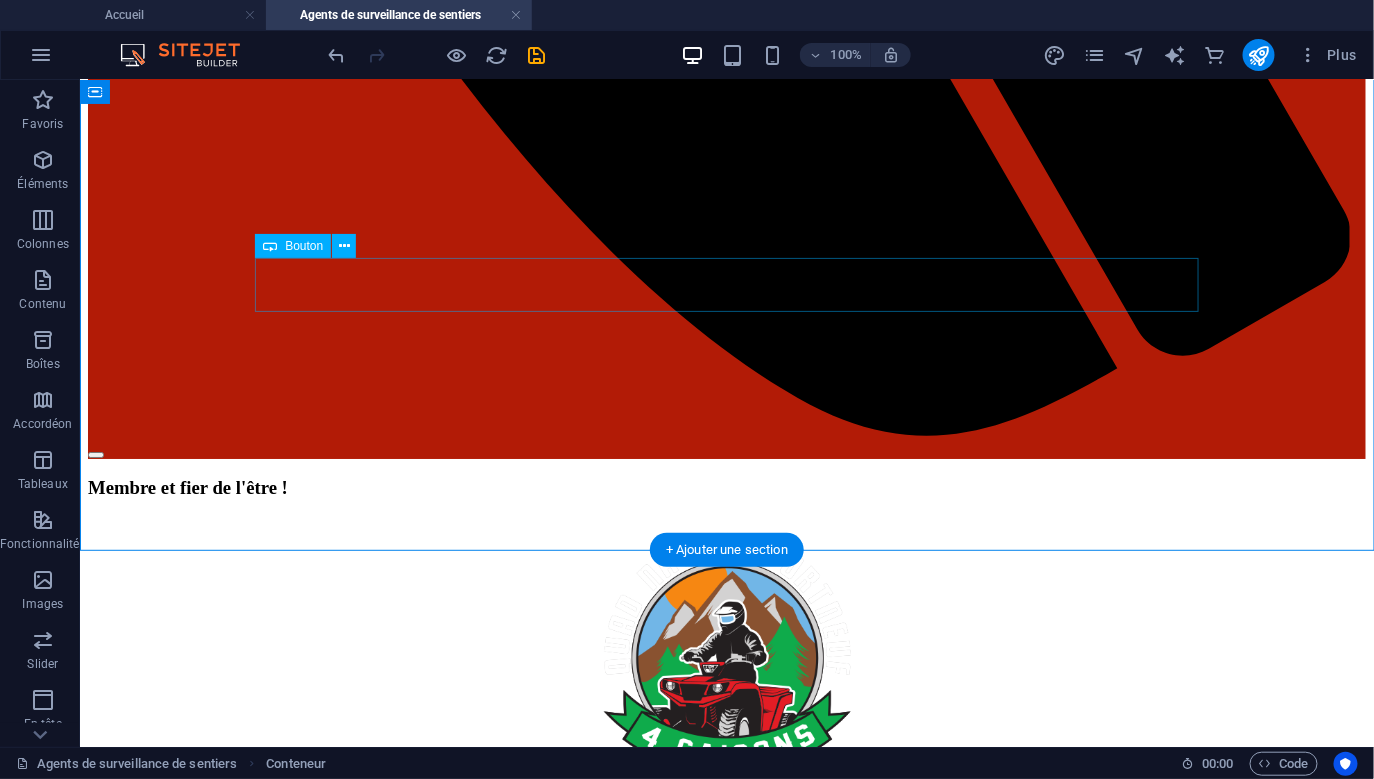 click on "Les agents de sentiers, pourquoi et que font-ils vraiment?" at bounding box center [726, 2414] 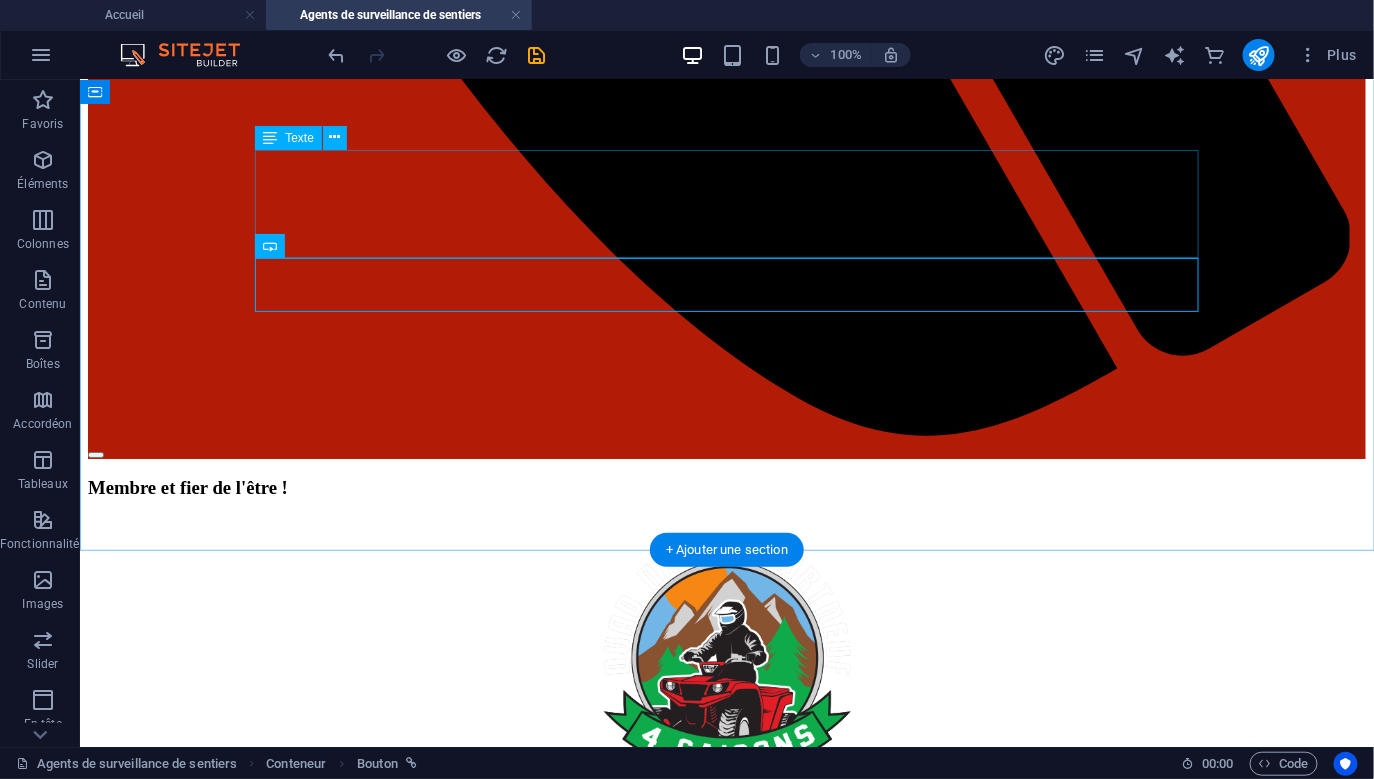 click on "Vous voulez plus d'information sur le rôle des agents de surveillances de sentiers, clique sur le lien ici :" at bounding box center [726, 2358] 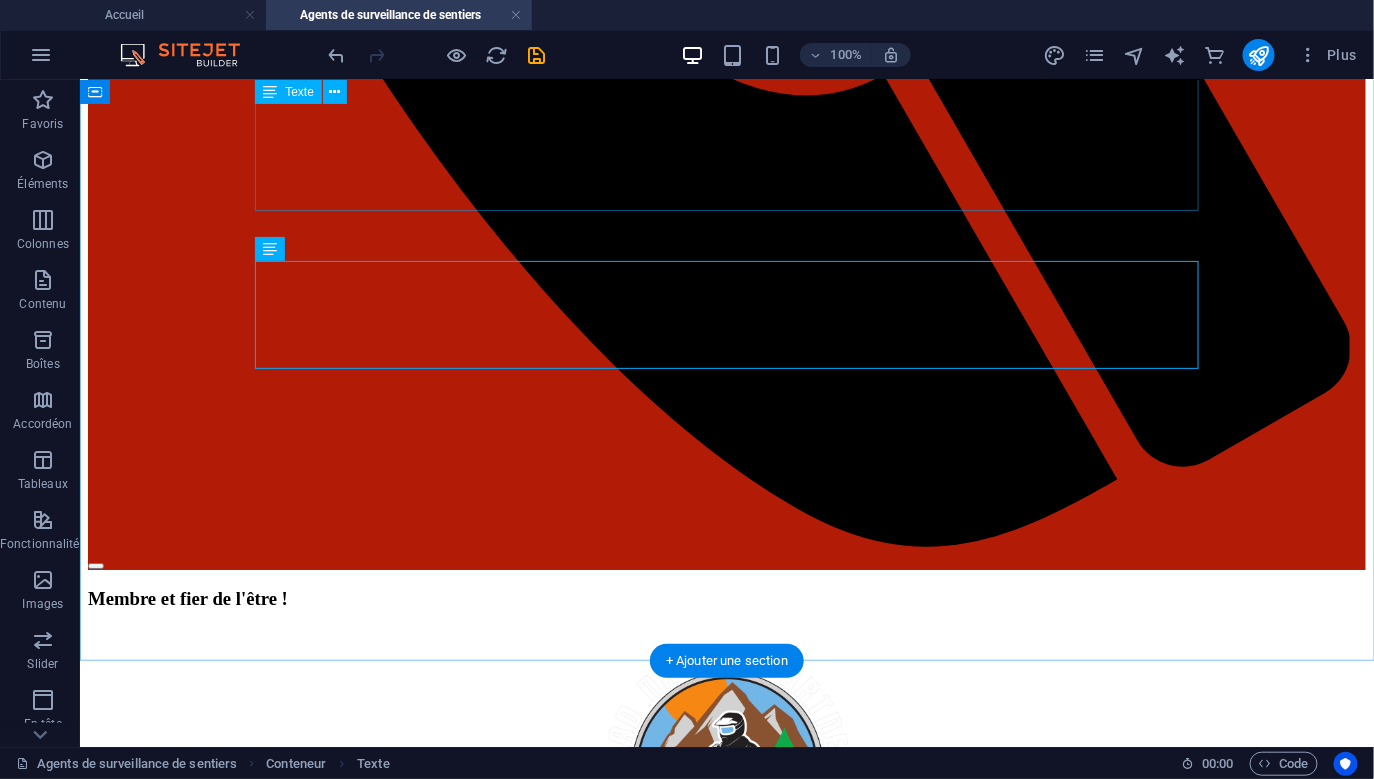 scroll, scrollTop: 2122, scrollLeft: 0, axis: vertical 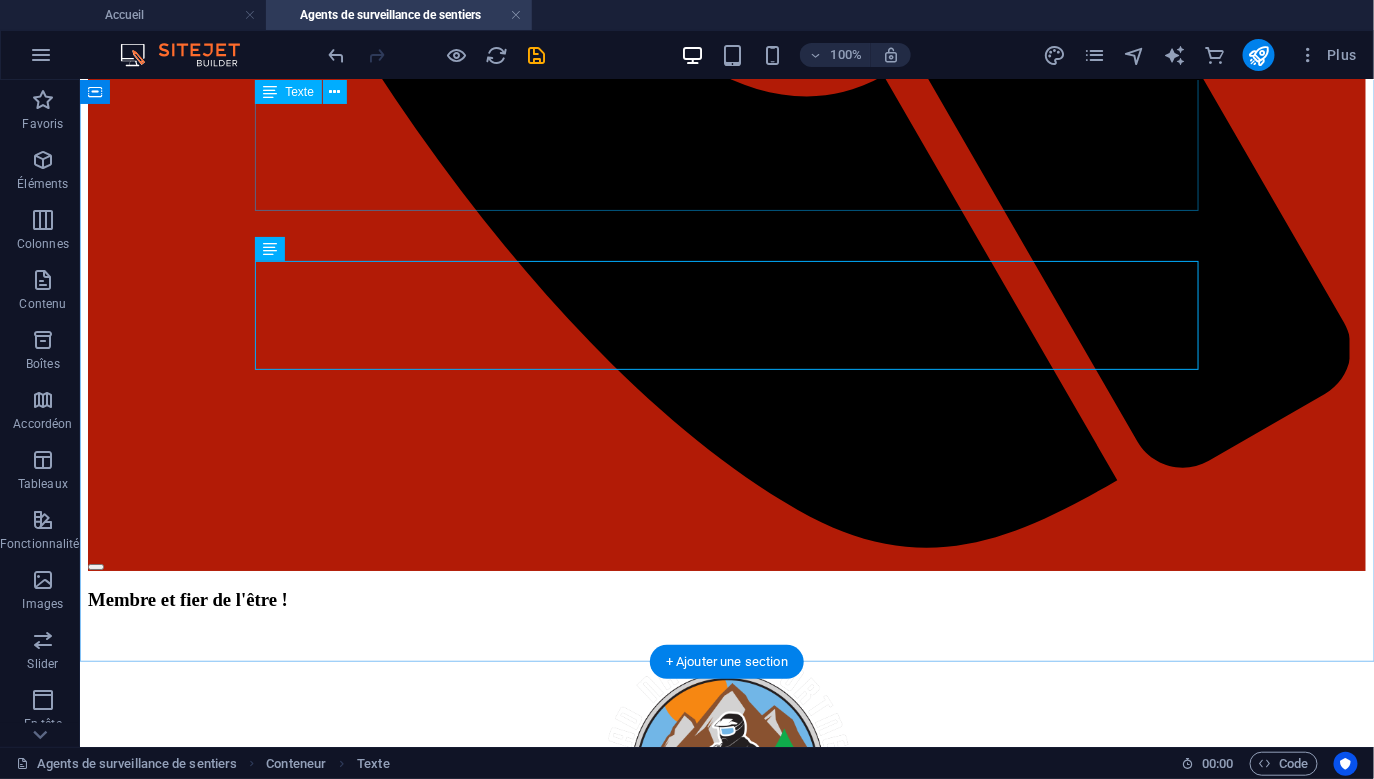 click on "Les sentiers du club sont patrouillés par une équipe d'agents de surveillance de sentiers. Agents de sentiers spécialisés (niveau 2) : Marc Latour Danny Paradis Bernard Méthot Régis Parent Jean-Sébastien Méthot Martin Vallée Agents de sentiers  (niveau 1) : Jean-Sébastien Larouche Pierre Lessard Marie-Claude Cloutier Yvon Hardy Guy Ouellet Frédérick Verret Laurent Méthot Claude Bilodeau Joey Sciampacone Jérémy Drouin" at bounding box center (726, 1710) 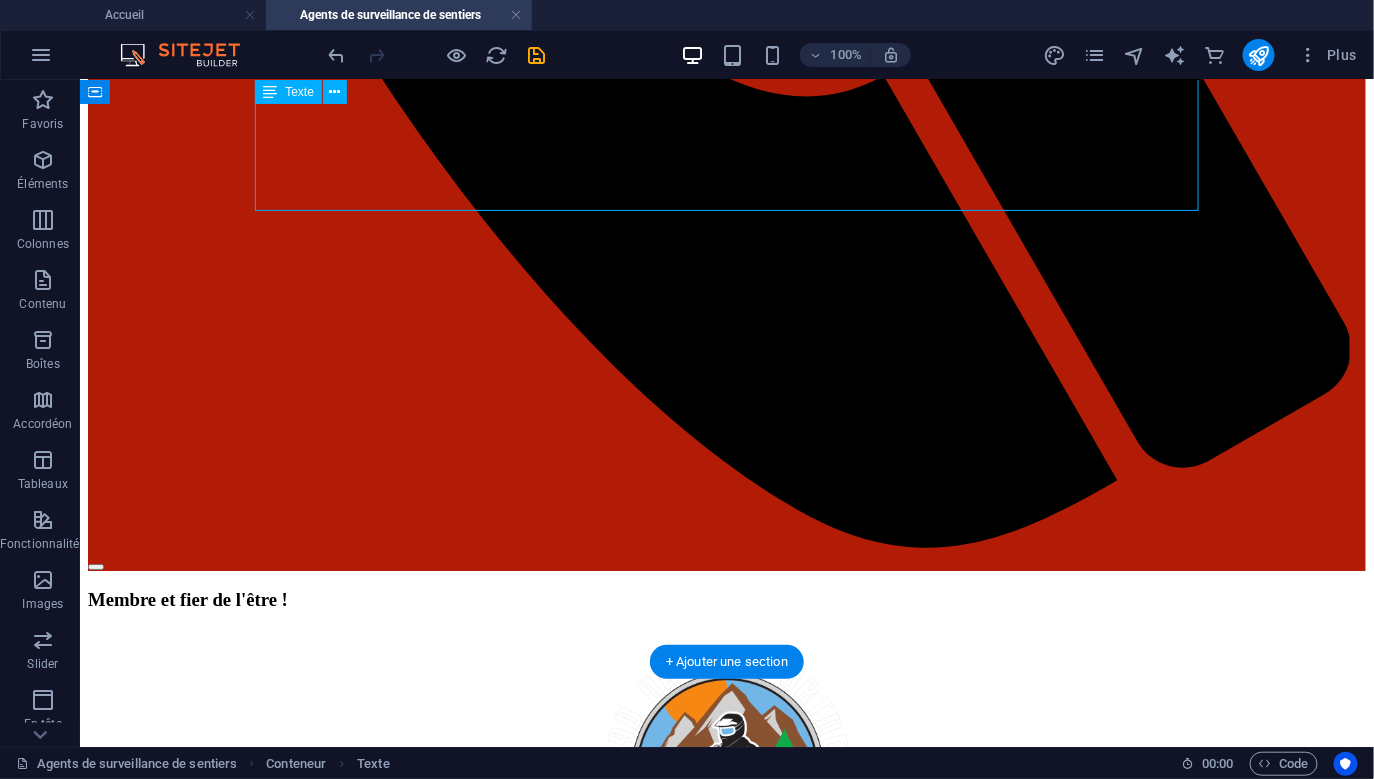 click on "Les sentiers du club sont patrouillés par une équipe d'agents de surveillance de sentiers. Agents de sentiers spécialisés (niveau 2) : Marc Latour Danny Paradis Bernard Méthot Régis Parent Jean-Sébastien Méthot Martin Vallée Agents de sentiers  (niveau 1) : Jean-Sébastien Larouche Pierre Lessard Marie-Claude Cloutier Yvon Hardy Guy Ouellet Frédérick Verret Laurent Méthot Claude Bilodeau Joey Sciampacone Jérémy Drouin" at bounding box center (726, 1710) 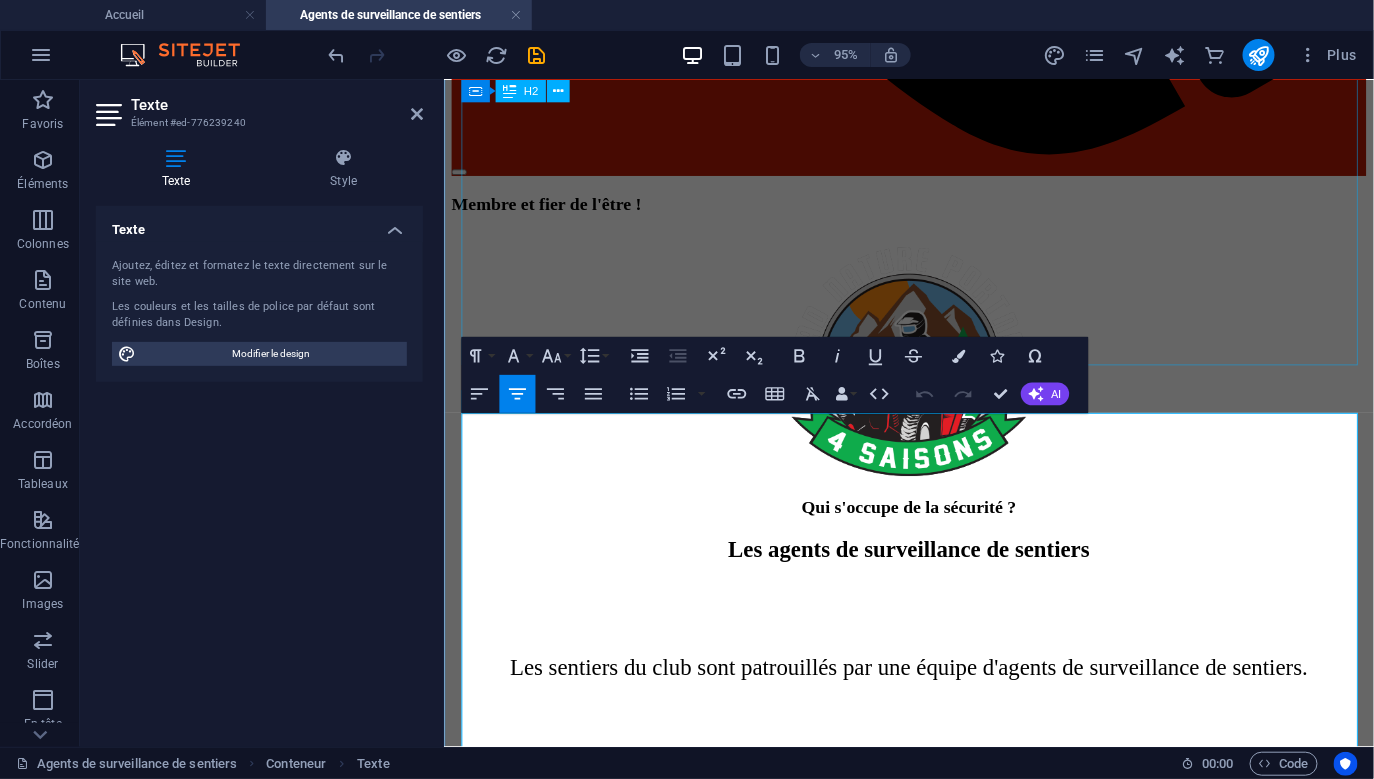 scroll, scrollTop: 878, scrollLeft: 0, axis: vertical 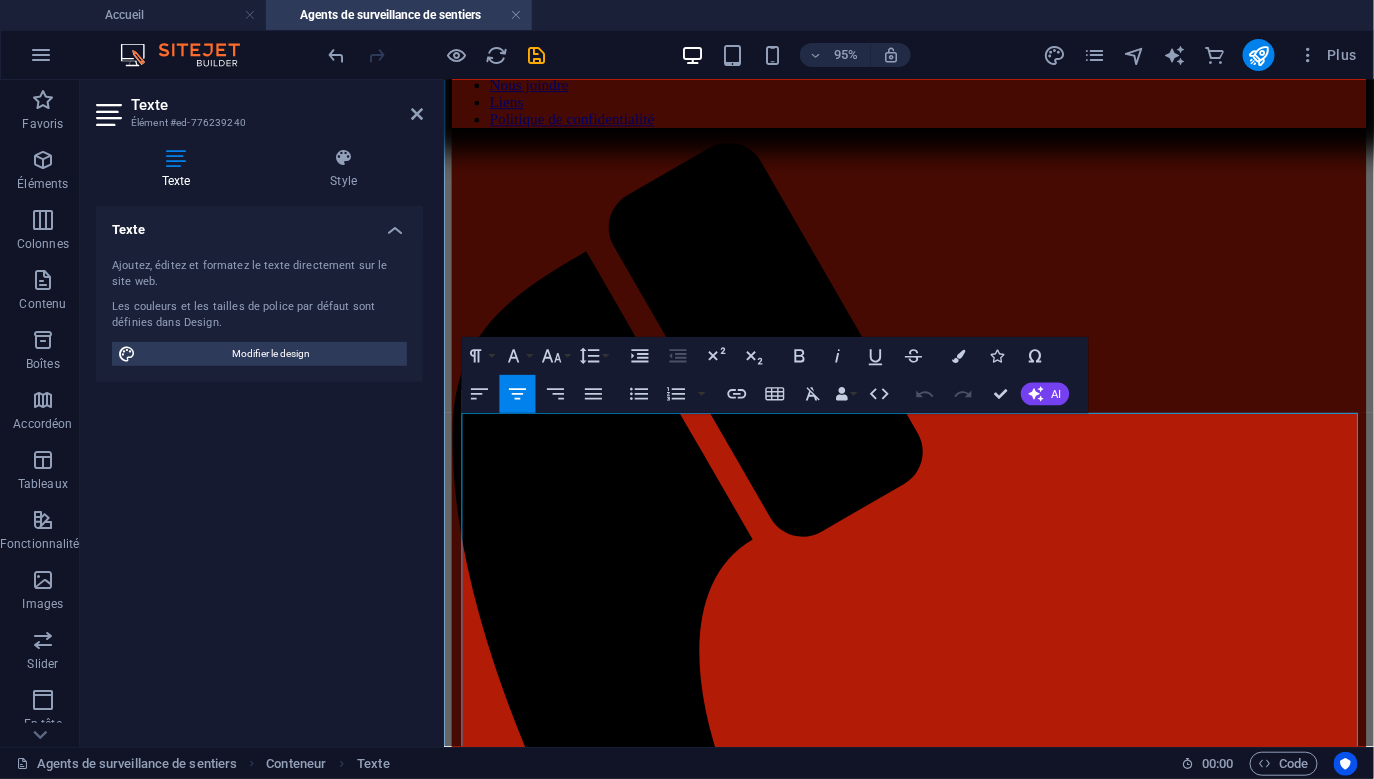 click on "Les sentiers du club sont patrouillés par une équipe d'agents de surveillance de sentiers." at bounding box center (932, 1942) 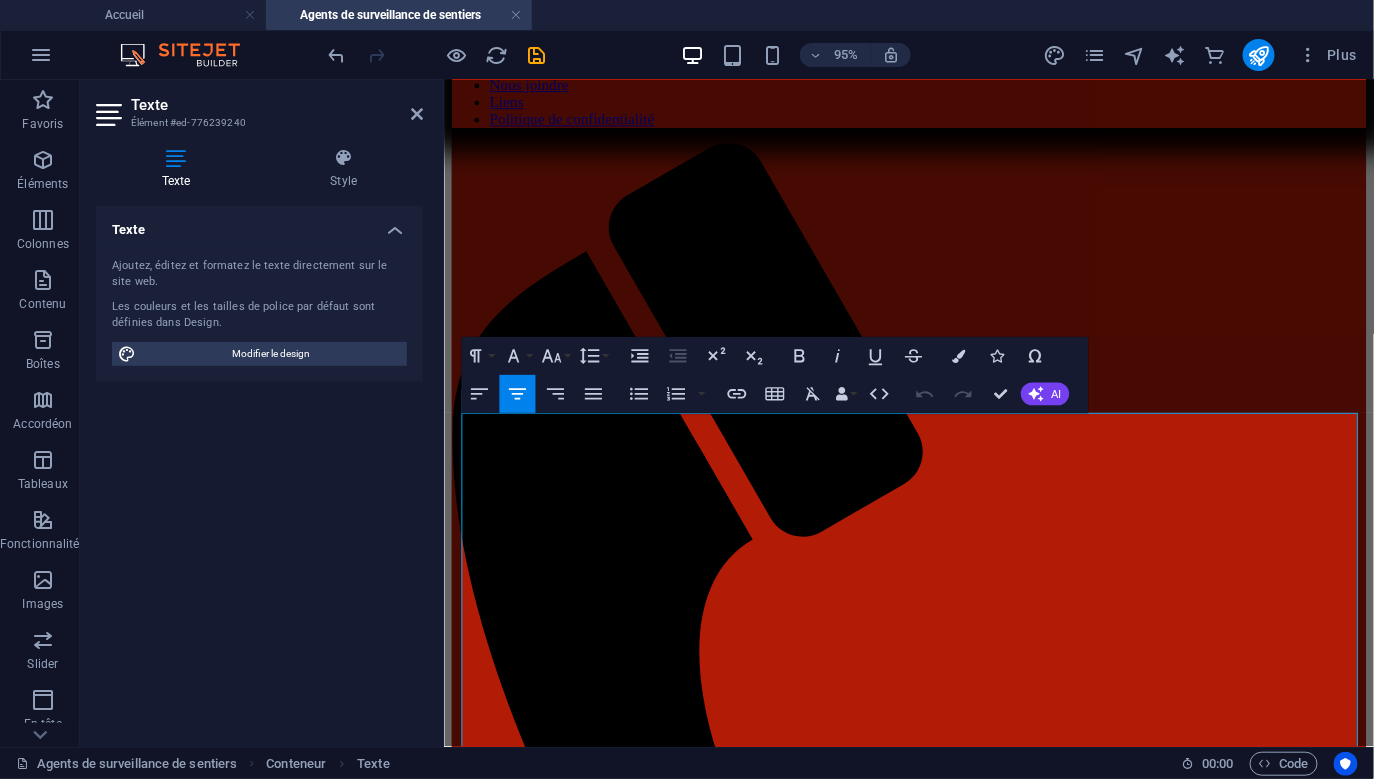click at bounding box center [176, 158] 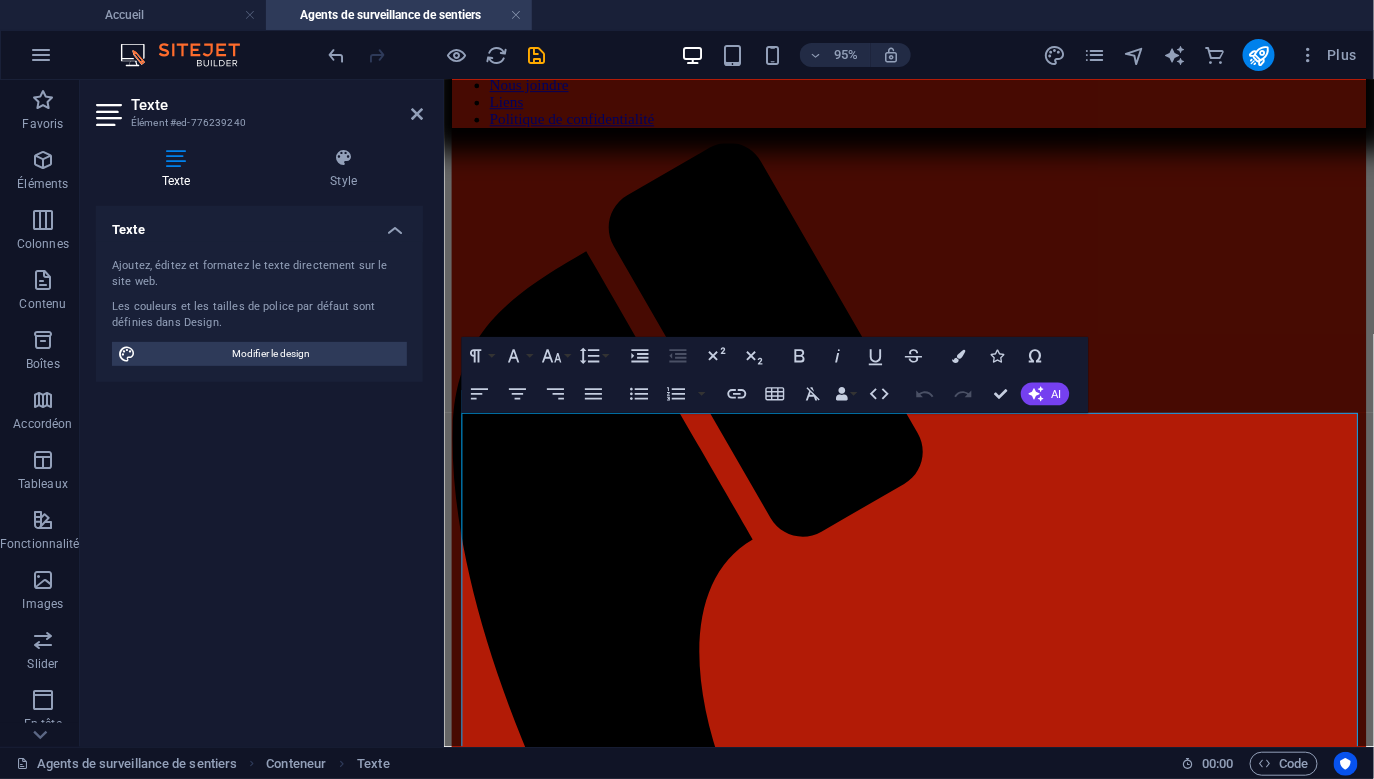 click on "Texte" at bounding box center [259, 224] 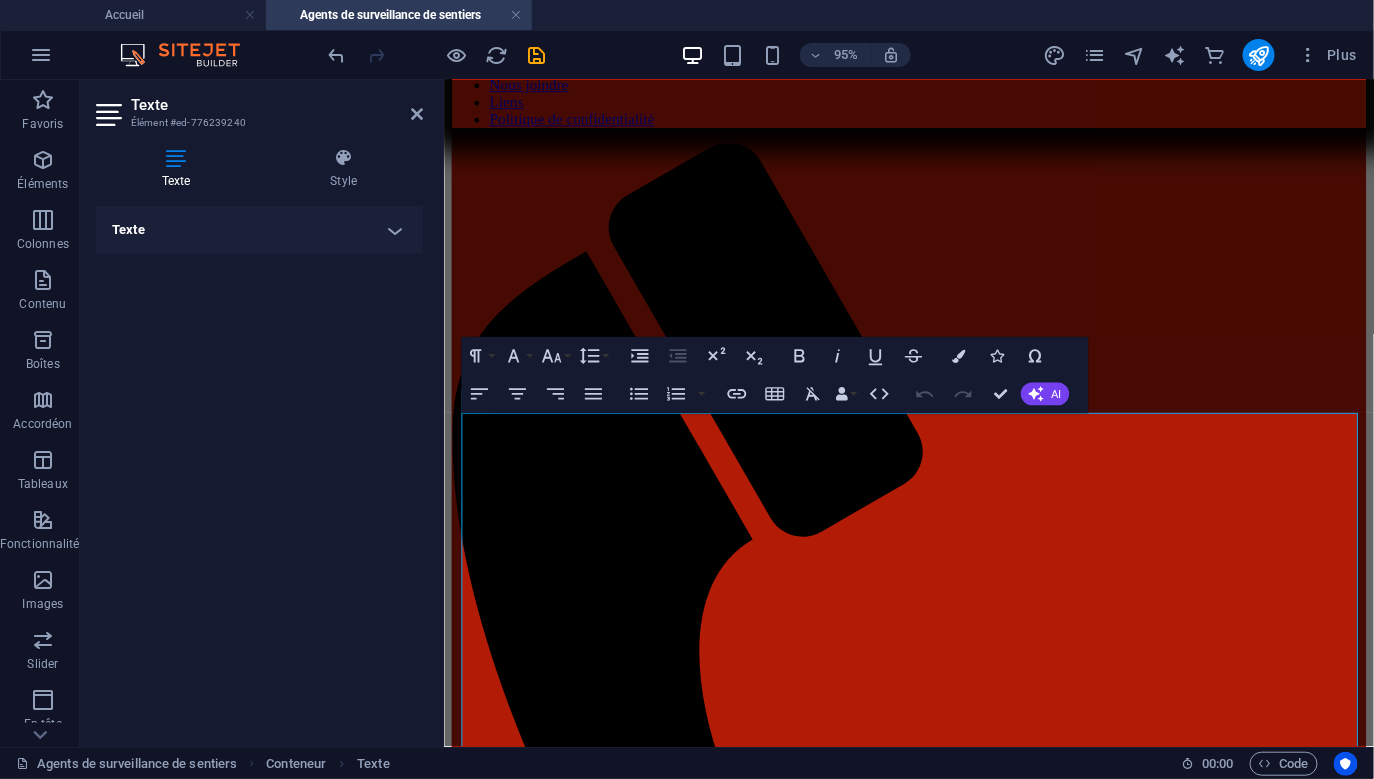 click on "Texte Style Texte Ajoutez, éditez et formatez le texte directement sur le site web. Les couleurs et les tailles de police par défaut sont définies dans Design. Modifier le design Alignement Aligné à gauche Centré Aligné à droite Présélection Element Mise en page Définit comment cet élément s'étend dans la mise en page (Flexbox). Taille Par défaut auto px % 1/1 1/2 1/3 1/4 1/5 1/6 1/7 1/8 1/9 1/10 Agrandir Réduire Commander Mise en page du conteneur Visible Visible Opacité 100 % Débordement Espacement Marge Par défaut auto px % rem vw vh Personnalisé Personnalisé auto px % rem vw vh auto px % rem vw vh auto px % rem vw vh auto px % rem vw vh Marge intérieure Par défaut px rem % vh vw Personnalisé Personnalisé px rem % vh vw px rem % vh vw px rem % vh vw px rem % vh vw Bordure Style              - Largeur 1 auto px rem % vh vw Personnalisé Personnalisé 1 auto px rem % vh vw 1 auto px rem % vh vw 1 auto px rem % vh vw 1 auto px rem % vh vw  - Couleur Coins arrondis px rem % %" at bounding box center (259, 439) 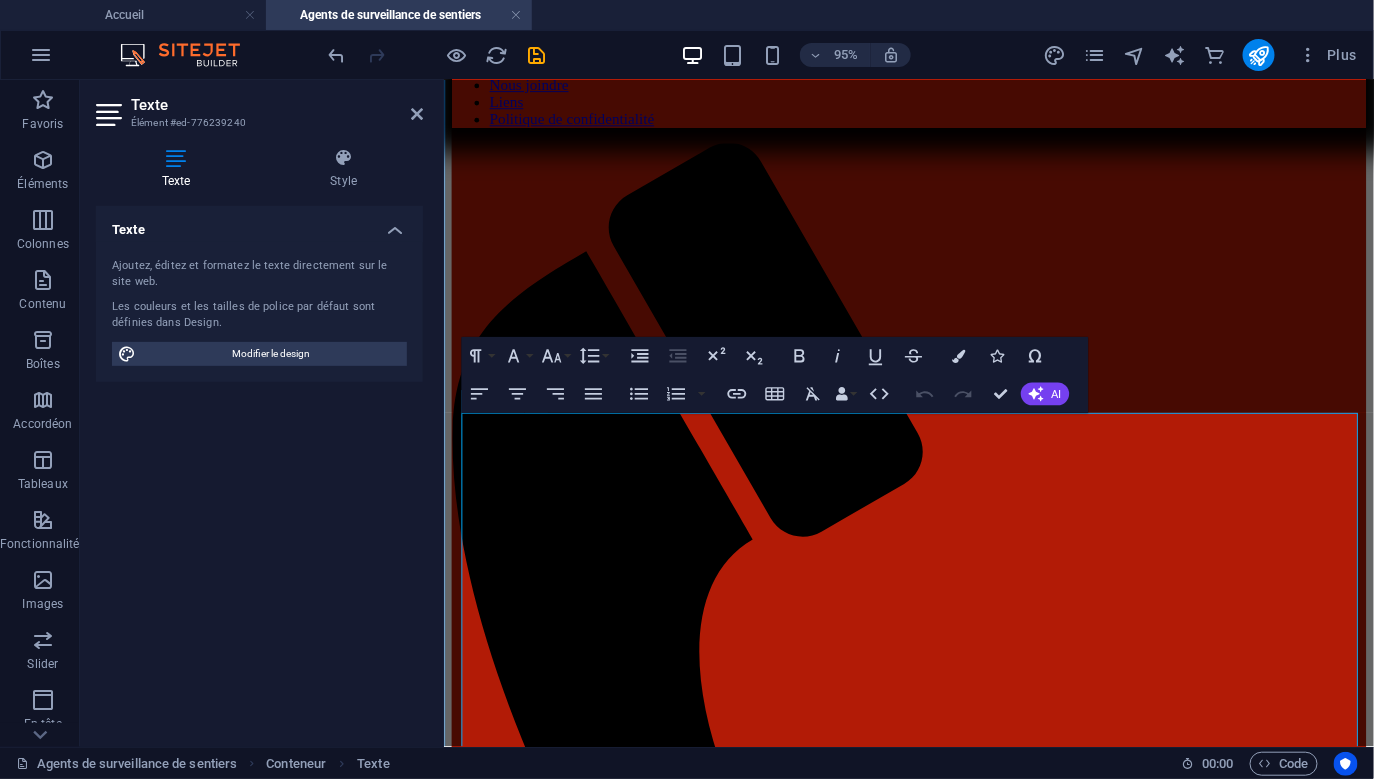 click at bounding box center (932, 1998) 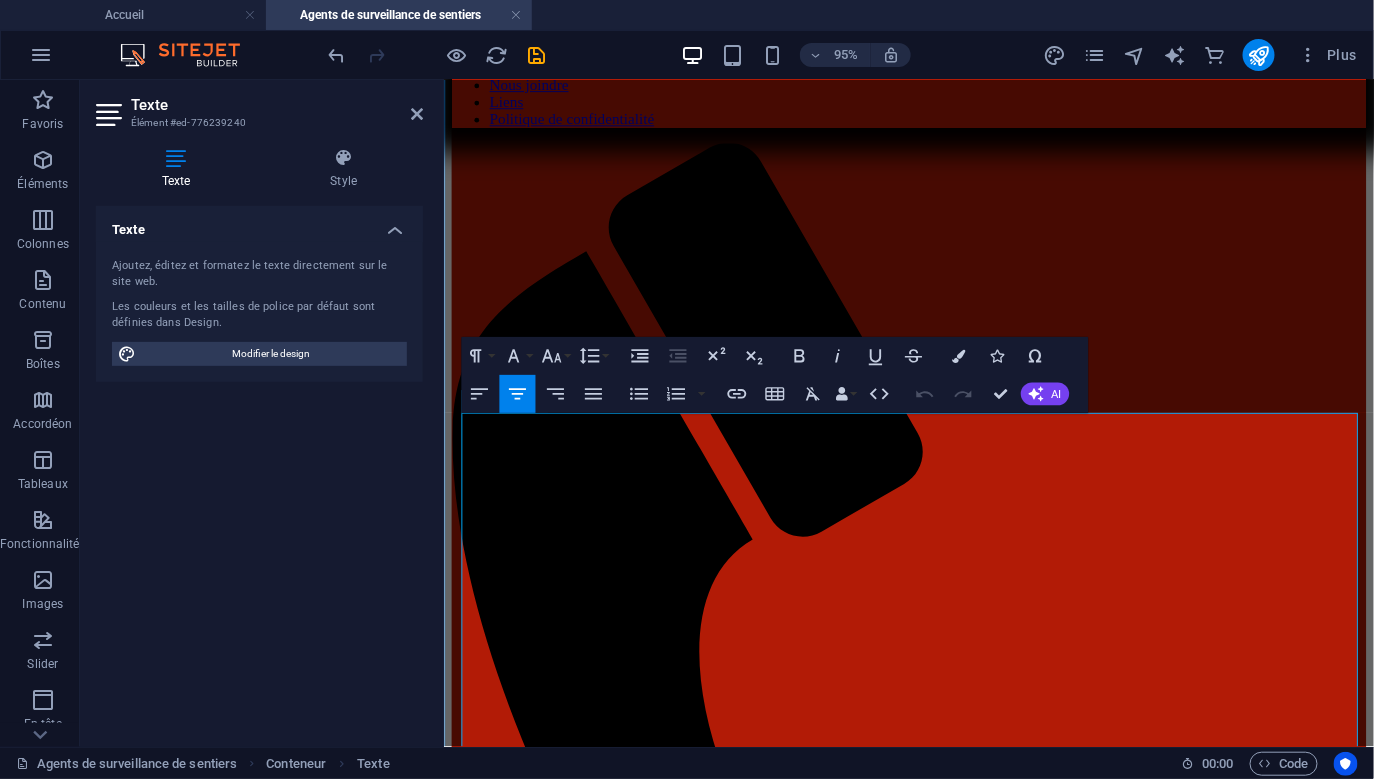 click at bounding box center (932, 1998) 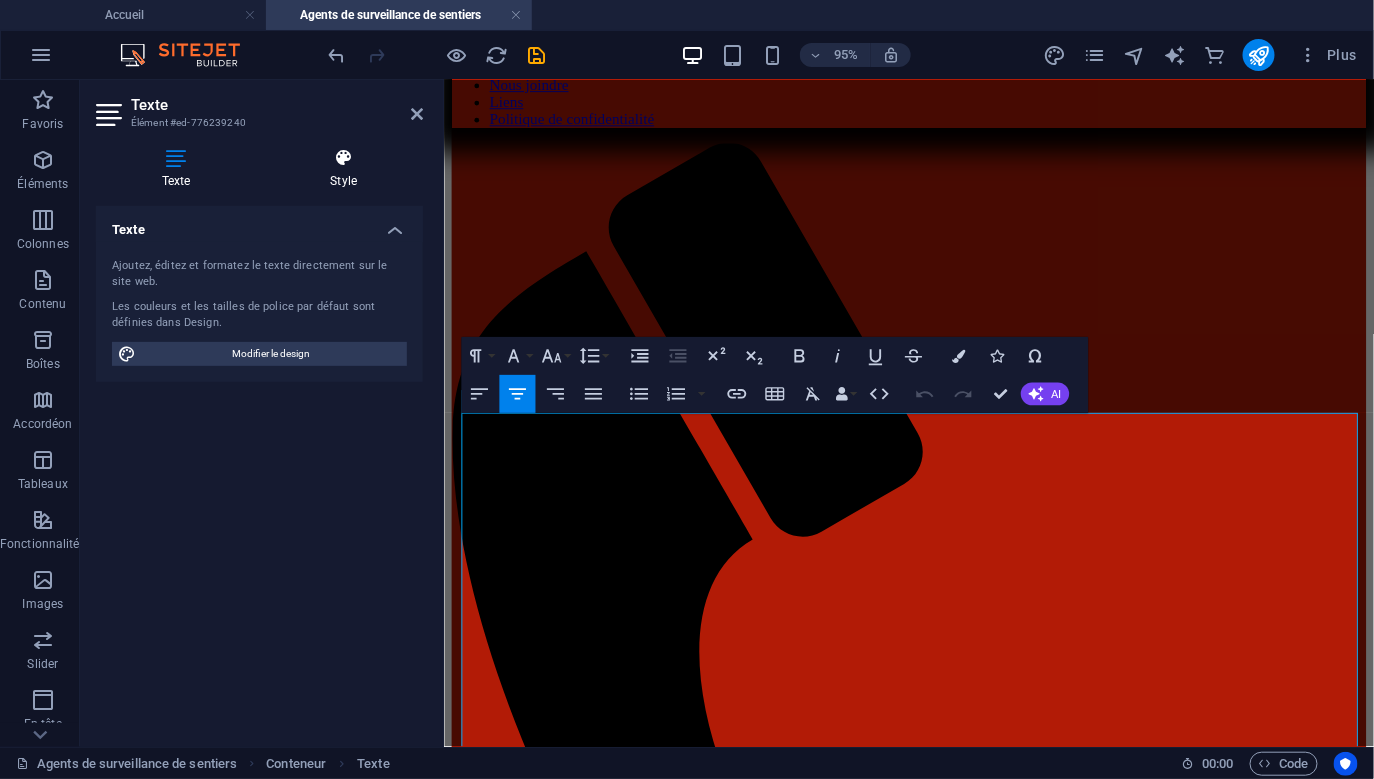 click on "Style" at bounding box center [344, 169] 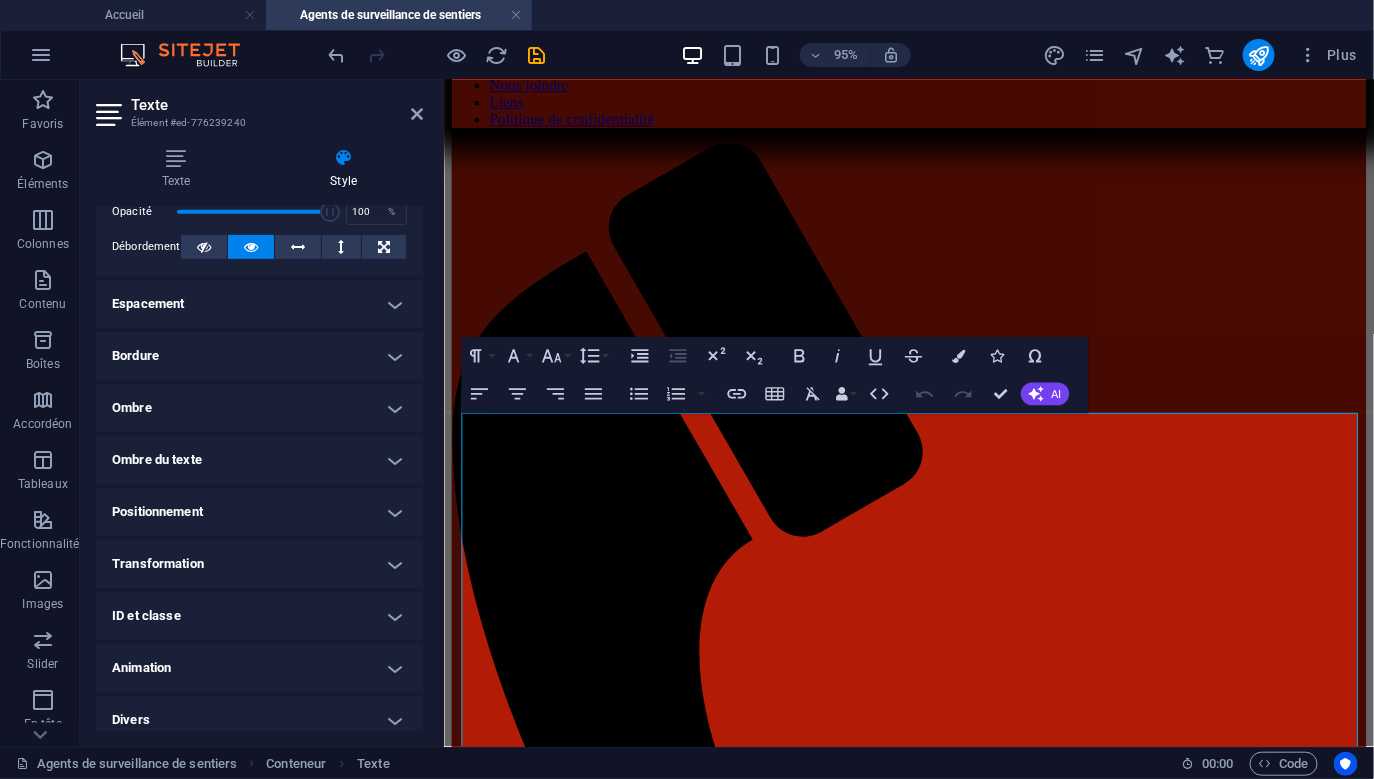 scroll, scrollTop: 336, scrollLeft: 0, axis: vertical 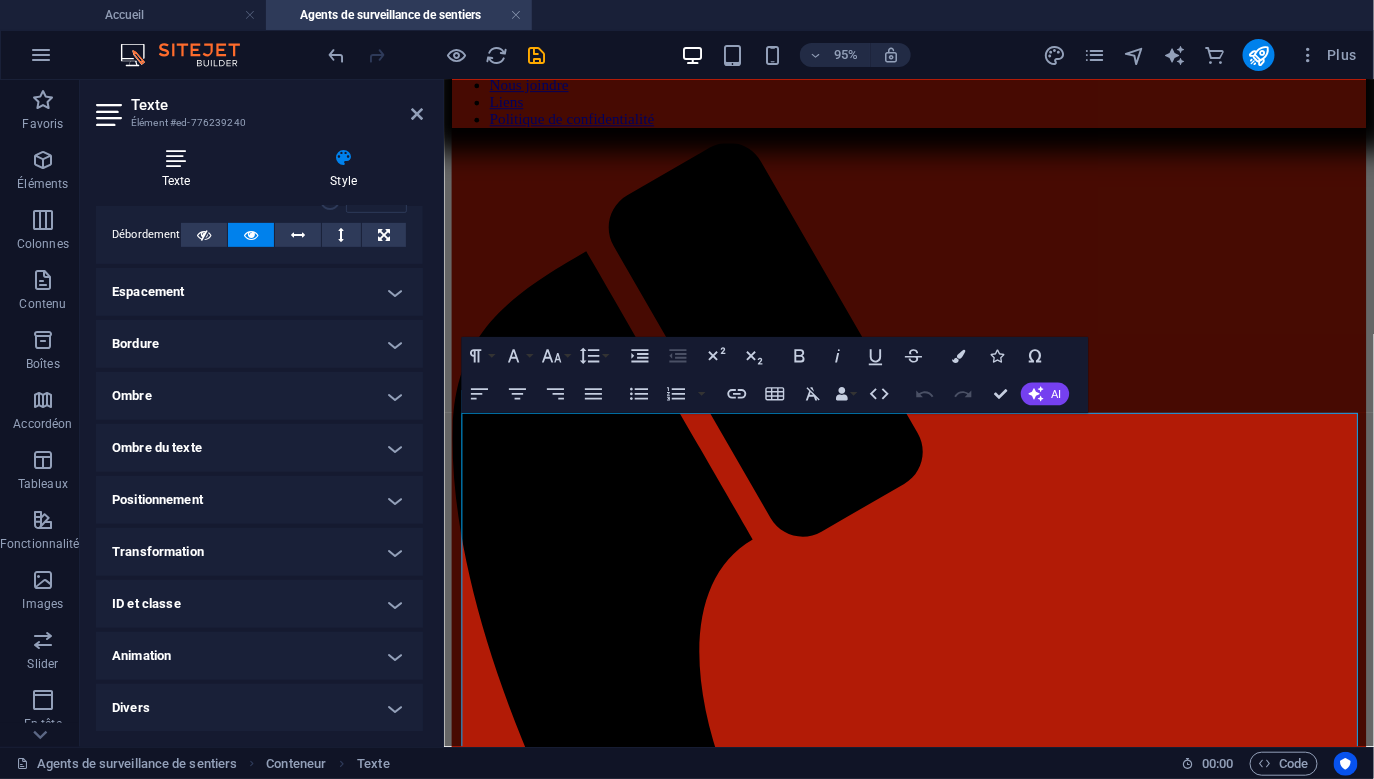click on "Texte" at bounding box center (180, 169) 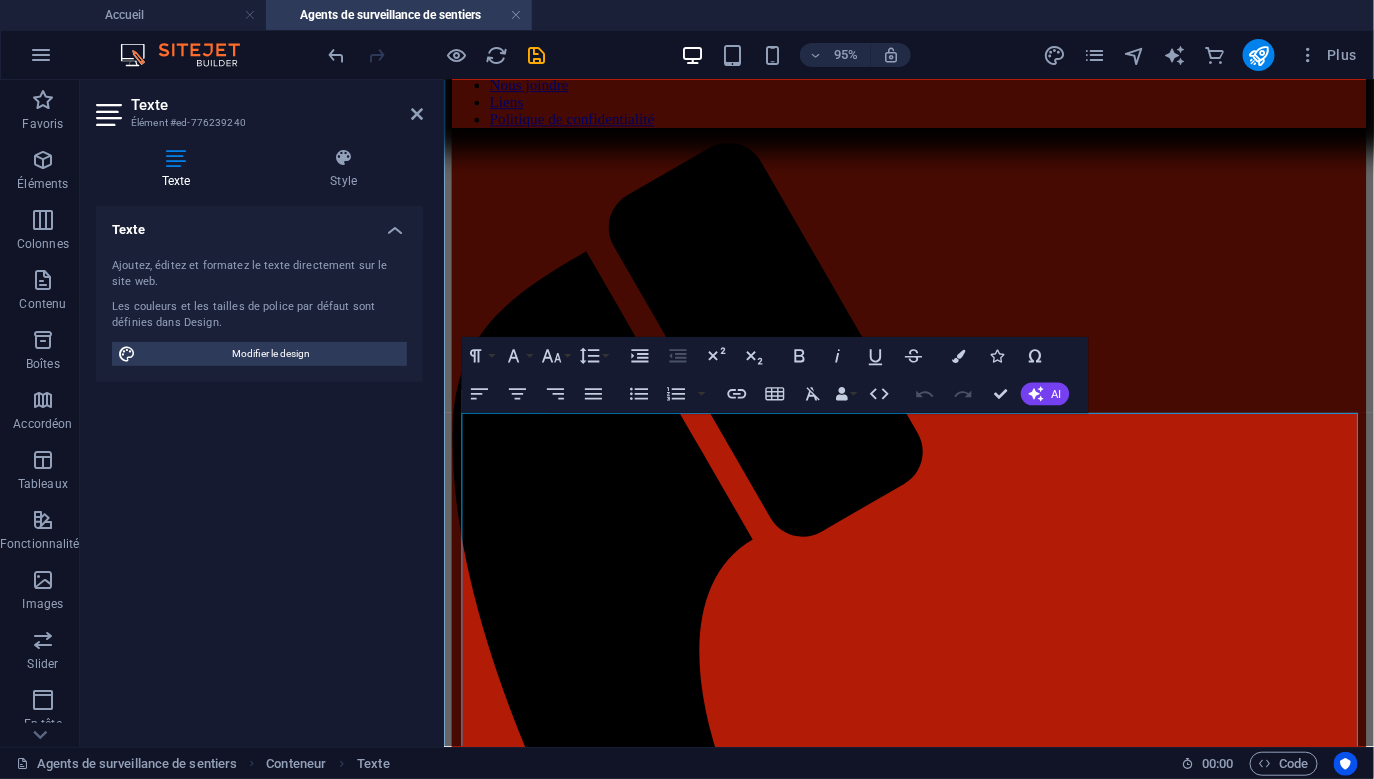 click on "Les sentiers du club sont patrouillés par une équipe d'agents de surveillance de sentiers." at bounding box center (932, 1942) 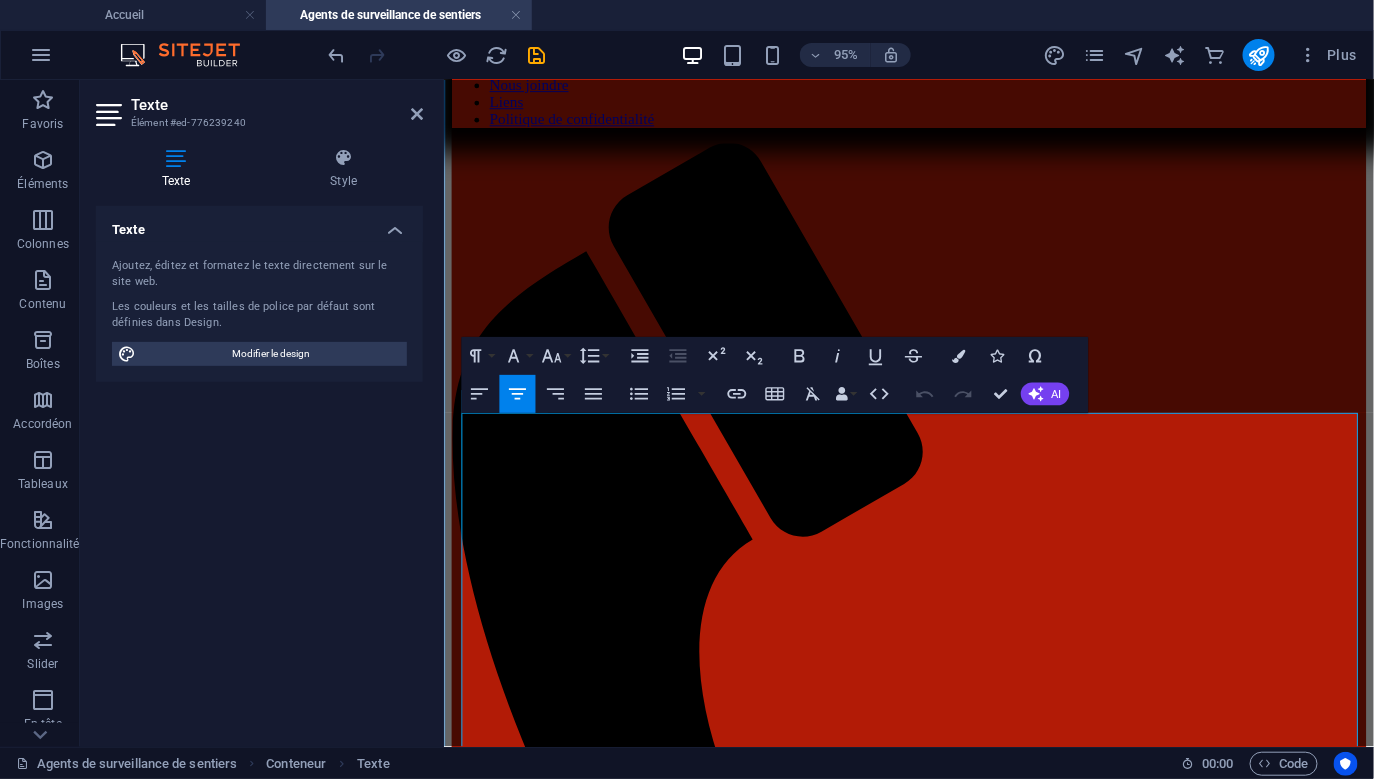click on "Les sentiers du club sont patrouillés par une équipe d'agents de surveillance de sentiers." at bounding box center [932, 1942] 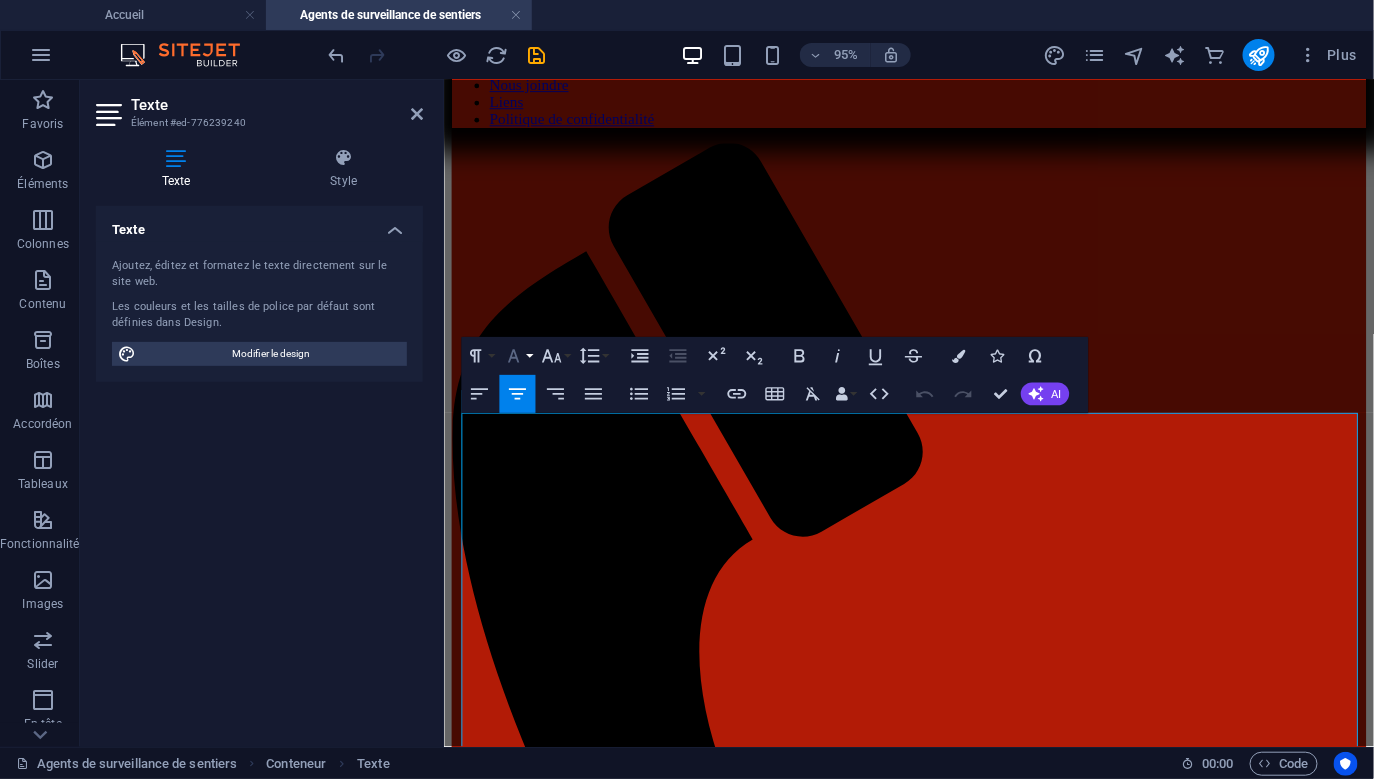 click on "Font Family" at bounding box center [517, 357] 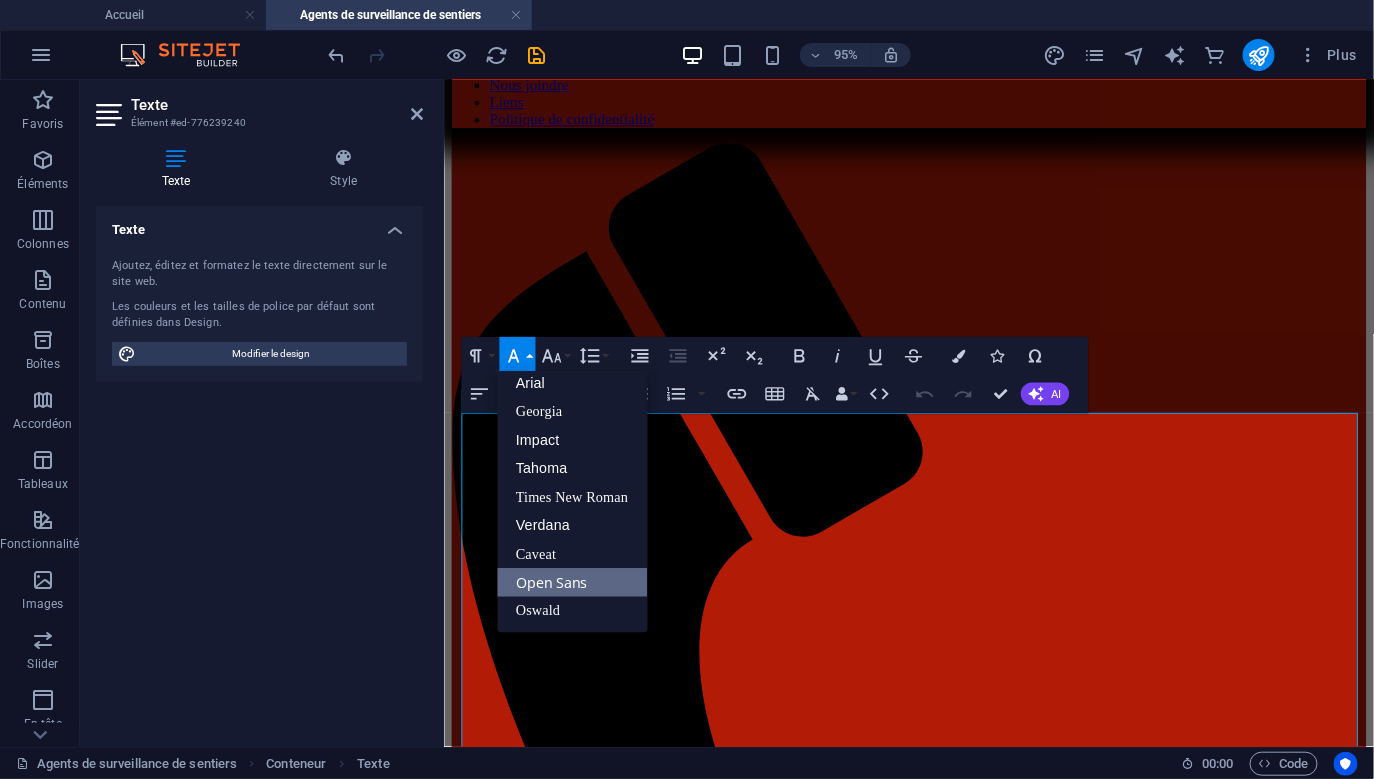 scroll, scrollTop: 10, scrollLeft: 0, axis: vertical 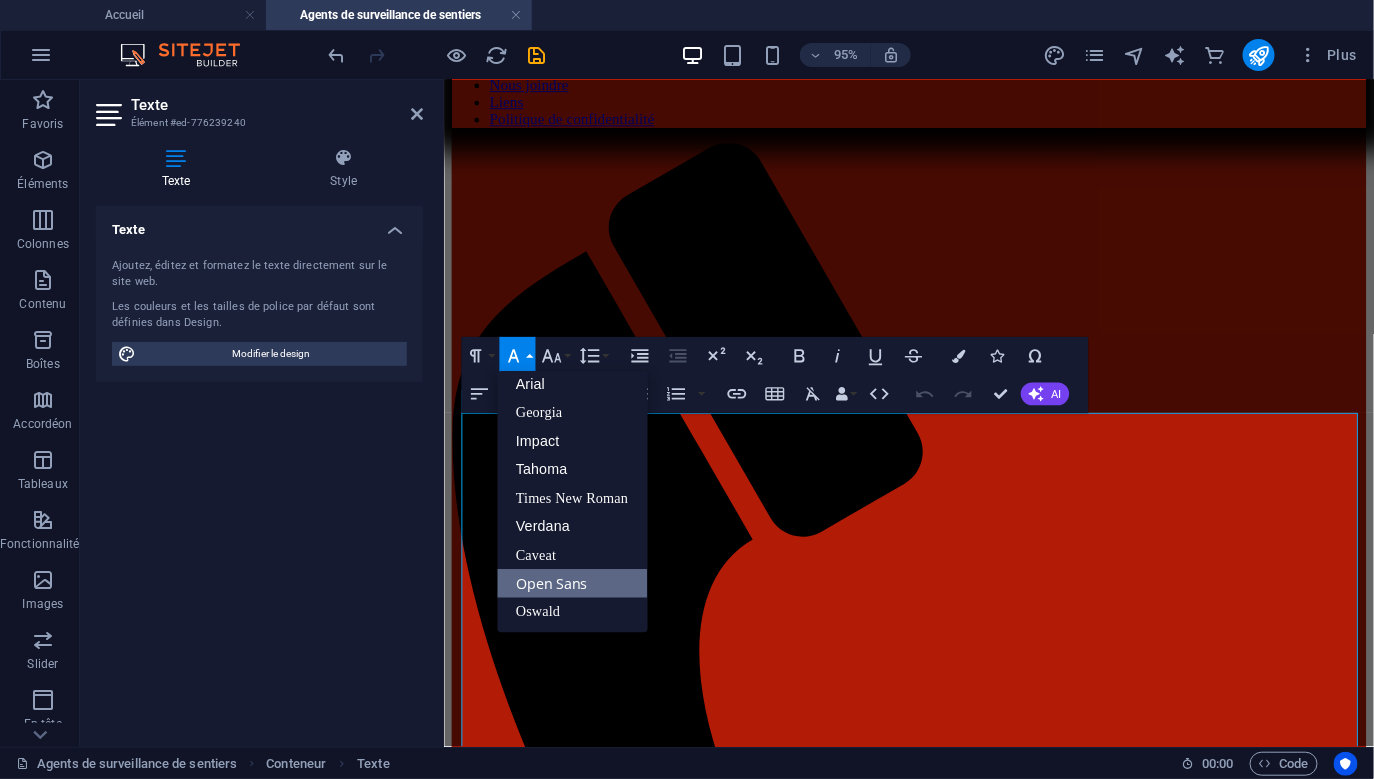 click on "Font Family" at bounding box center (517, 357) 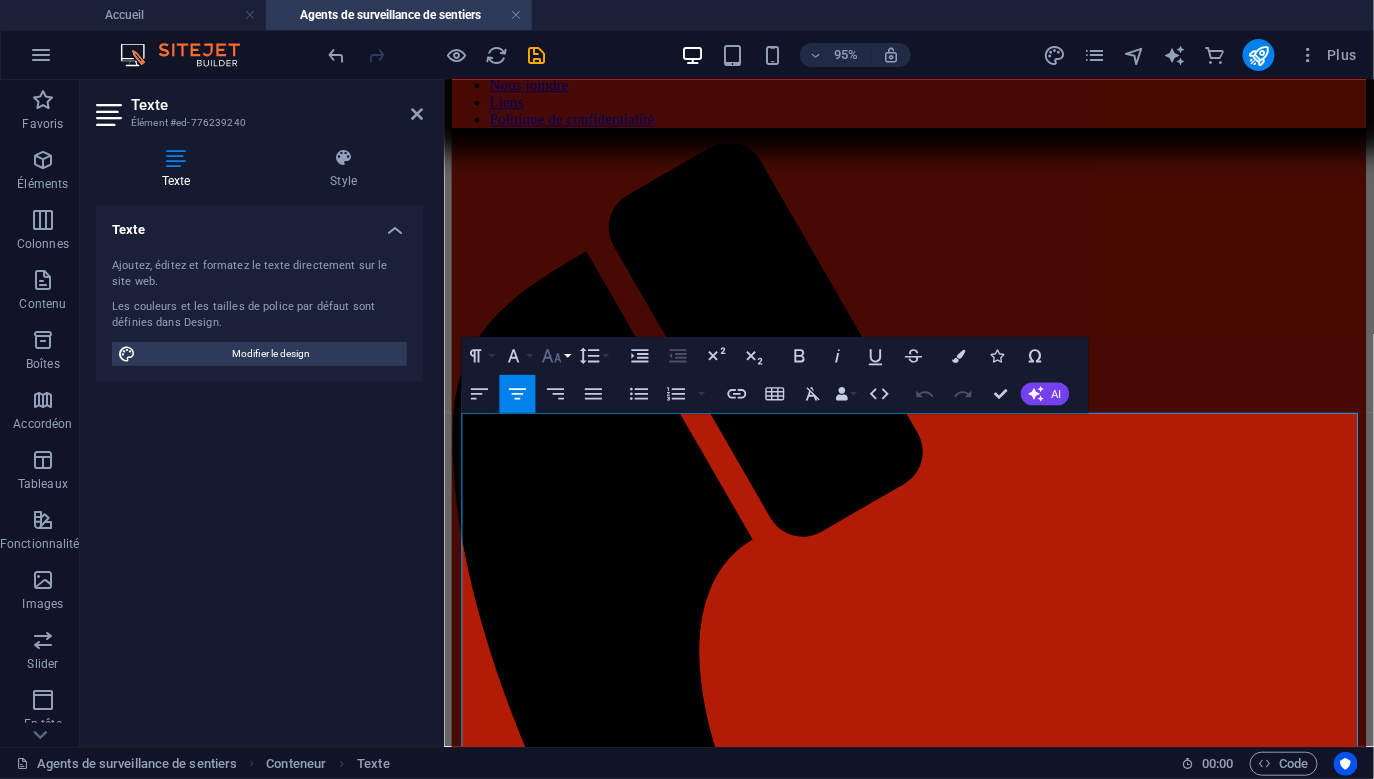 click 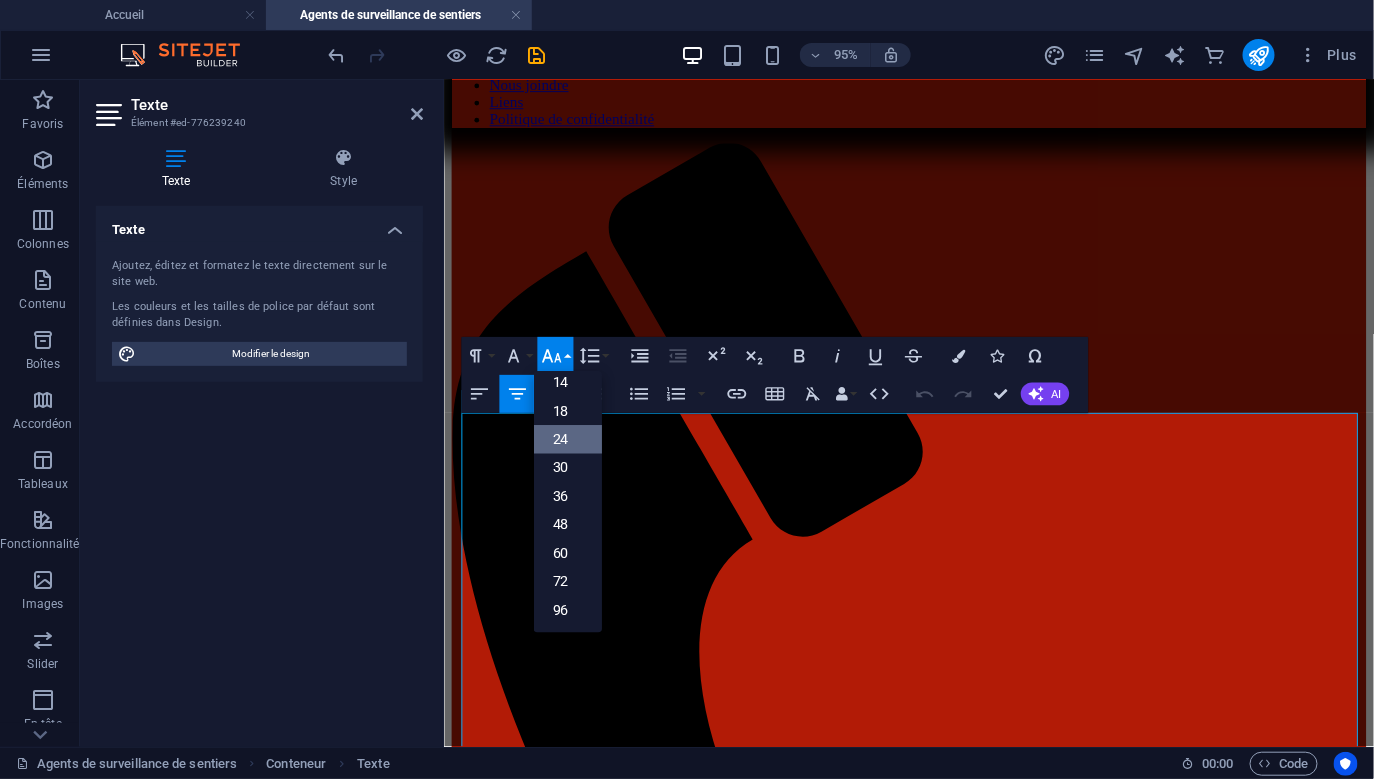 scroll, scrollTop: 160, scrollLeft: 0, axis: vertical 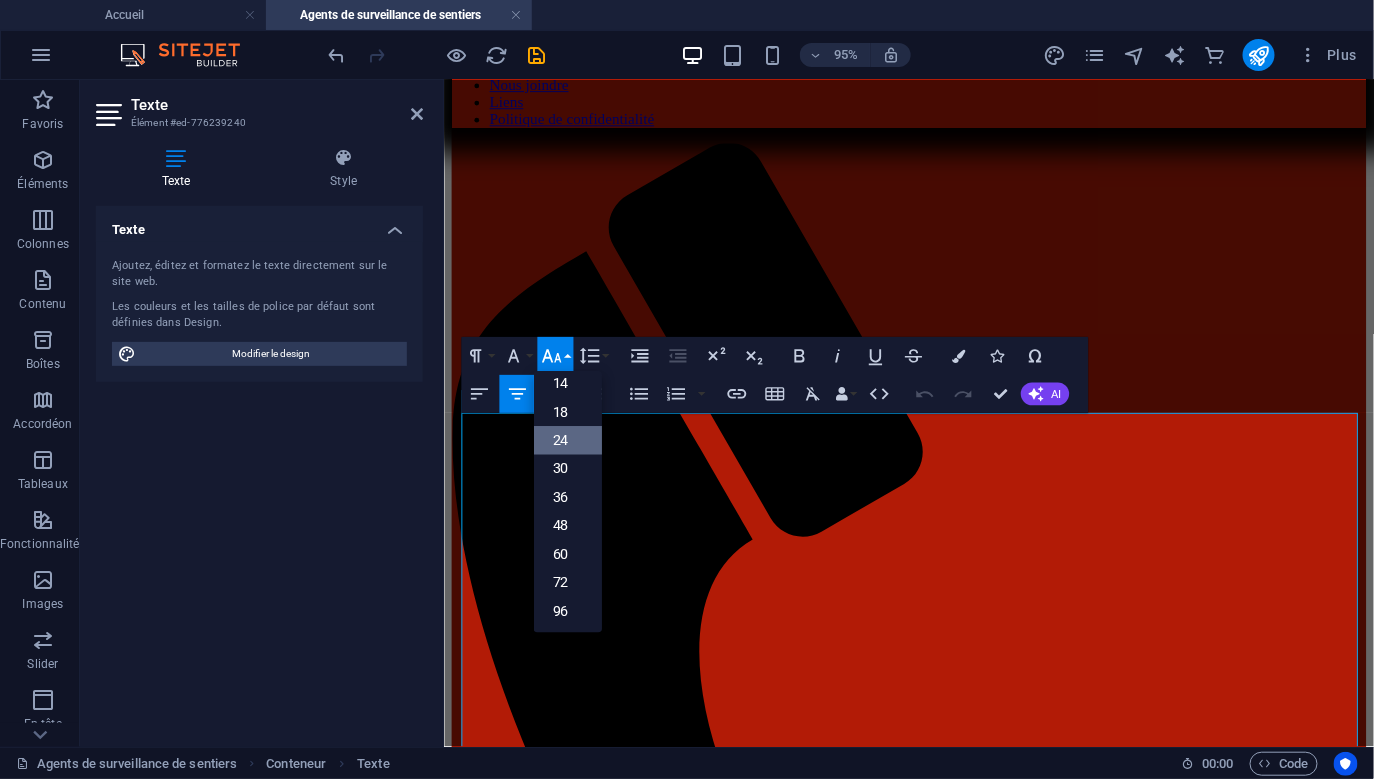 click 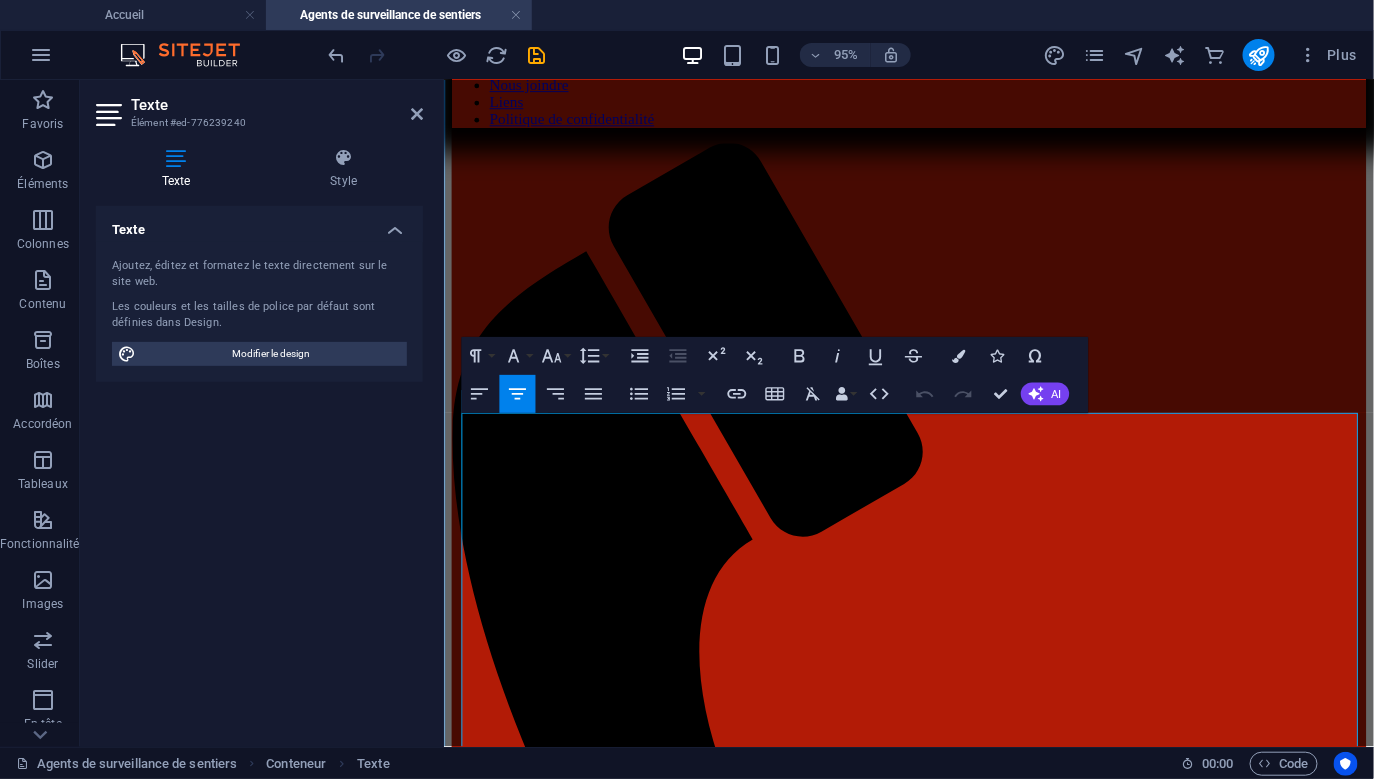 click on "Les sentiers du club sont patrouillés par une équipe d'agents de surveillance de sentiers." at bounding box center [932, 1942] 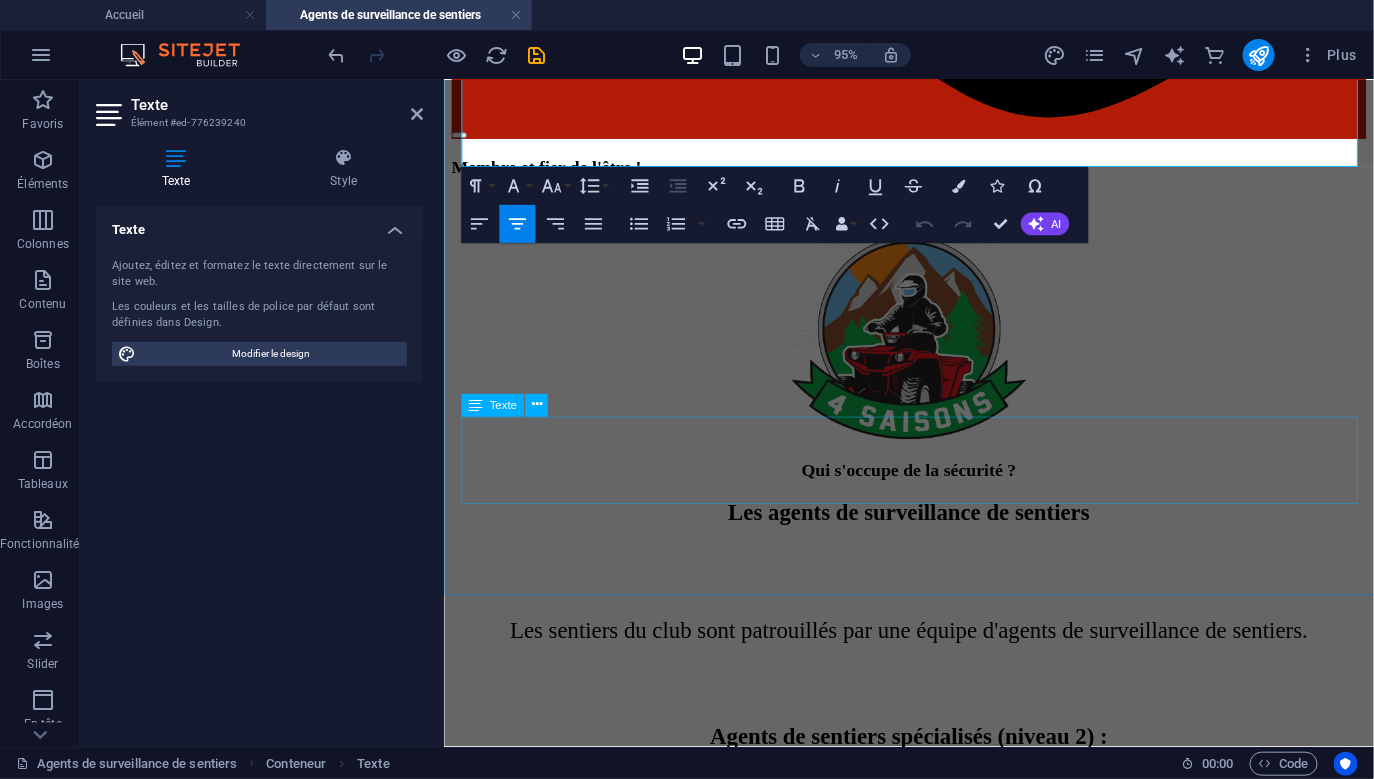 scroll, scrollTop: 2162, scrollLeft: 0, axis: vertical 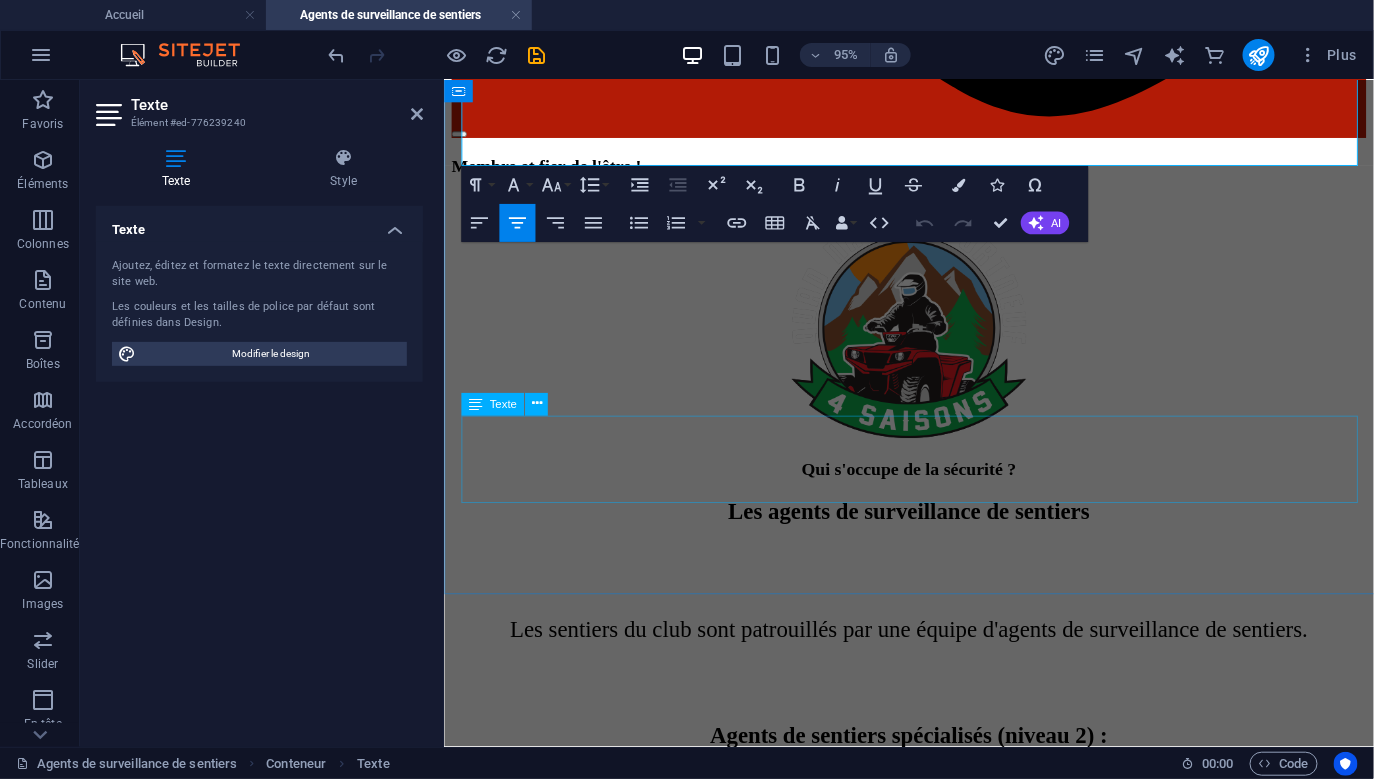 click on "Vous avez des questionnements sur les lois et règlements des véhicules hors route (LVHR) ?   Veuillez communiquer par courriel au  securite@quadnatureportneuf.com . Un agent vous    répondra dans les meilleurs délais possibles." at bounding box center (932, 2231) 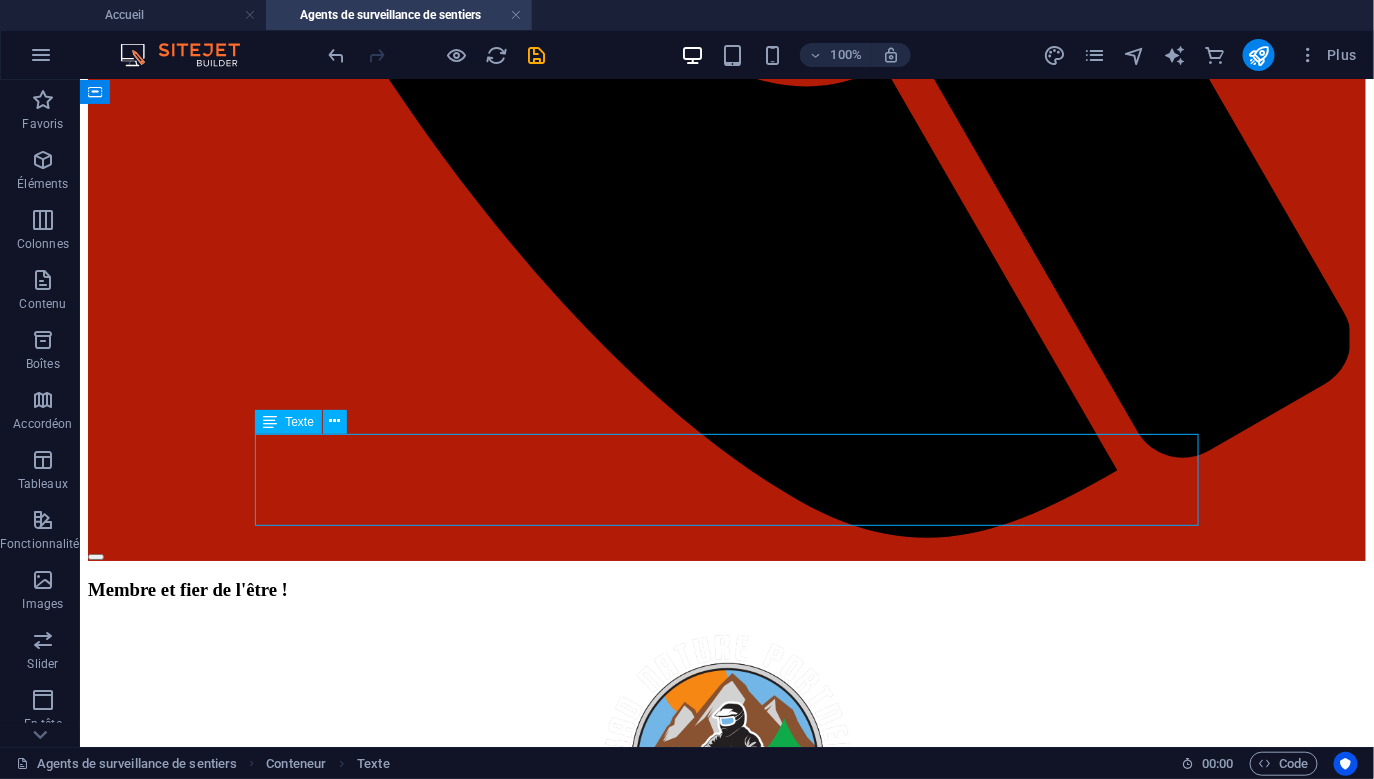 click on "Vous avez des questionnements sur les lois et règlements des véhicules hors route (LVHR) ?   Veuillez communiquer par courriel au  securite@quadnatureportneuf.com . Un agent vous    répondra dans les meilleurs délais possibles." at bounding box center [726, 2622] 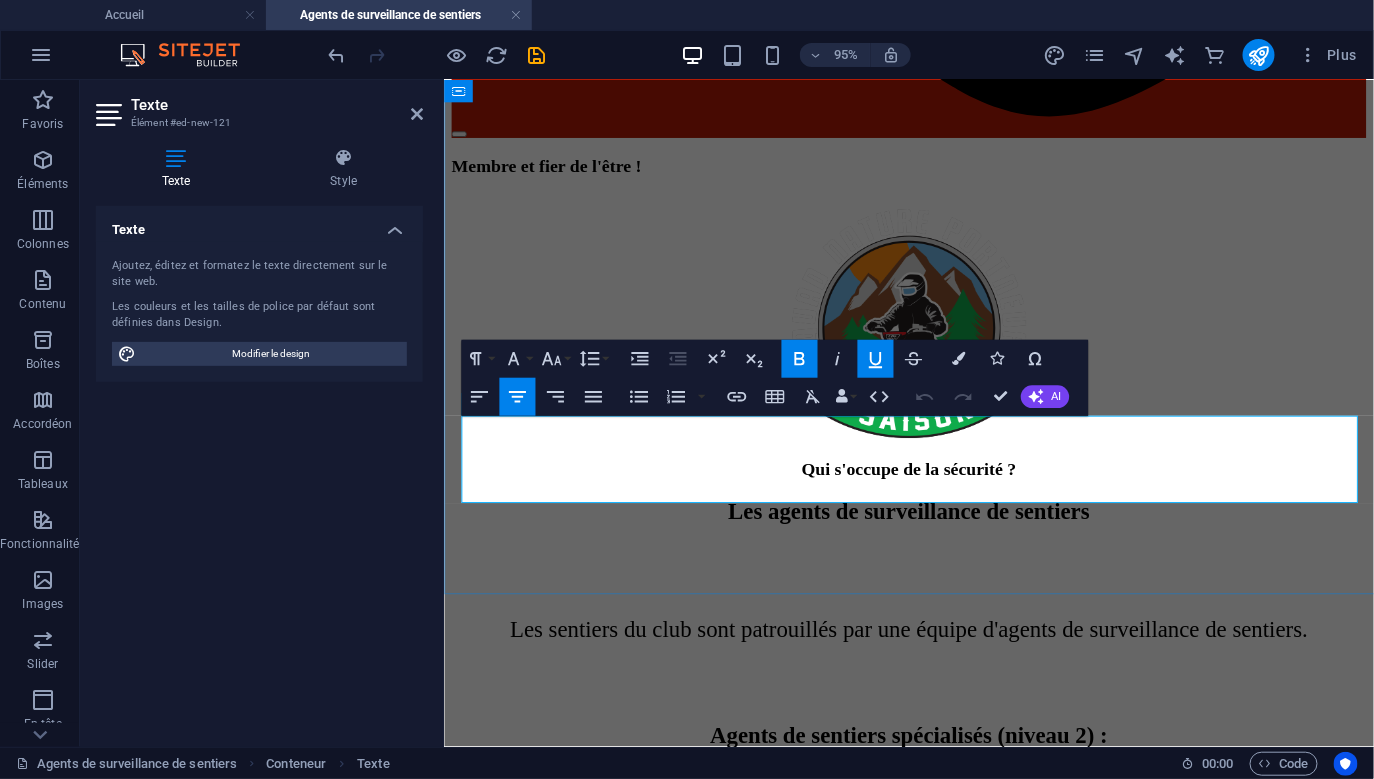 click on "Vous avez des questionnements sur les lois et règlements des véhicules hors route (LVHR) ?   Veuillez communiquer par courriel au  securite@quadnatureportneuf.com . Un agent vous    répondra dans les meilleurs délais possibles." at bounding box center [932, 2231] 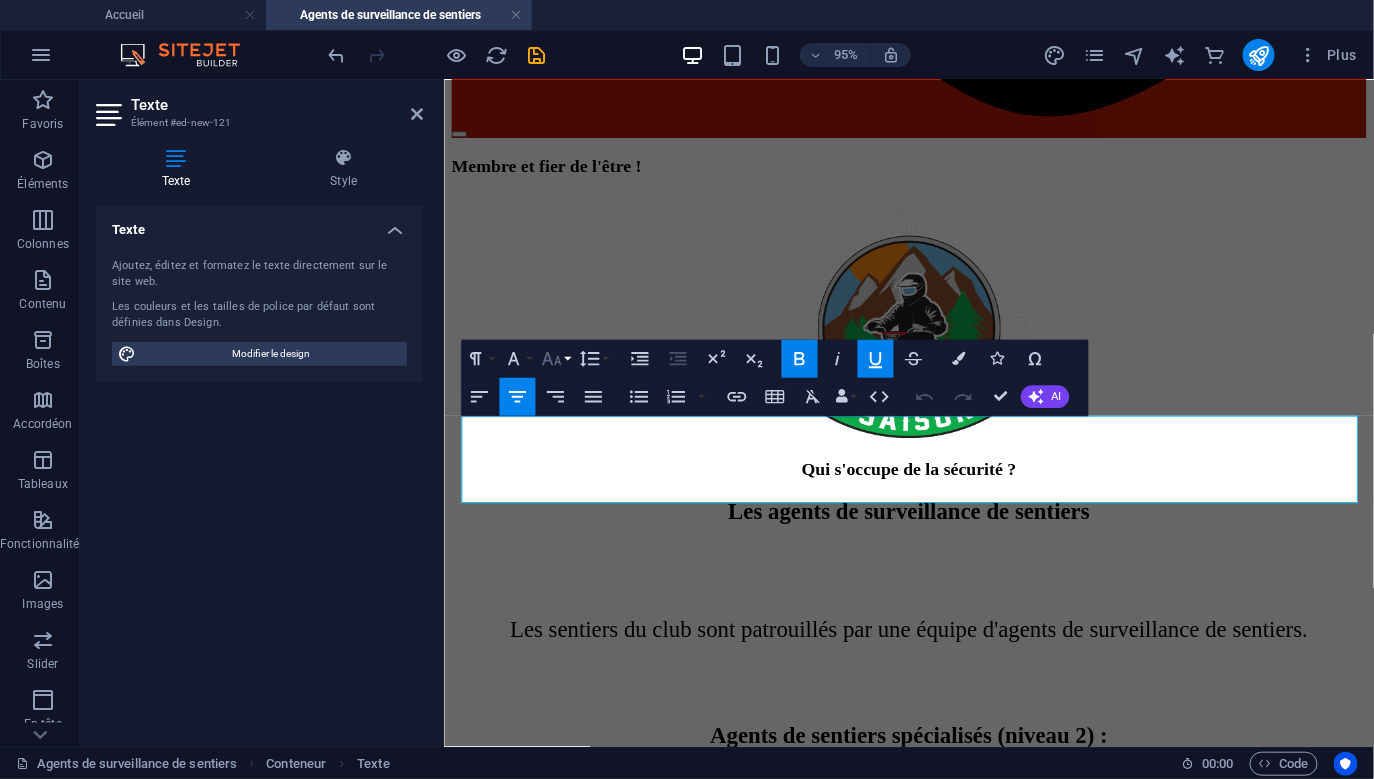 click 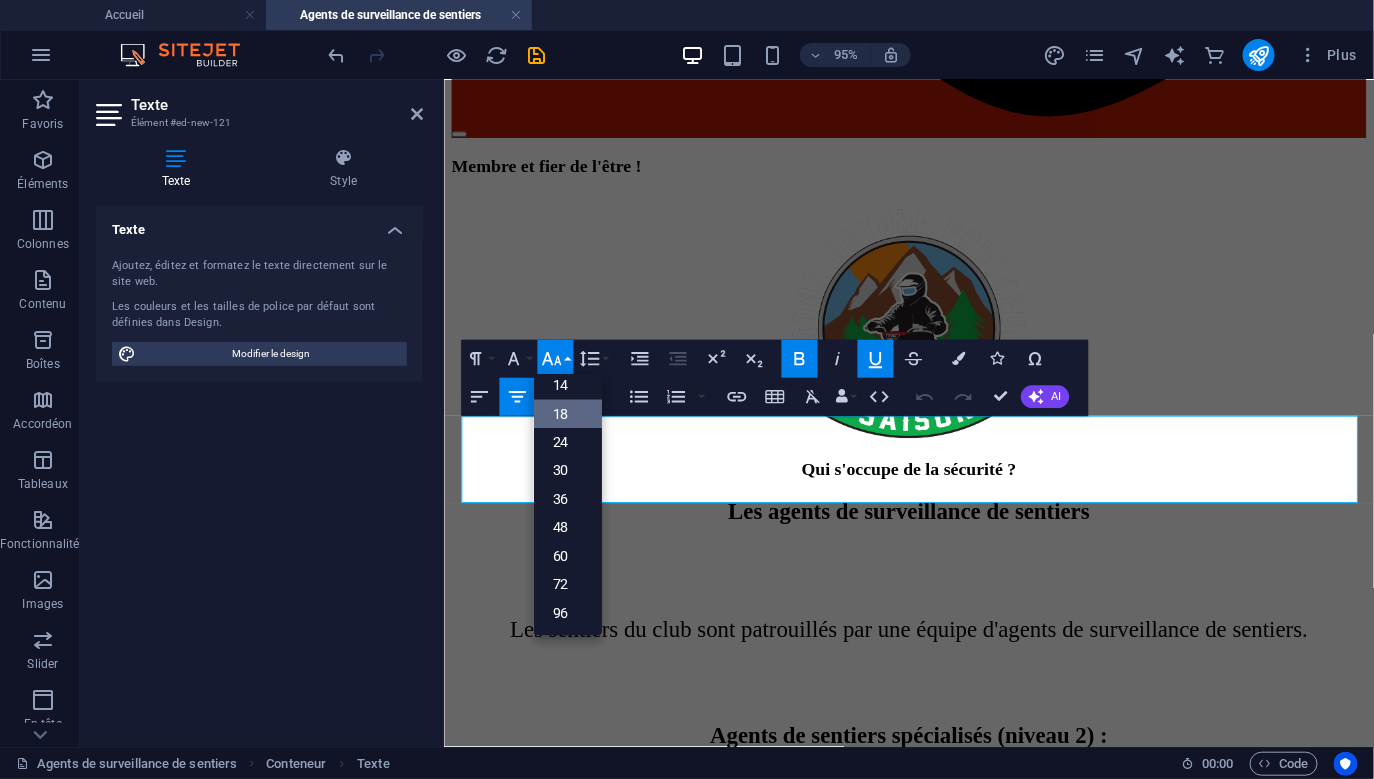 scroll, scrollTop: 160, scrollLeft: 0, axis: vertical 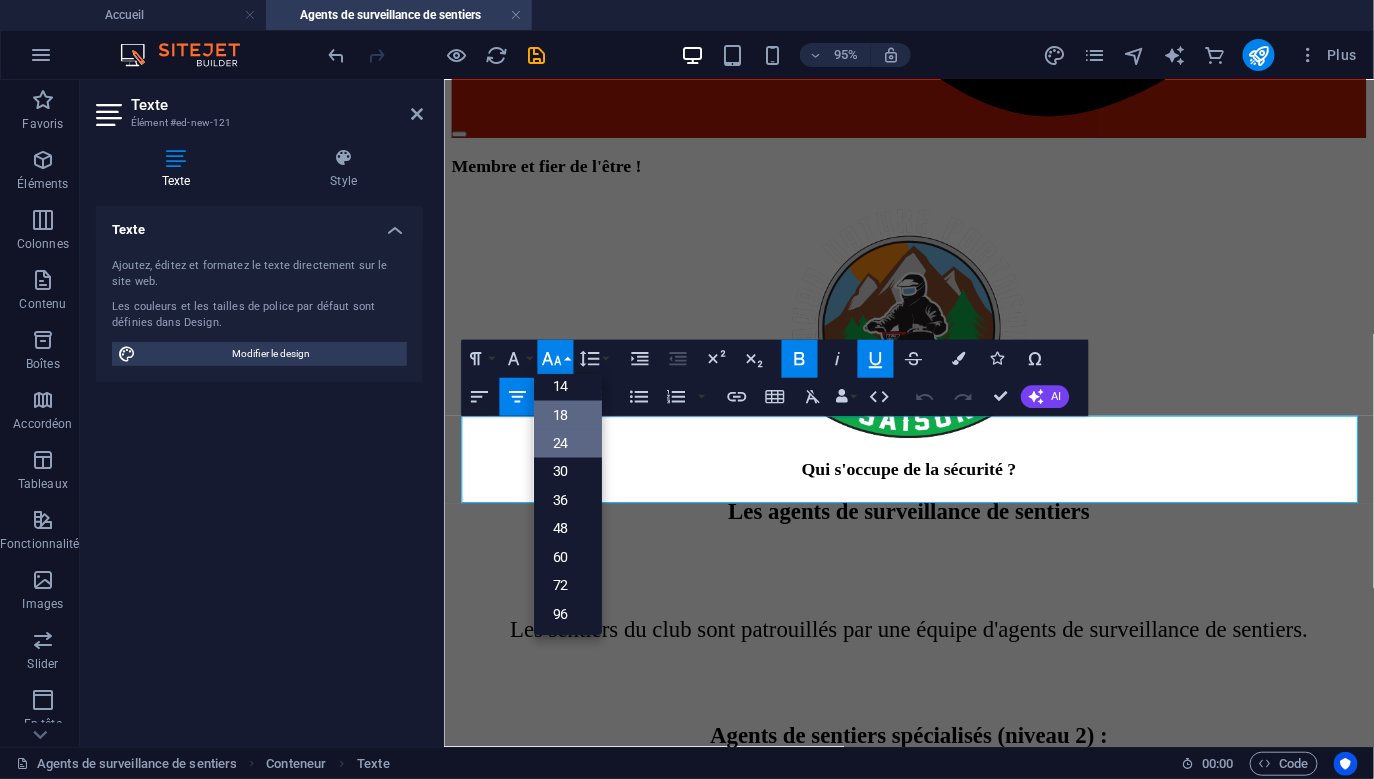 click on "24" at bounding box center [567, 443] 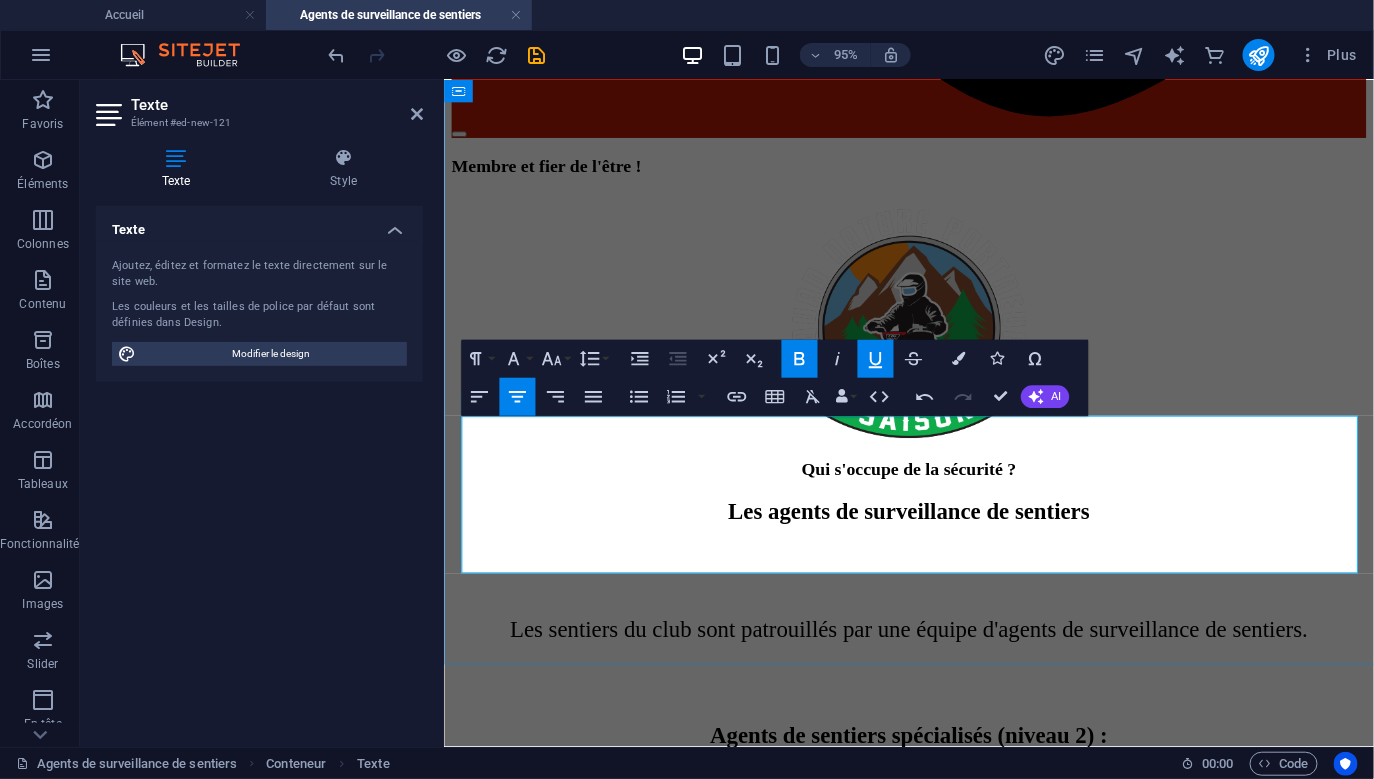 click on "Vous avez des questionnements sur les lois et règlements des véhicules hors route (LVHR) ?   Veuillez communiquer par courriel au  securite@quadnatureportneuf.com . Un agent vous    répondra dans les meilleurs délais possibles." at bounding box center [932, 2242] 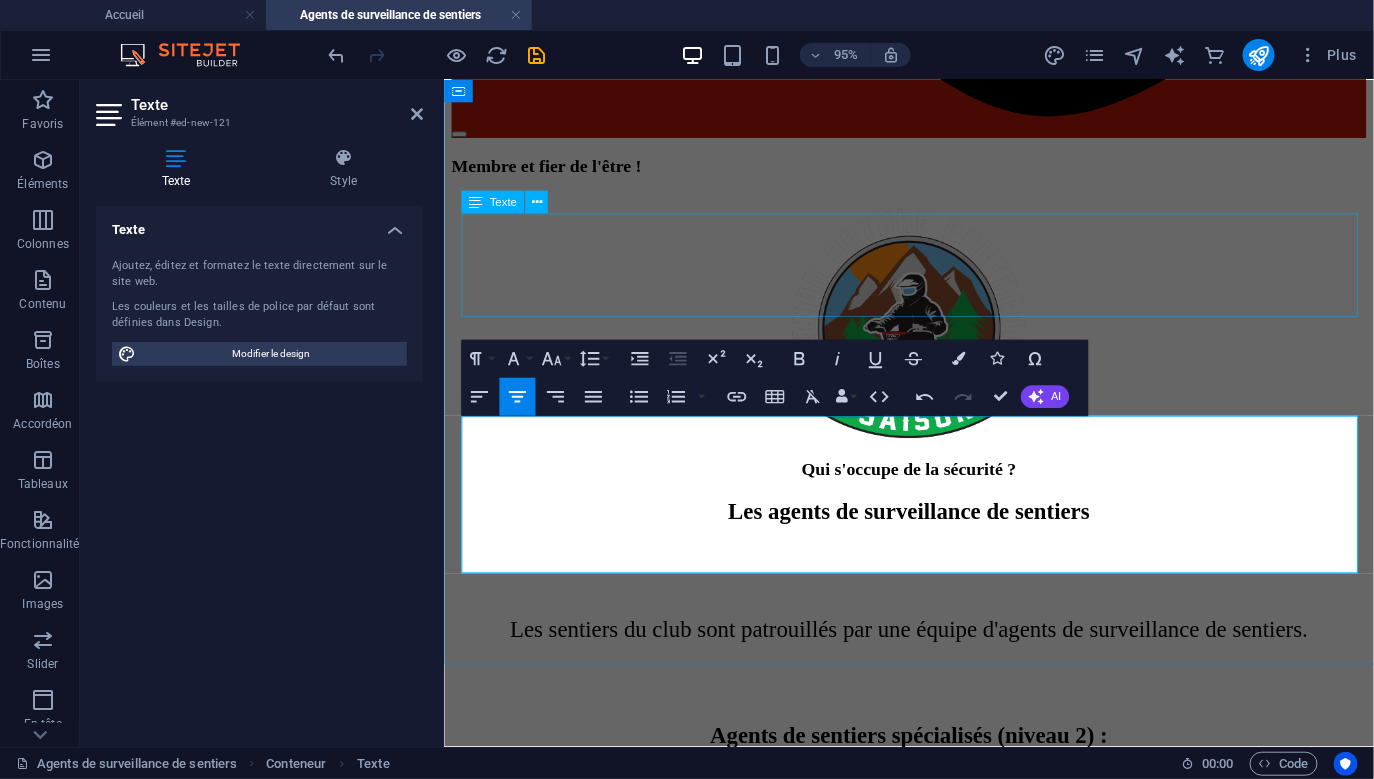 click on "Vous voulez plus d'information sur le rôle des agents de surveillances de sentiers, clique sur le lien ici :" at bounding box center (932, 2056) 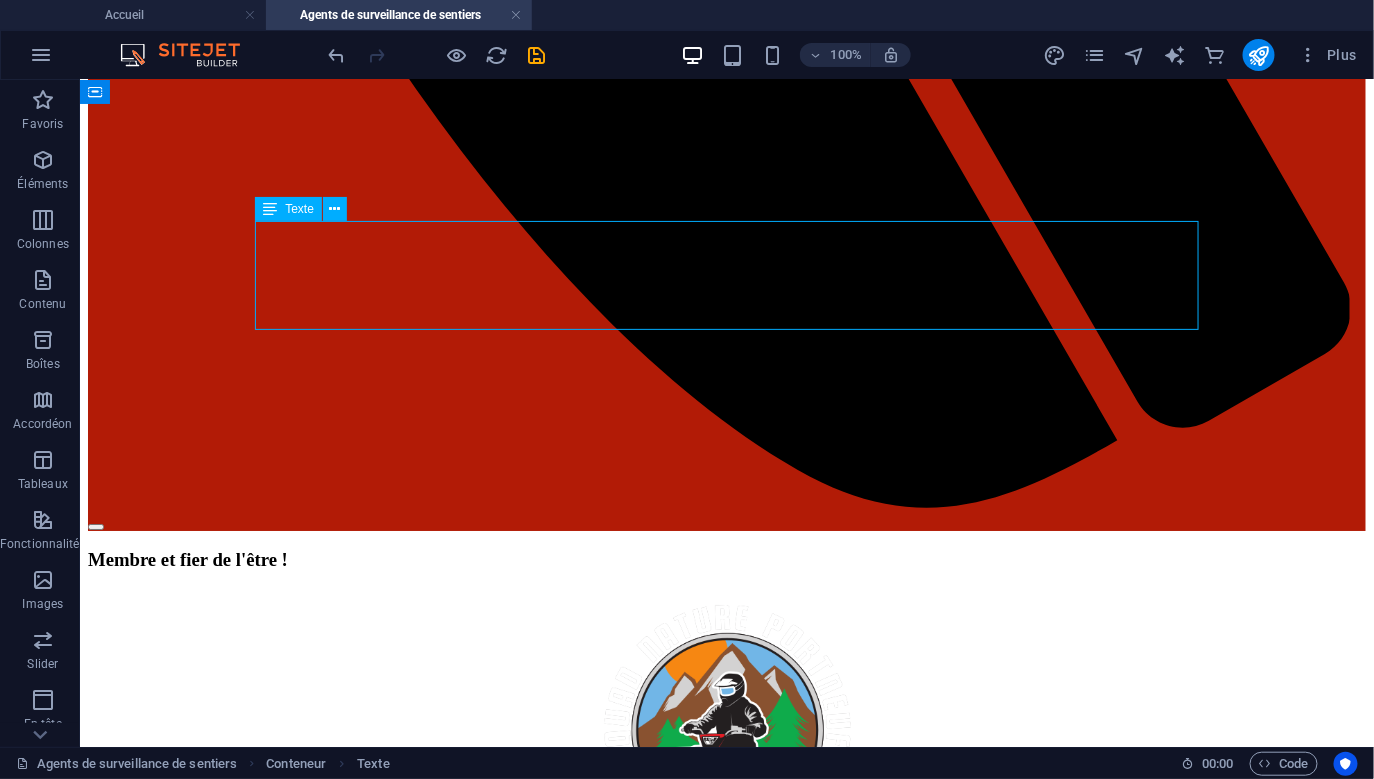 click on "Vous voulez plus d'information sur le rôle des agents de surveillances de sentiers, clique sur le lien ici :" at bounding box center (726, 2430) 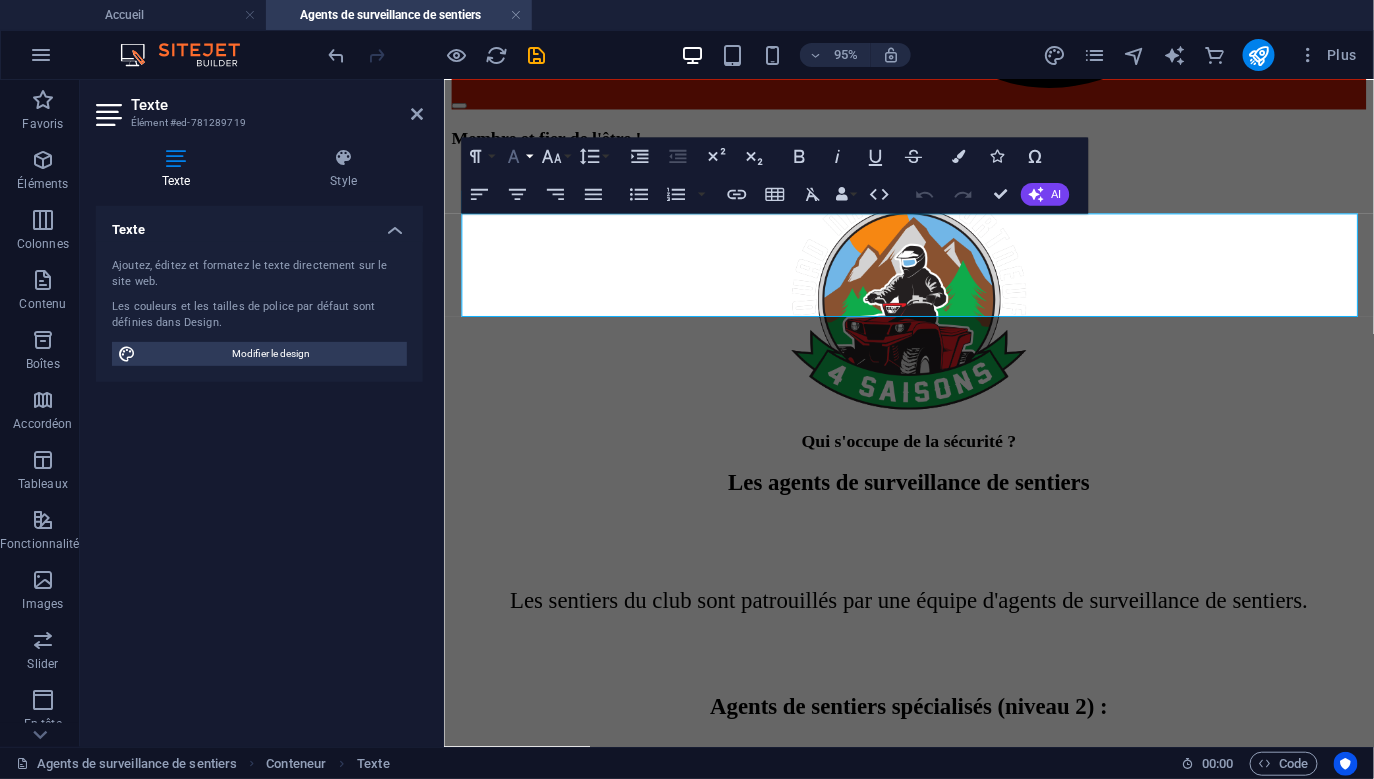 click 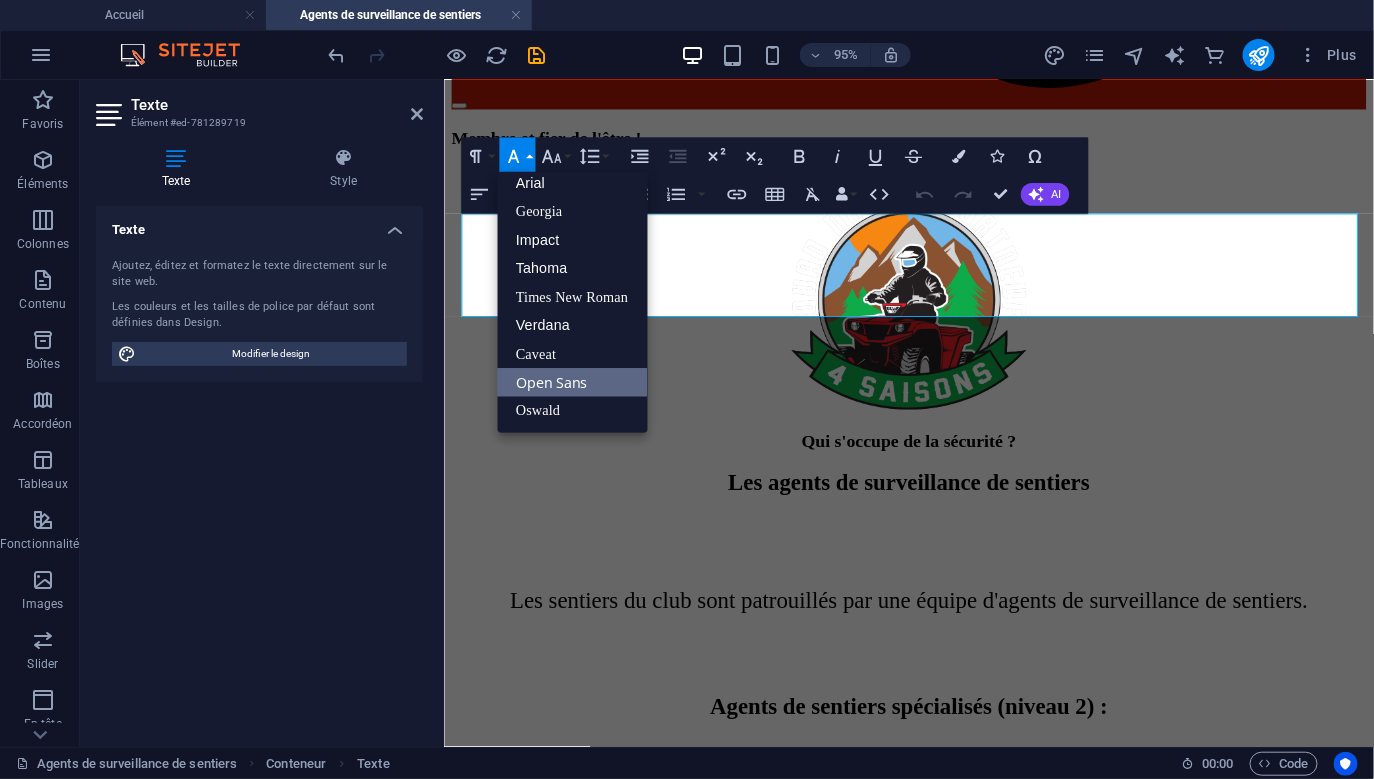 scroll, scrollTop: 10, scrollLeft: 0, axis: vertical 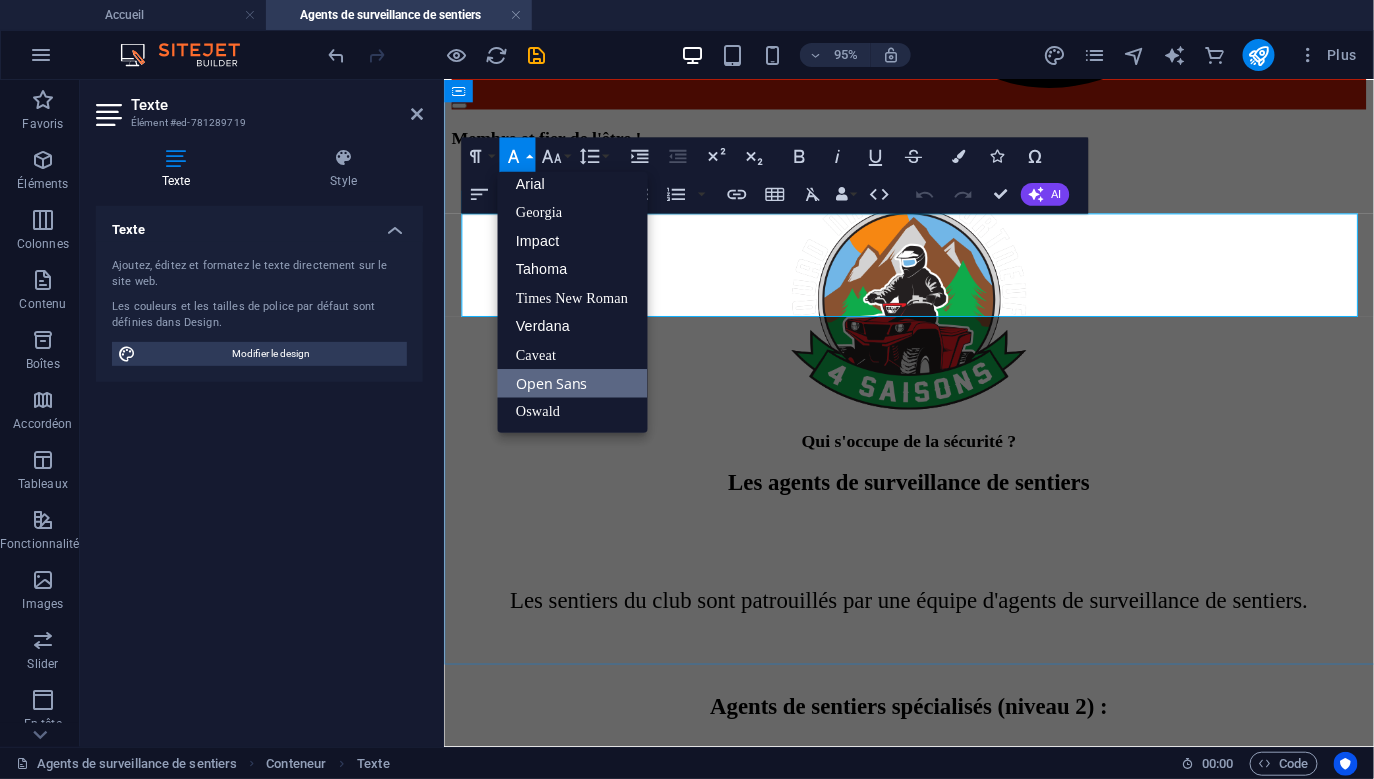 click on "Vous voulez plus d'information sur le rôle des agents de surveillances de sentiers, clique sur le lien ici :" at bounding box center (933, 2008) 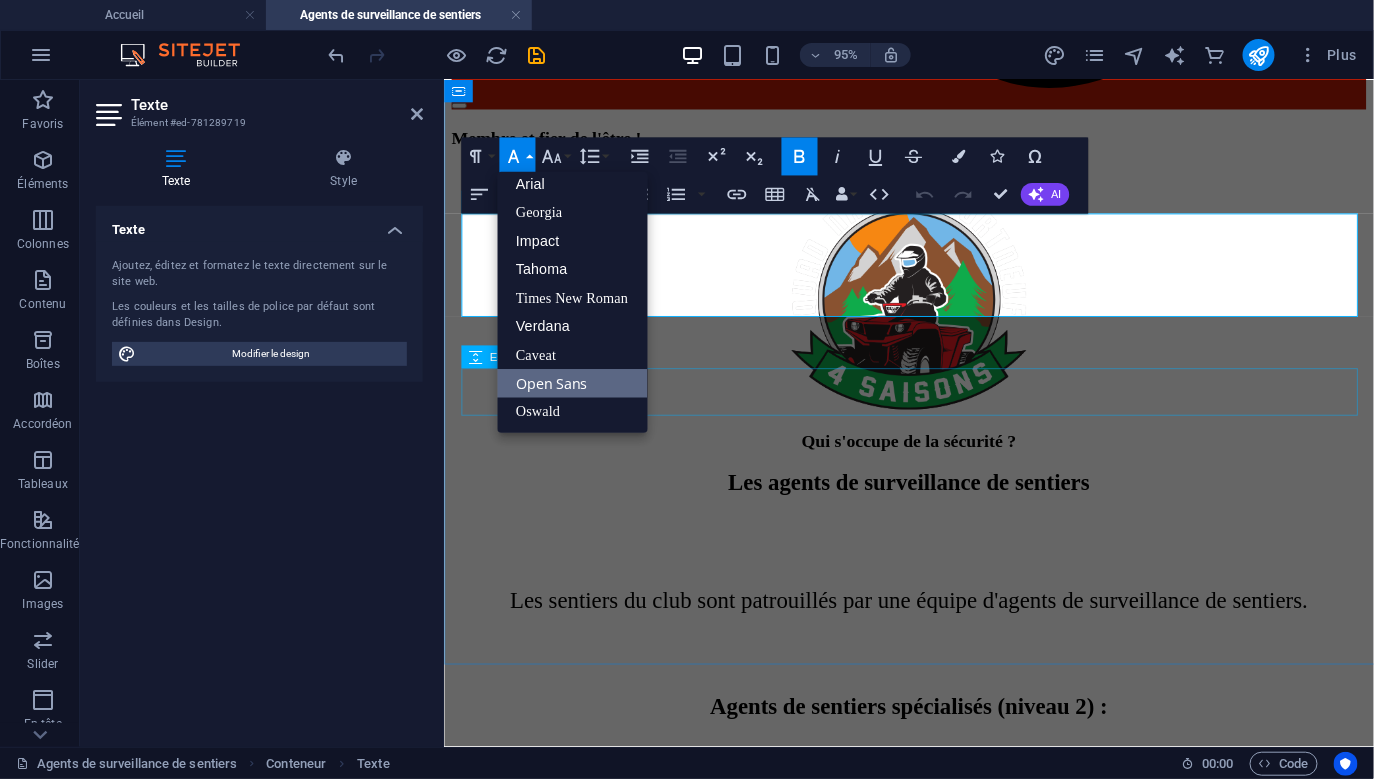 click at bounding box center (932, 2129) 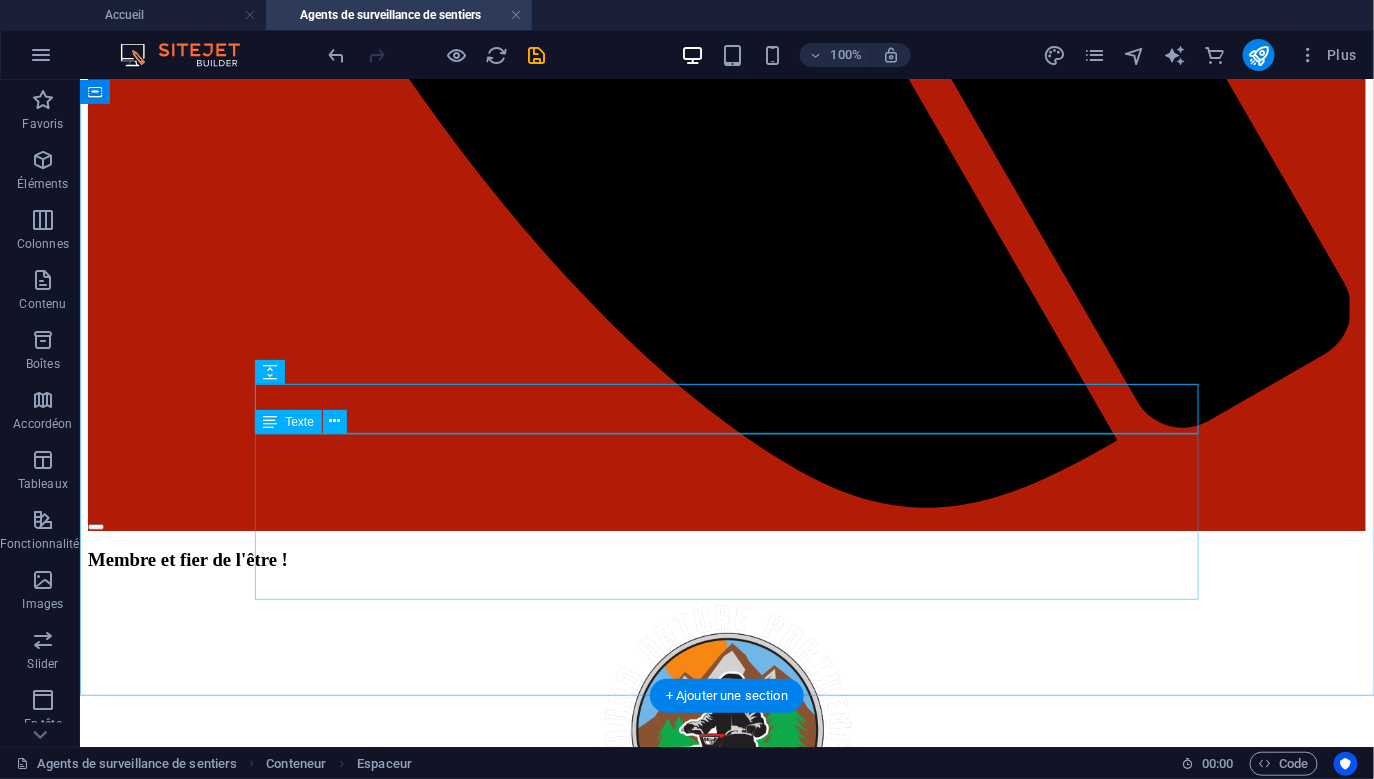 click on "Vous avez des questionnements sur les lois et règlements des véhicules hors route (LVHR) ?   Veuillez communiquer par courriel au  securite@quadnatureportneuf.com . Un agent vous    répondra dans les meilleurs délais possibles." at bounding box center [726, 2603] 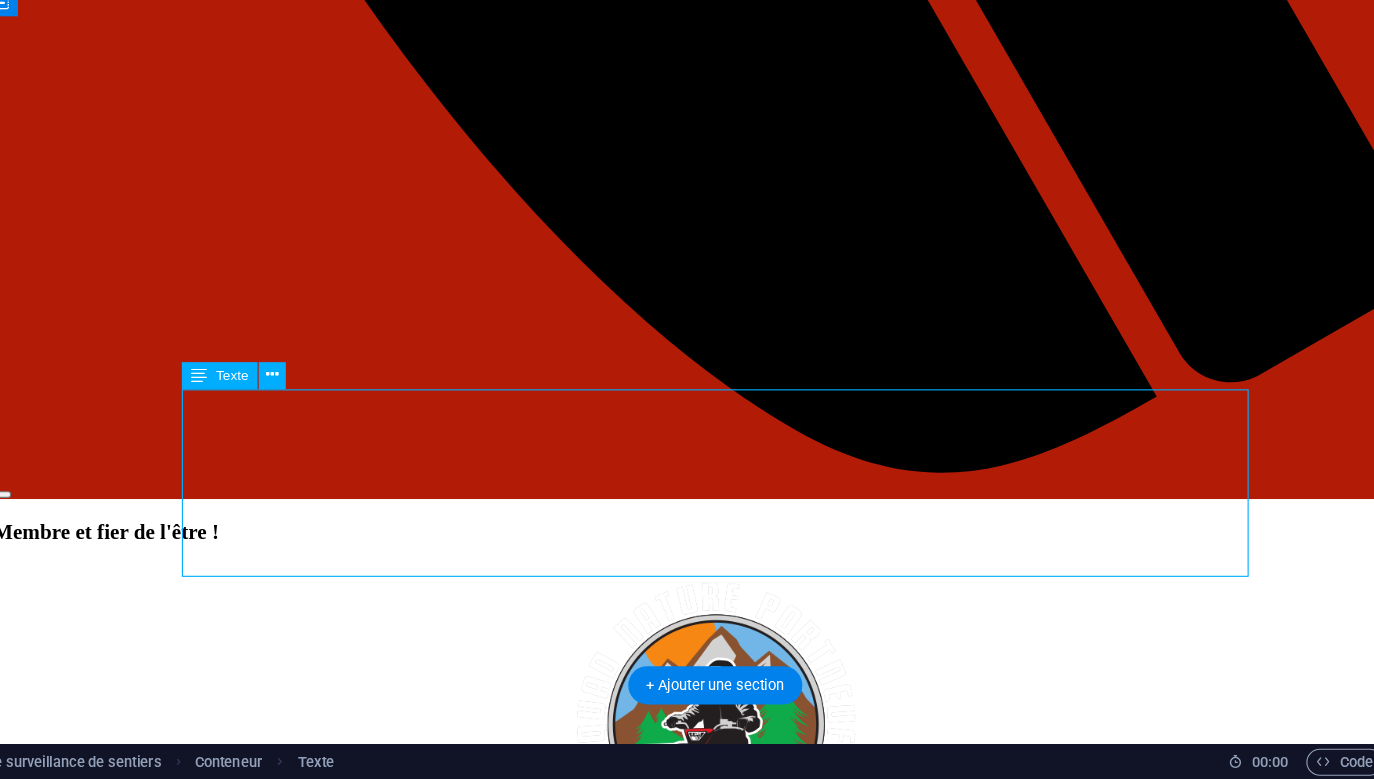 click on "Vous avez des questionnements sur les lois et règlements des véhicules hors route (LVHR) ?   Veuillez communiquer par courriel au  securite@quadnatureportneuf.com . Un agent vous    répondra dans les meilleurs délais possibles." at bounding box center [632, 2514] 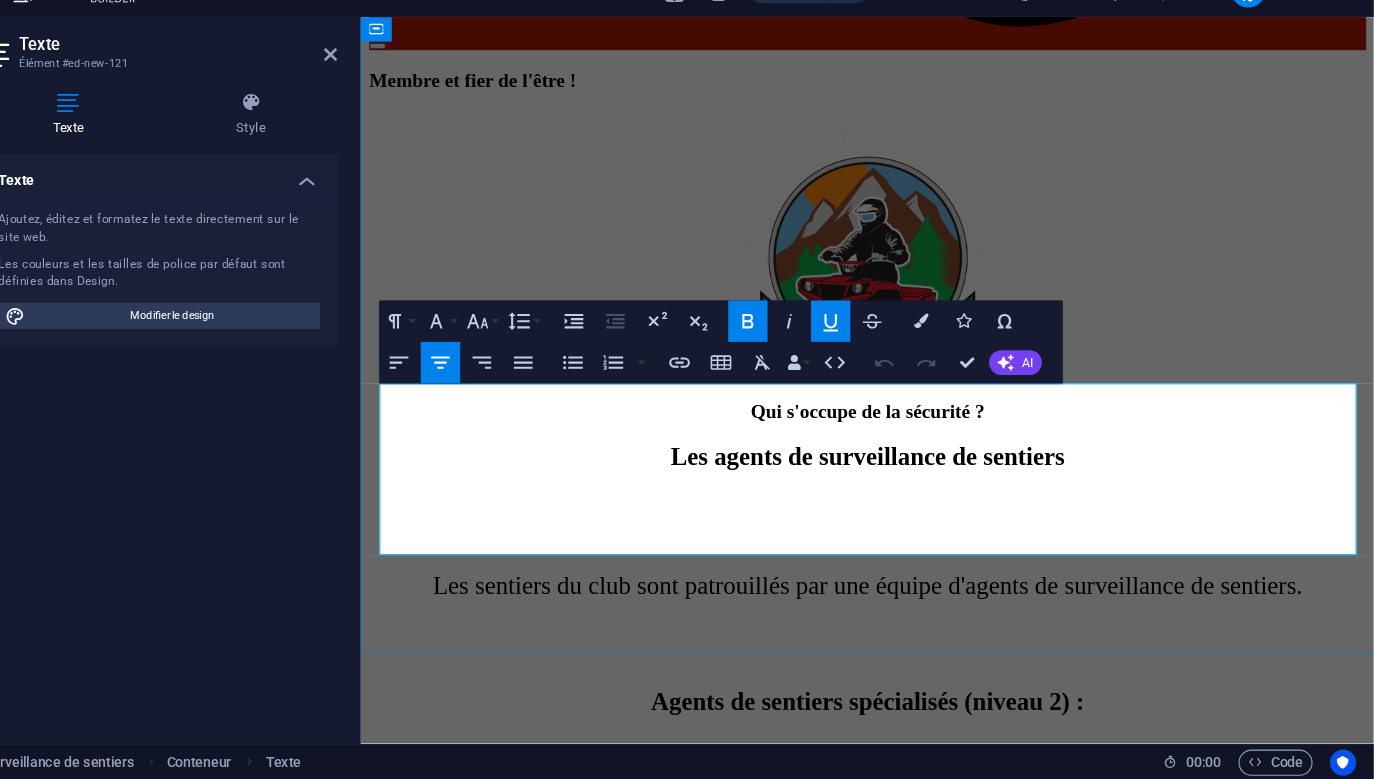 click on "Vous avez des questionnements sur les lois et règlements des véhicules hors route (LVHR) ?" at bounding box center [849, 2135] 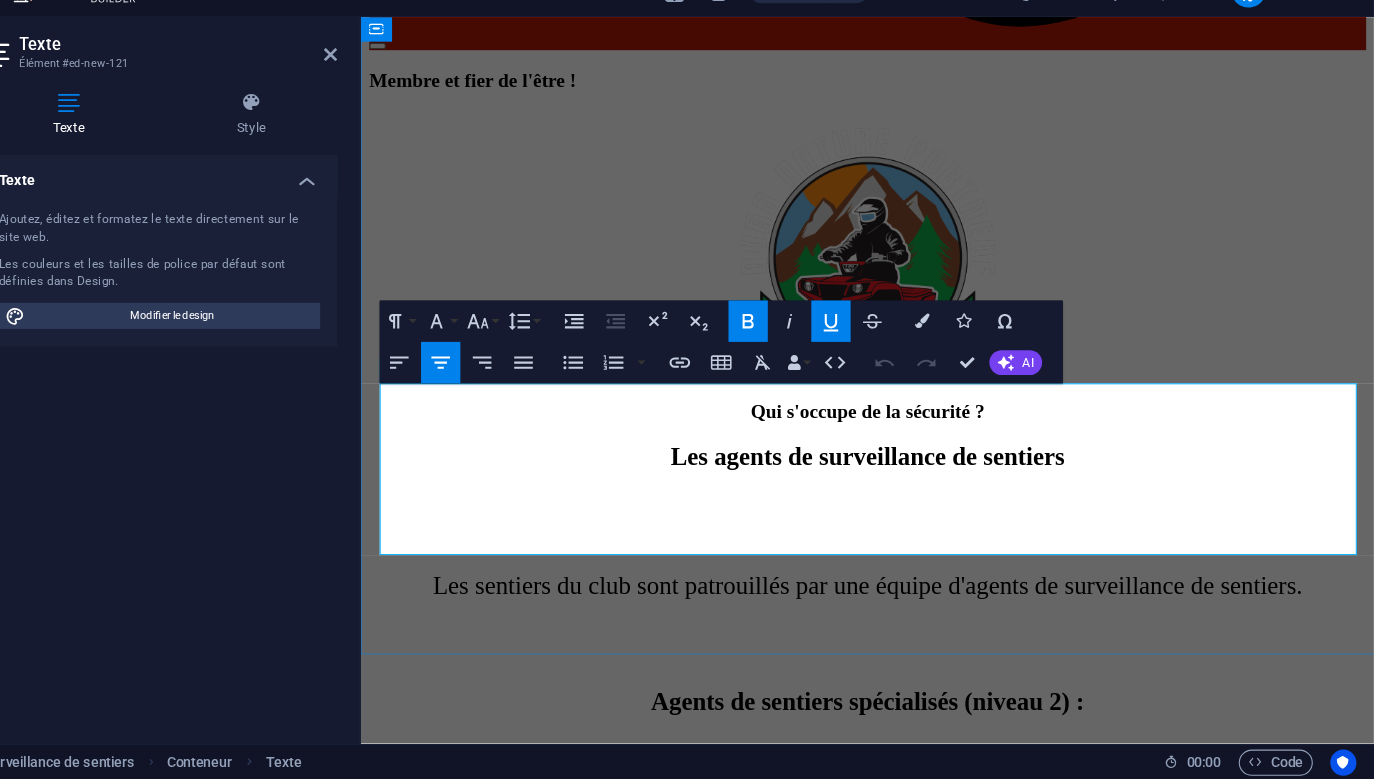 click on "Vous avez des questionnements sur les lois et règlements des véhicules hors route (LVHR) ?" at bounding box center (849, 2135) 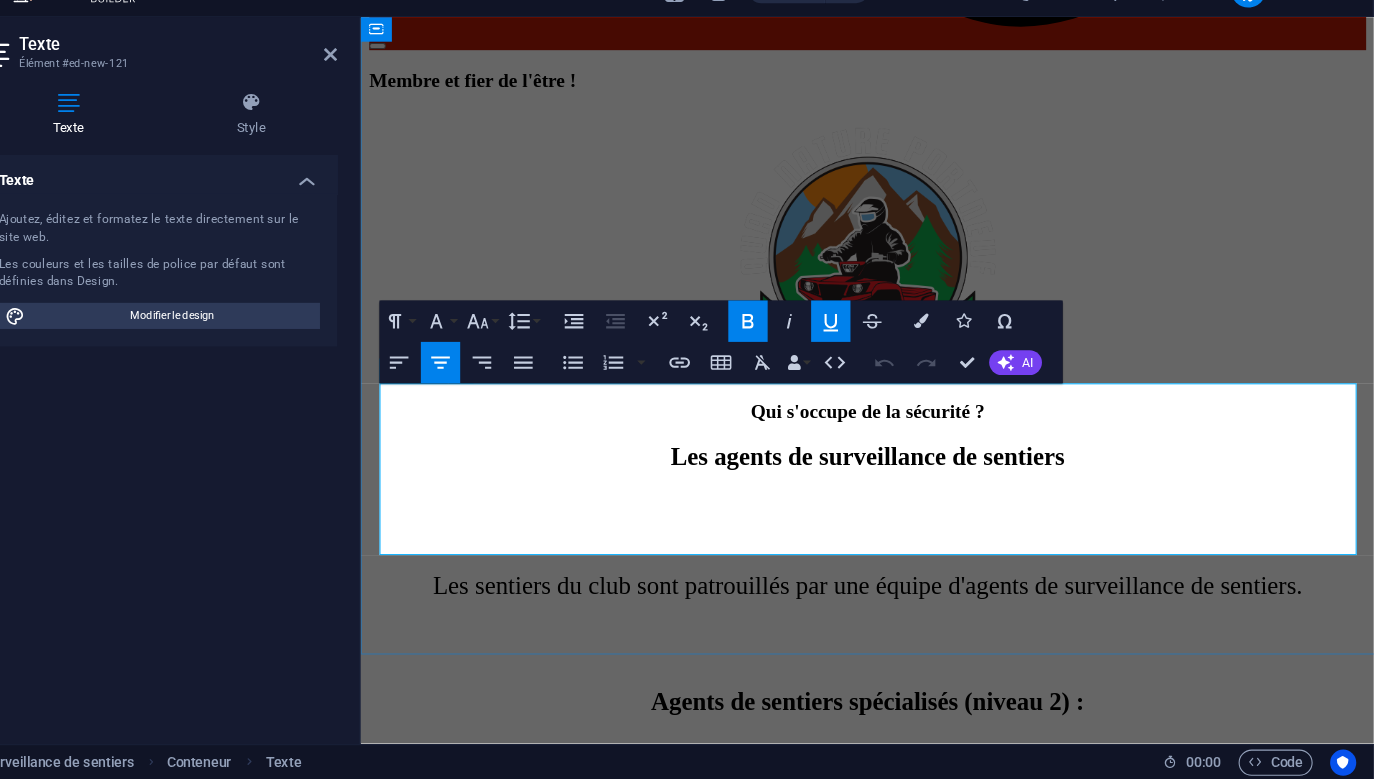 click on "Vous avez des questionnements sur les lois et règlements des véhicules hors route (LVHR) ?" at bounding box center [849, 2135] 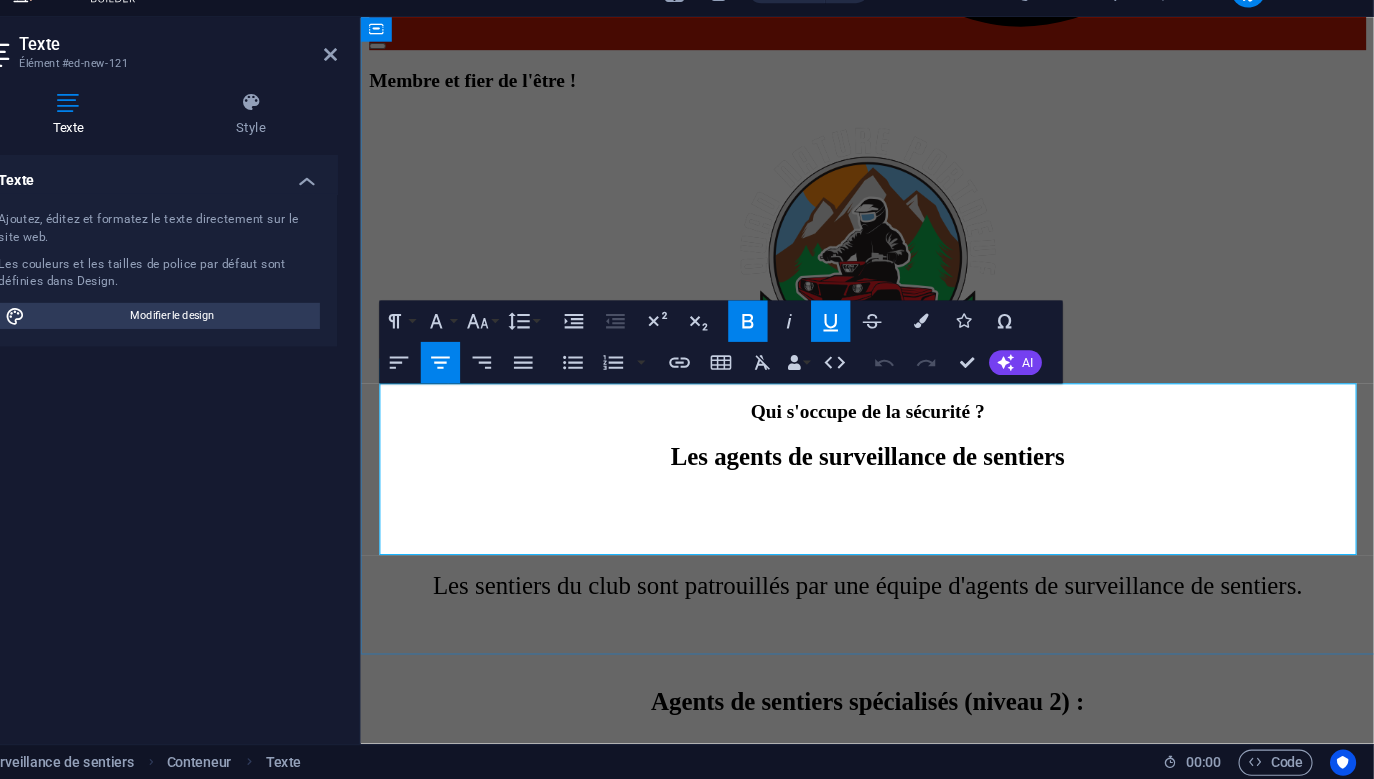 click on "Vous avez des questionnements sur les lois et règlements des véhicules hors route (LVHR) ?" at bounding box center [849, 2135] 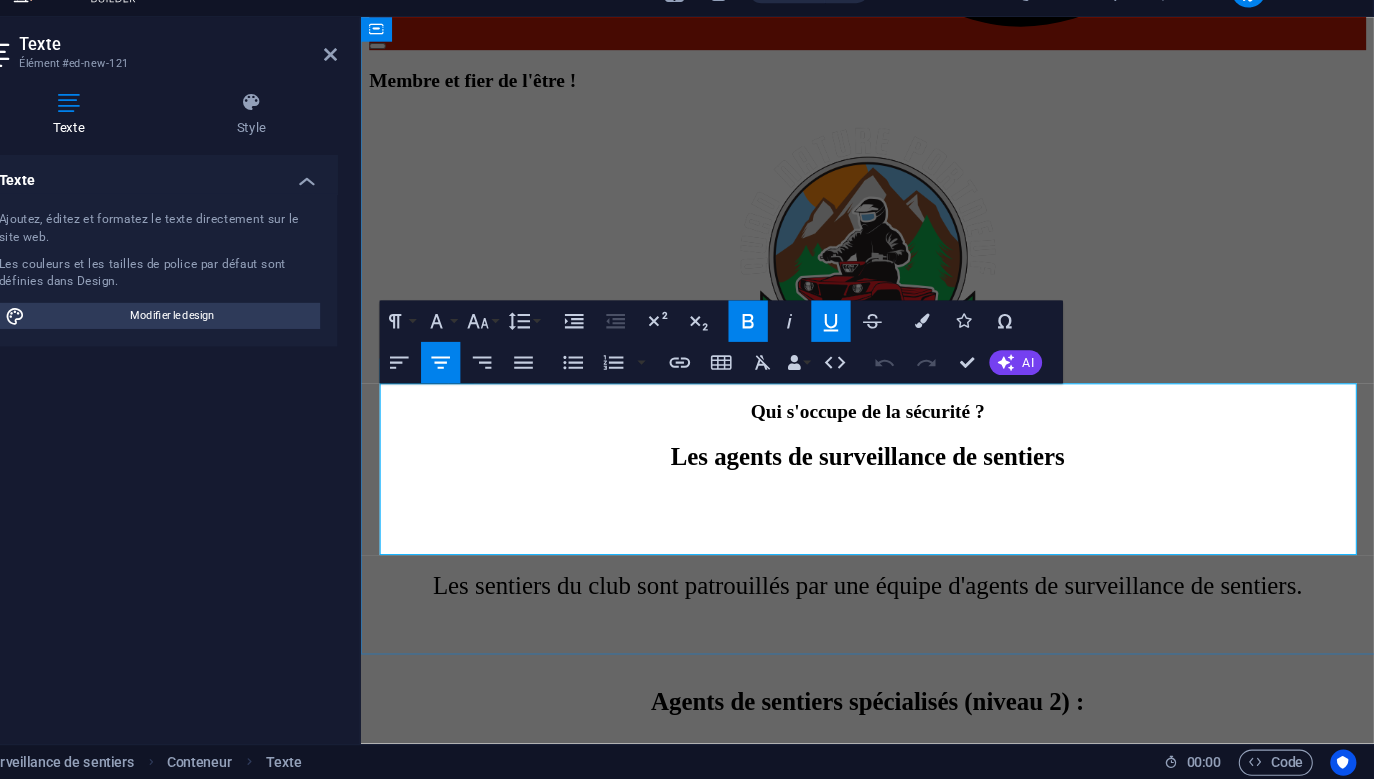 click on "Vous avez des questionnements sur les lois et règlements des véhicules hors route (LVHR) ?" at bounding box center [849, 2135] 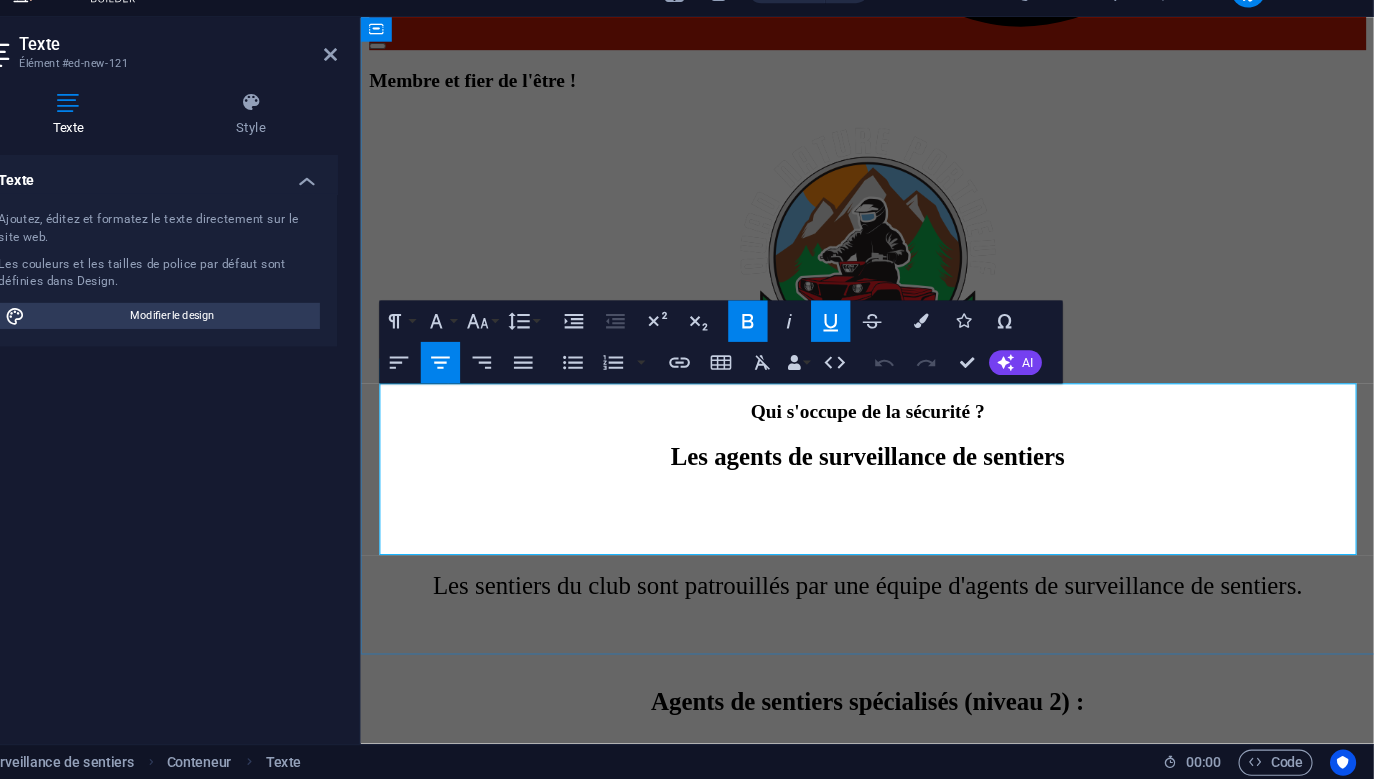 drag, startPoint x: 406, startPoint y: 394, endPoint x: 1140, endPoint y: 522, distance: 745.07715 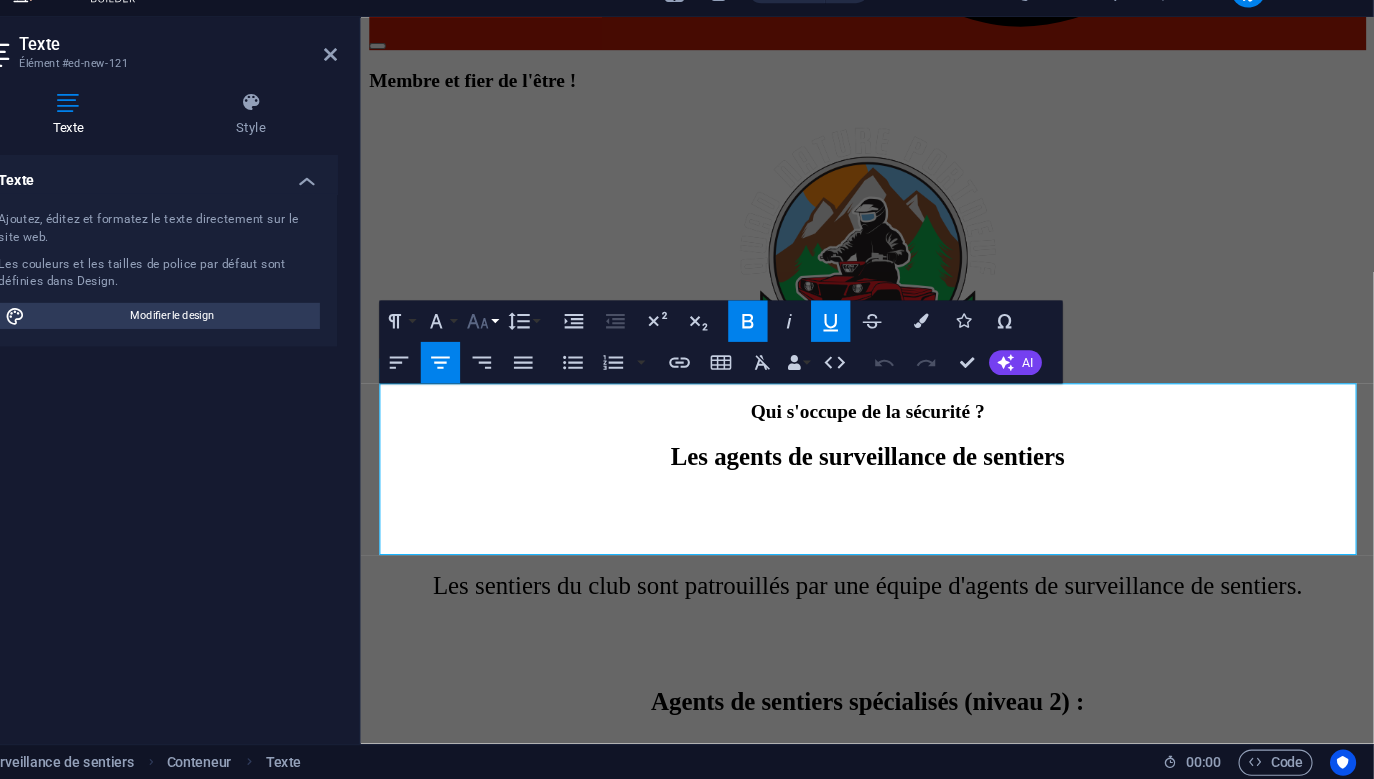 click 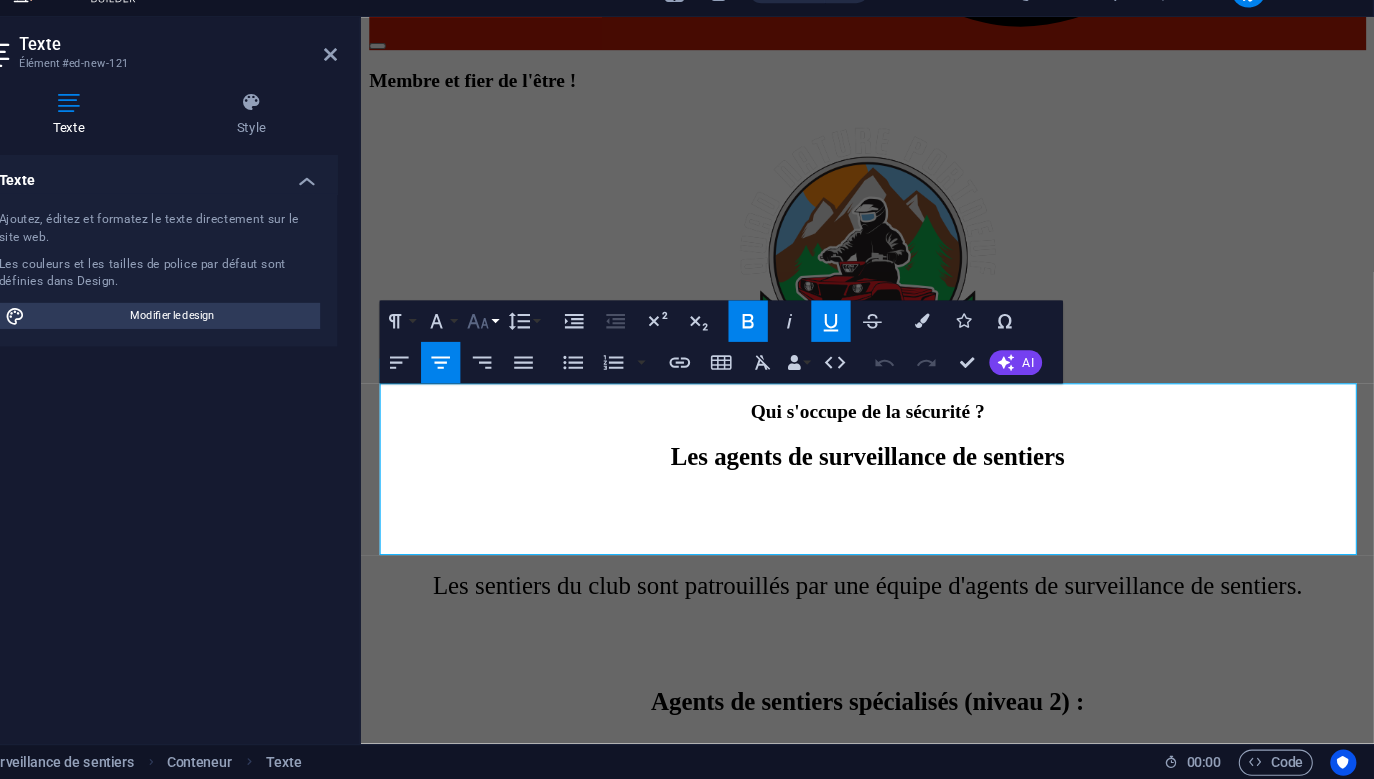 scroll, scrollTop: 174, scrollLeft: 0, axis: vertical 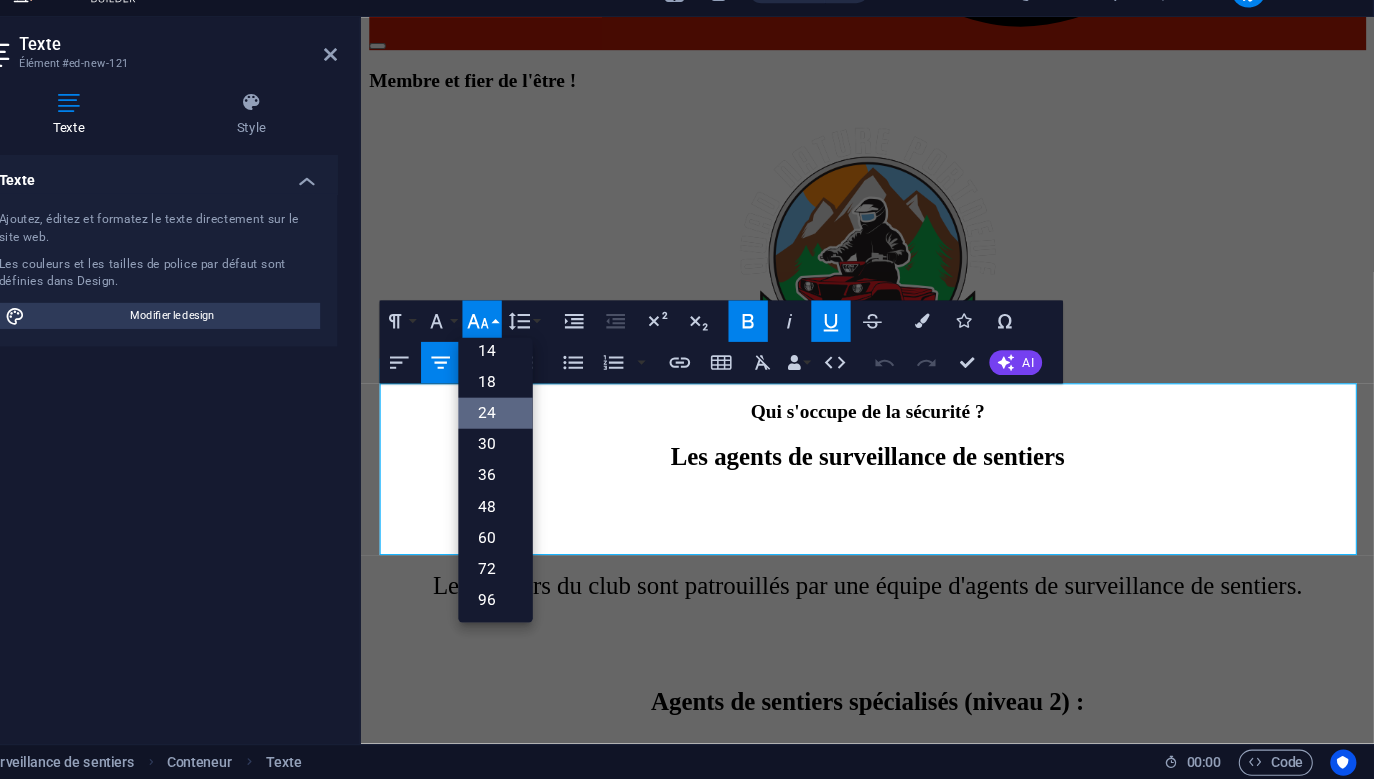 click 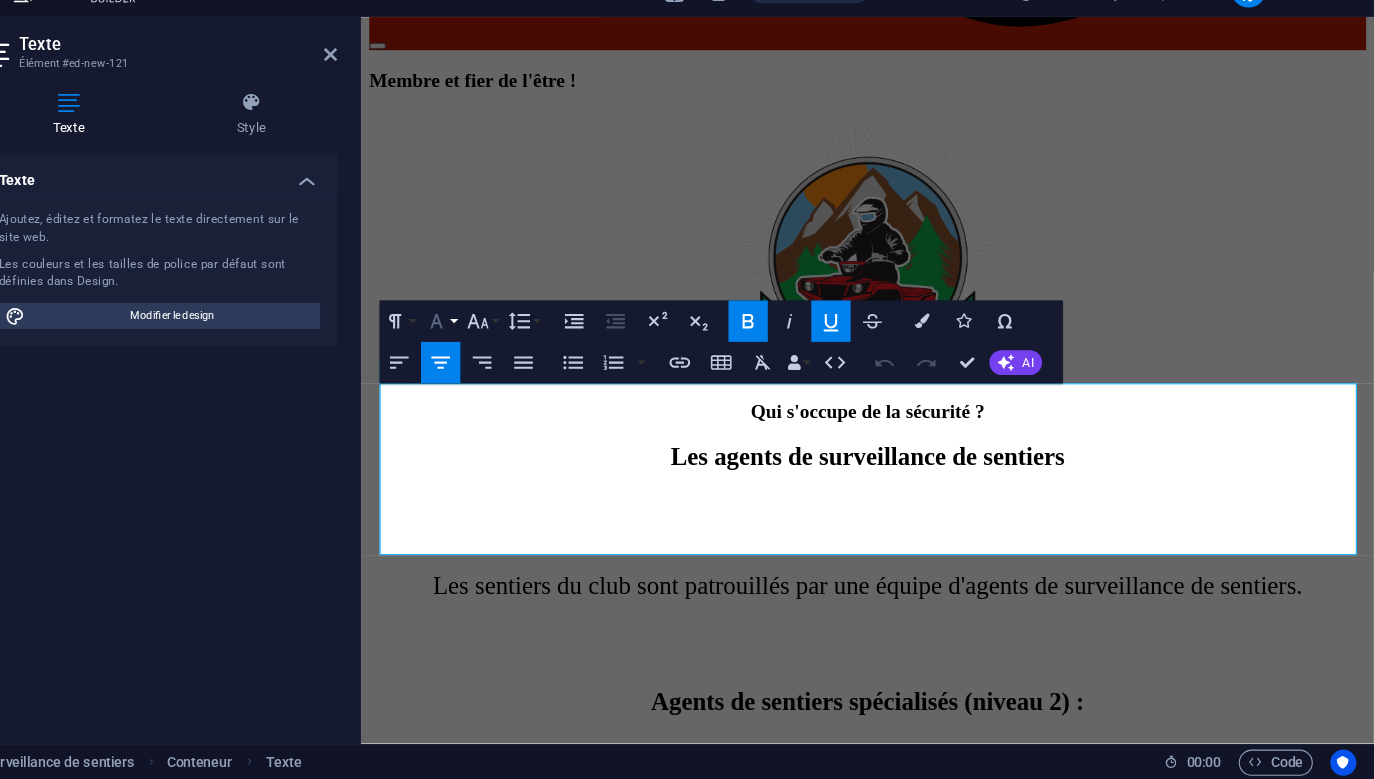 scroll, scrollTop: 0, scrollLeft: 0, axis: both 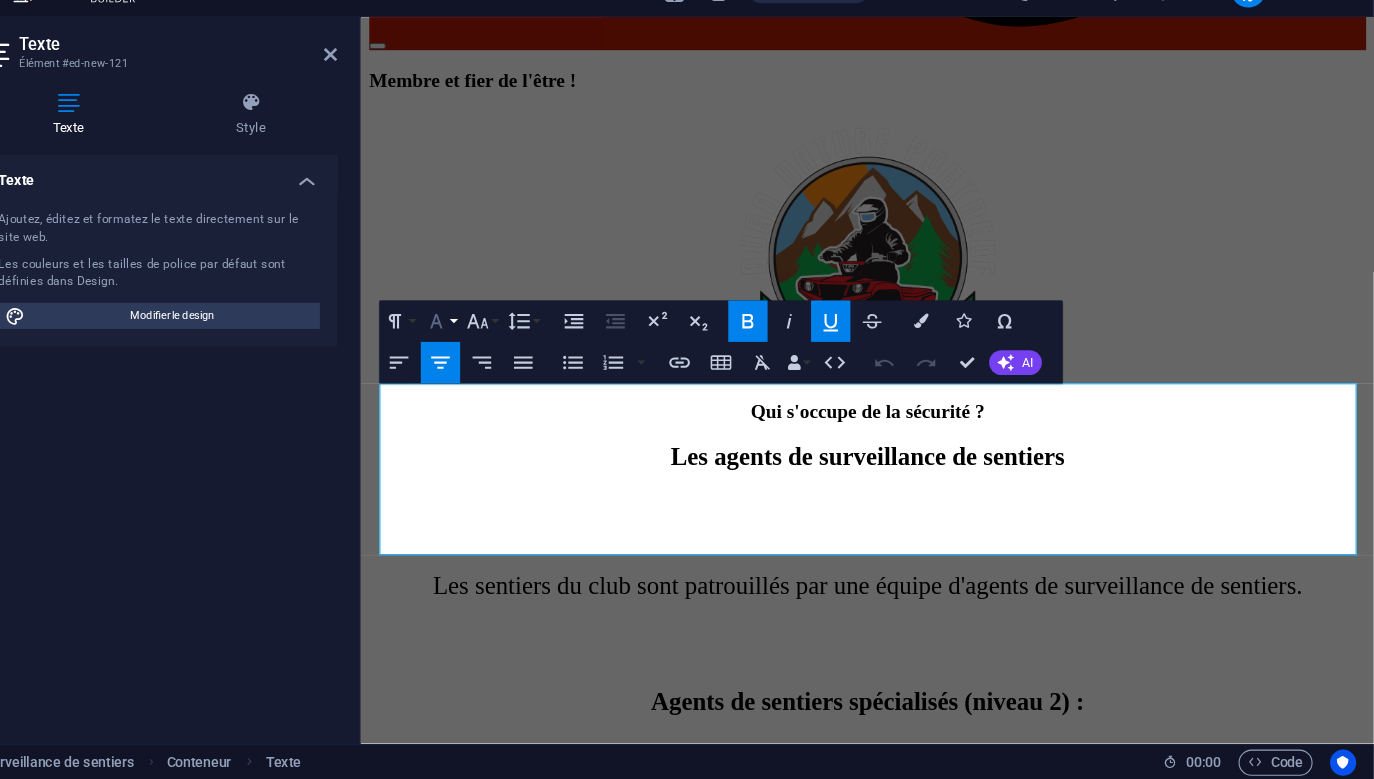 click 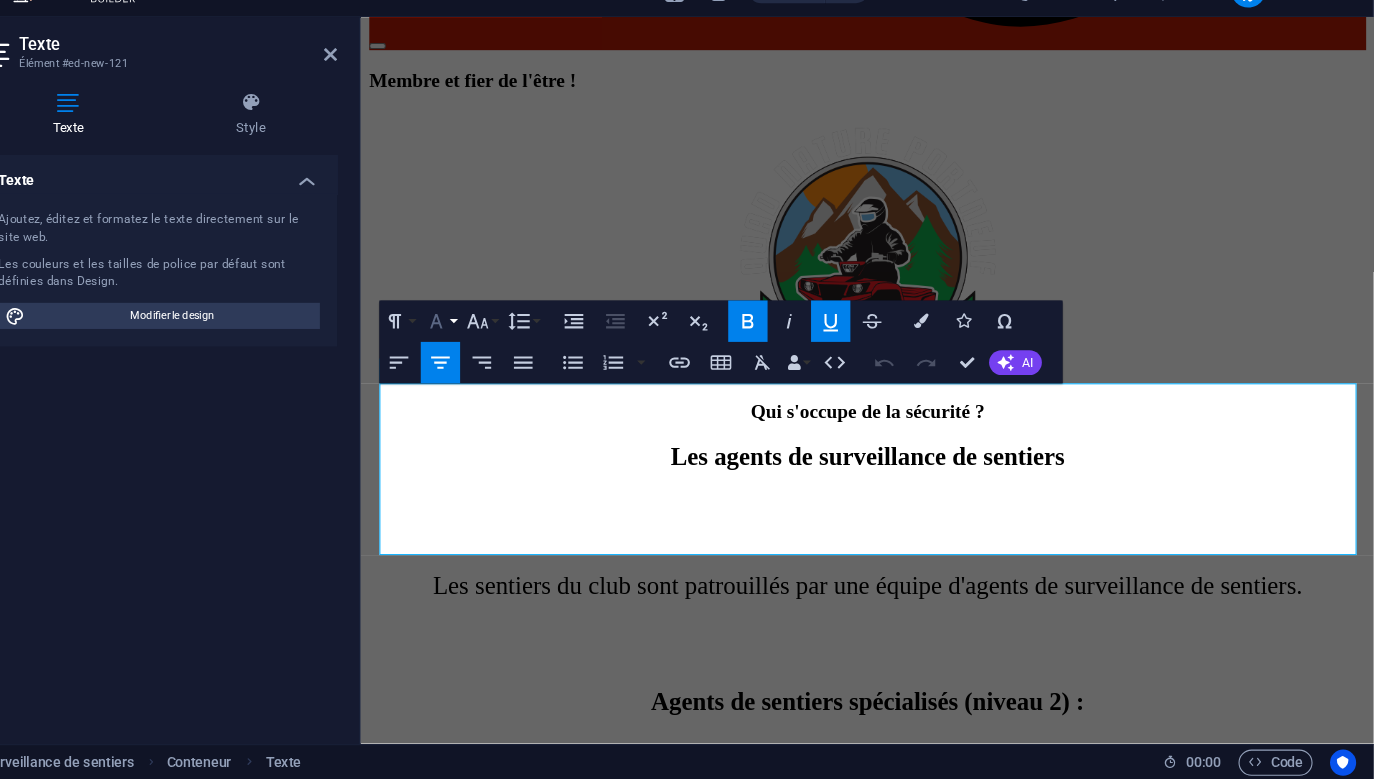 scroll, scrollTop: 23, scrollLeft: 0, axis: vertical 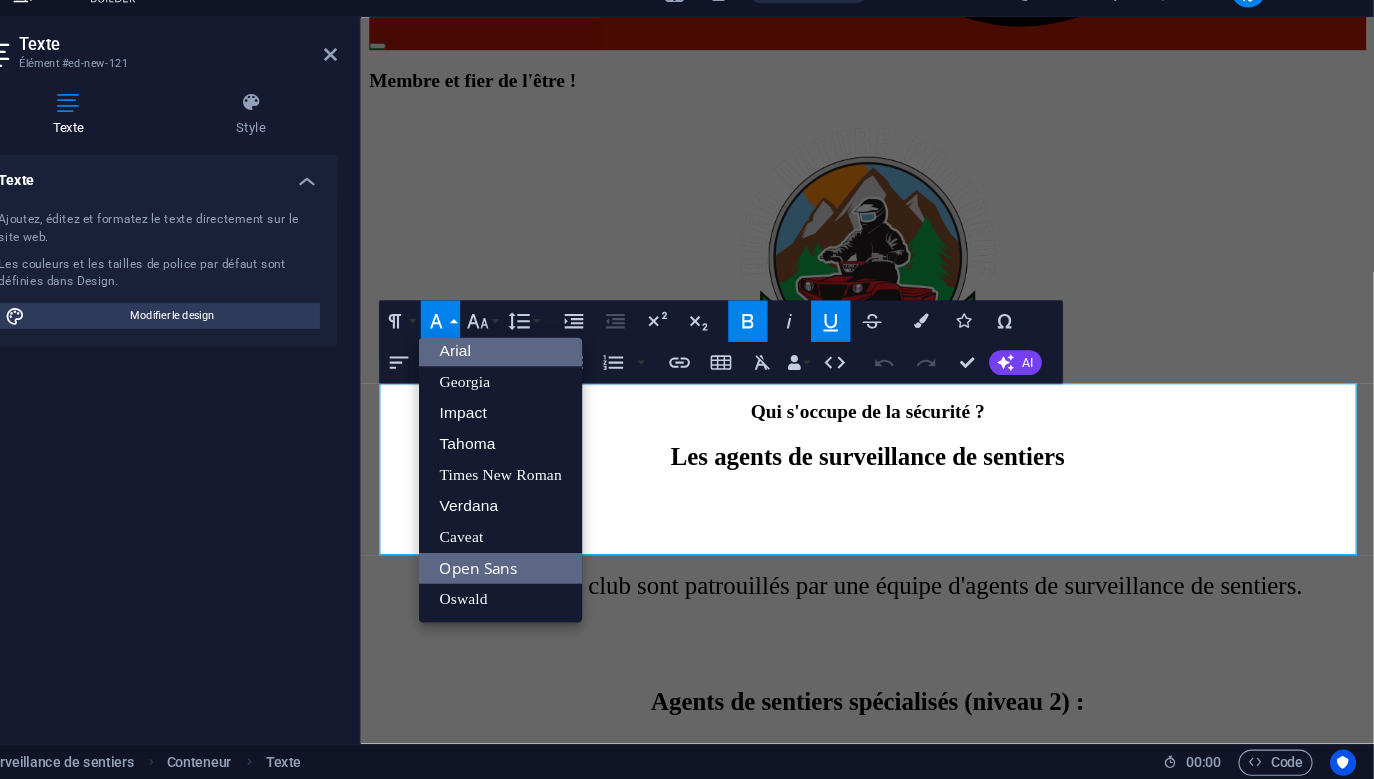 click on "Open Sans" at bounding box center [572, 586] 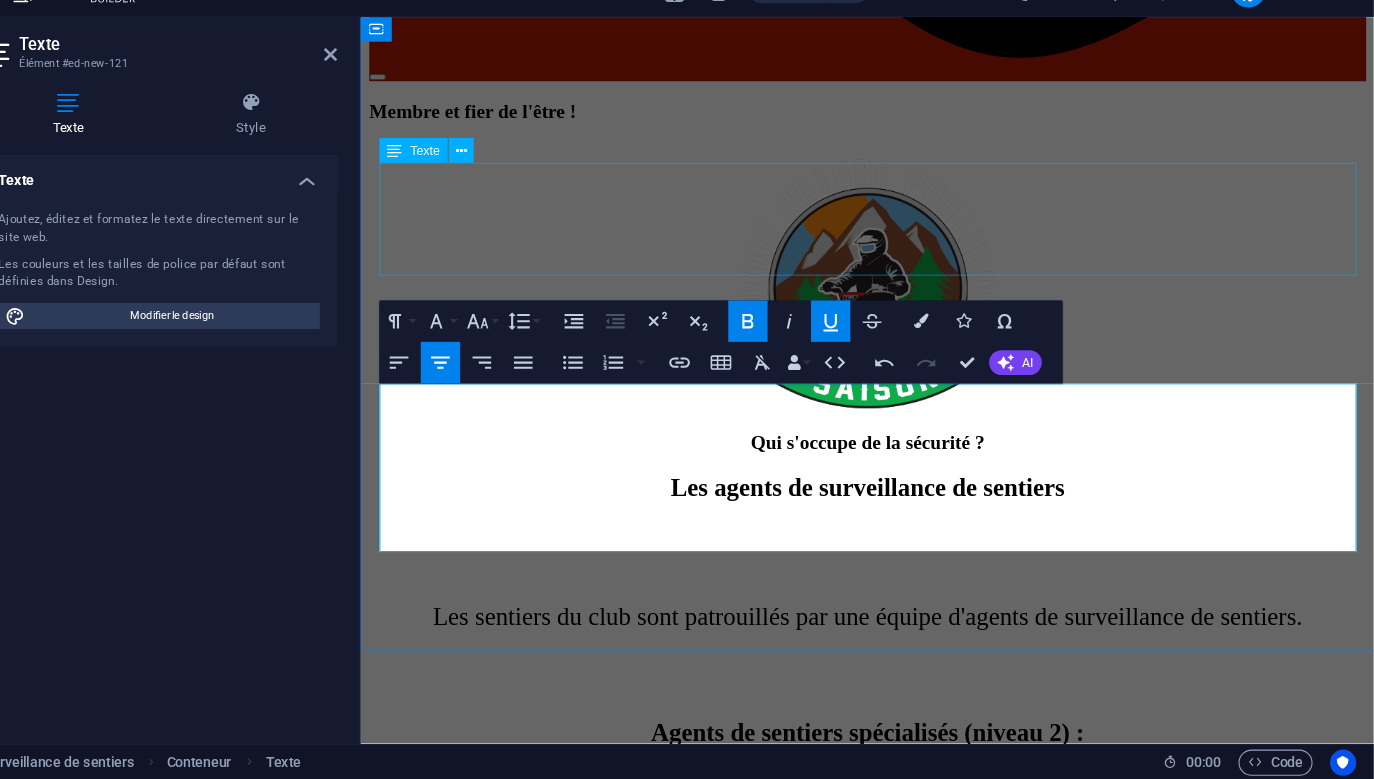 scroll, scrollTop: 0, scrollLeft: 0, axis: both 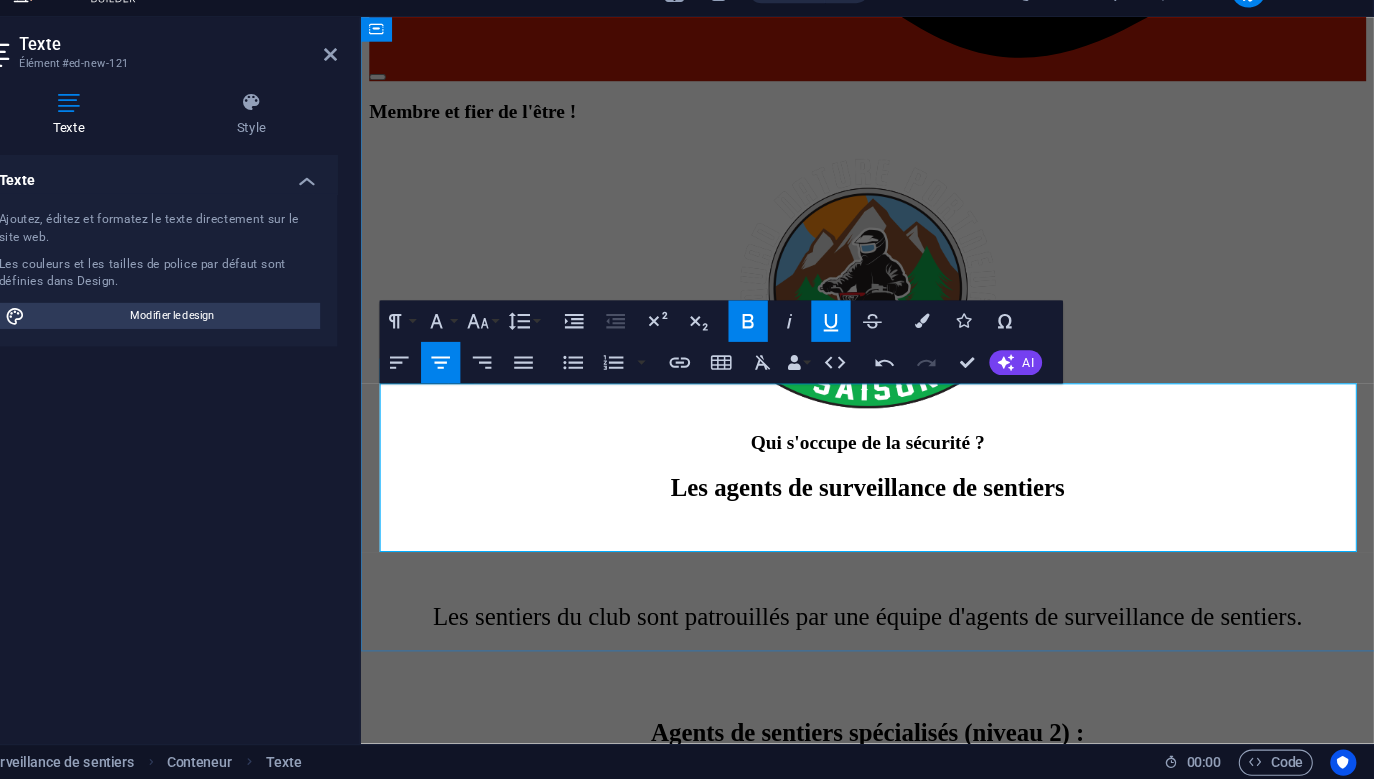 click on "Vous avez des questionnements sur les lois et règlements des véhicules hors route (LVHR) ?   Veuillez communiquer par courriel au  securite@quadnatureportneuf.com . Un agent vous    répondra dans les meilleurs délais possibles." at bounding box center [849, 2187] 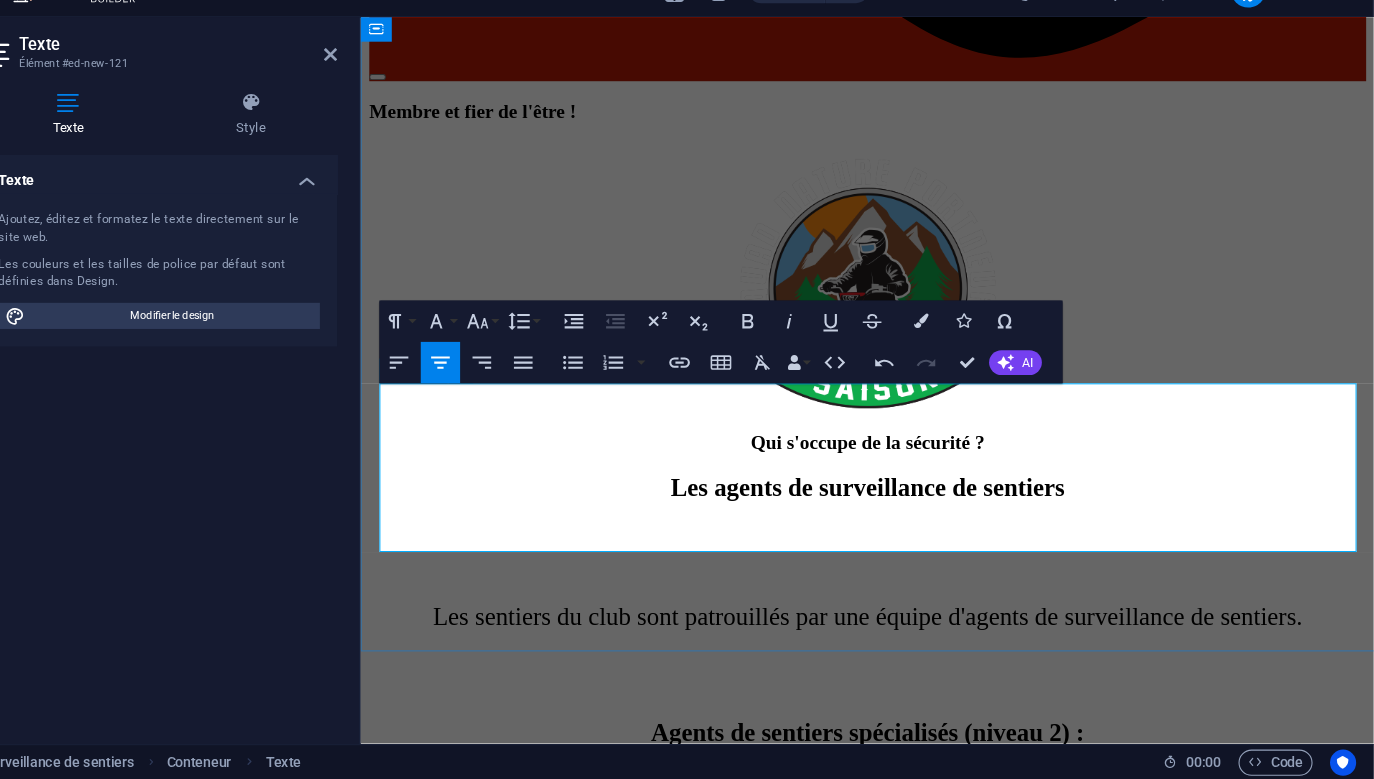 click on "Veuillez communiquer par courriel au  securite@quadnatureportneuf.com . Un agent vous" at bounding box center (934, 2187) 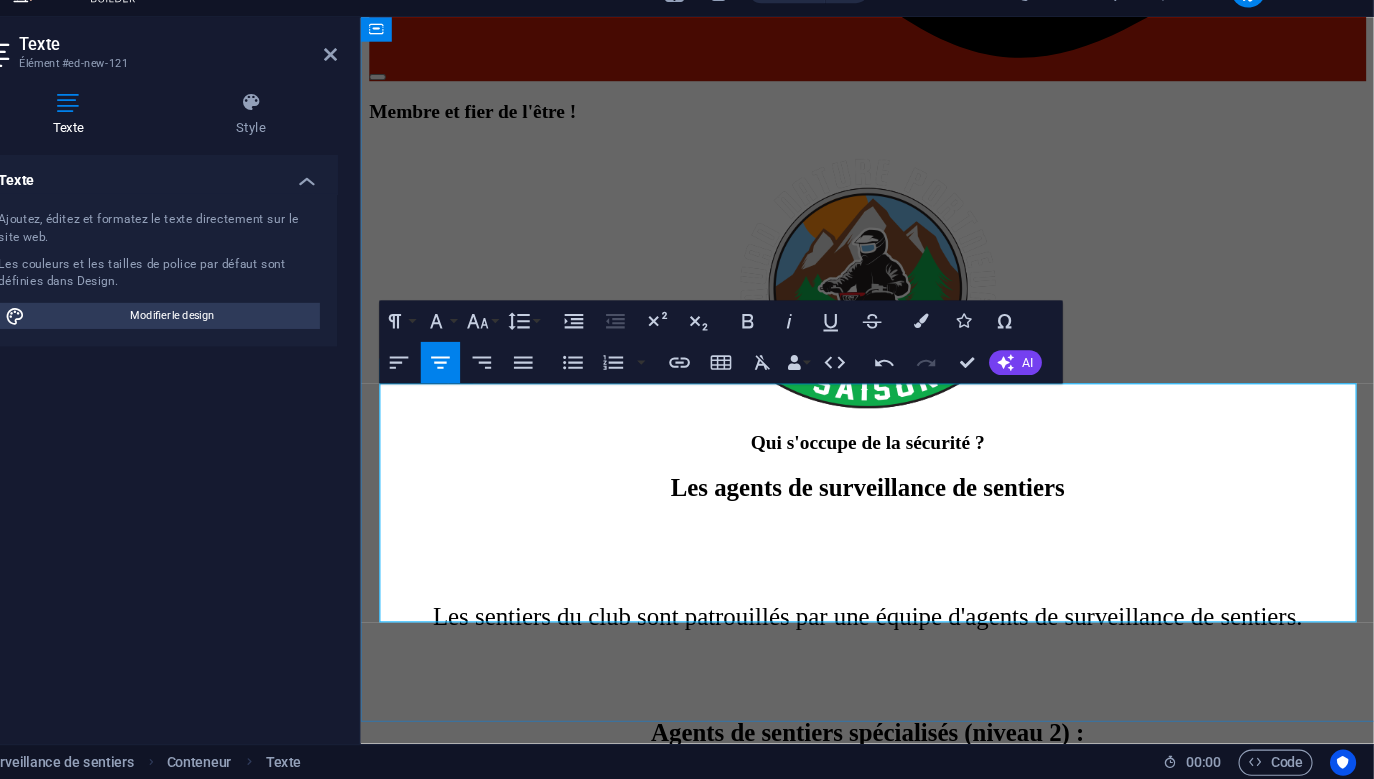 scroll, scrollTop: 0, scrollLeft: 0, axis: both 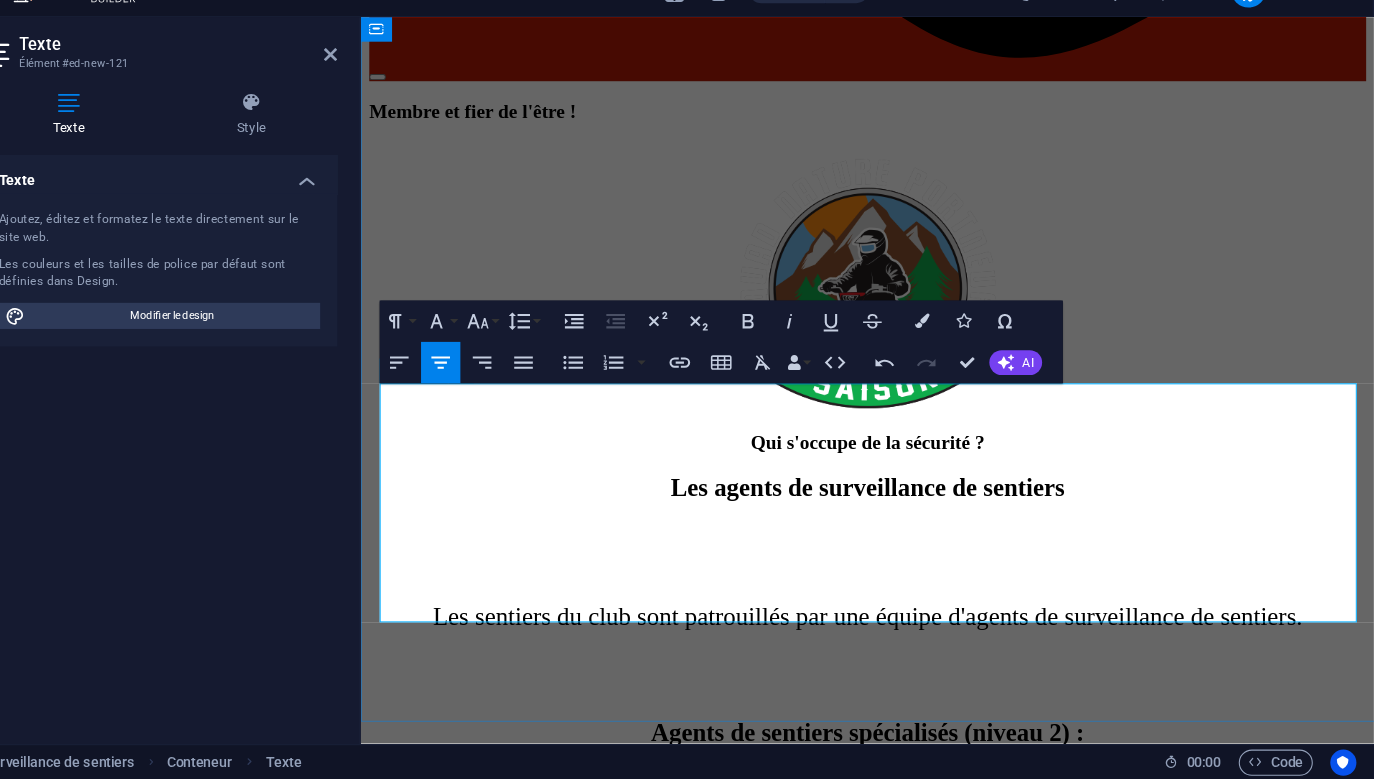 click on "répondra dans les meilleurs délais possibles." at bounding box center (850, 2303) 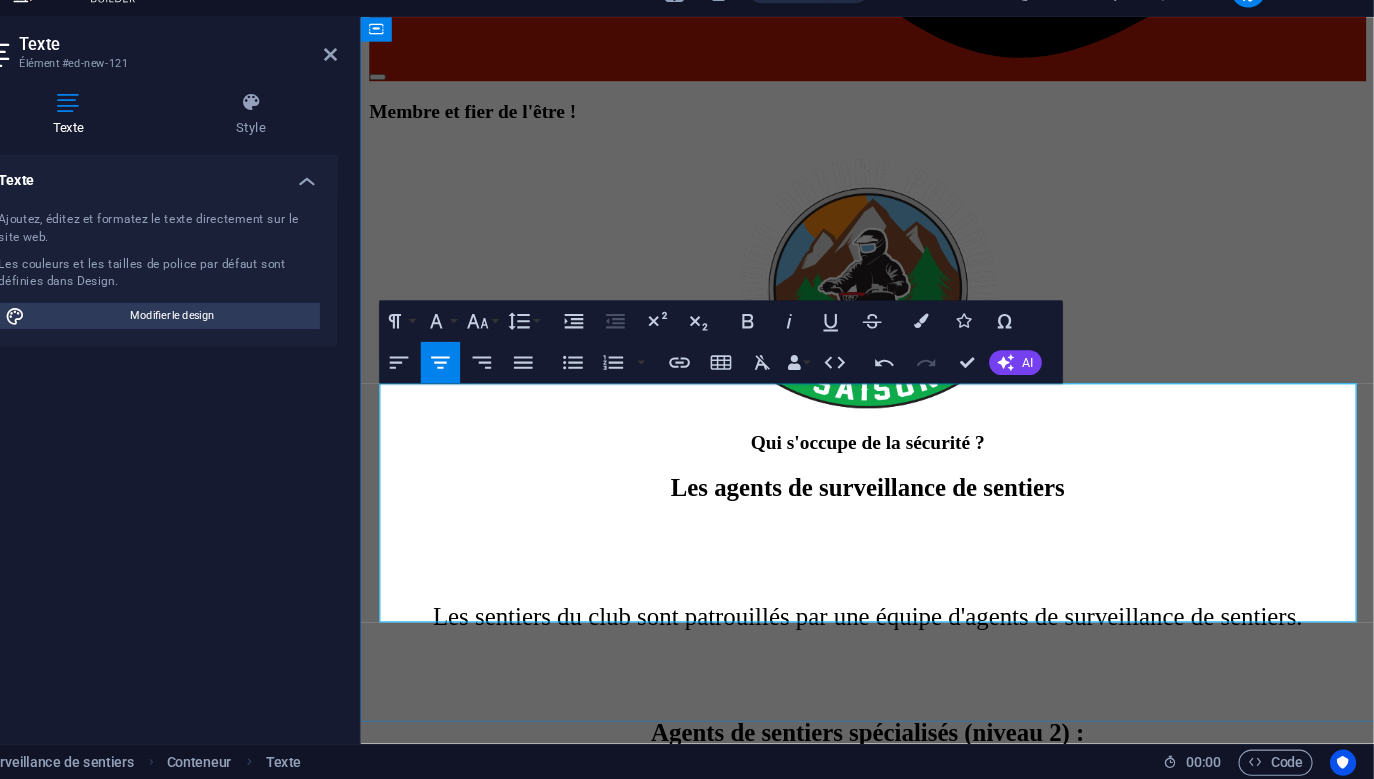 scroll, scrollTop: 0, scrollLeft: 0, axis: both 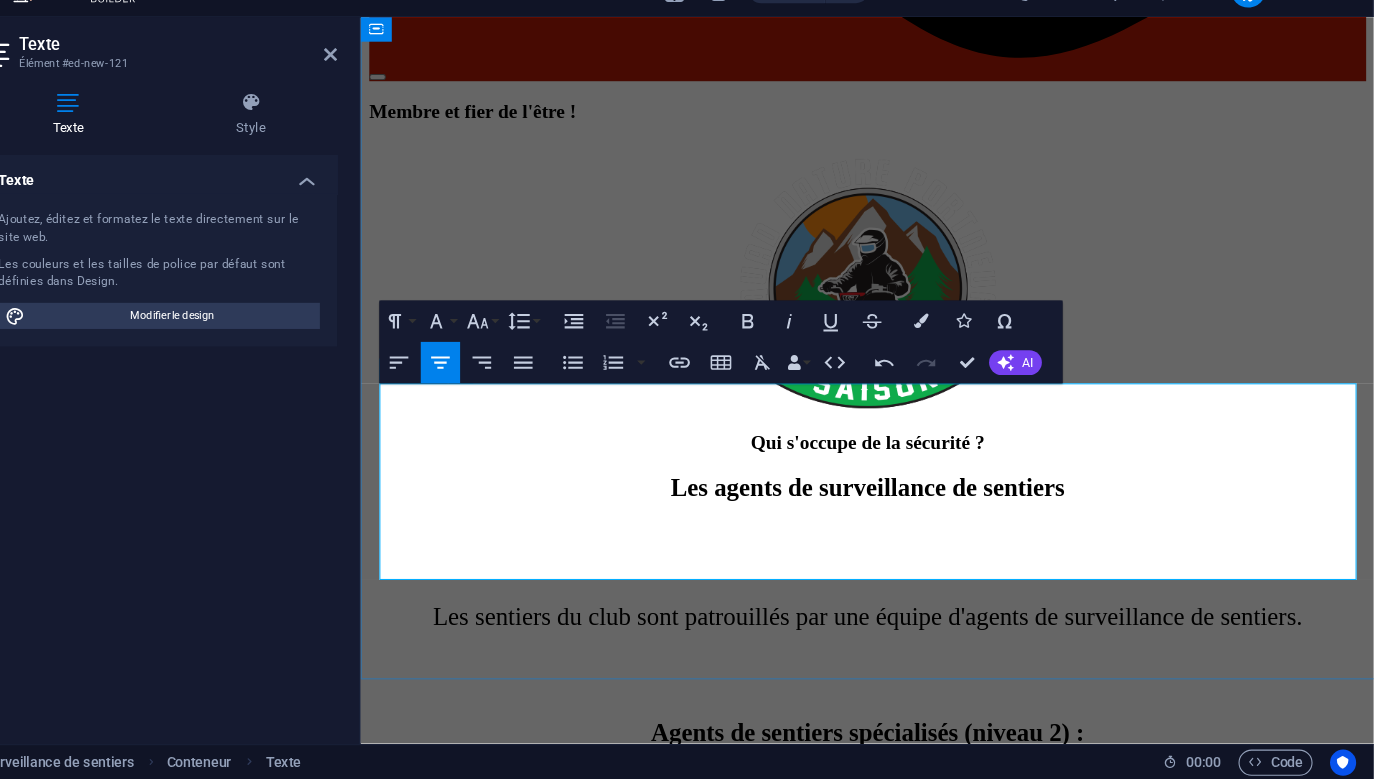 click at bounding box center (849, 2229) 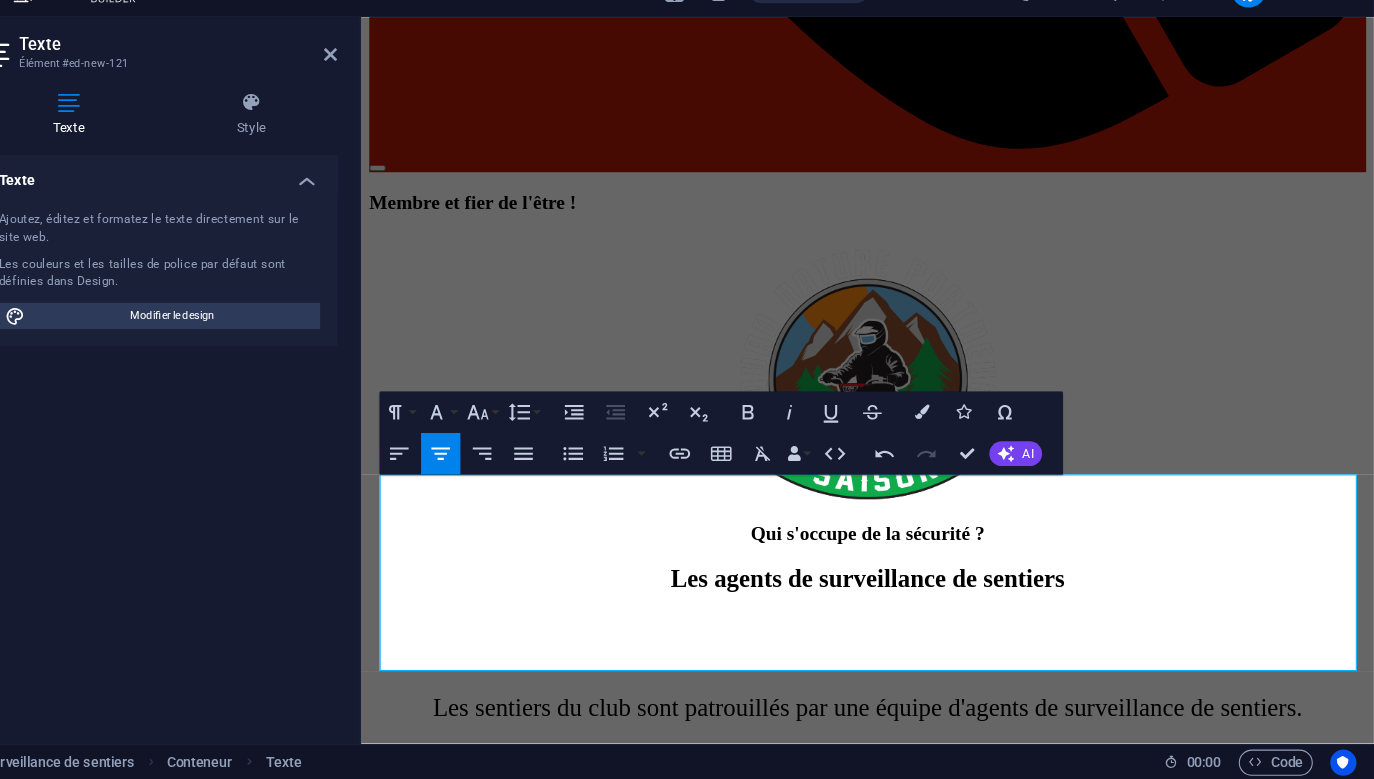 scroll, scrollTop: 0, scrollLeft: 0, axis: both 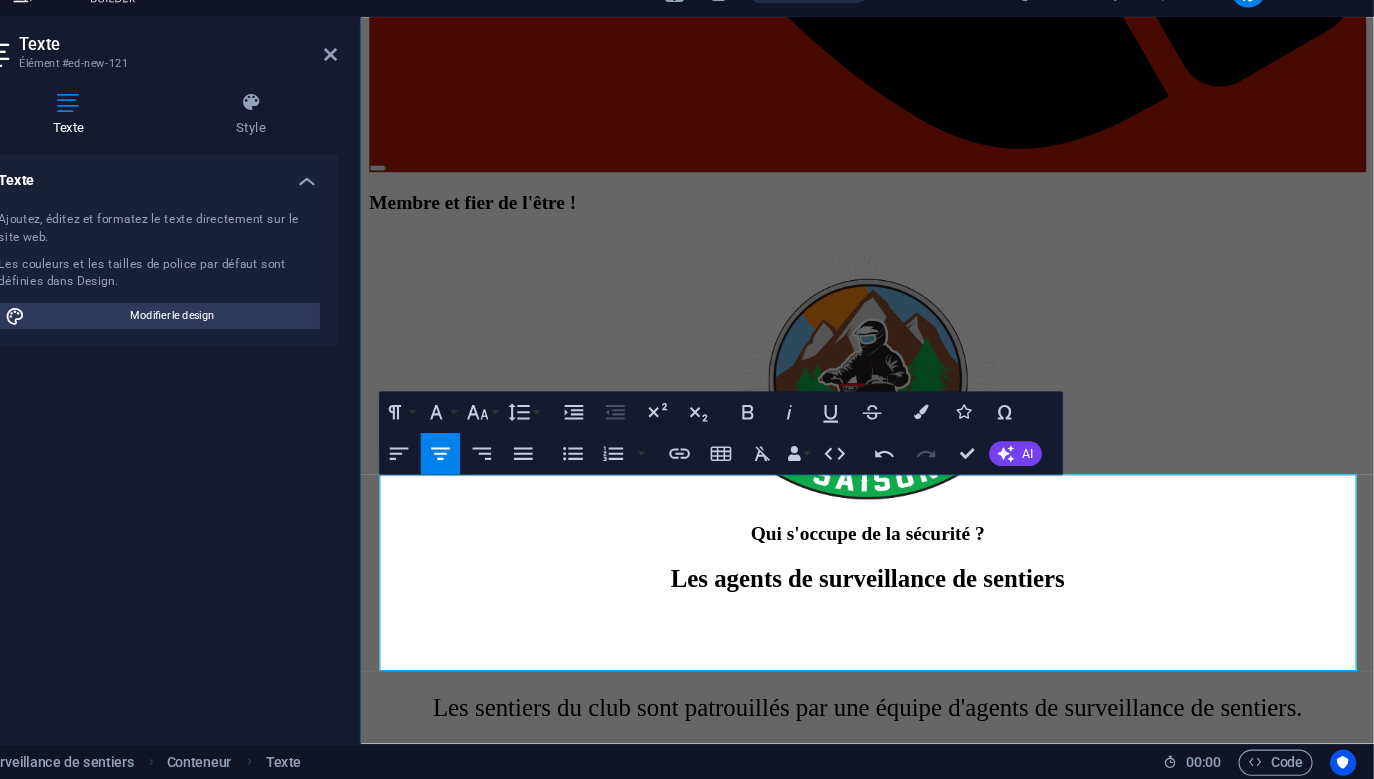 drag, startPoint x: 388, startPoint y: 481, endPoint x: 1037, endPoint y: 528, distance: 650.69965 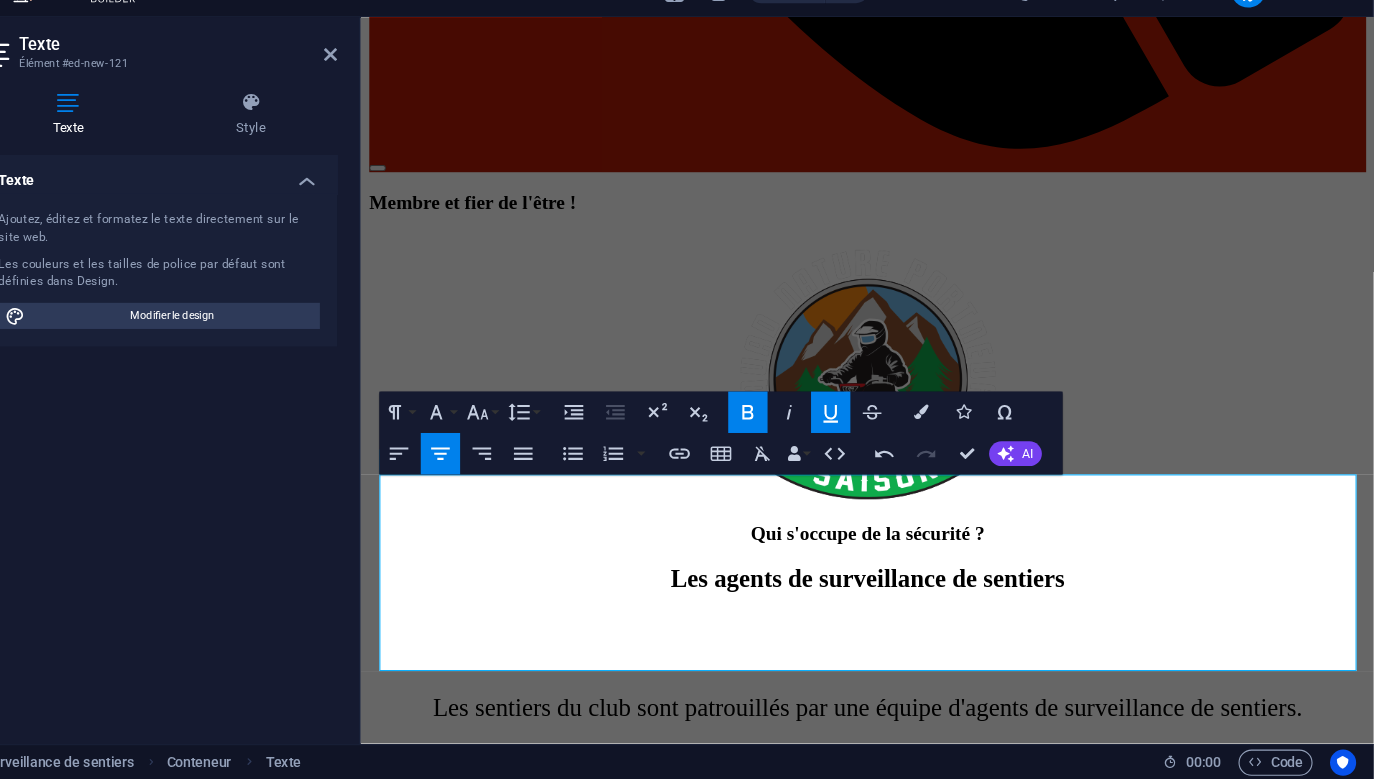 scroll, scrollTop: 0, scrollLeft: 0, axis: both 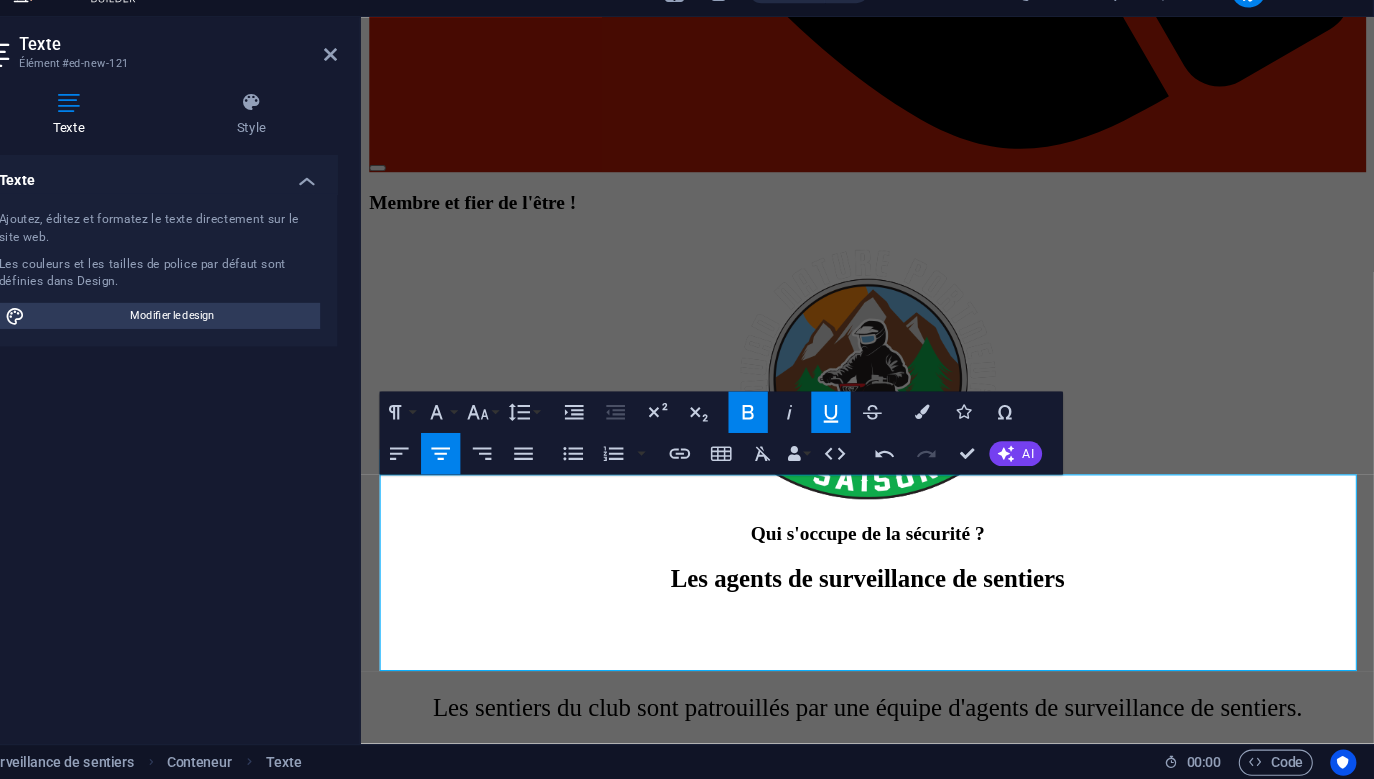 click 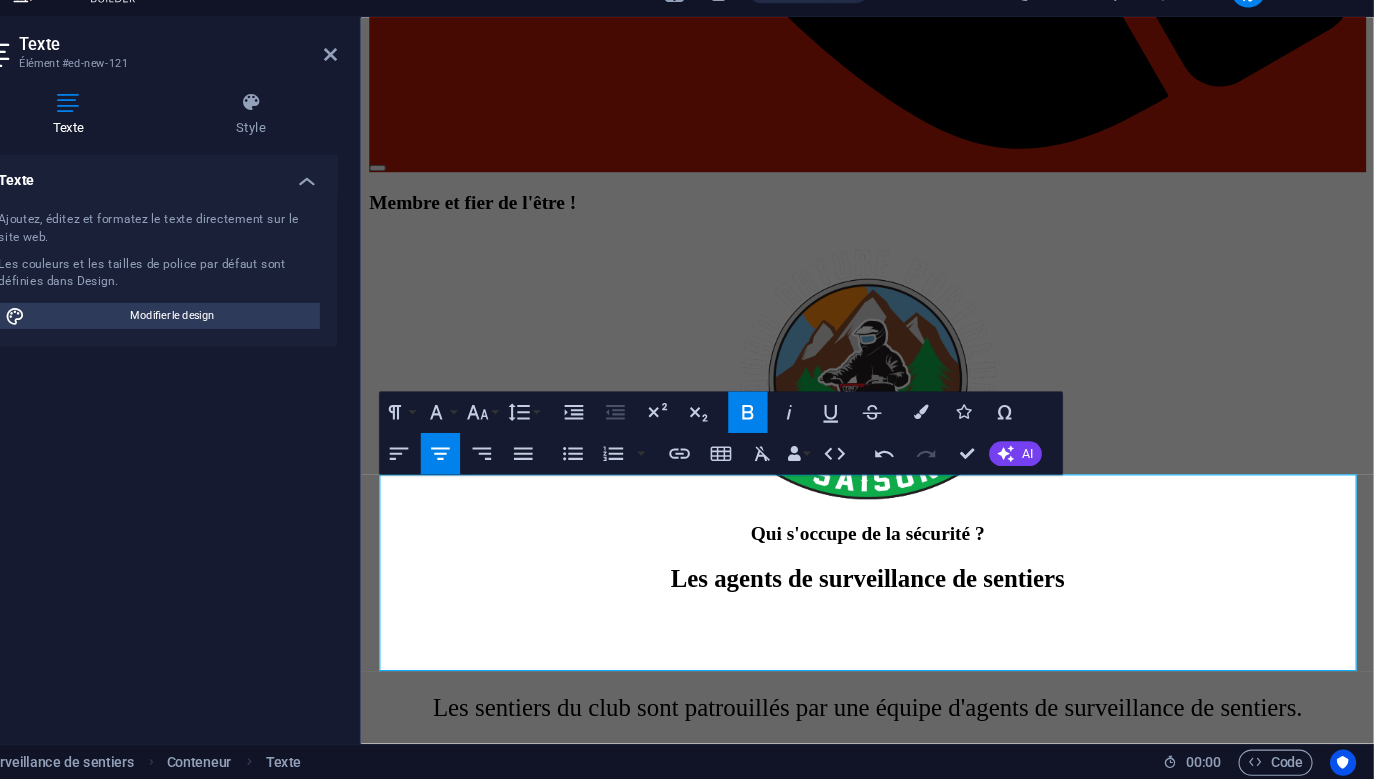 click at bounding box center (849, 2317) 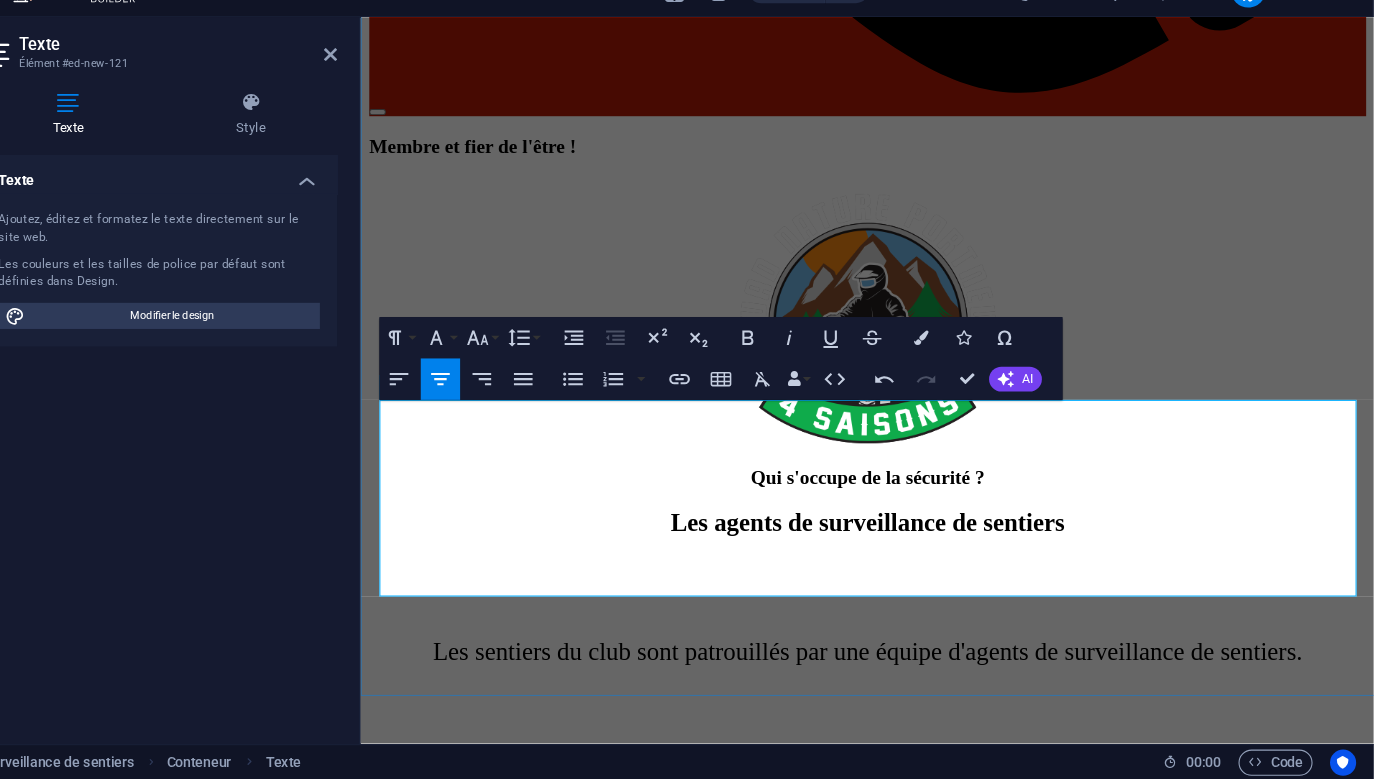 scroll, scrollTop: 2153, scrollLeft: 0, axis: vertical 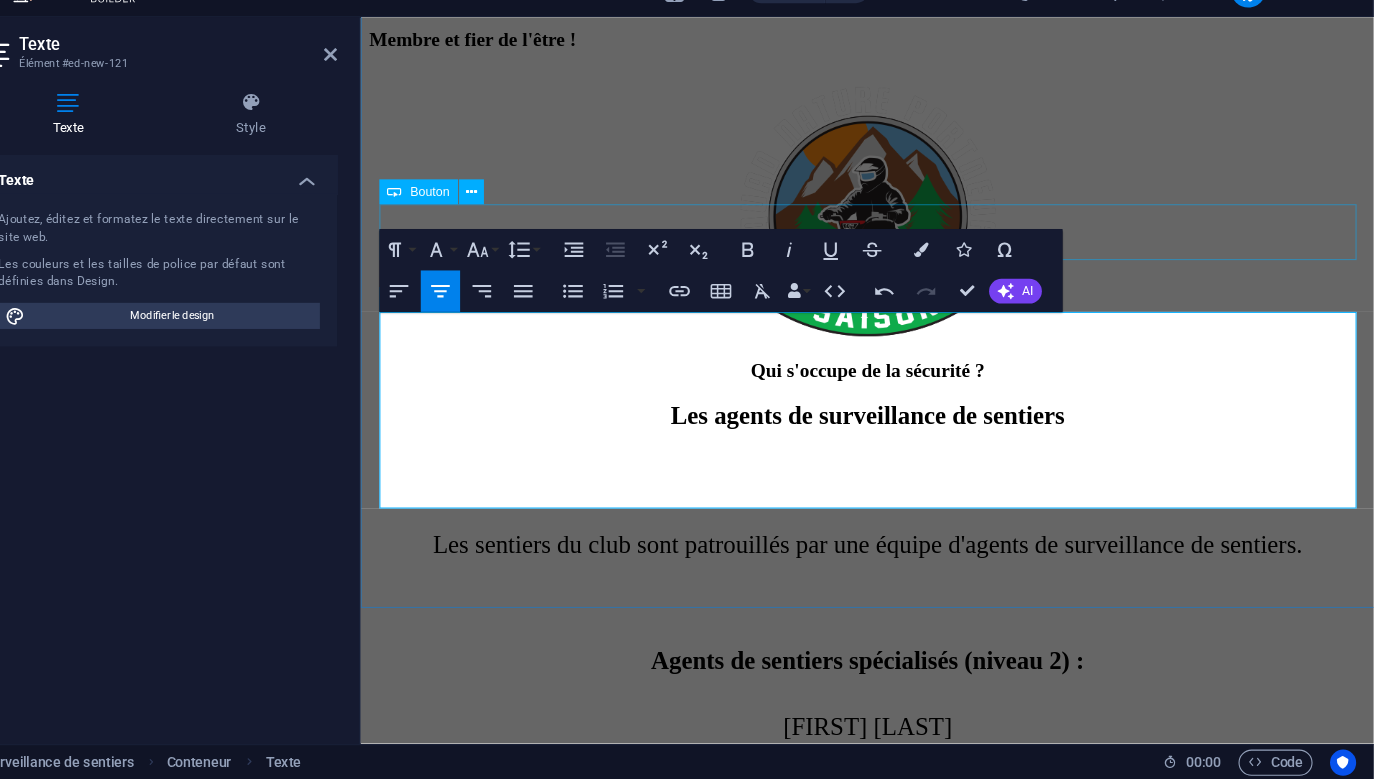 click on "Les agents de sentiers, pourquoi et que font-ils vraiment?" at bounding box center [849, 1994] 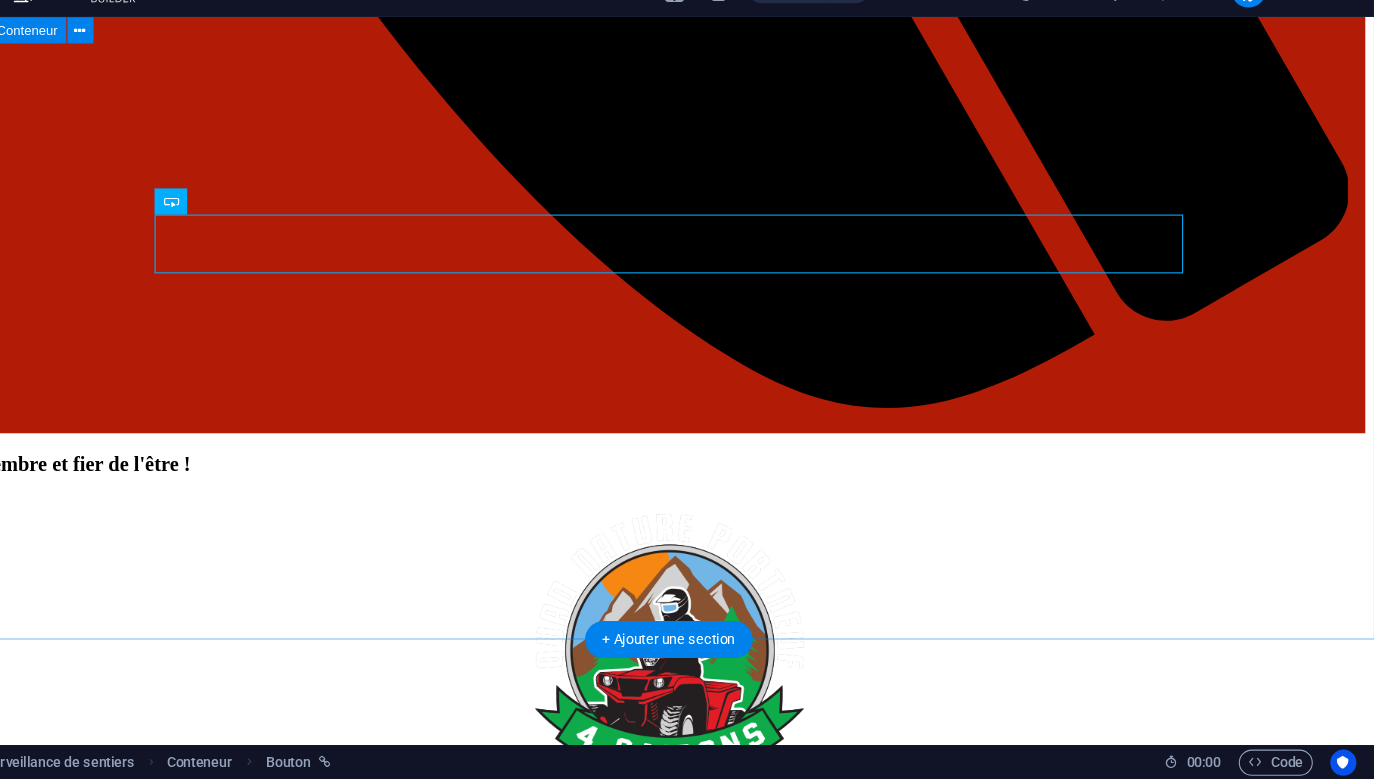 click on "Qui s'occupe de la sécurité ? Les agents de surveillance de sentiers Les sentiers du club sont patrouillés par une équipe d'agents de surveillance de sentiers. Agents de sentiers spécialisés (niveau 2) : Marc Latour Danny Paradis Bernard Méthot Régis Parent Jean-Sébastien Méthot Martin Vallée Agents de sentiers  (niveau 1) : Jean-Sébastien Larouche Pierre Lessard Marie-Claude Cloutier Yvon Hardy Guy Ouellet Frédérick Verret Laurent Méthot Claude Bilodeau Joey Sciampacone Jérémy Drouin Vous voulez plus d'information sur le rôle des agents de surveillances de sentiers, clique sur le lien ici : Les agents de sentiers, pourquoi et que font-ils vraiment? Vous avez des questionnements sur les lois et règlements des véhicules hors route (LVHR) ?    Veuillez communiquer par courriel au  securite@quadnatureportneuf.com . Un agent vous  répondra dans les meilleurs délais possibles." at bounding box center (611, 1642) 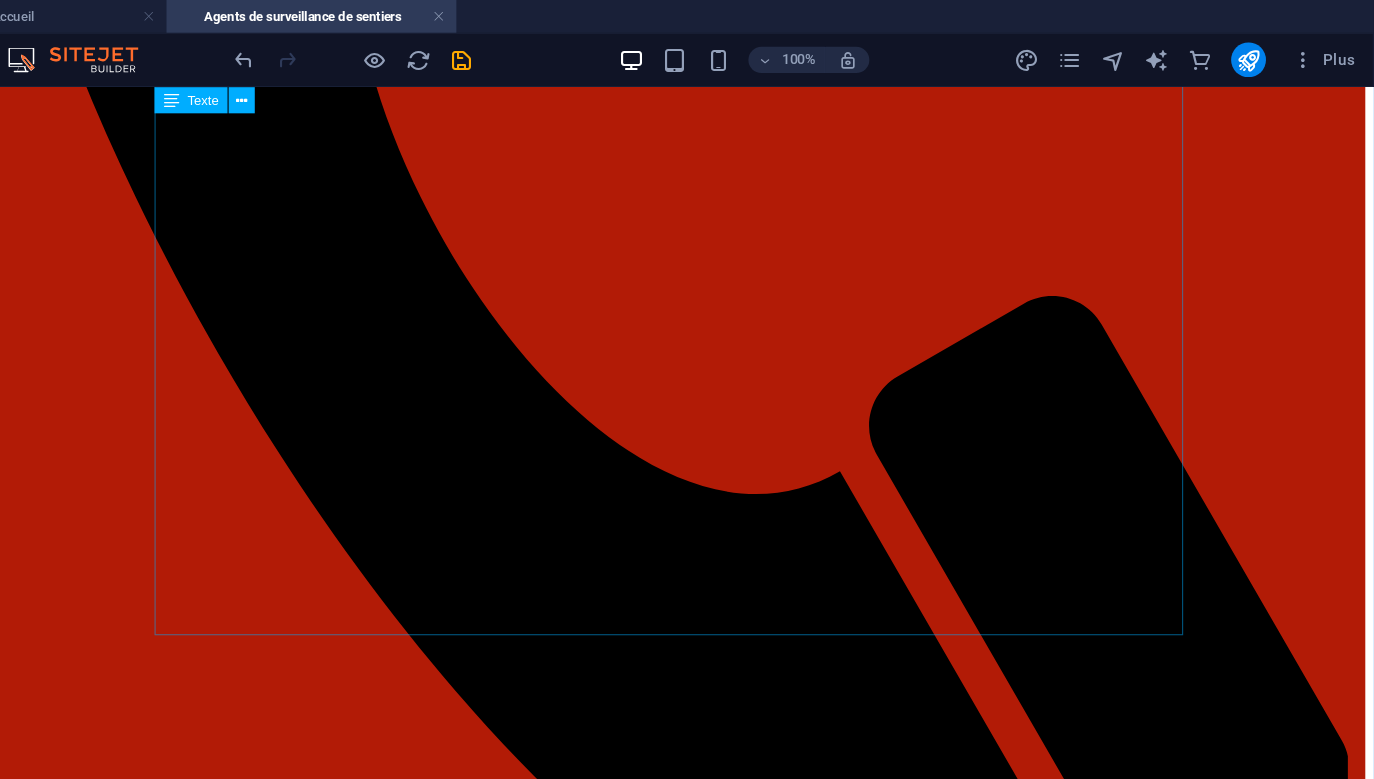 scroll, scrollTop: 0, scrollLeft: 0, axis: both 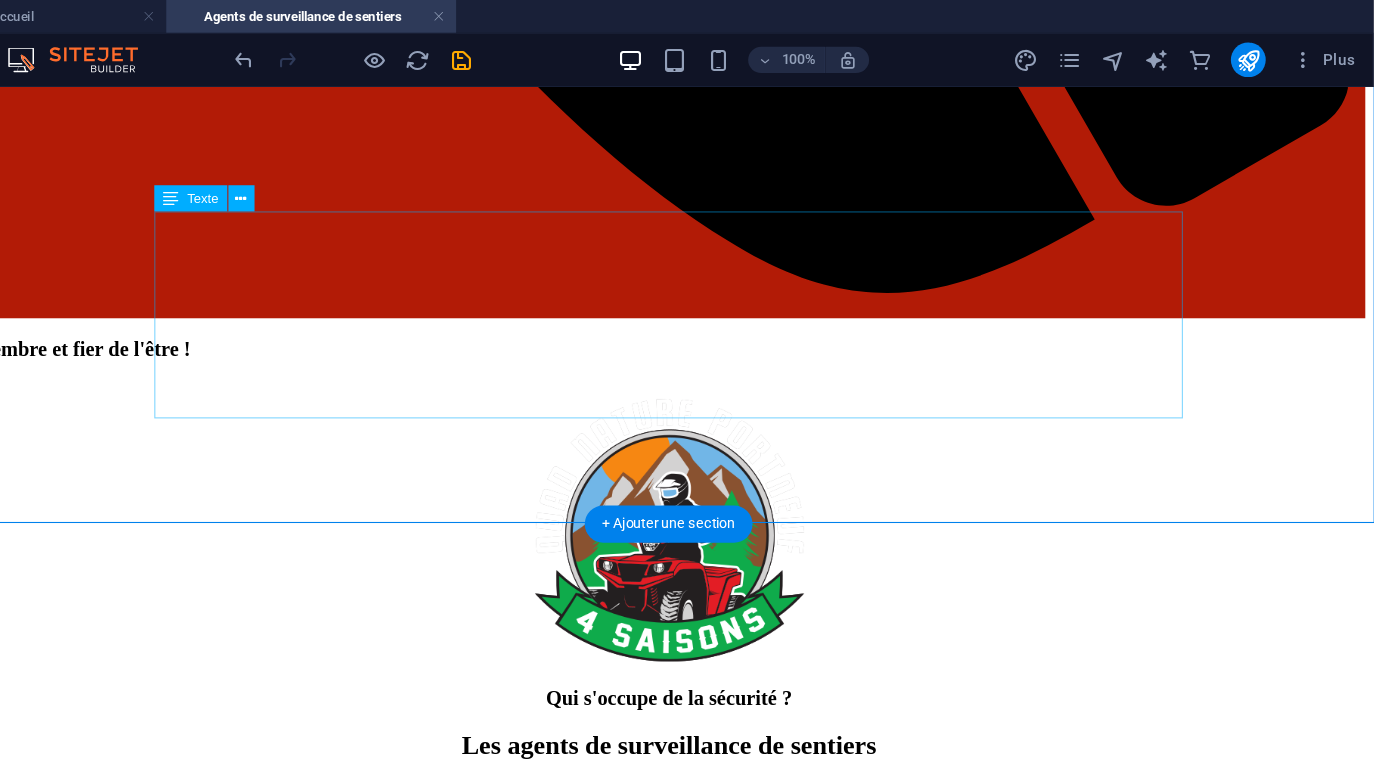click on "Vous avez des questionnements sur les lois et règlements des véhicules hors route (LVHR) ?    Veuillez communiquer par courriel au  securite@quadnatureportneuf.com . Un agent vous  répondra dans les meilleurs délais possibles." at bounding box center [611, 2388] 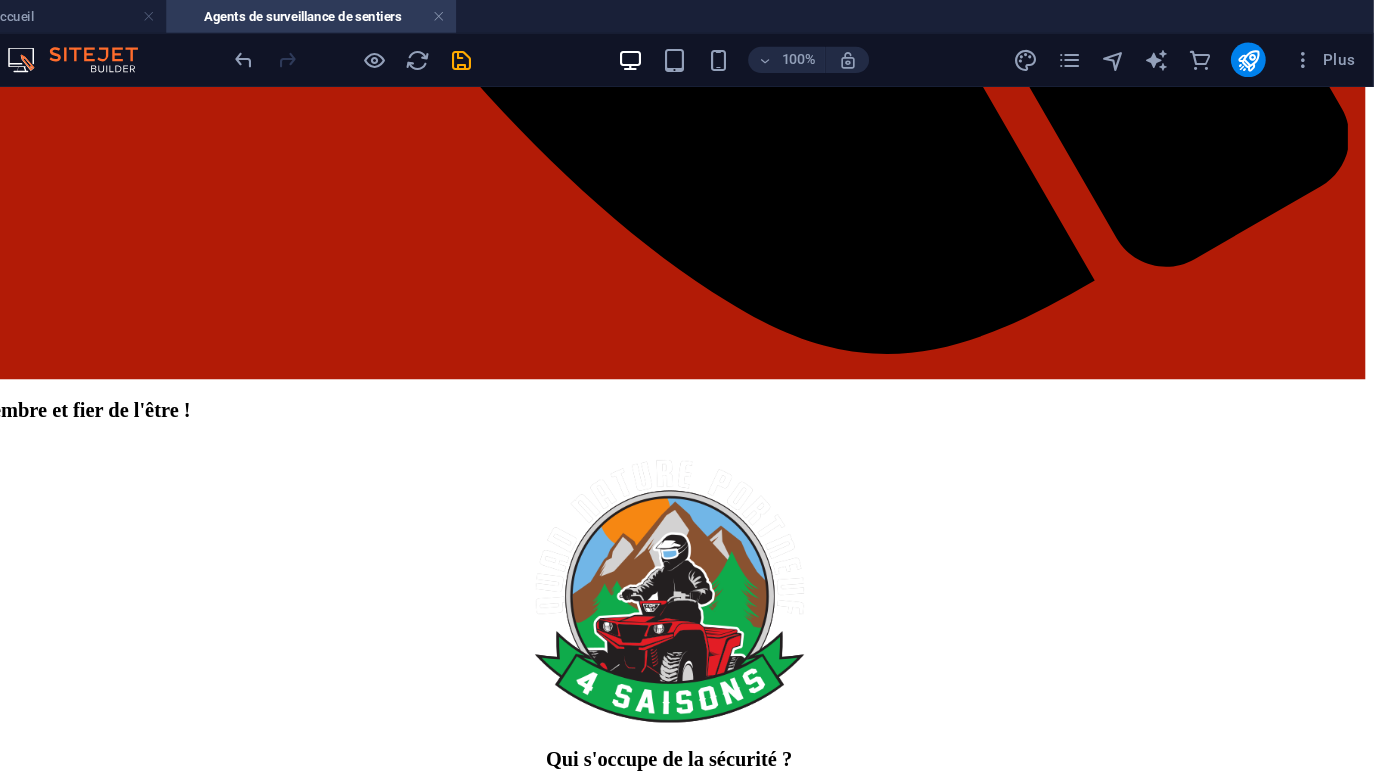 scroll, scrollTop: 0, scrollLeft: 0, axis: both 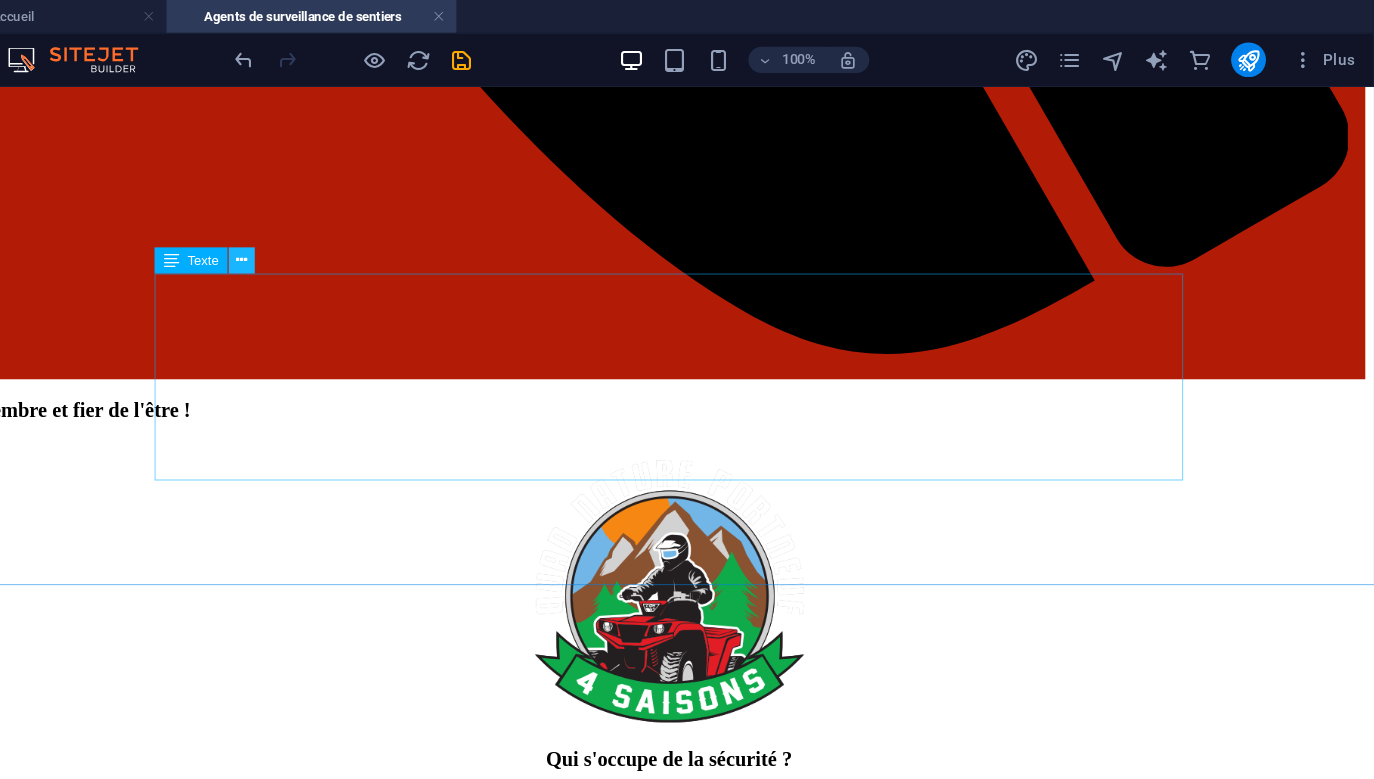 click at bounding box center (334, 238) 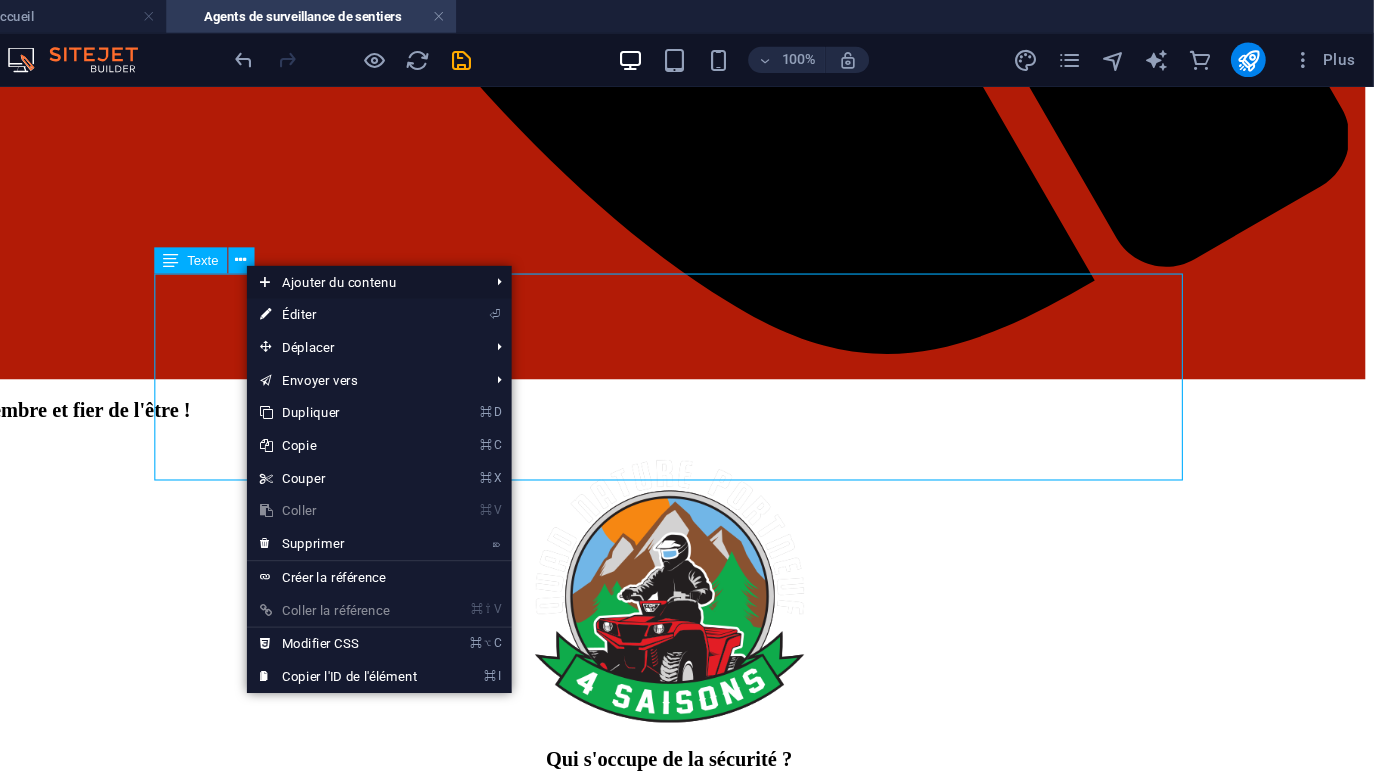 scroll, scrollTop: 0, scrollLeft: 0, axis: both 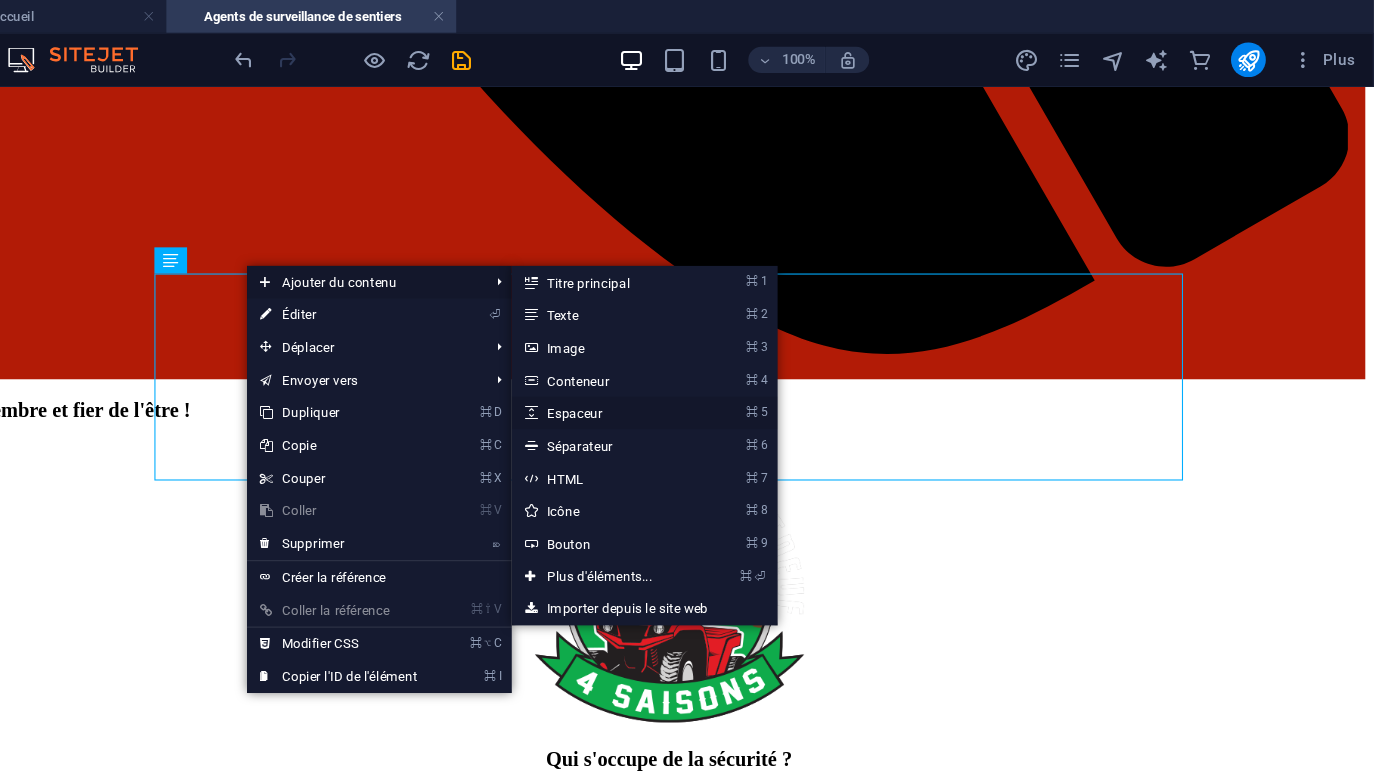 click on "⌘ 5  Espaceur" at bounding box center (667, 379) 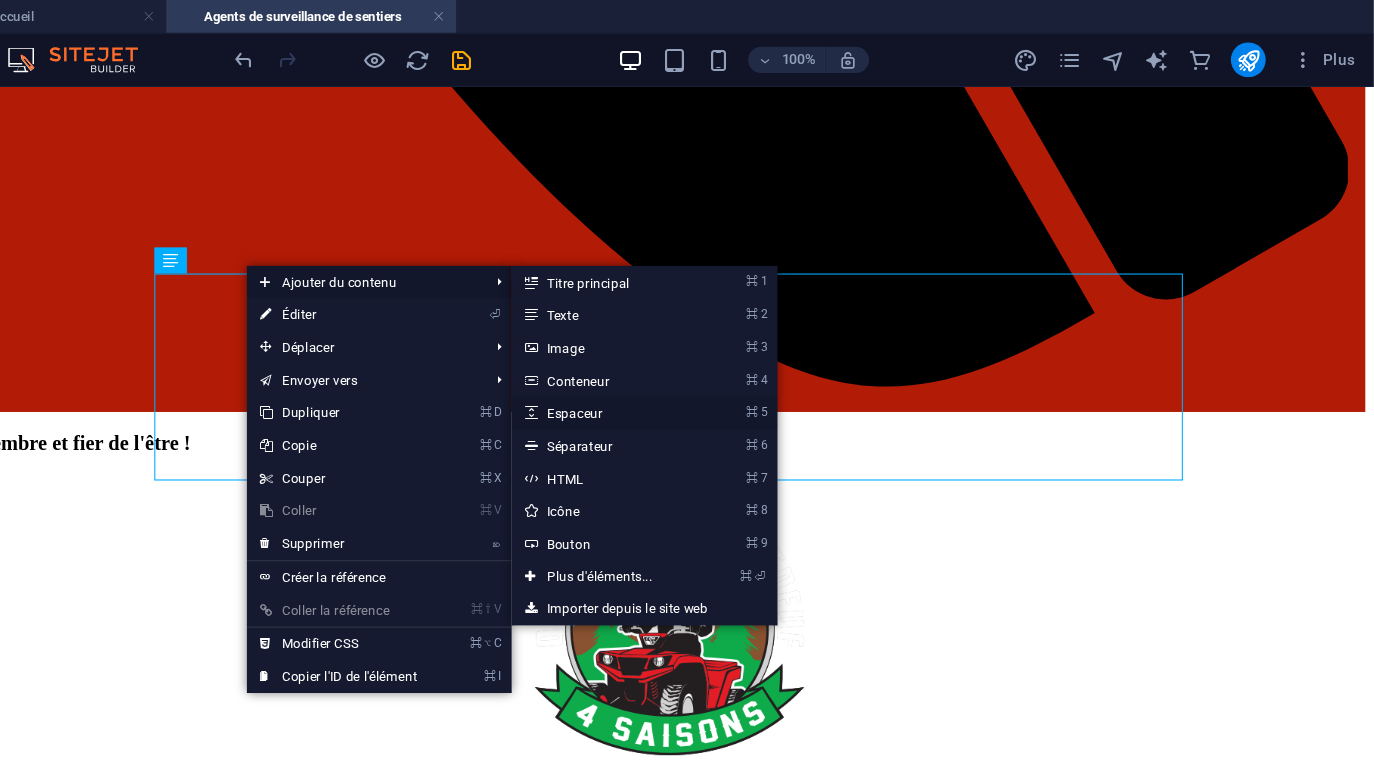select on "px" 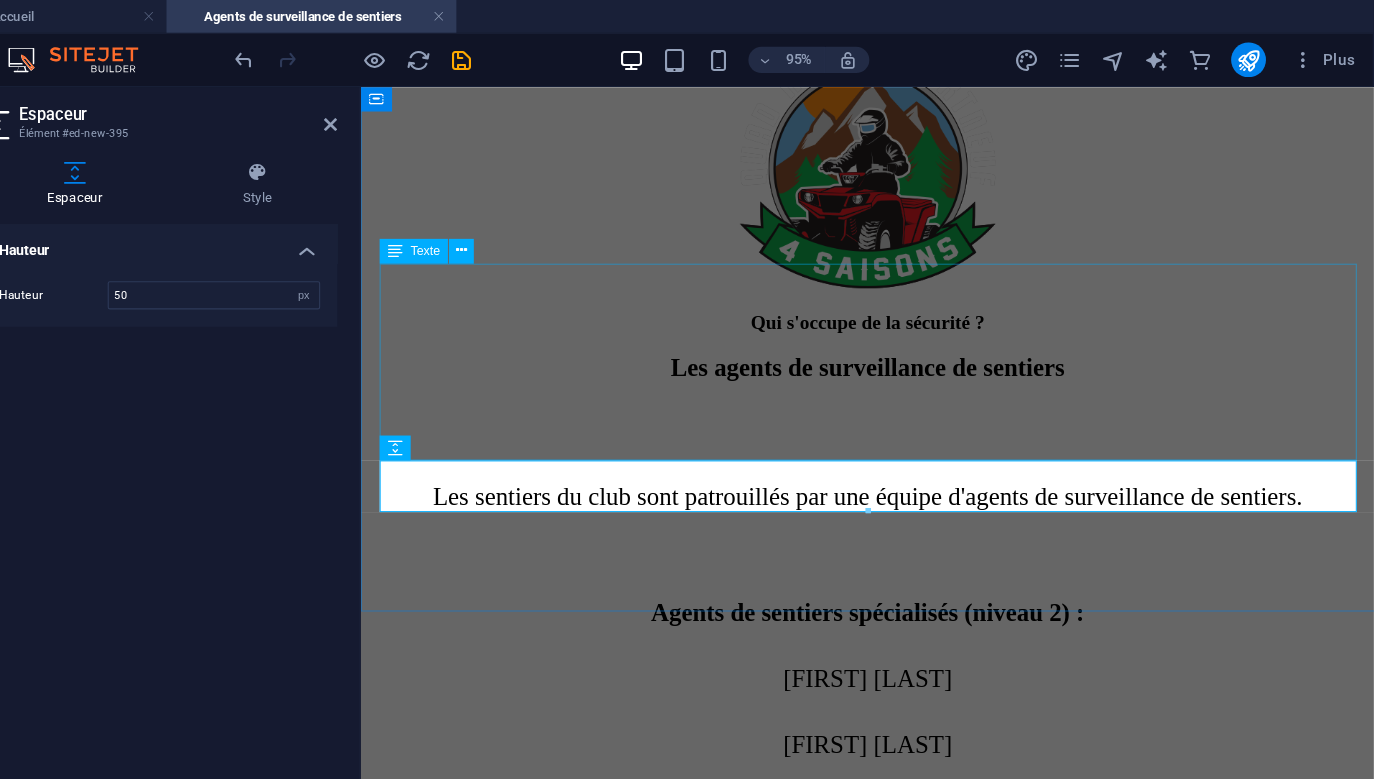 scroll, scrollTop: 0, scrollLeft: 0, axis: both 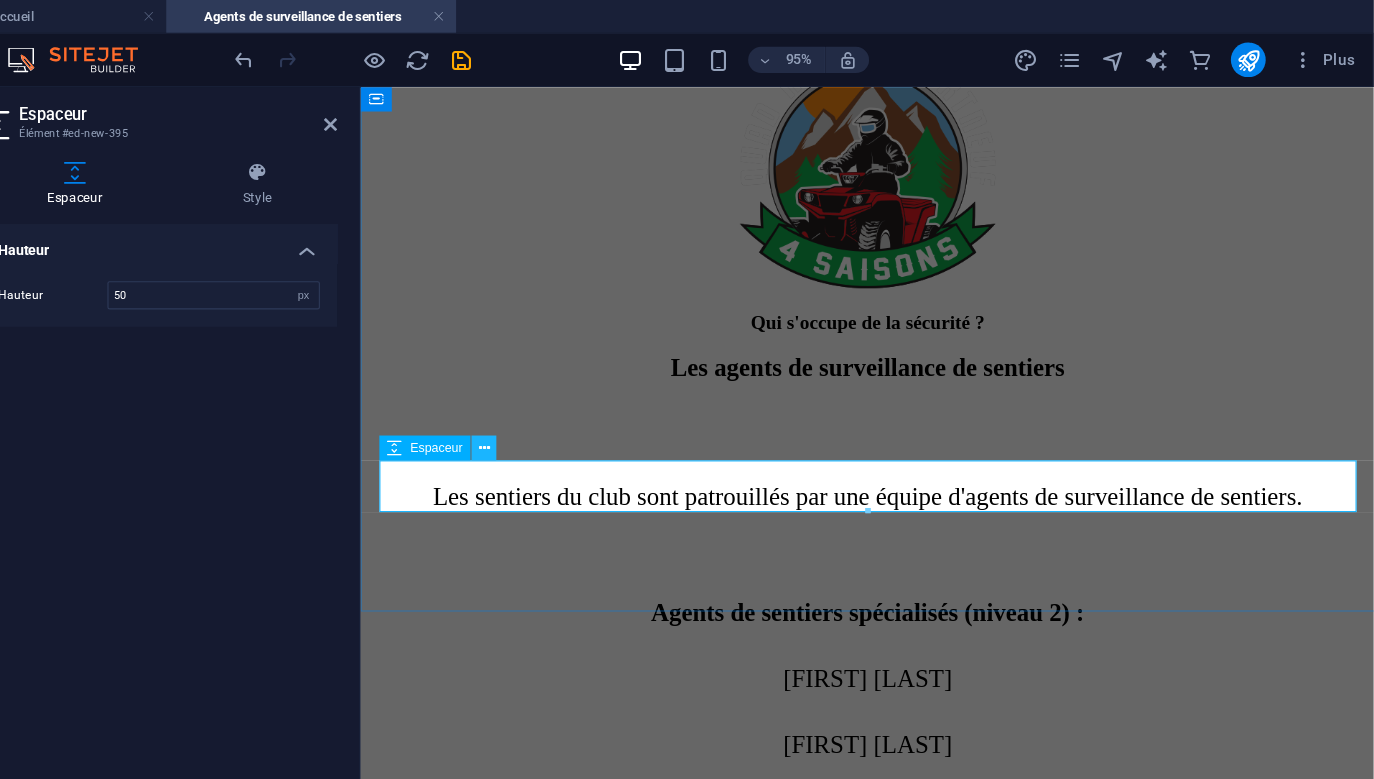 click at bounding box center (557, 412) 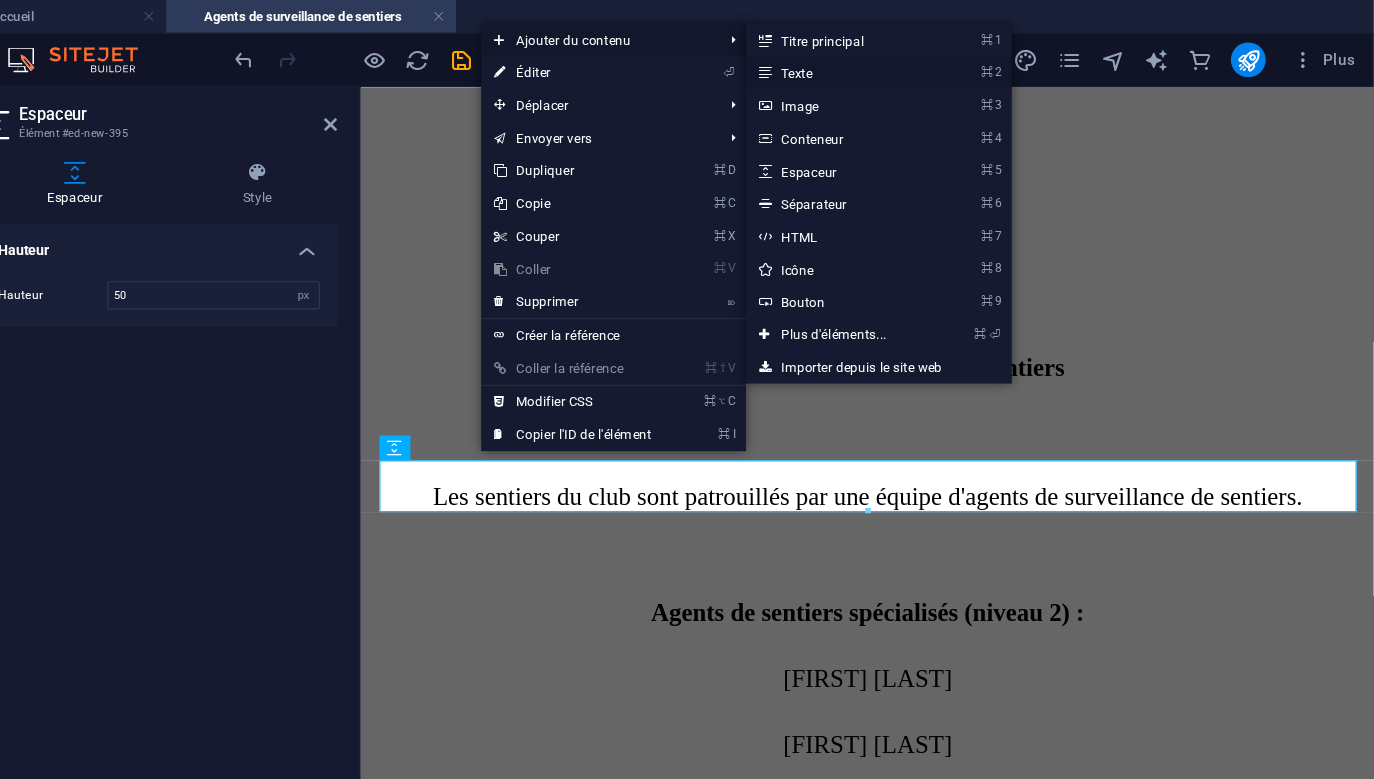 click on "⌘ 2  Texte" at bounding box center [882, 67] 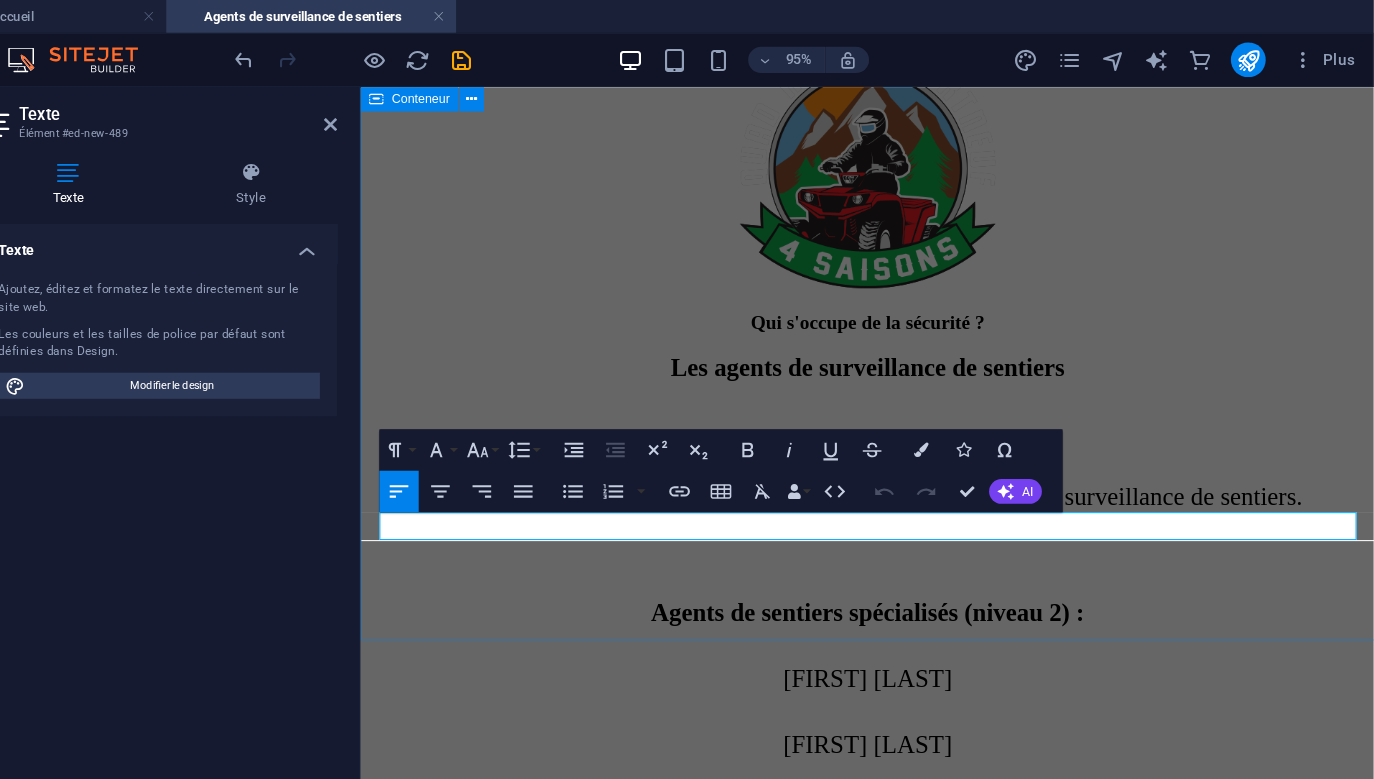 scroll, scrollTop: 0, scrollLeft: 0, axis: both 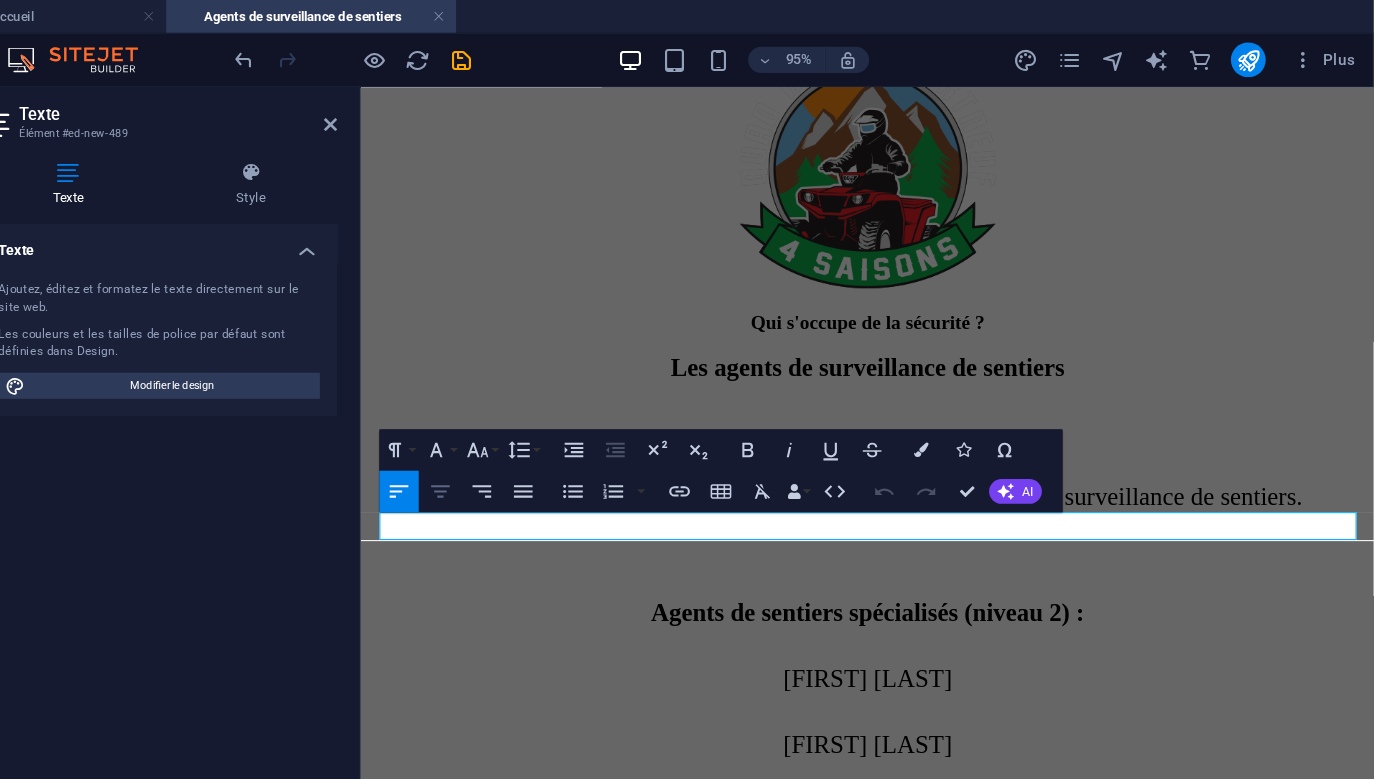 click 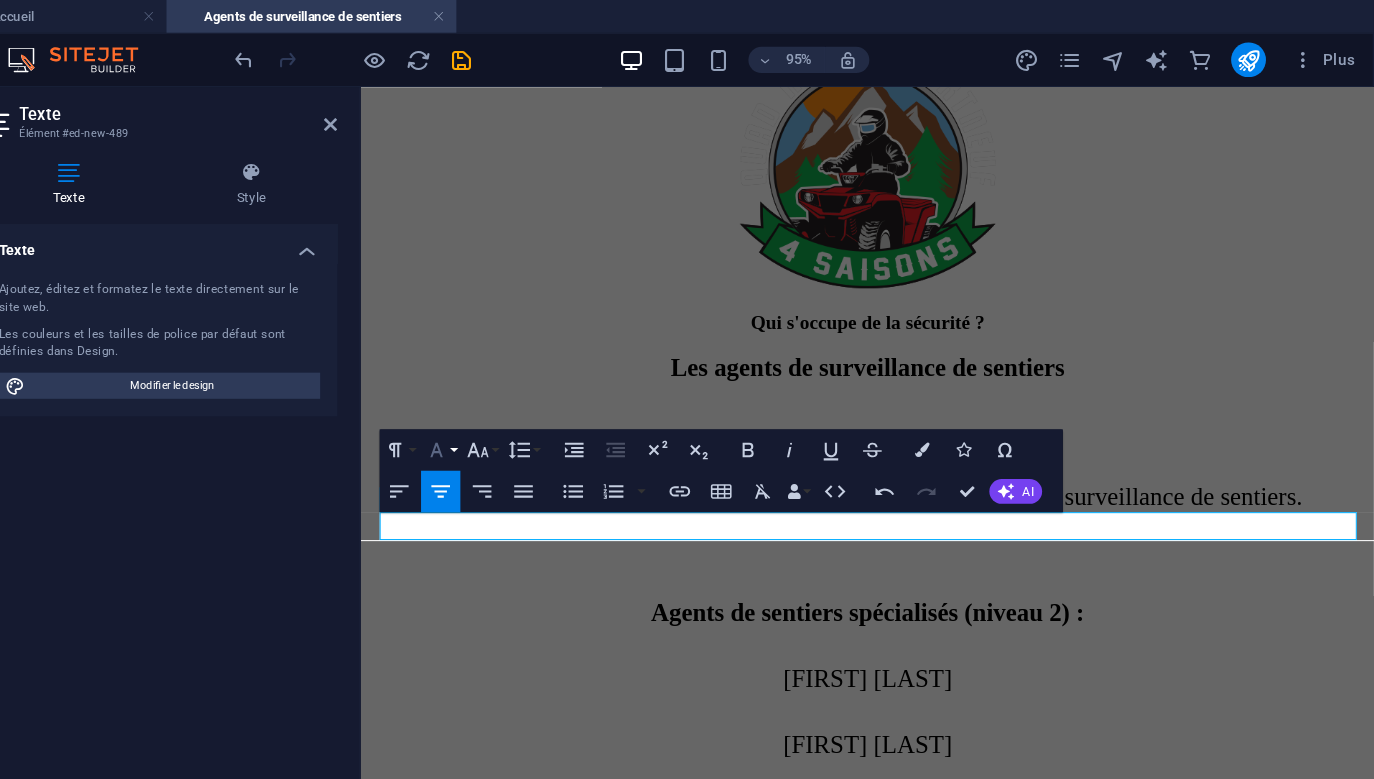 click on "Font Family" at bounding box center [517, 414] 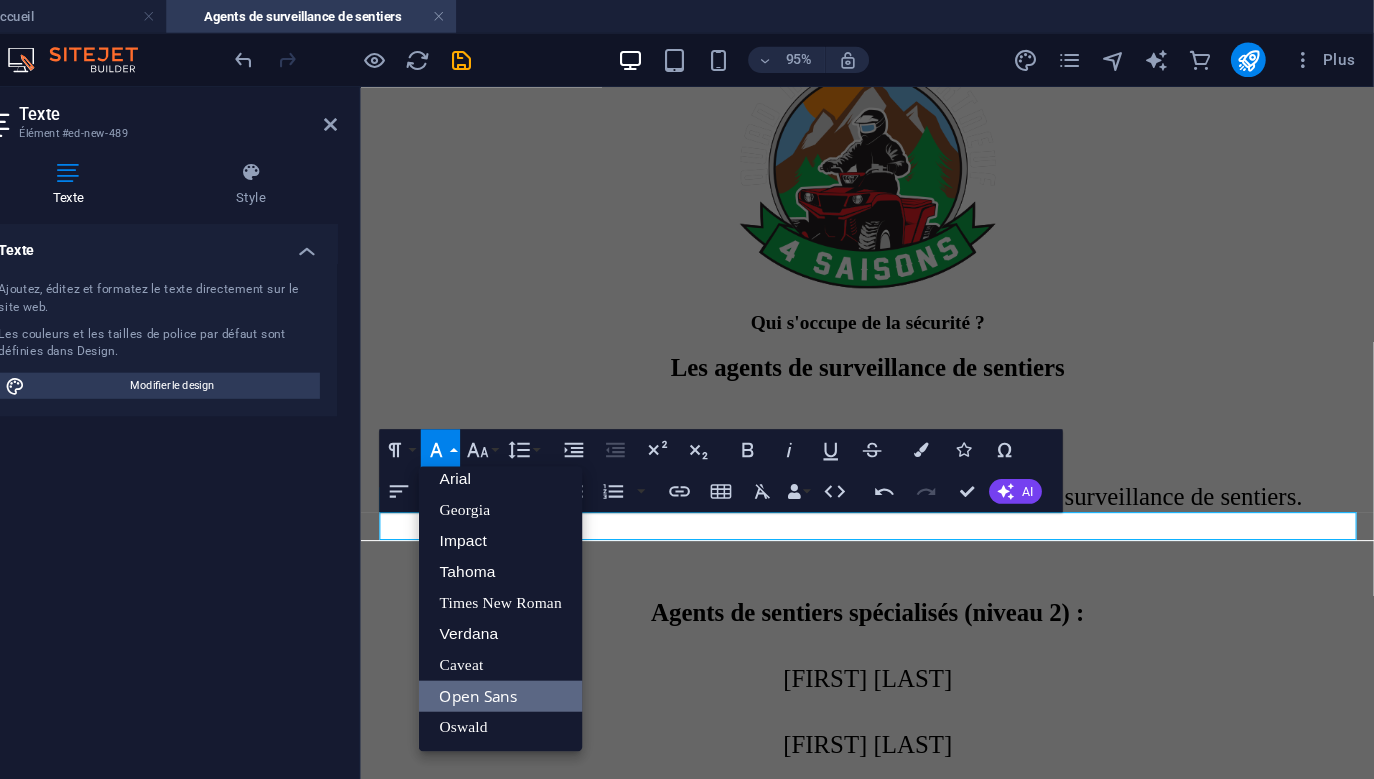 scroll, scrollTop: 0, scrollLeft: 0, axis: both 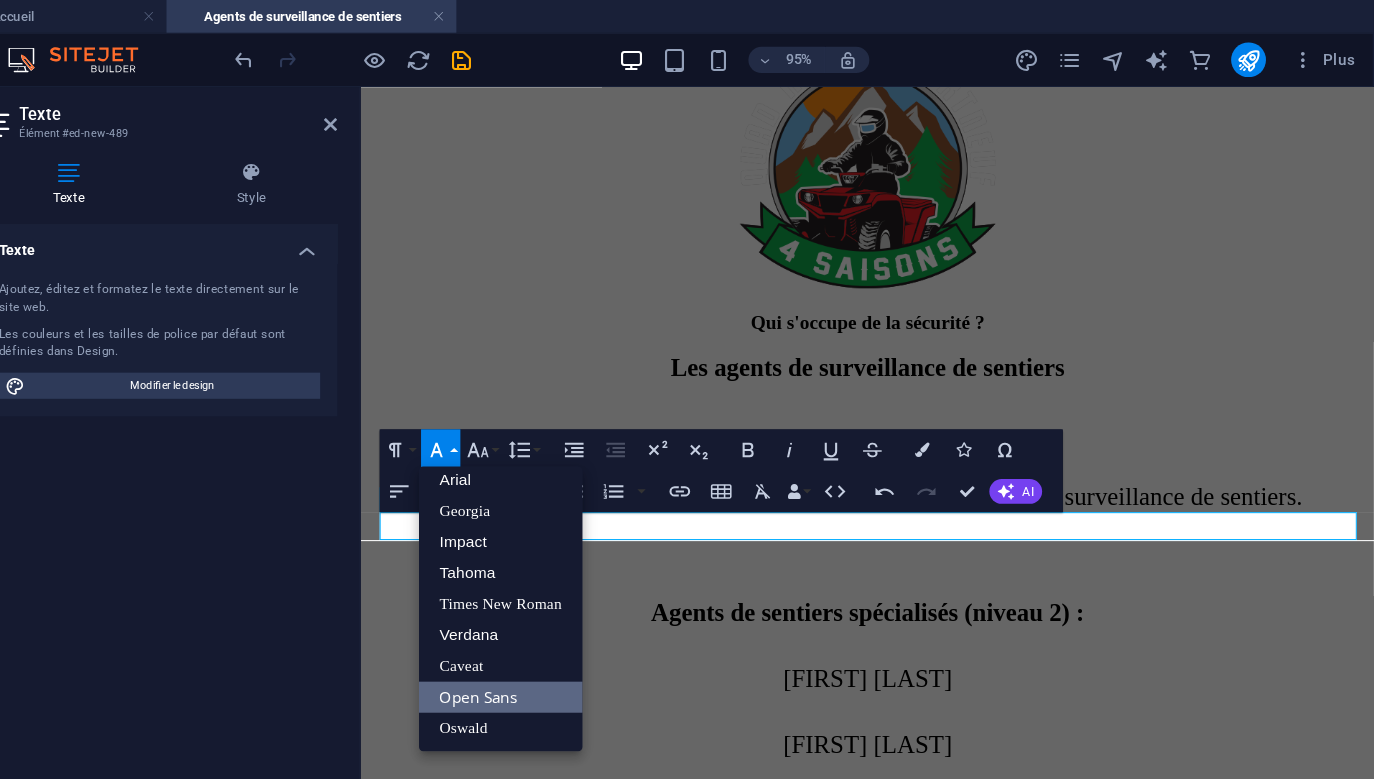 click on "Font Family" at bounding box center [517, 414] 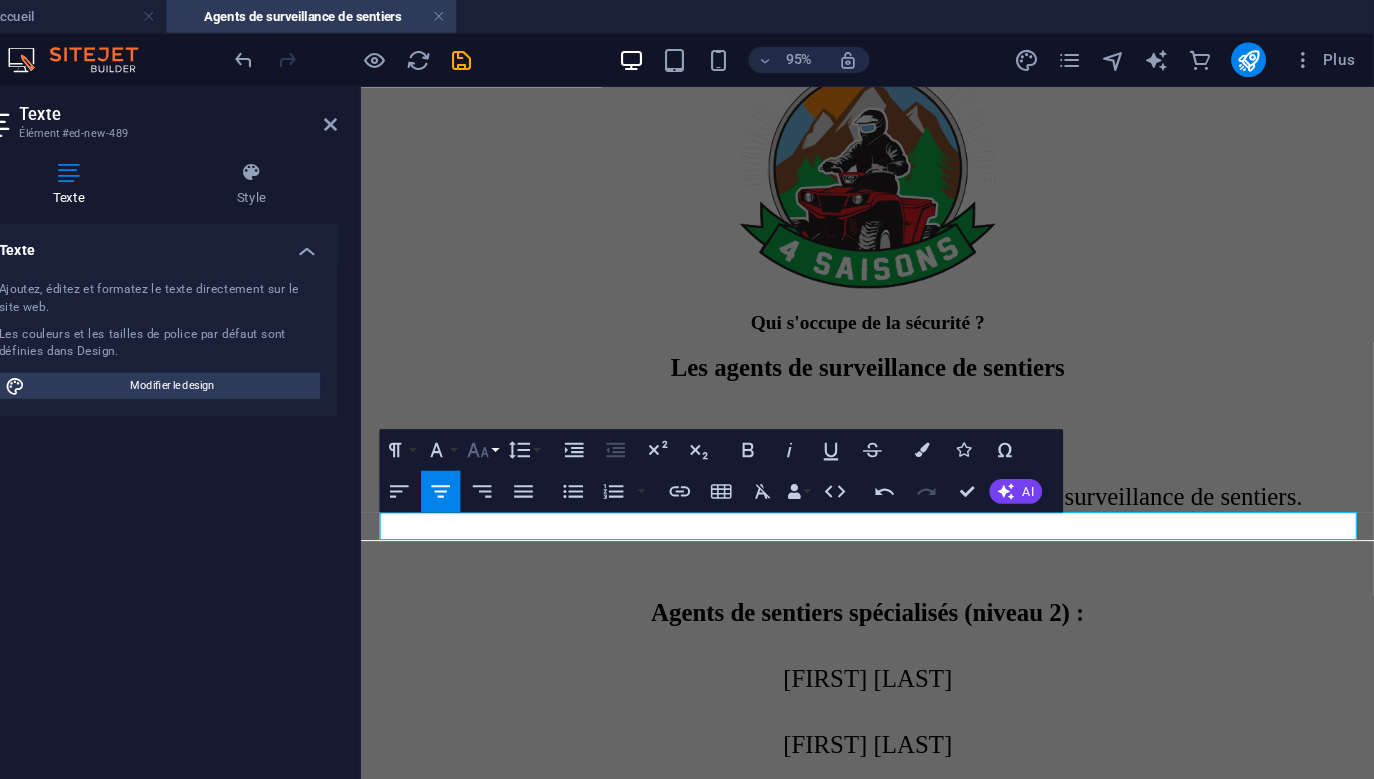 click 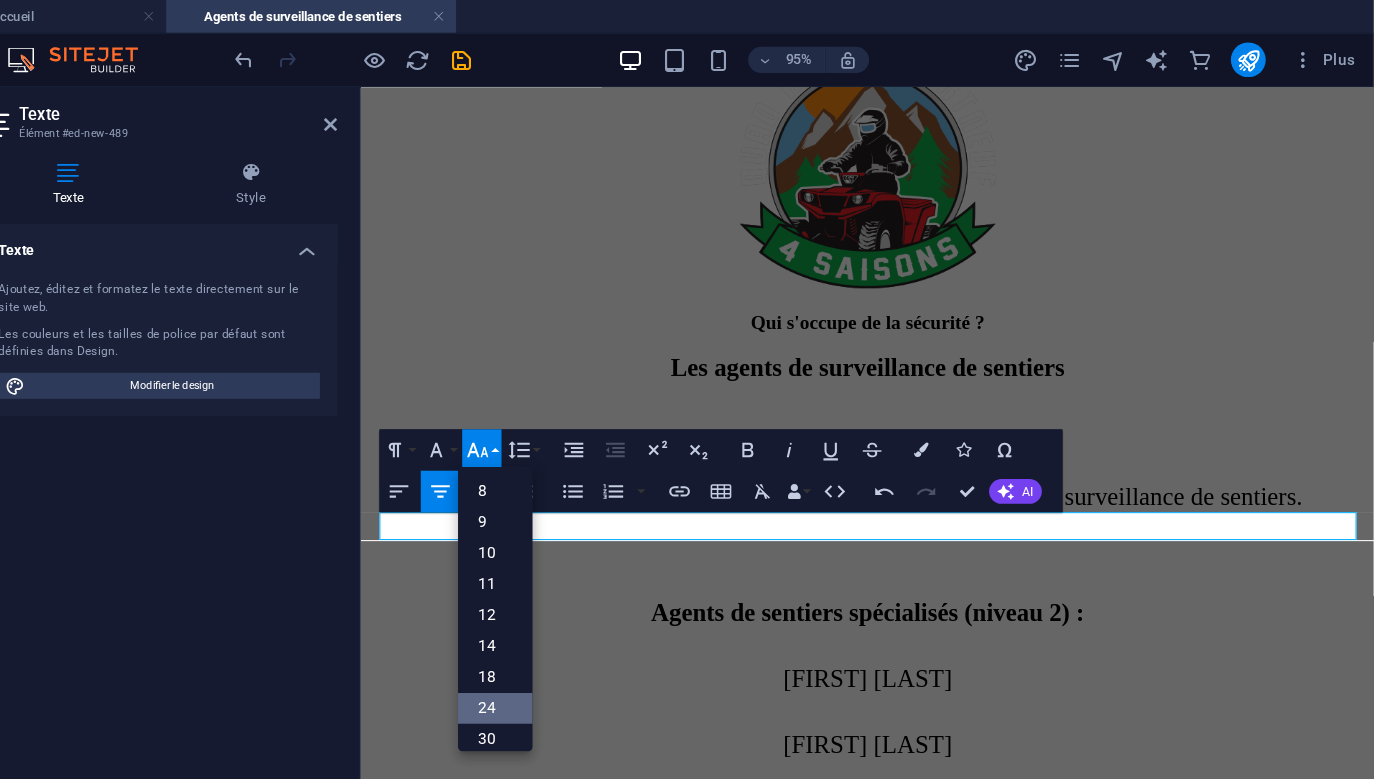 click on "24" at bounding box center (567, 650) 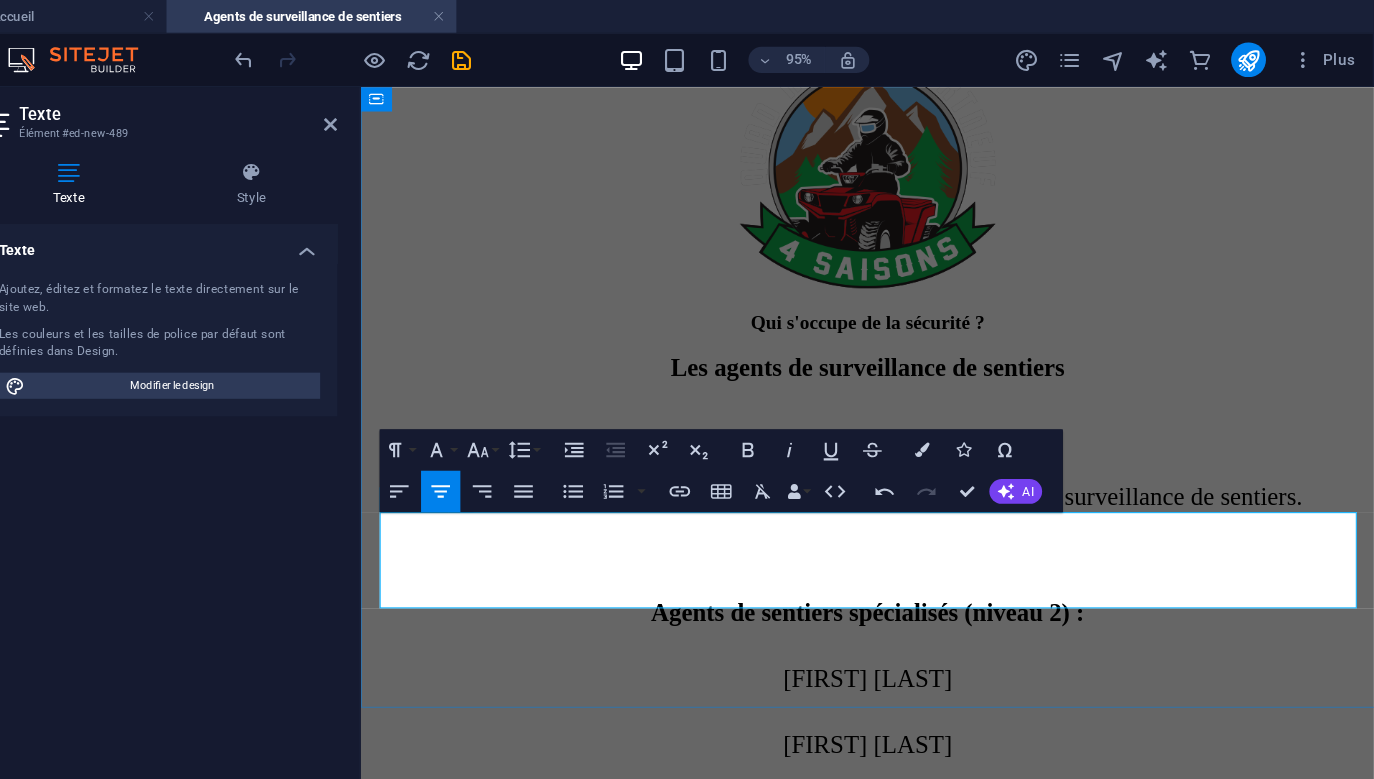 click on "Veuillez remplir le formulaire ci-joint et le faire parvenir à  president@quadnatureportneuf.com .  Nous" at bounding box center [1021, 2309] 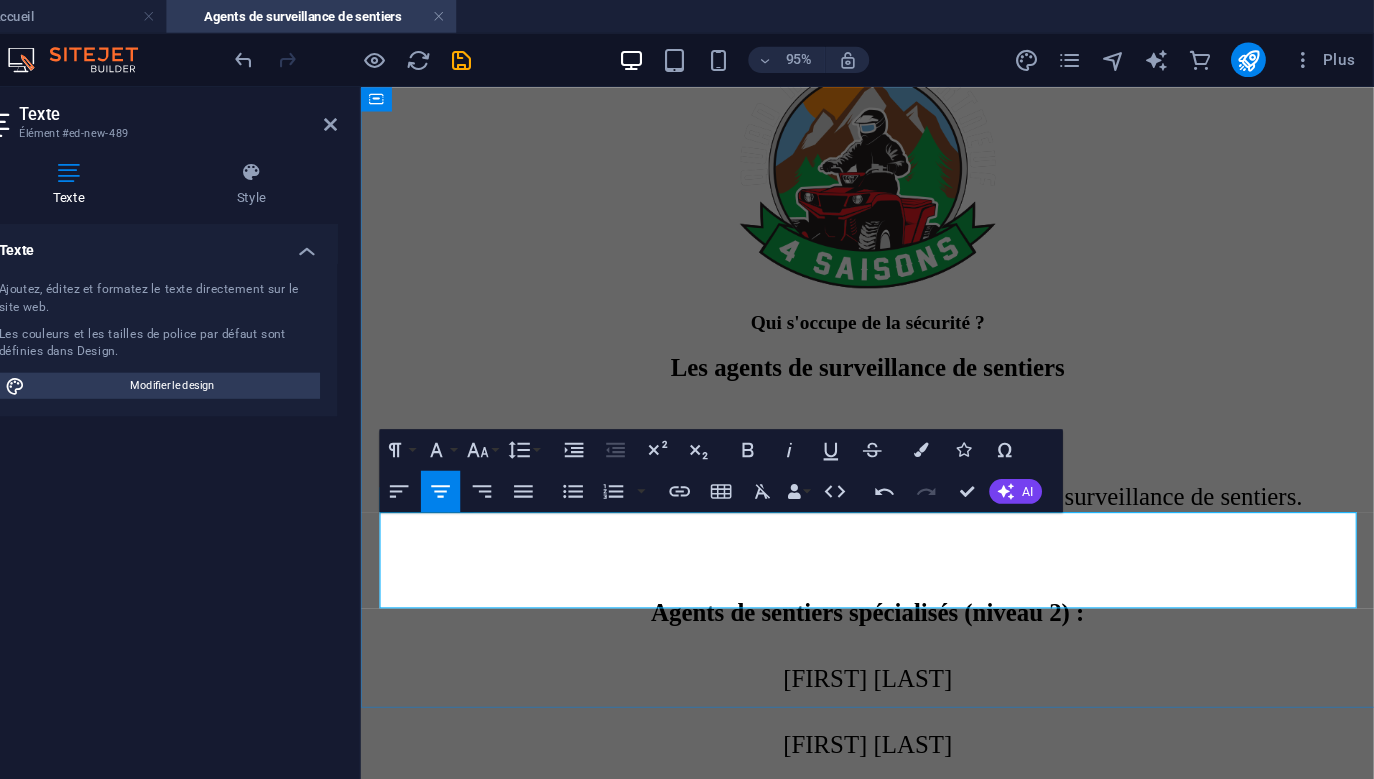 click on "Veuillez remplir le formulaire ci-joint et le faire parvenir à  president@quadnatureportneuf.com .  Nous" at bounding box center (1021, 2309) 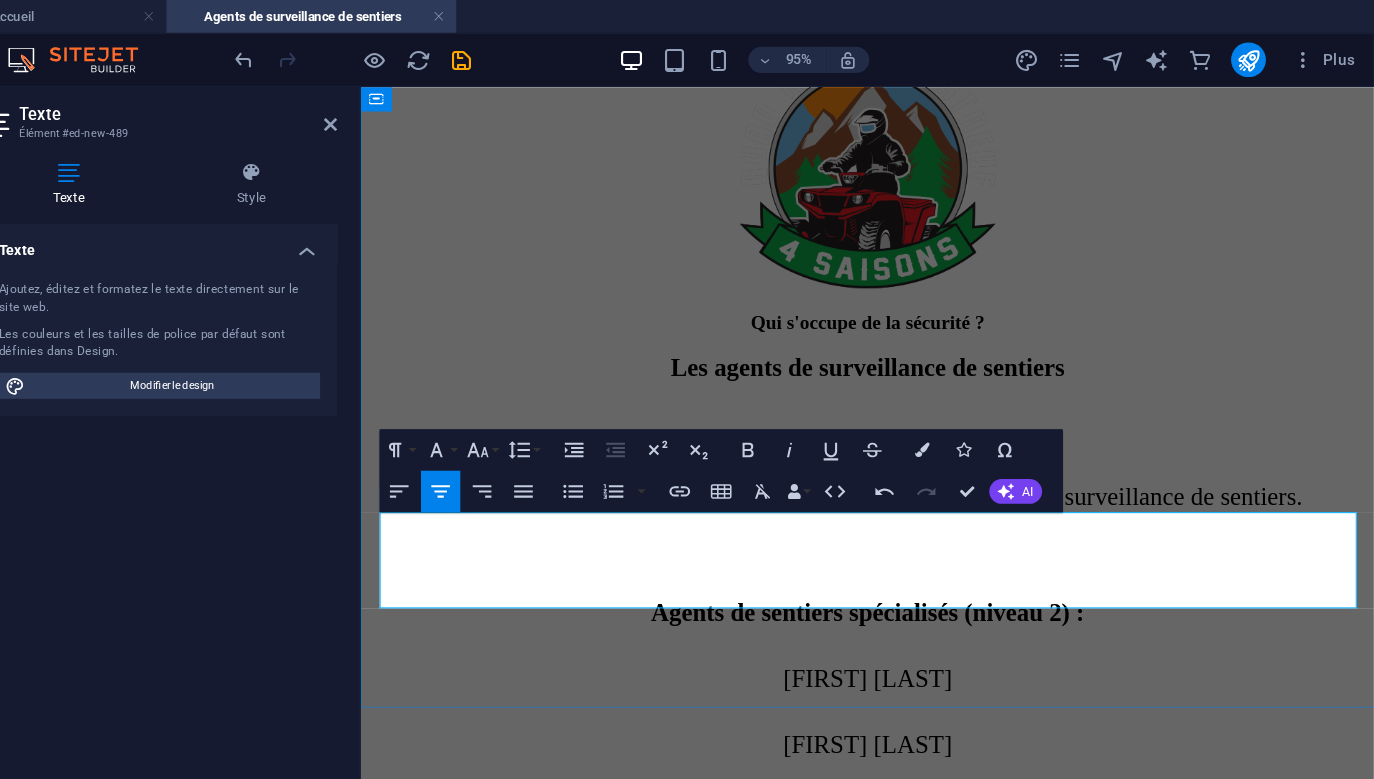 click on "Veuillez remplir le formulaire ci-joint et le faire parvenir à  president@quadnatureportneuf.com .  Nous" at bounding box center [1021, 2309] 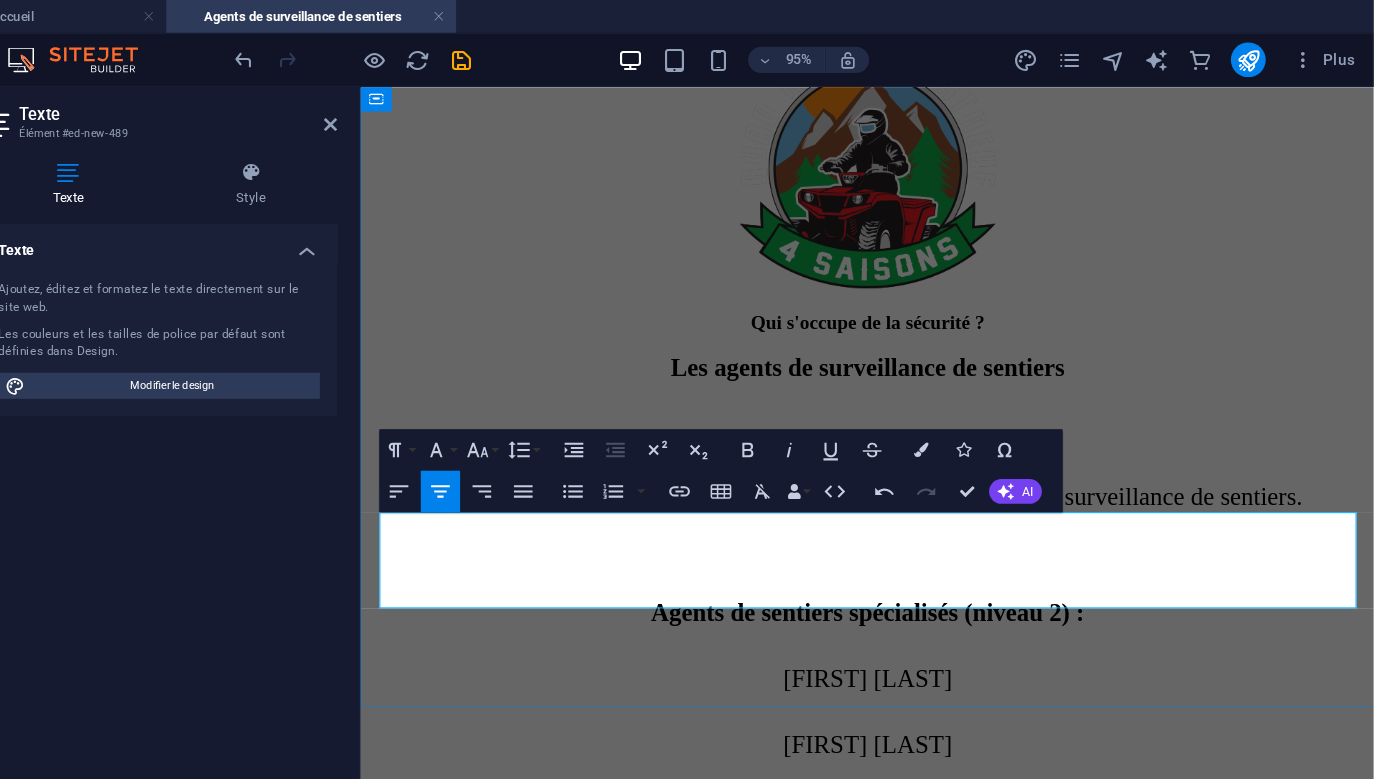 click on "Veuillez remplir le formulaire ci-joint et le faire parvenir à  president@quadnatureportneuf.com .  Nous" at bounding box center (1021, 2309) 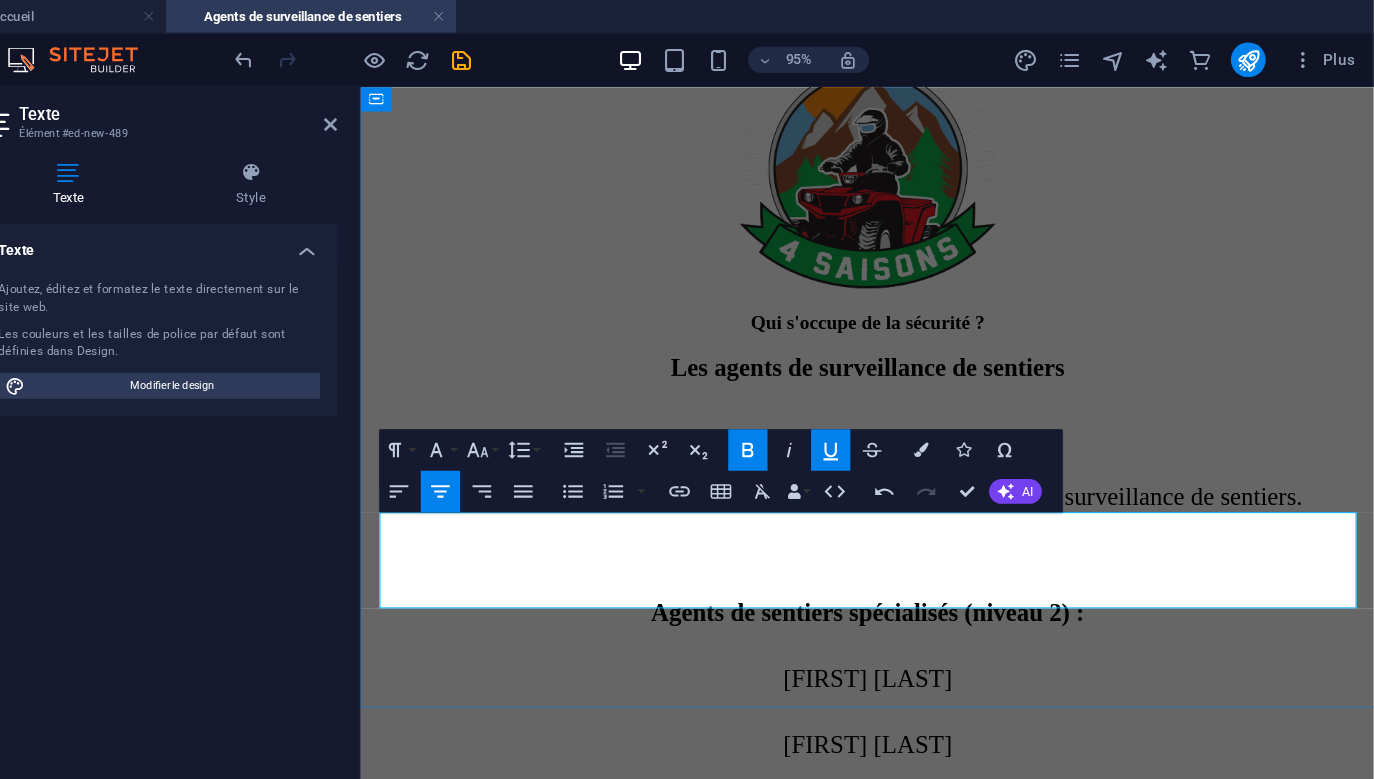 click on "Vous avez une plainte à formuler envers un agent de surveillance de sentiers ?   Veuillez remplir le formulaire ci-joint et le faire parvenir à  president@quadnatureportneuf.com .  Nous    ferons un suivi avec vous dans les meilleurs délais possibles." at bounding box center (849, 2320) 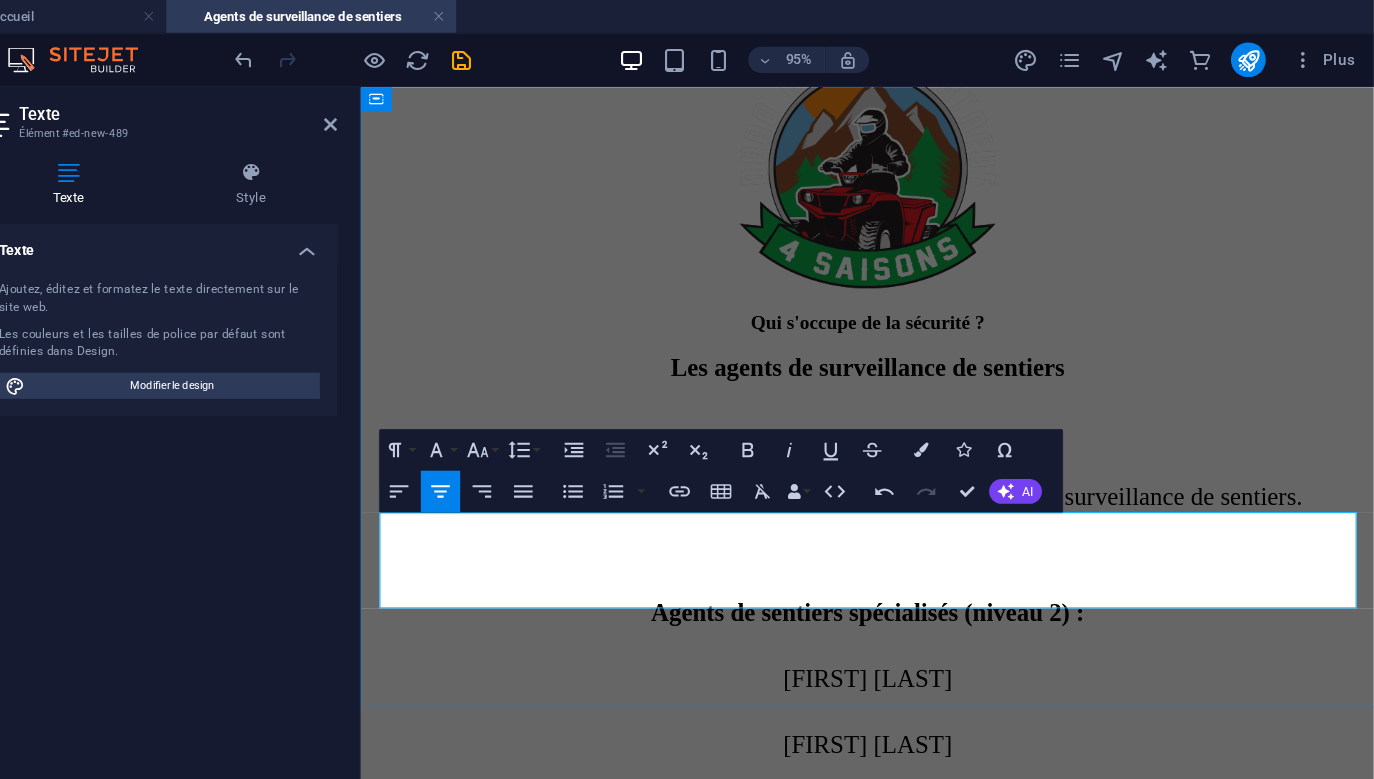 drag, startPoint x: 1113, startPoint y: 563, endPoint x: 377, endPoint y: 516, distance: 737.49915 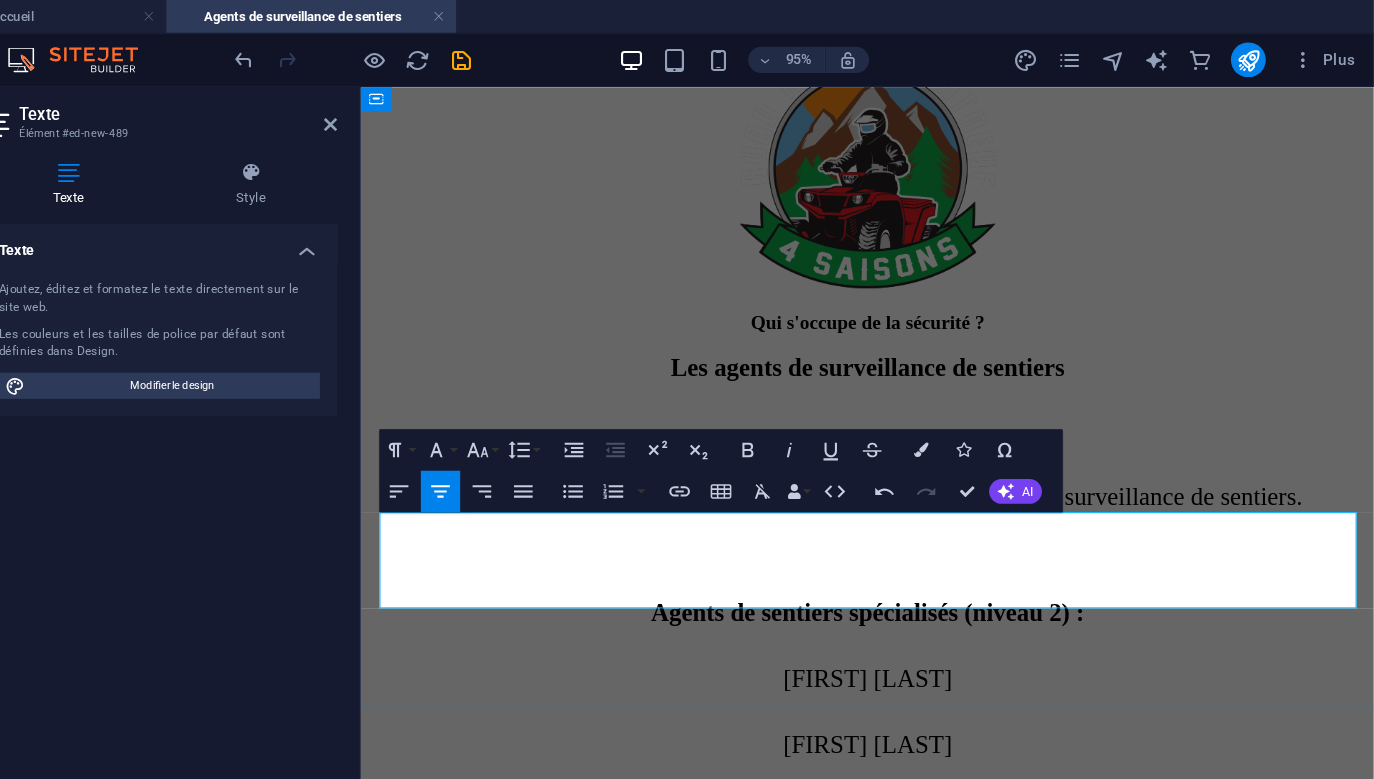 click on "Vous avez une plainte à formuler envers un agent de surveillance de sentiers ?   Veuillez remplir le formulaire ci-joint et le faire parvenir à  president@quadnatureportneuf.com .  Nous    ferons un suivi avec vous dans les meilleurs délais possibles." at bounding box center (849, 2320) 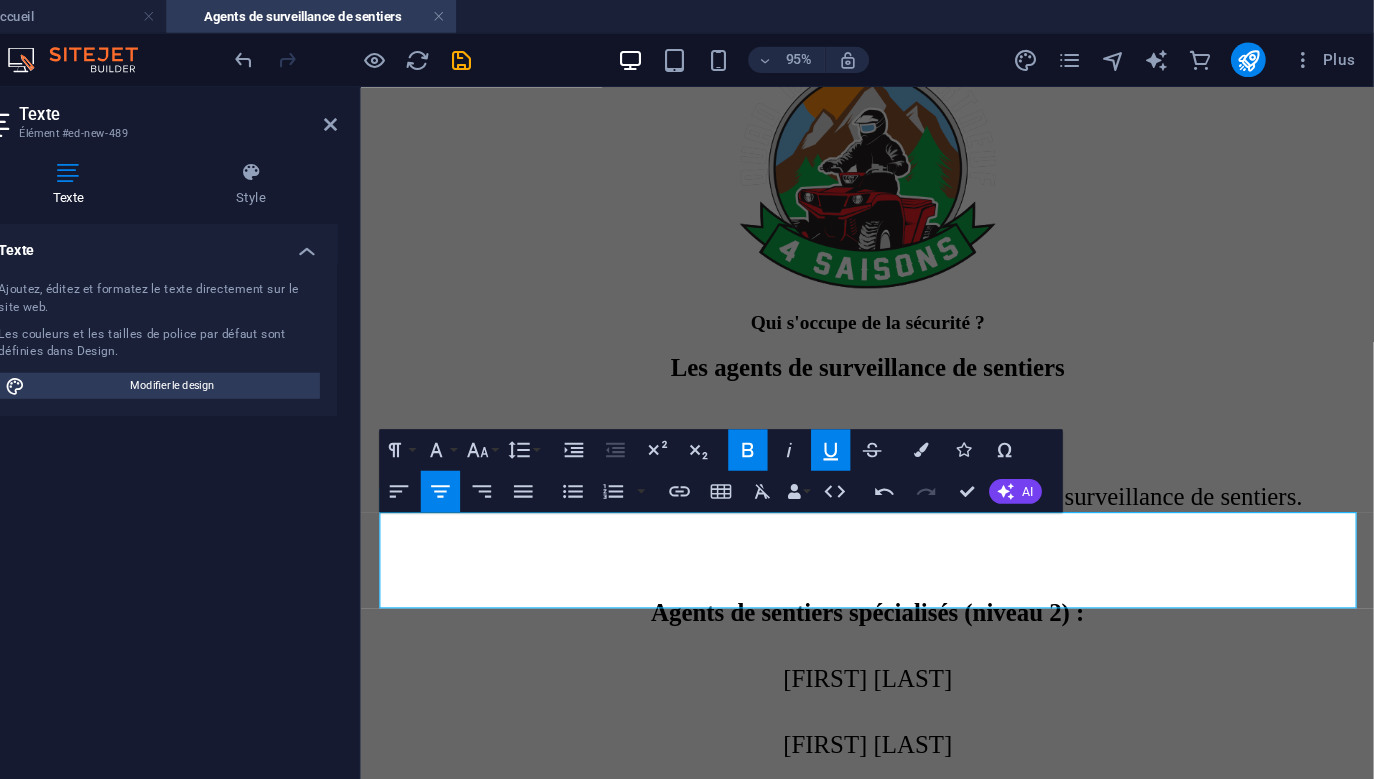 scroll, scrollTop: 0, scrollLeft: 0, axis: both 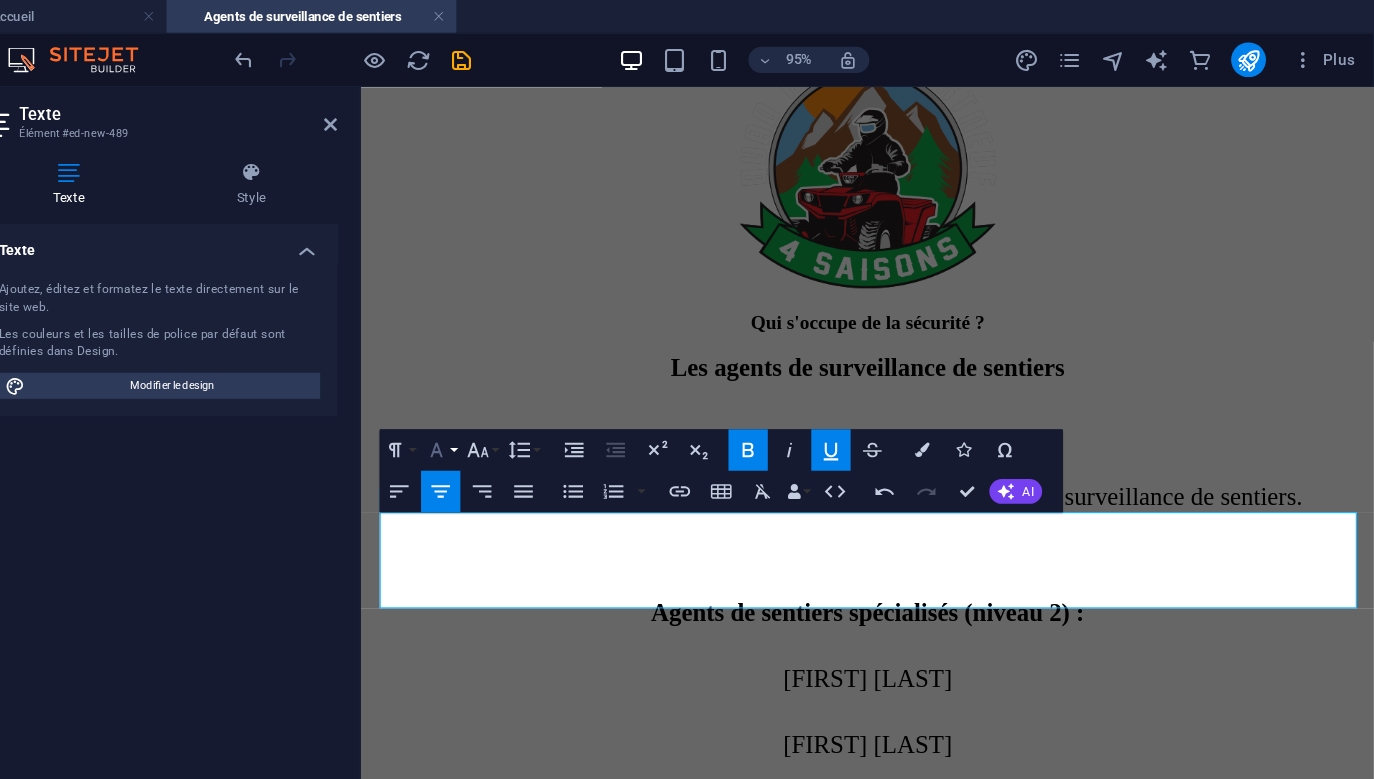 click 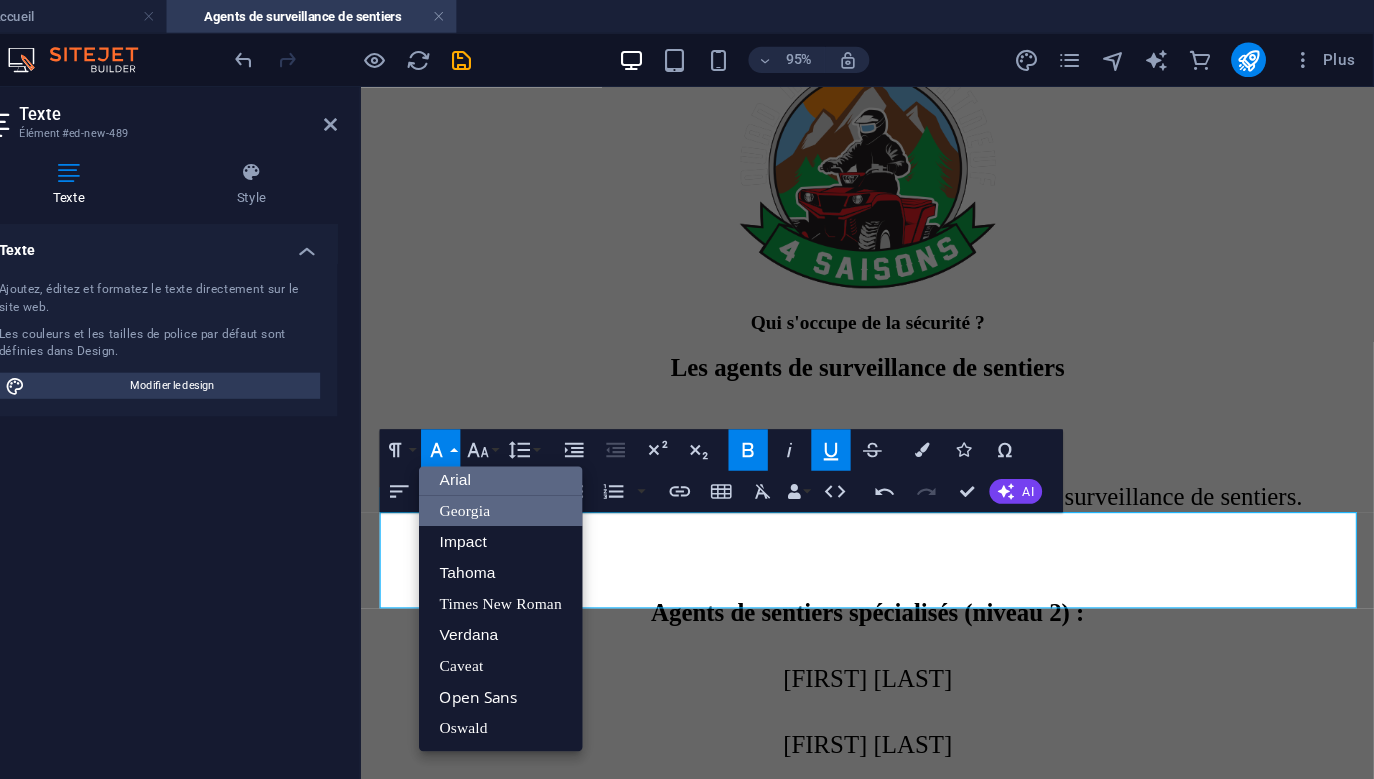 scroll, scrollTop: 0, scrollLeft: 0, axis: both 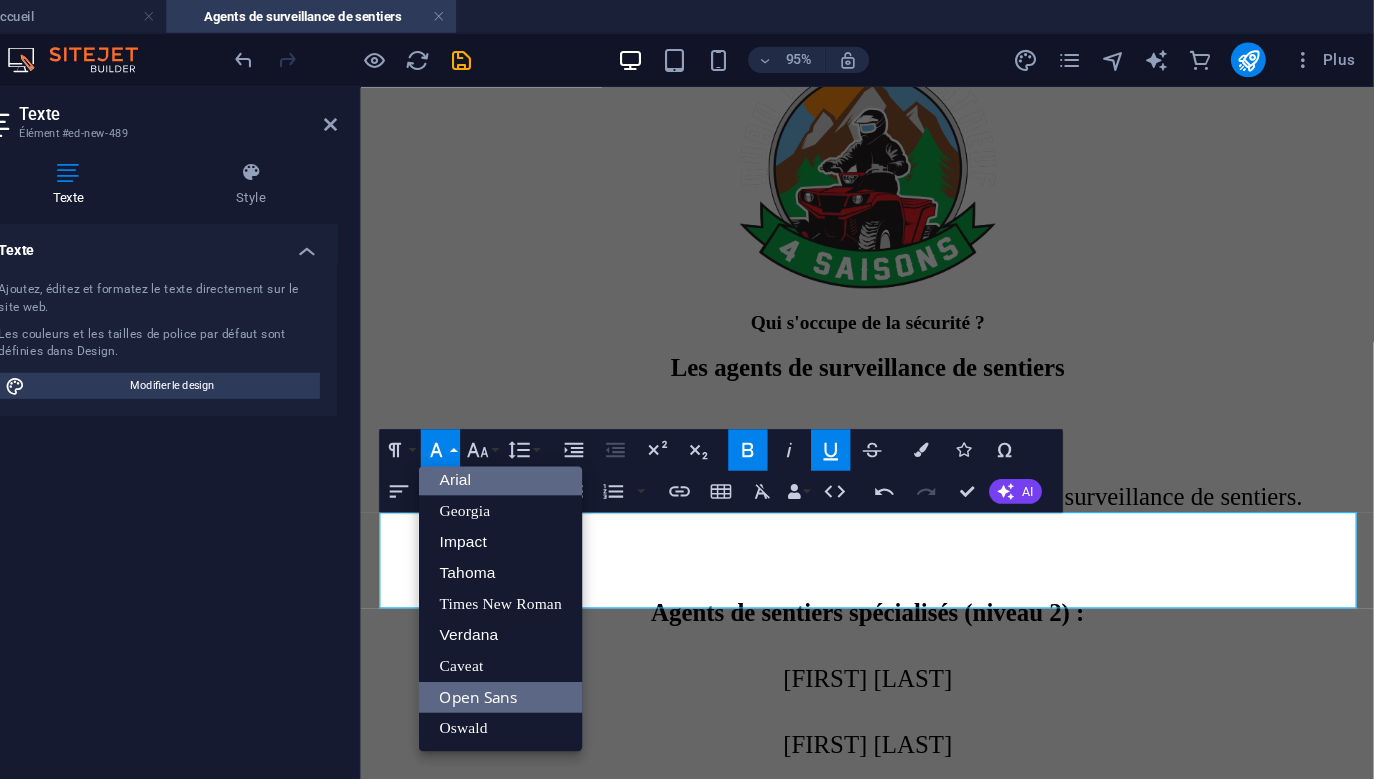 click on "Open Sans" at bounding box center [572, 641] 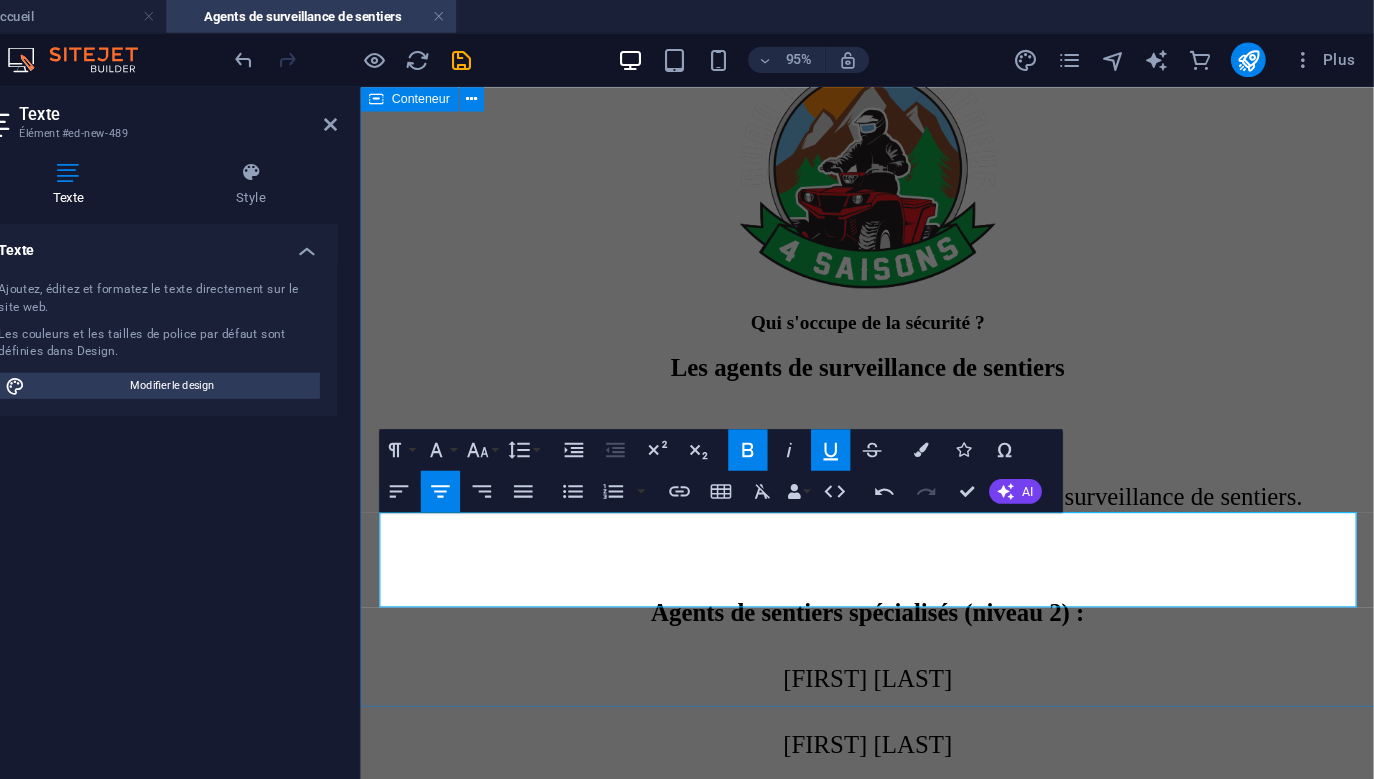 scroll, scrollTop: 0, scrollLeft: 0, axis: both 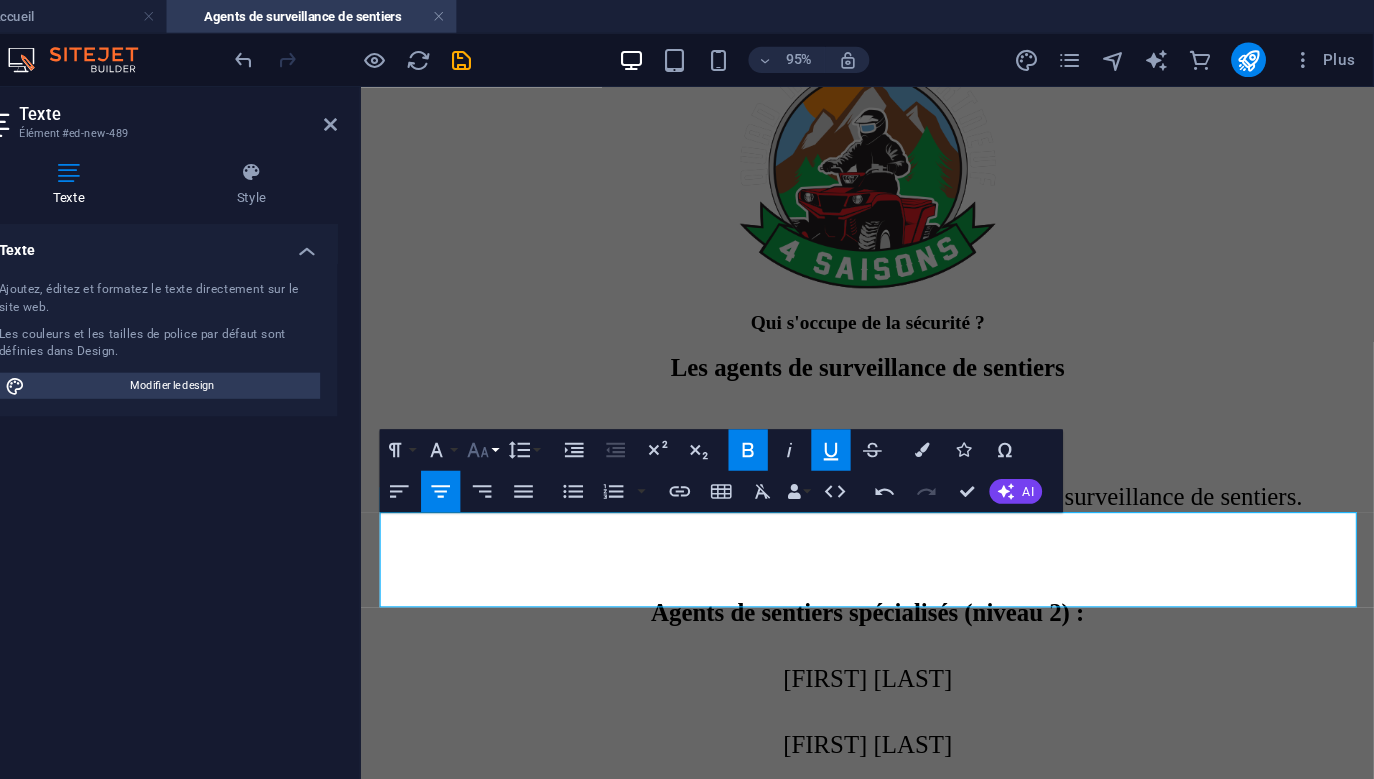 click 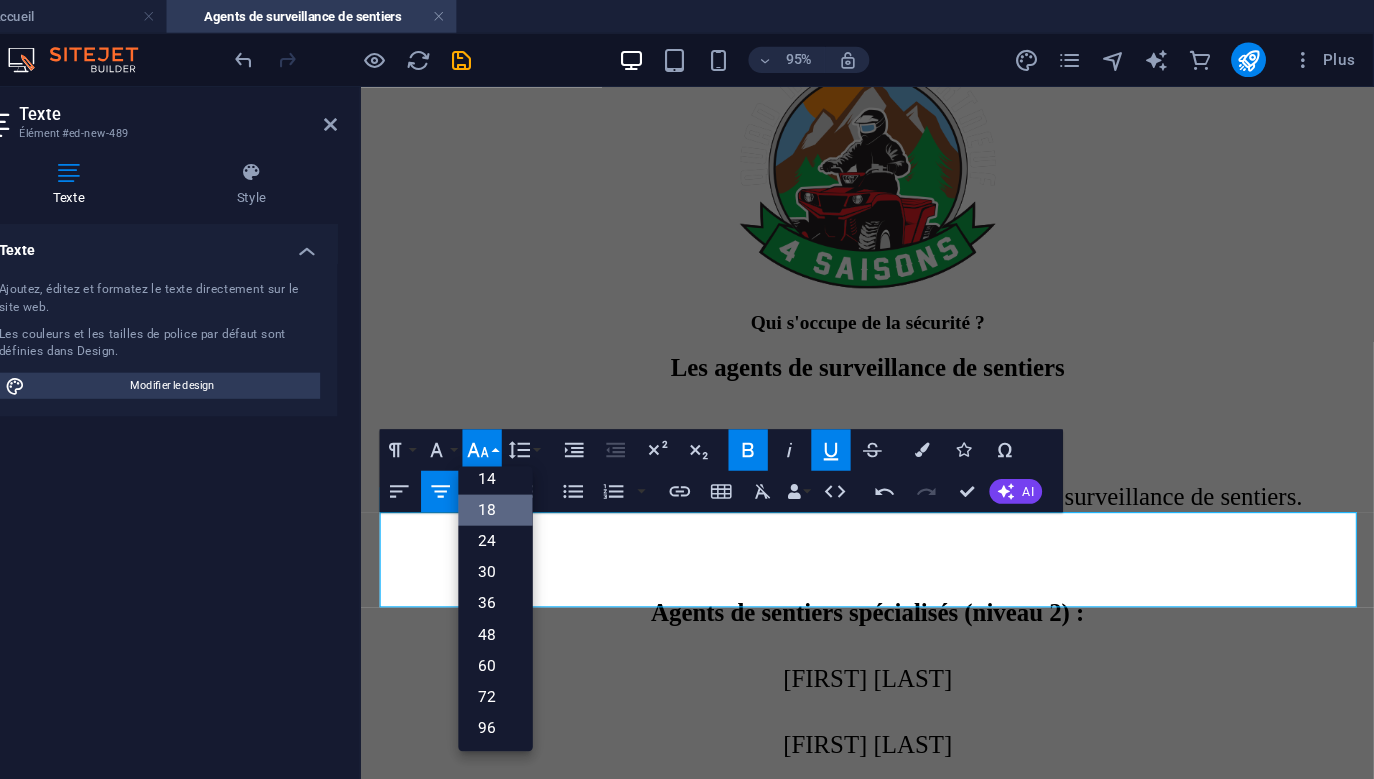 scroll, scrollTop: 160, scrollLeft: 0, axis: vertical 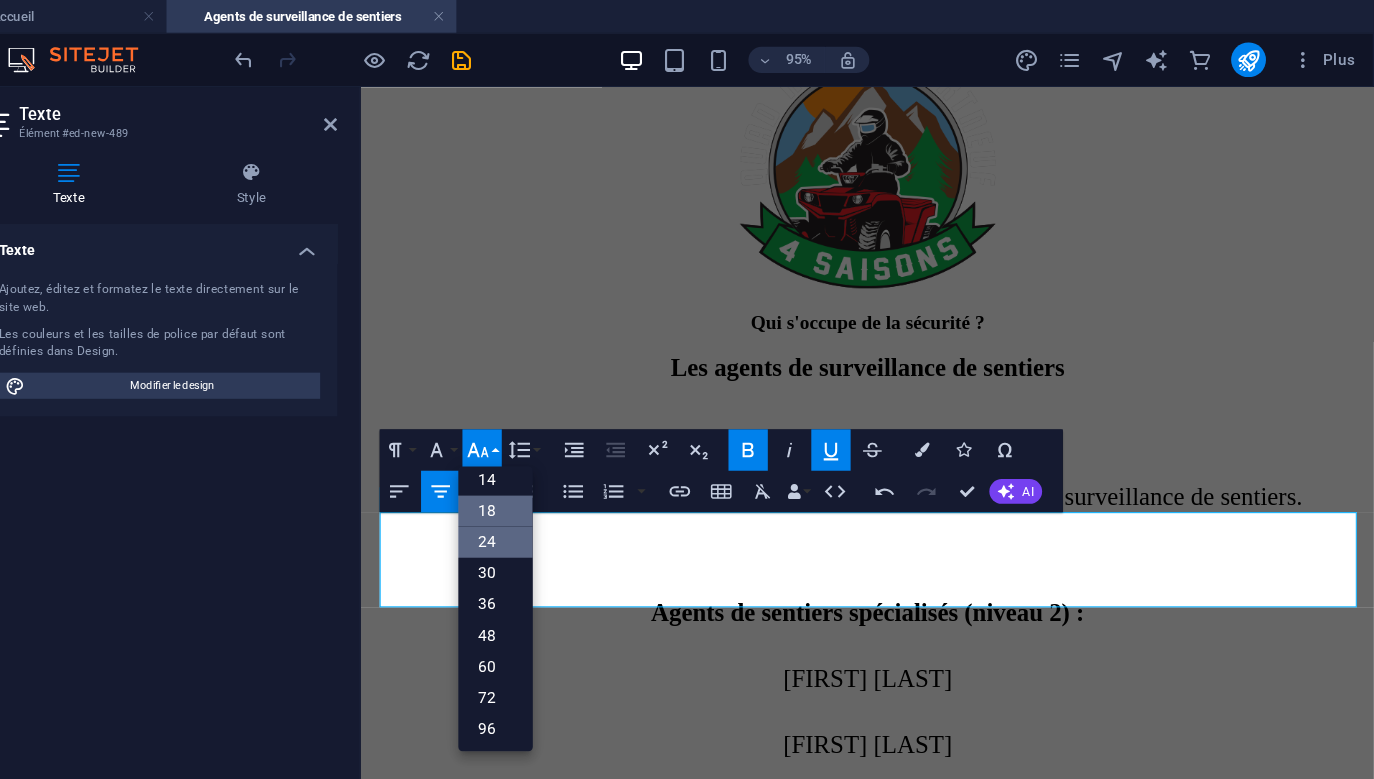 click on "24" at bounding box center (567, 498) 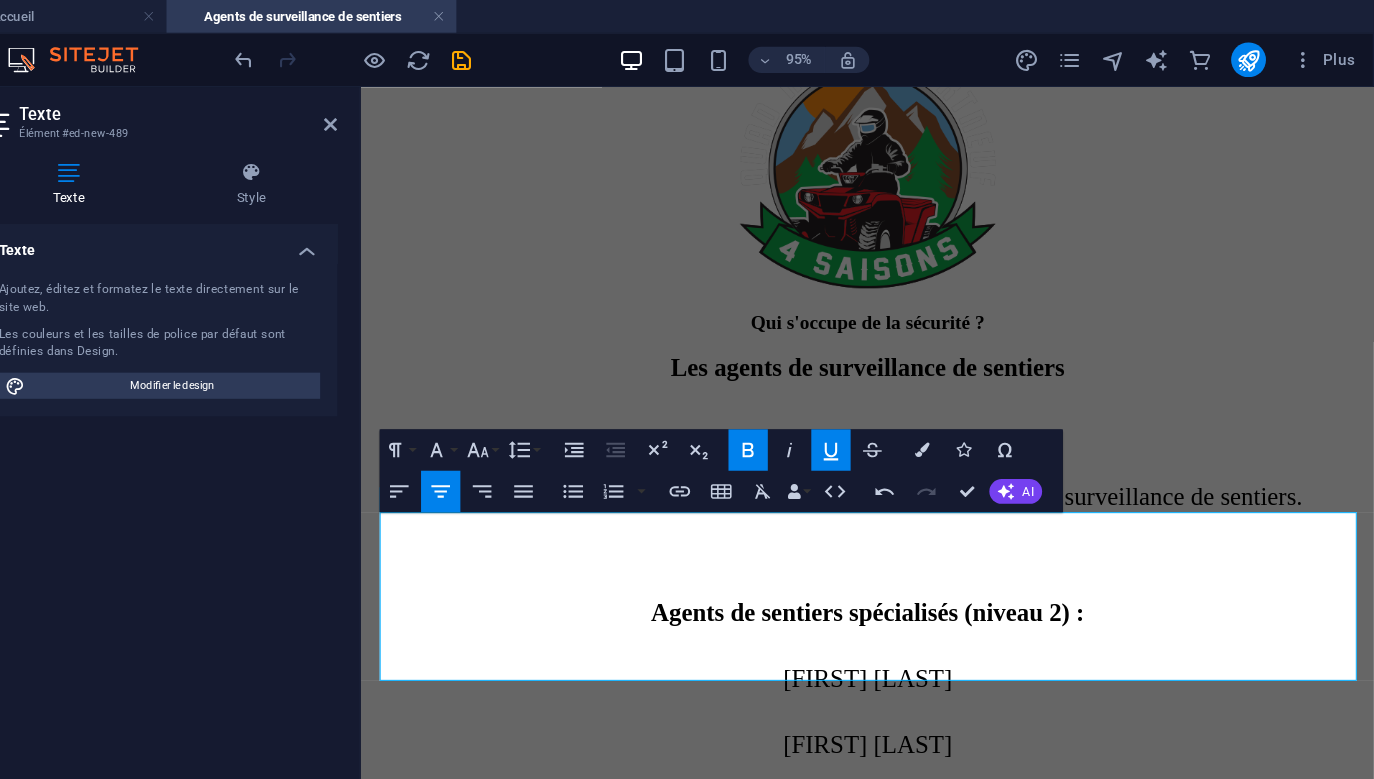 click 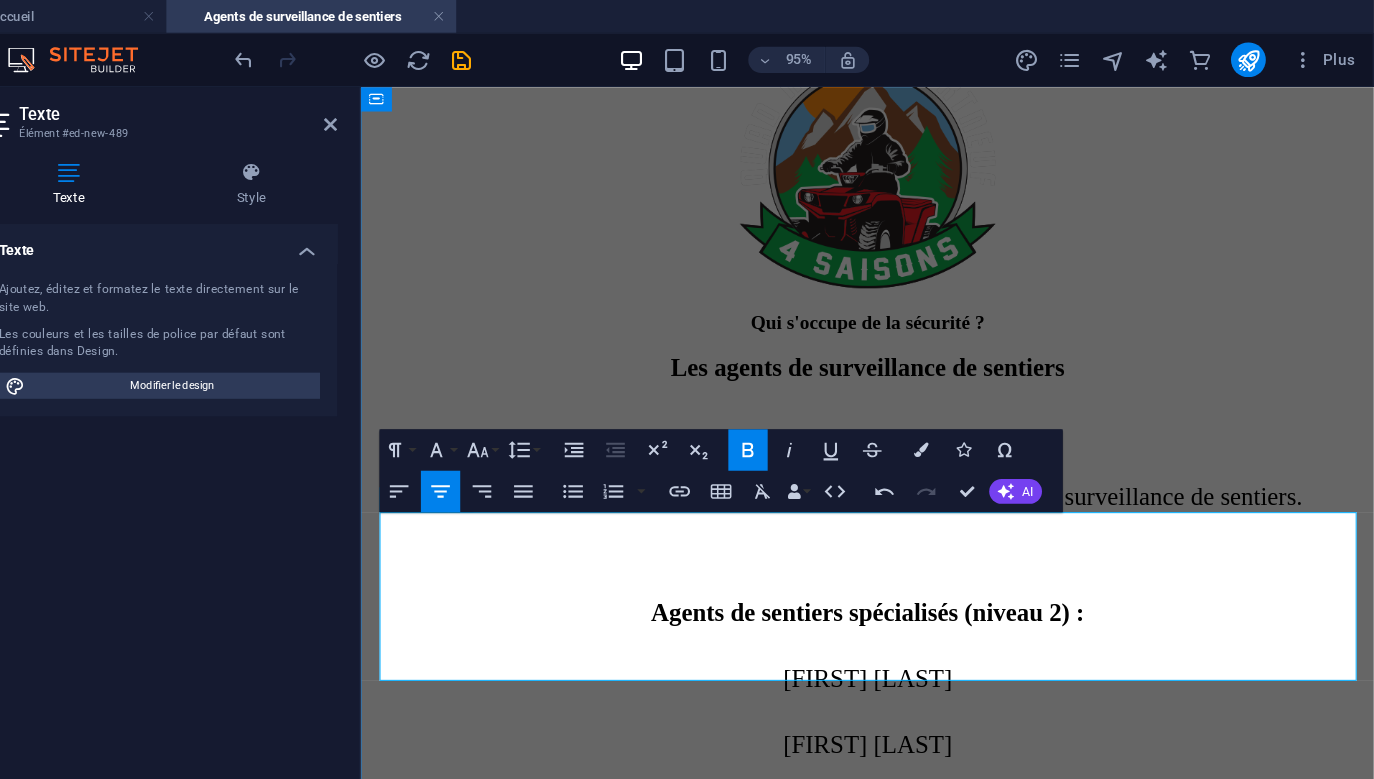 click on "Veuillez remplir le formulaire ci-joint et le faire parvenir à  president@quadnatureportneuf.com . Nous" at bounding box center [849, 2338] 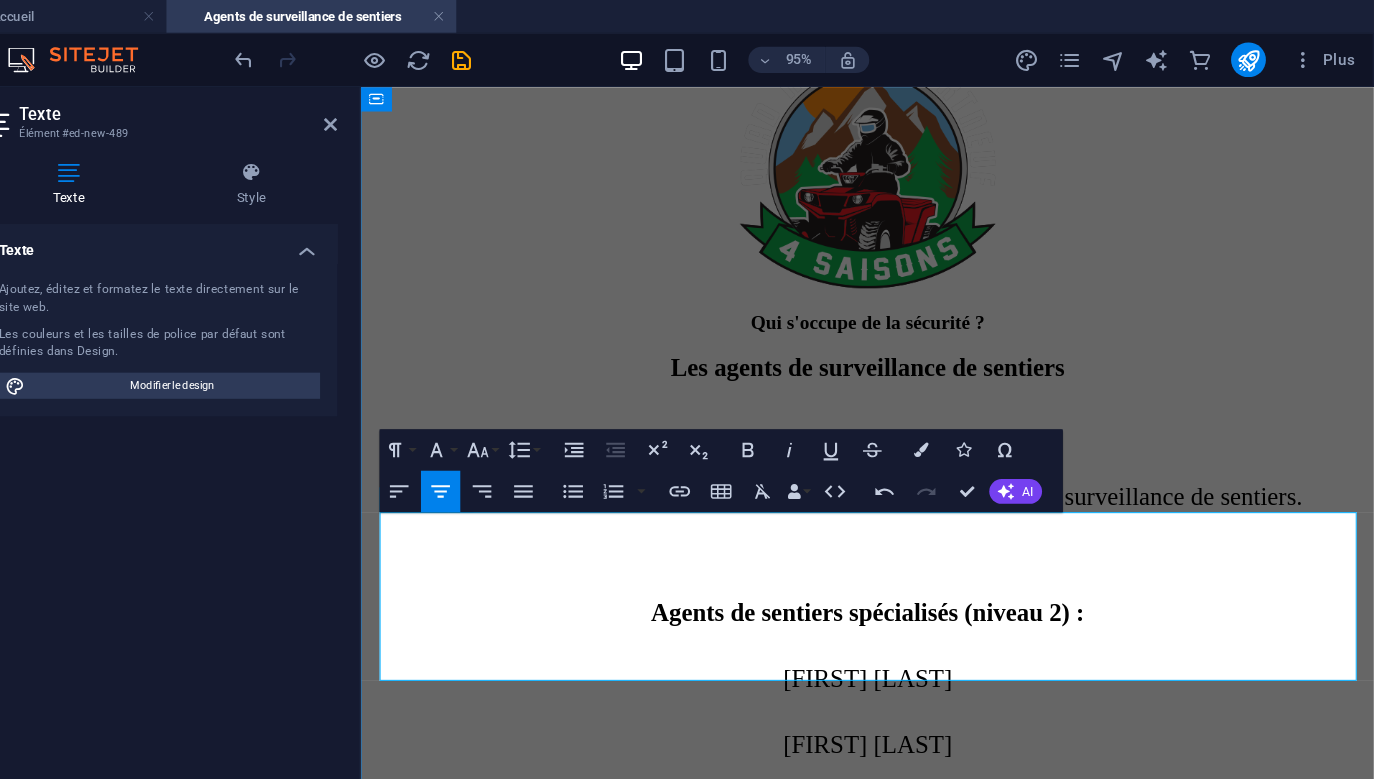 click on "Vous avez une plainte à formuler envers un agent de surveillance de sentiers ?   Veuillez remplir le formulaire ci-joint et le faire parvenir à  president@quadnatureportneuf.com . Nous    ferons un suivi avec vous dans les meilleurs délais possibles." at bounding box center [849, 2338] 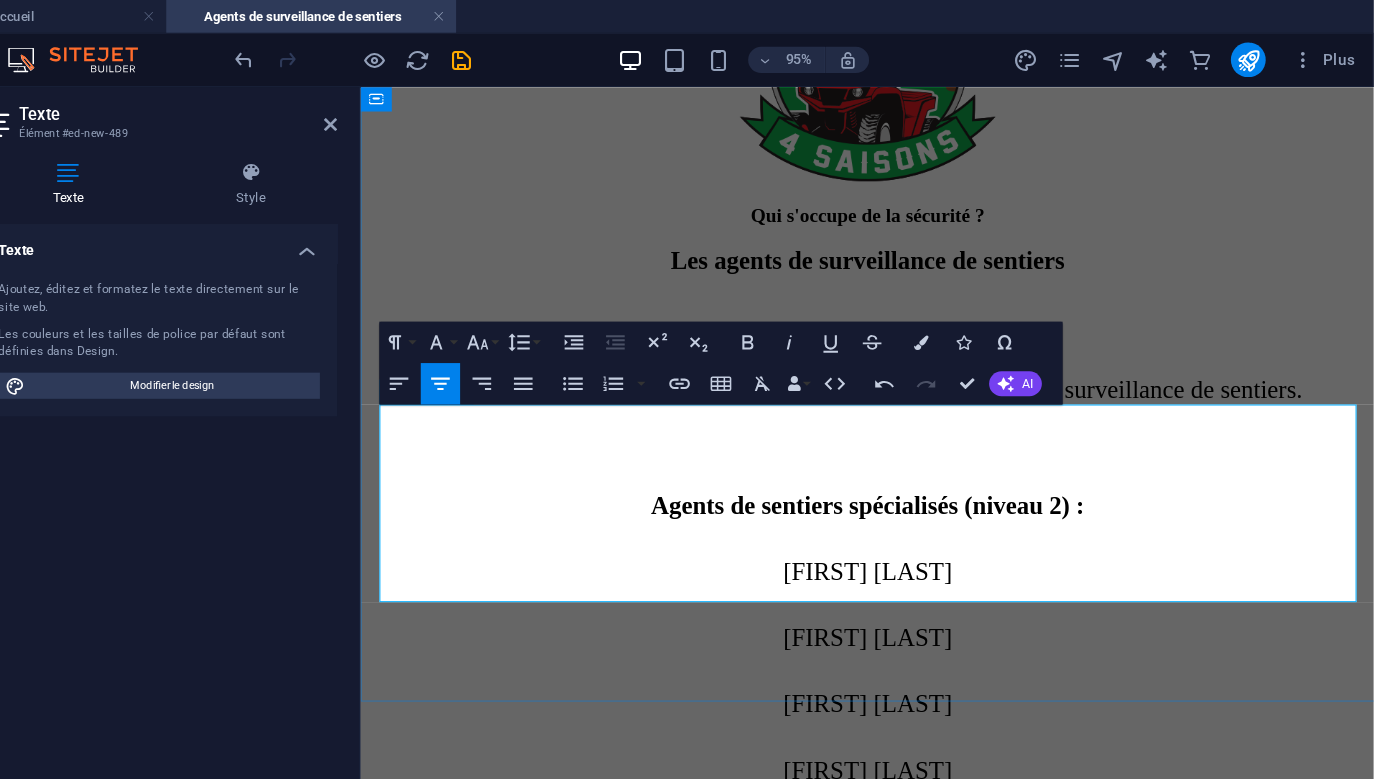 scroll, scrollTop: 0, scrollLeft: 0, axis: both 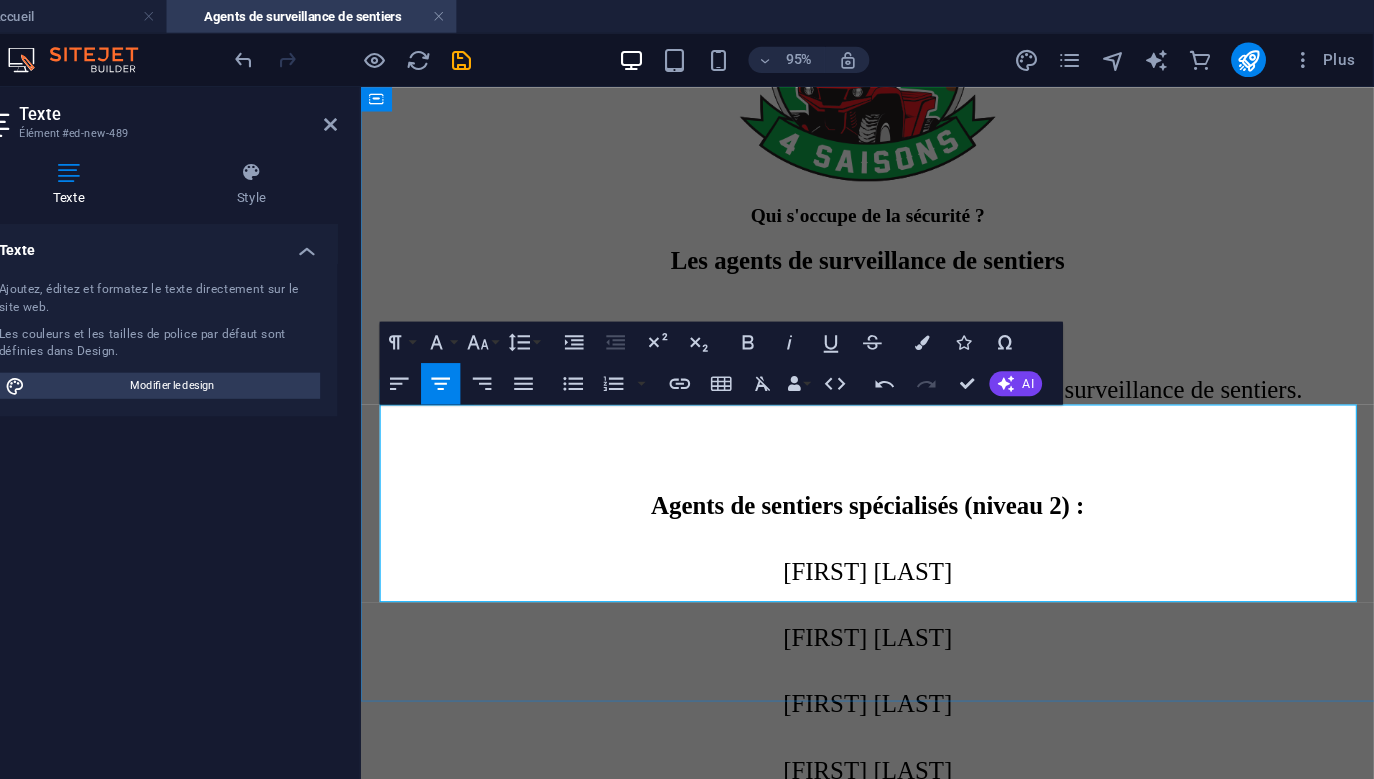 drag, startPoint x: 1095, startPoint y: 526, endPoint x: 889, endPoint y: 483, distance: 210.44002 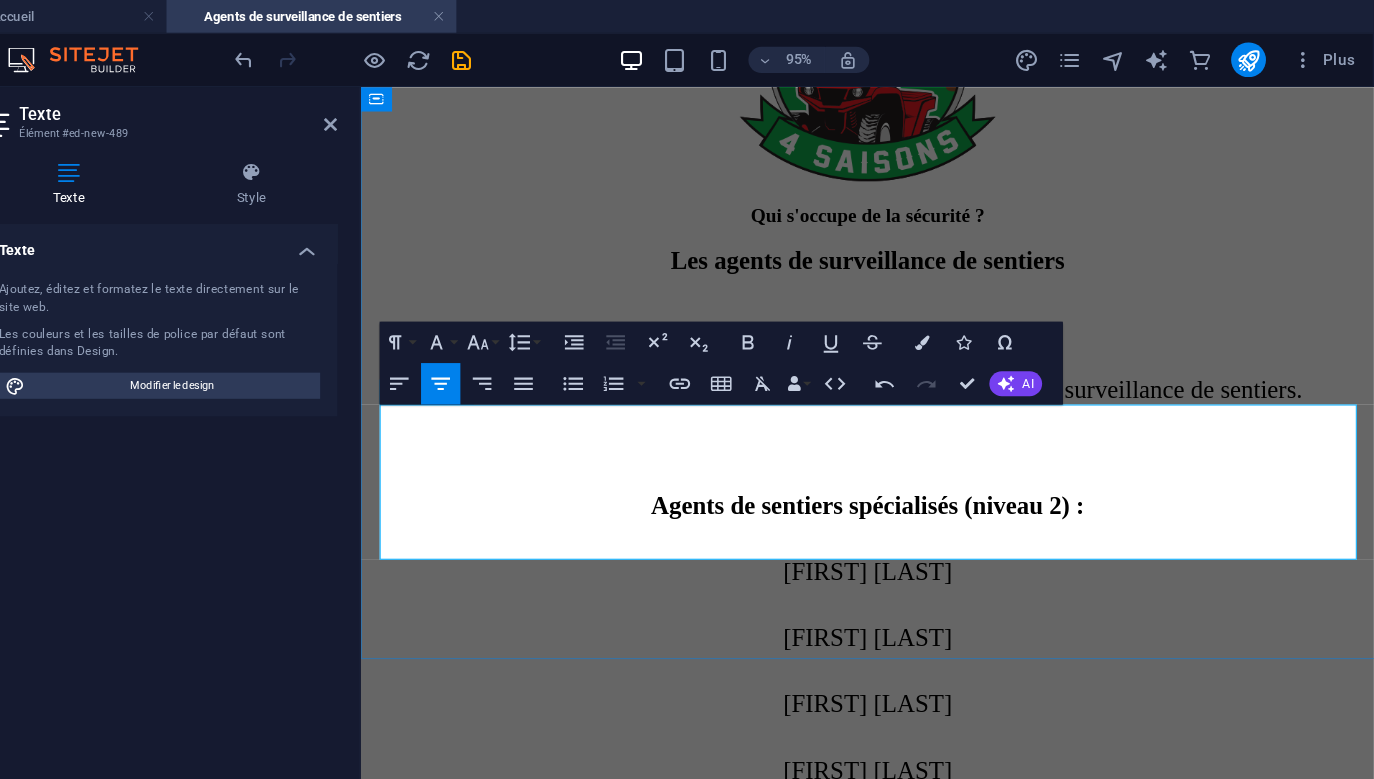 scroll, scrollTop: 0, scrollLeft: 0, axis: both 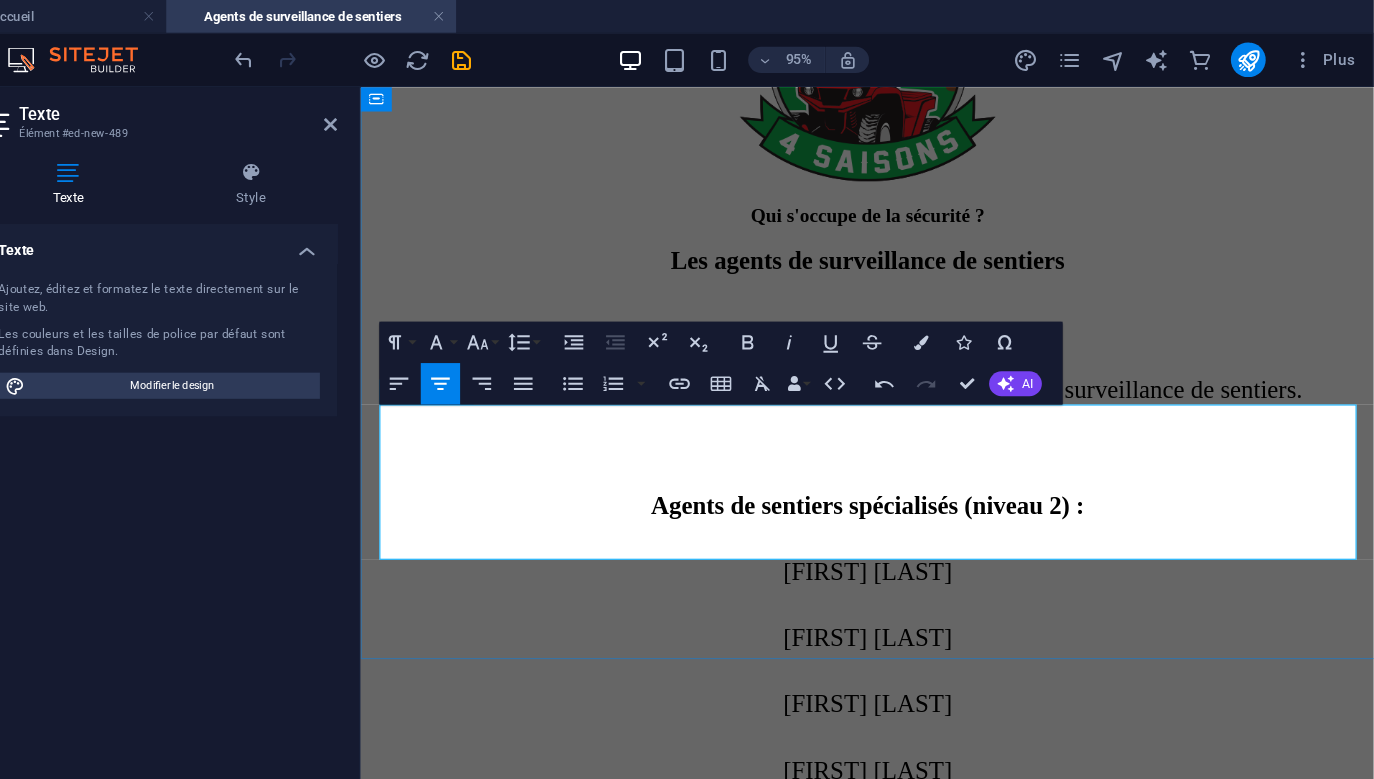 type 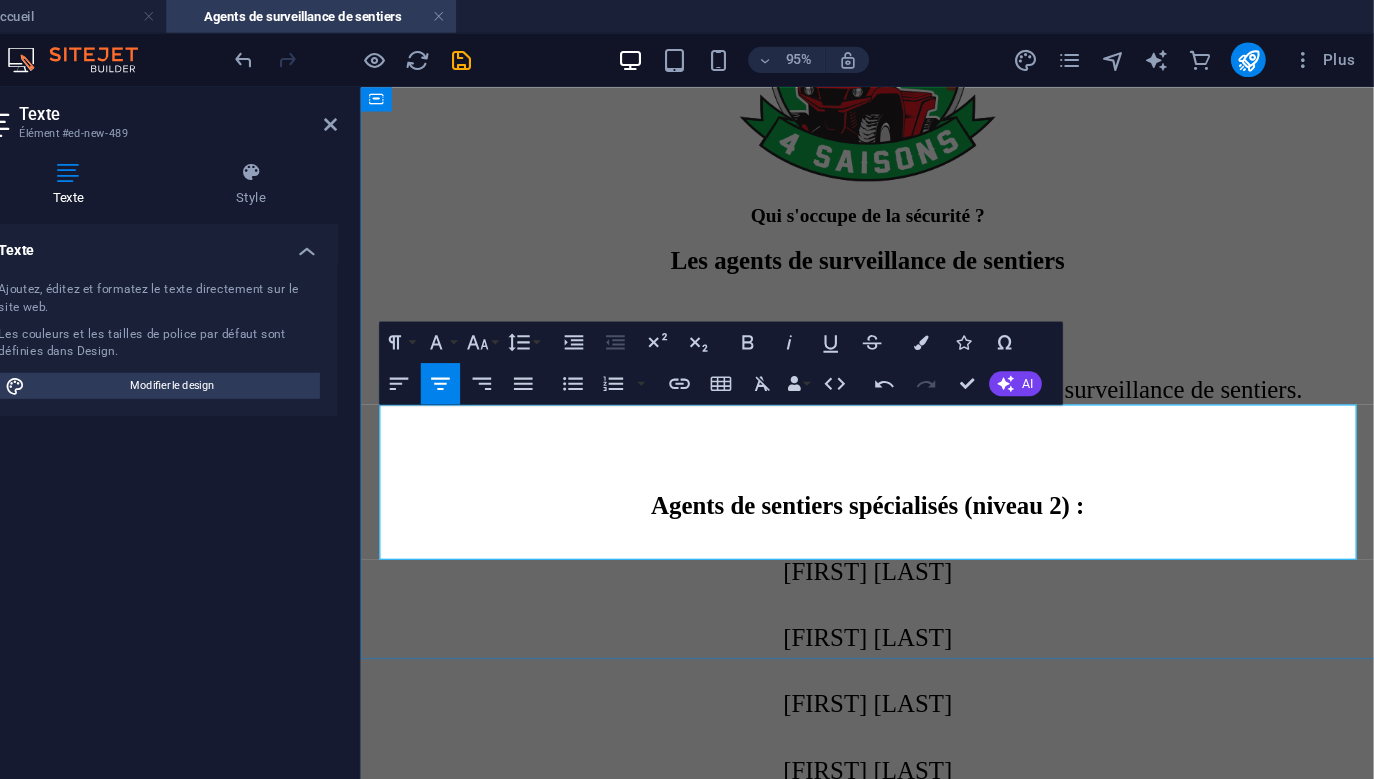 scroll, scrollTop: 0, scrollLeft: 0, axis: both 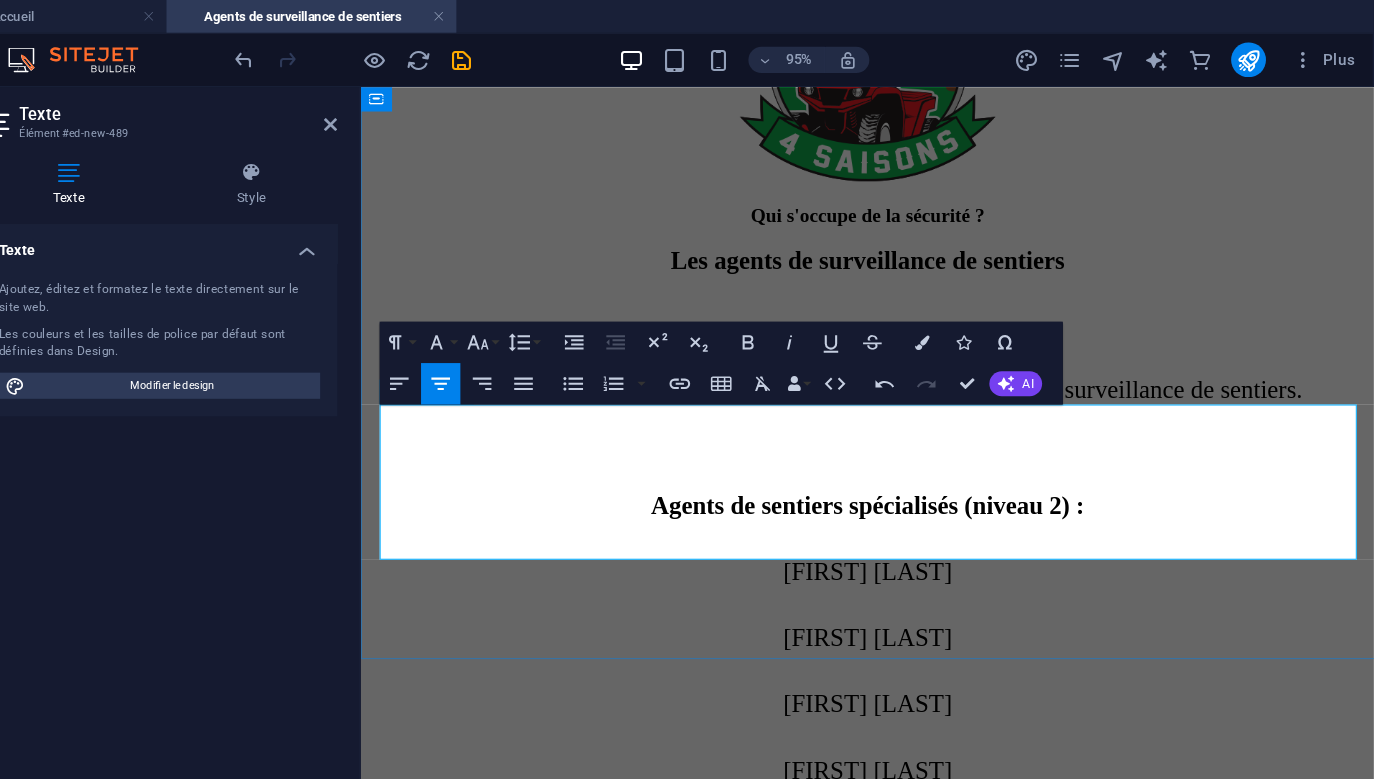 click on "Veuillez remplir le formulaire ci-bas et nous    ferons un suivi avec vous dans les meilleurs délais possibles." at bounding box center (849, 2301) 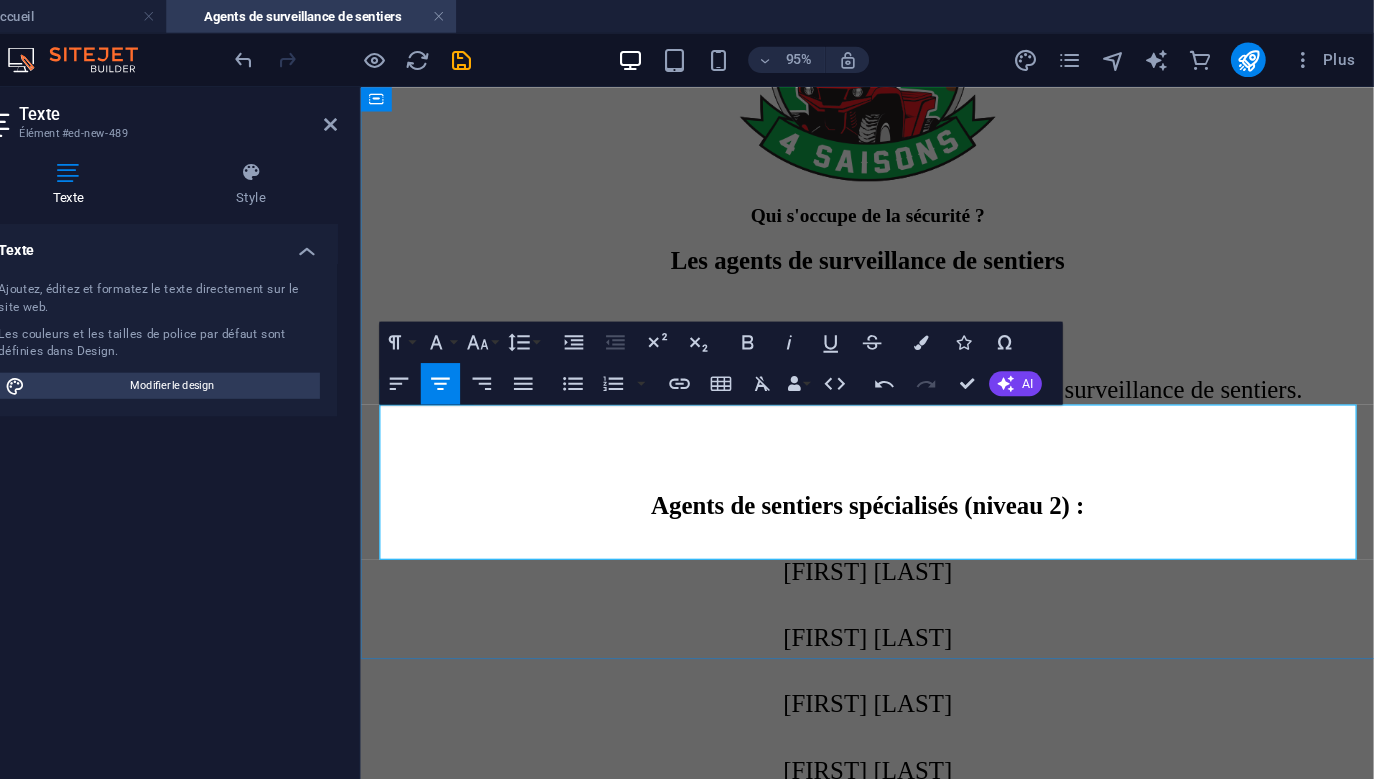 scroll, scrollTop: 0, scrollLeft: 0, axis: both 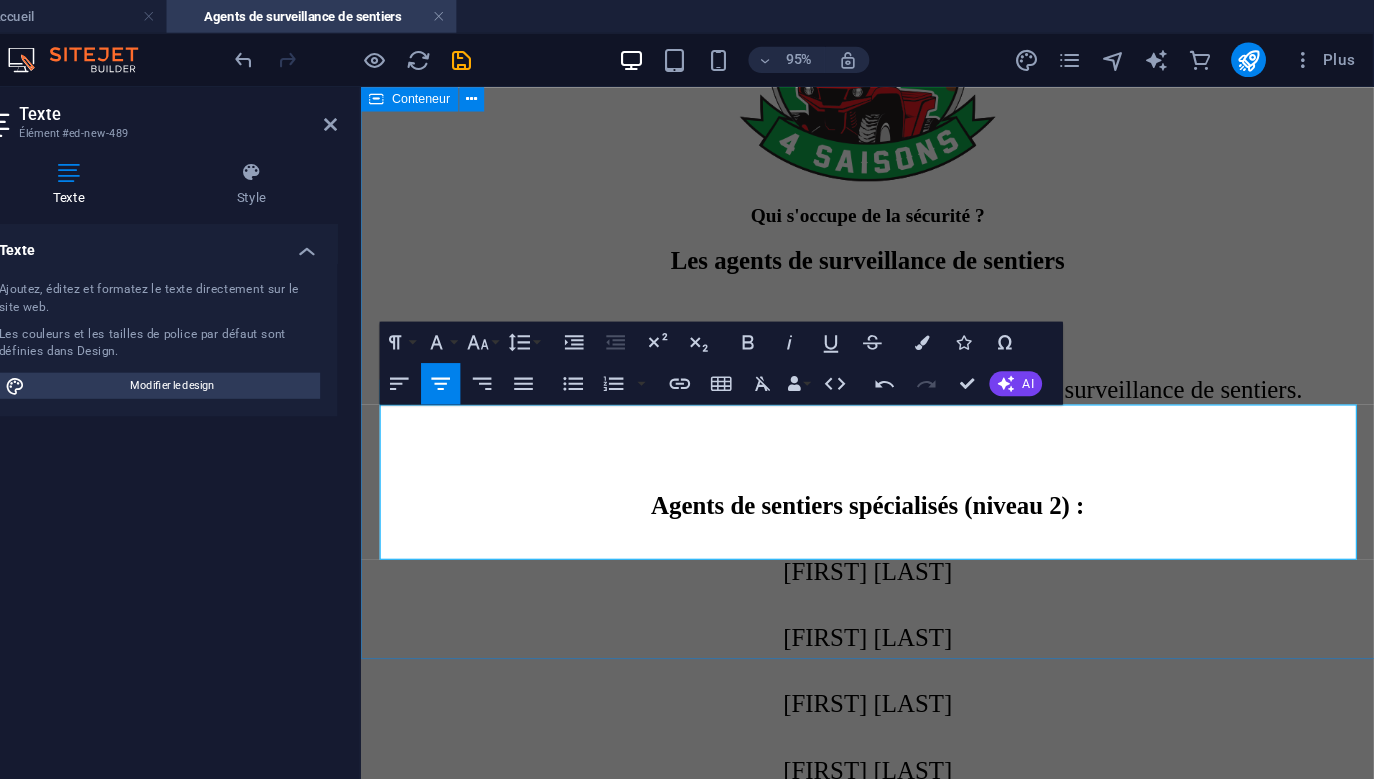 click on "Qui s'occupe de la sécurité ? Les agents de surveillance de sentiers Les sentiers du club sont patrouillés par une équipe d'agents de surveillance de sentiers. Agents de sentiers spécialisés (niveau 2) : Marc Latour Danny Paradis Bernard Méthot Régis Parent Jean-Sébastien Méthot Martin Vallée Agents de sentiers  (niveau 1) : Jean-Sébastien Larouche Pierre Lessard Marie-Claude Cloutier Yvon Hardy Guy Ouellet Frédérick Verret Laurent Méthot Claude Bilodeau Joey Sciampacone Jérémy Drouin Vous voulez plus d'information sur le rôle des agents de surveillances de sentiers, clique sur le lien ici : Les agents de sentiers, pourquoi et que font-ils vraiment? Vous avez des questionnements sur les lois et règlements des véhicules hors route (LVHR) ?    Veuillez communiquer par courriel au  securite@quadnatureportneuf.com . Un agent vous  répondra dans les meilleurs délais possibles. Vous avez une plainte à formuler envers un agent de surveillance de sentiers ?" at bounding box center (849, 1267) 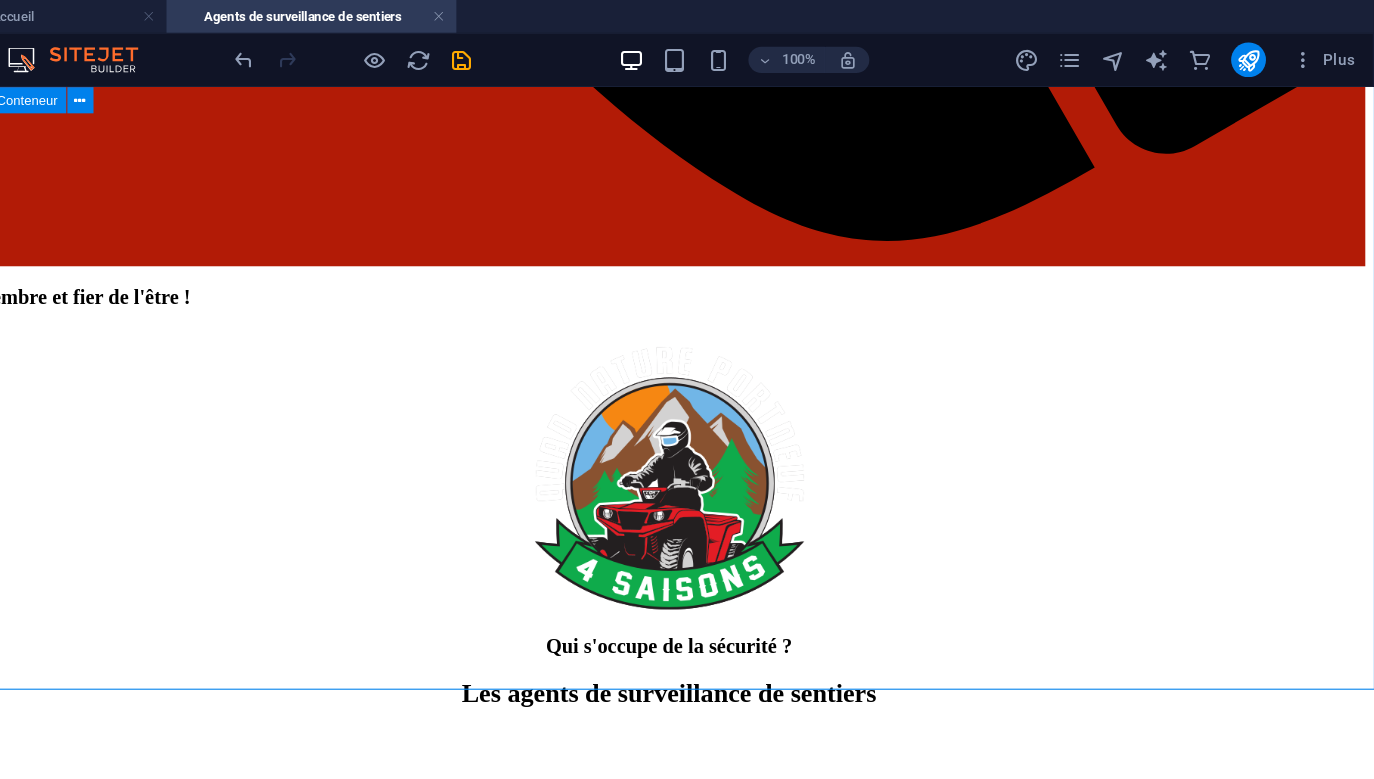 click on "Qui s'occupe de la sécurité ? Les agents de surveillance de sentiers Les sentiers du club sont patrouillés par une équipe d'agents de surveillance de sentiers. Agents de sentiers spécialisés (niveau 2) : Marc Latour Danny Paradis Bernard Méthot Régis Parent Jean-Sébastien Méthot Martin Vallée Agents de sentiers  (niveau 1) : Jean-Sébastien Larouche Pierre Lessard Marie-Claude Cloutier Yvon Hardy Guy Ouellet Frédérick Verret Laurent Méthot Claude Bilodeau Joey Sciampacone Jérémy Drouin Vous voulez plus d'information sur le rôle des agents de surveillances de sentiers, clique sur le lien ici : Les agents de sentiers, pourquoi et que font-ils vraiment? Vous avez des questionnements sur les lois et règlements des véhicules hors route (LVHR) ?    Veuillez communiquer par courriel au  securite@quadnatureportneuf.com . Un agent vous  répondra dans les meilleurs délais possibles. Vous avez une plainte à formuler envers un agent de surveillance de sentiers ?" at bounding box center [611, 1609] 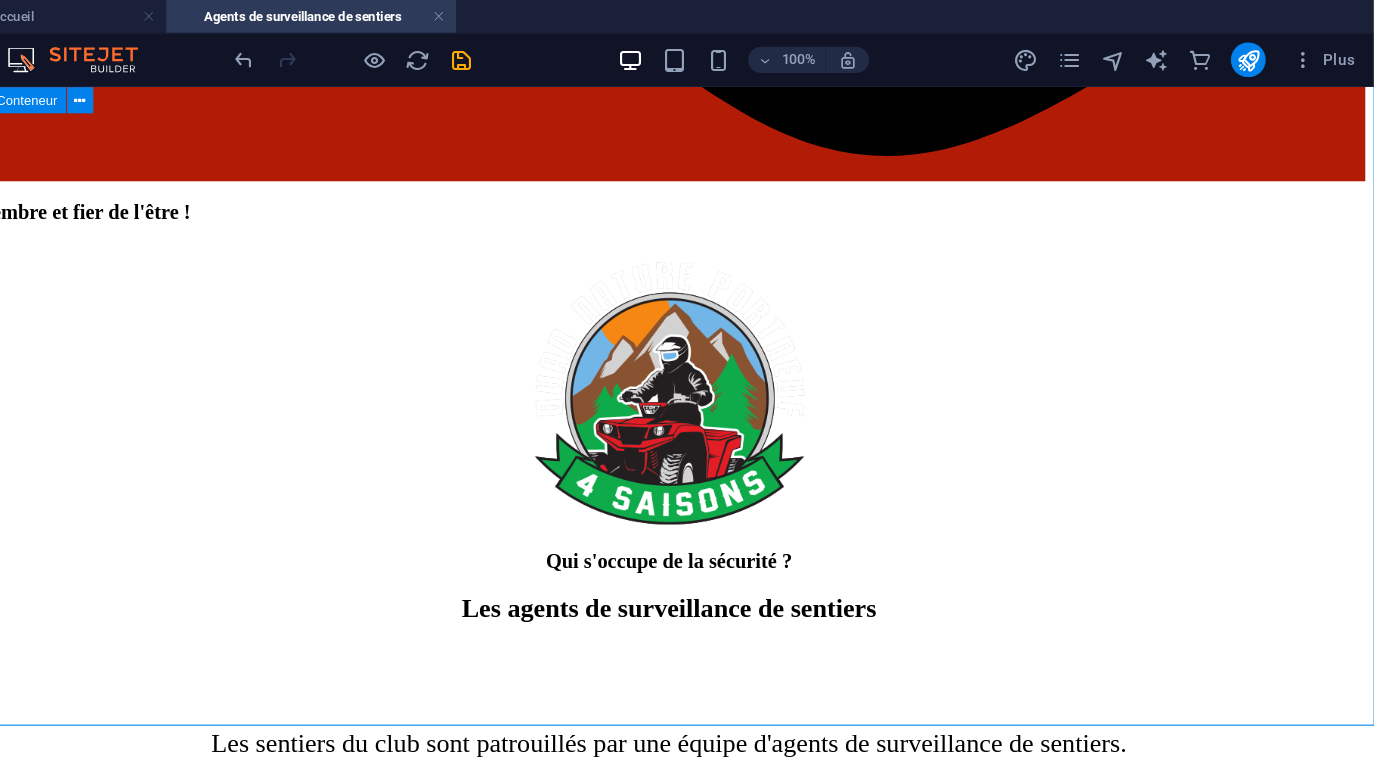 scroll, scrollTop: 2674, scrollLeft: 0, axis: vertical 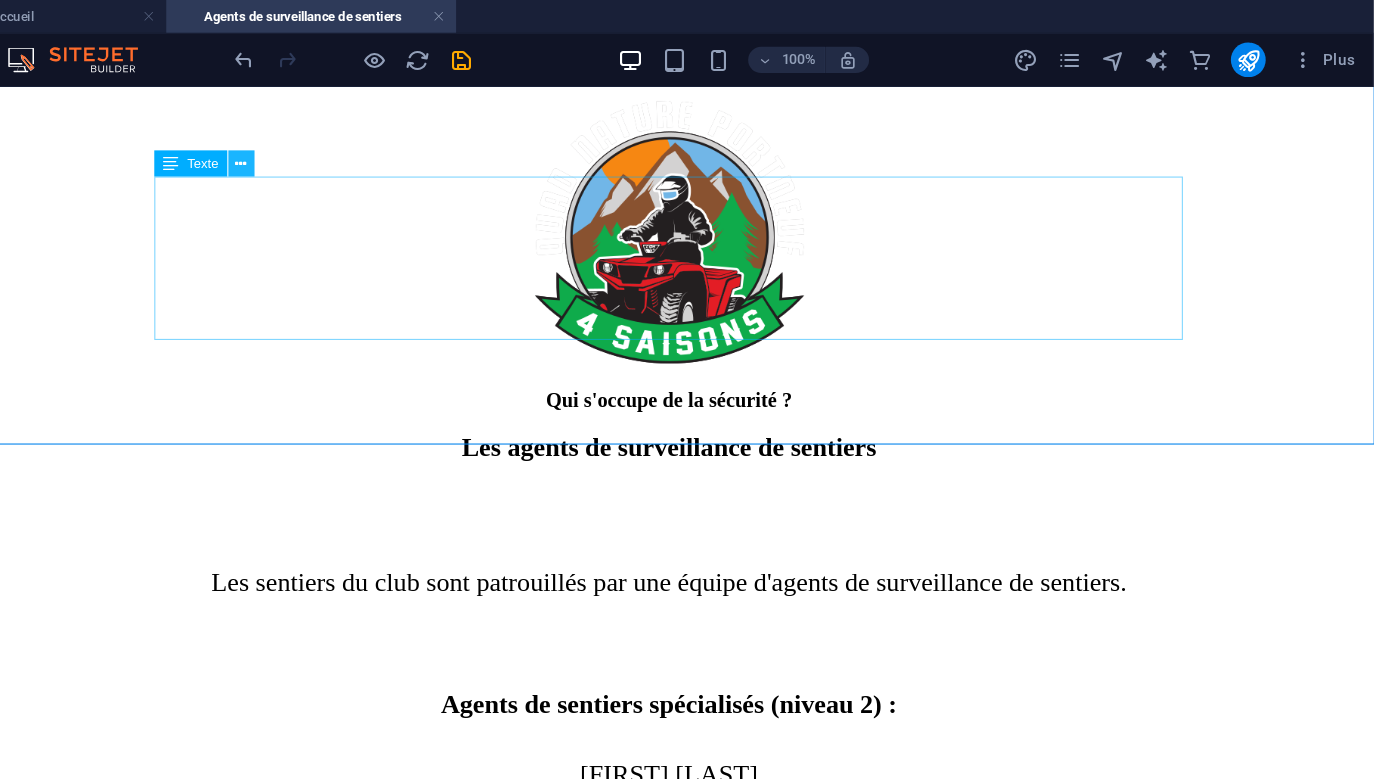 click at bounding box center [334, 150] 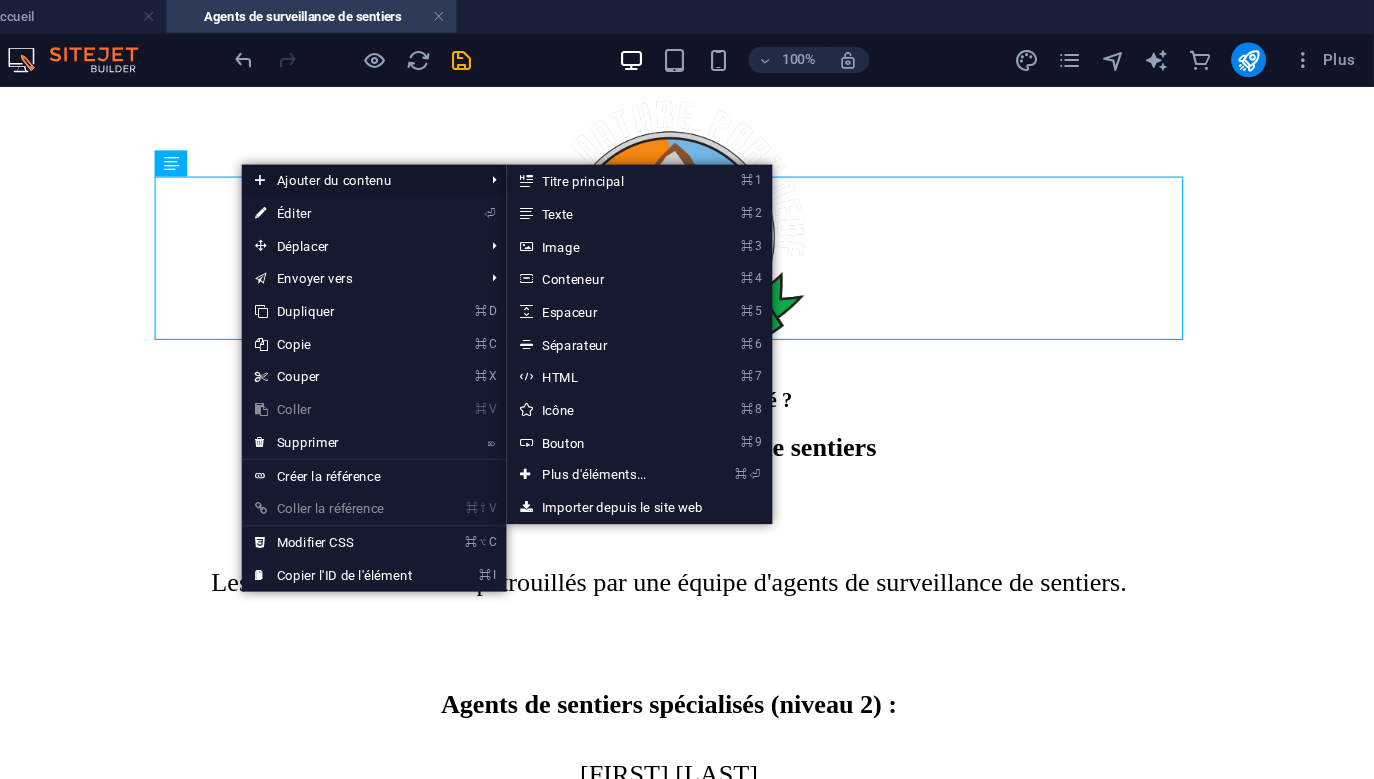 scroll, scrollTop: 0, scrollLeft: 0, axis: both 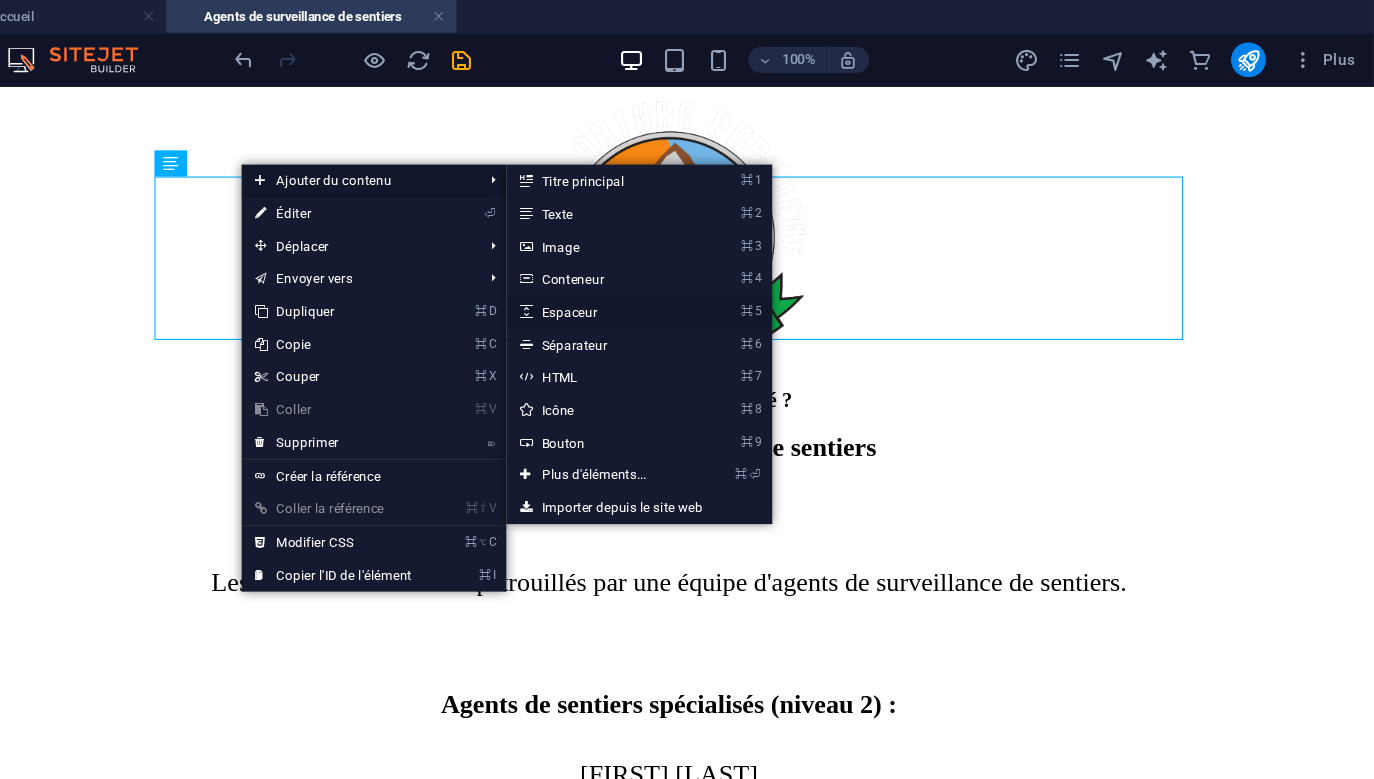 click on "⌘ 5  Espaceur" at bounding box center [662, 286] 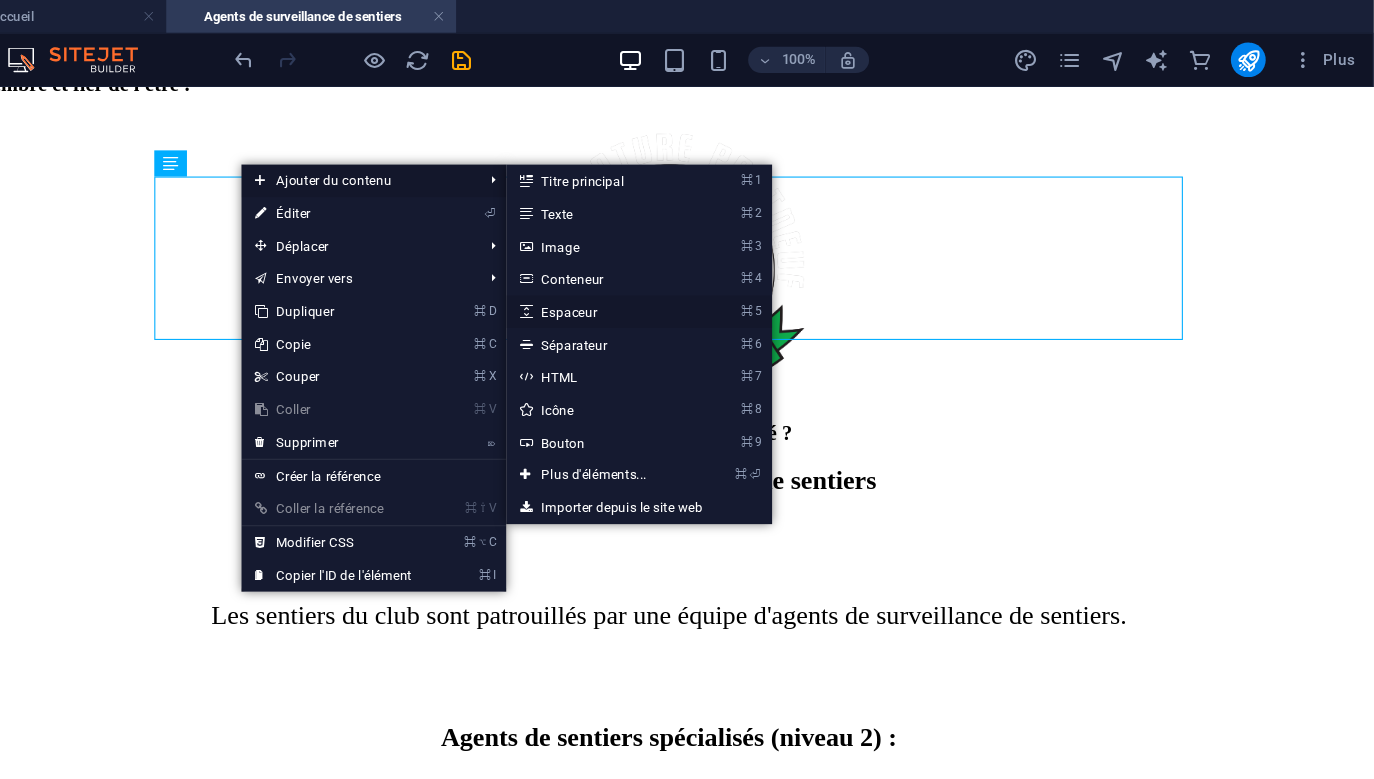 select on "px" 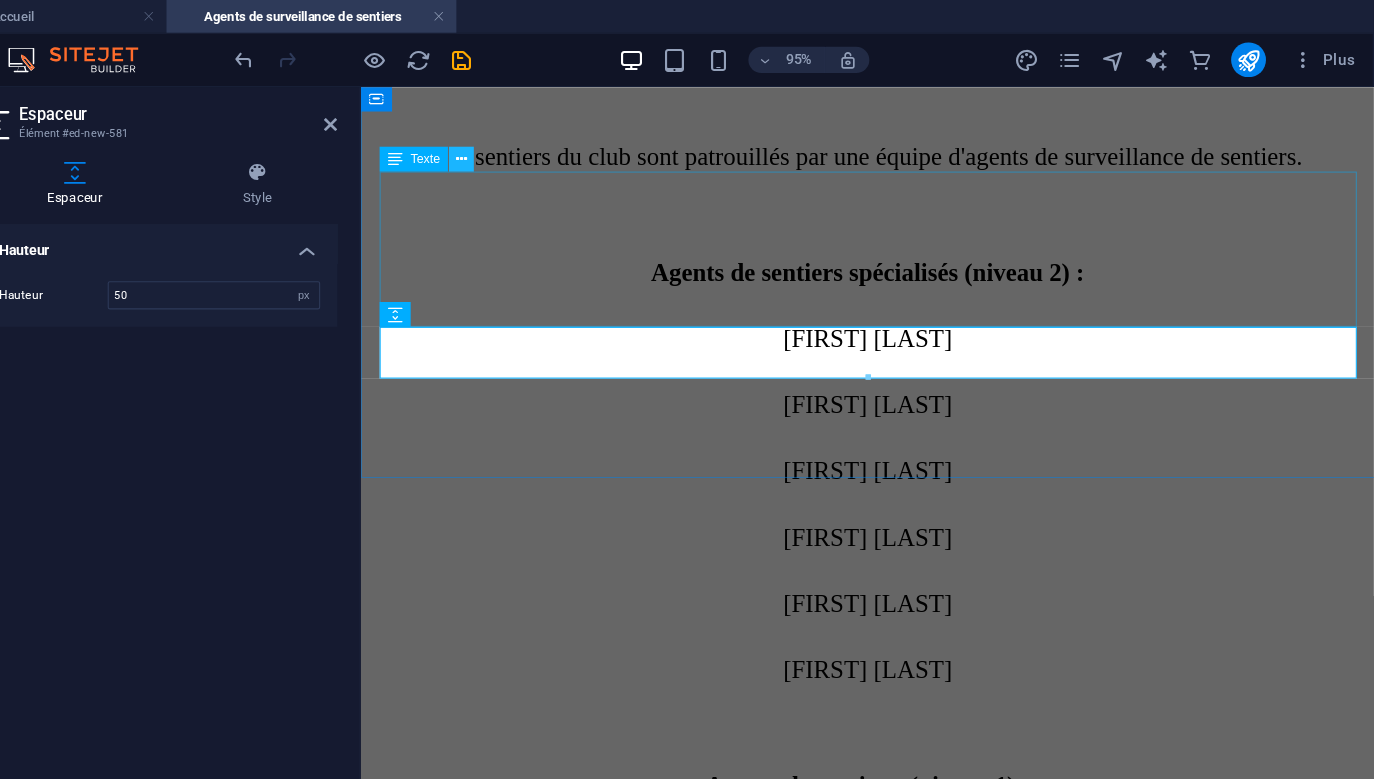 scroll, scrollTop: 0, scrollLeft: 0, axis: both 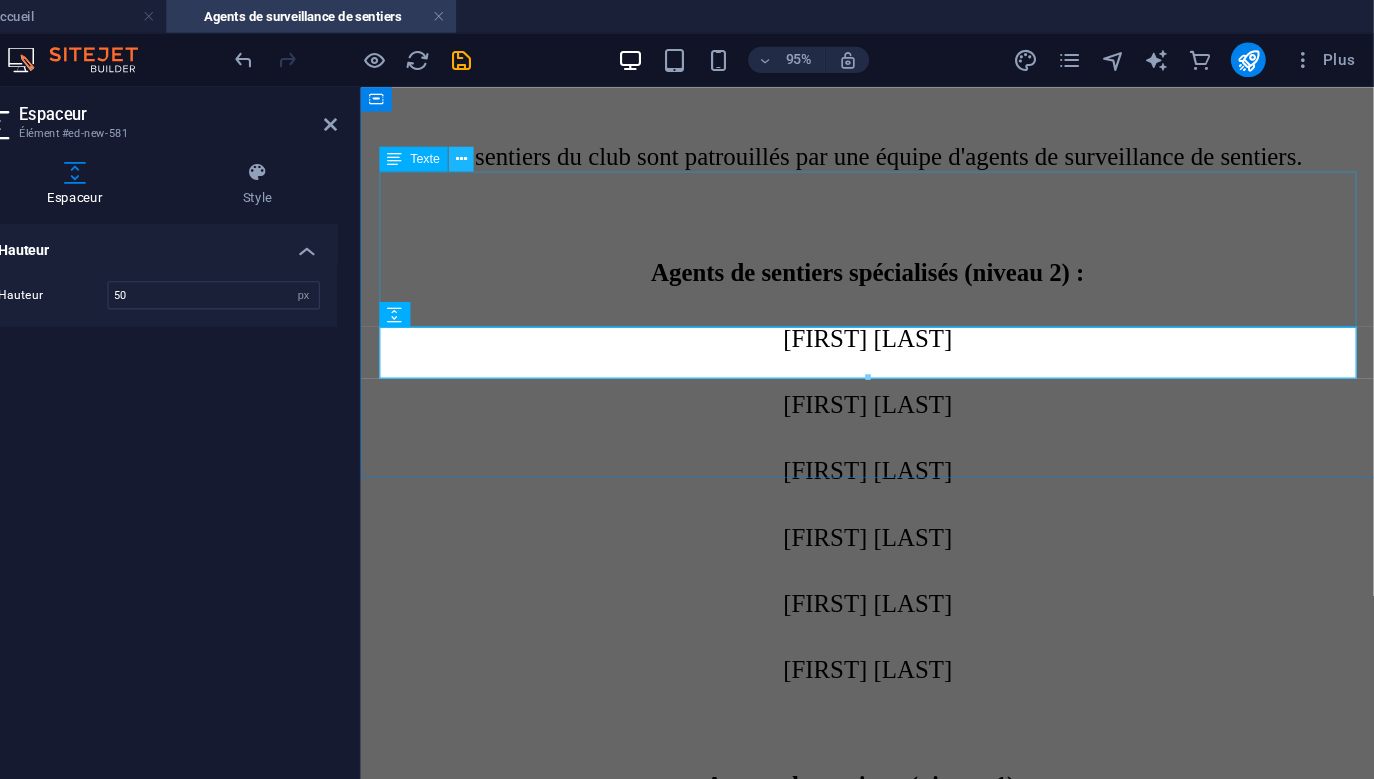 click at bounding box center [536, 146] 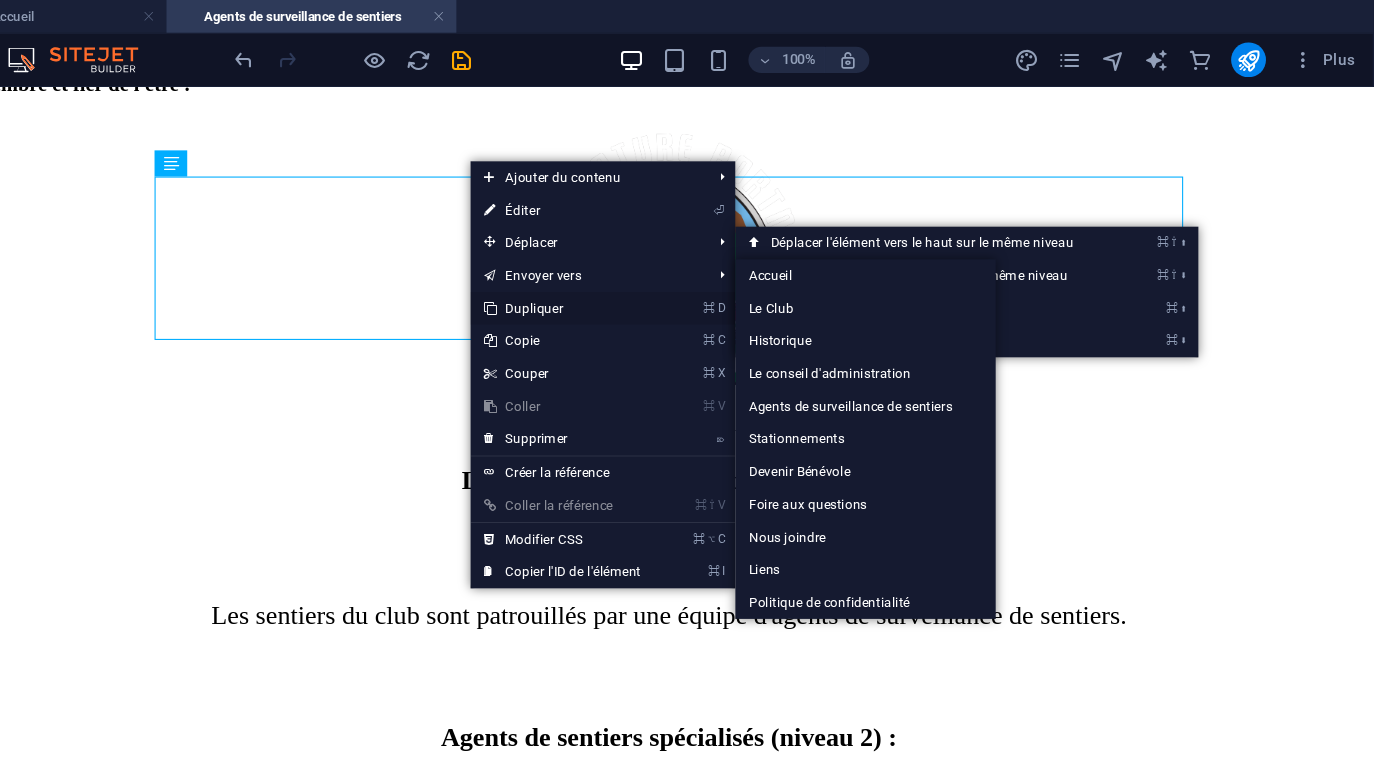 scroll, scrollTop: 0, scrollLeft: 0, axis: both 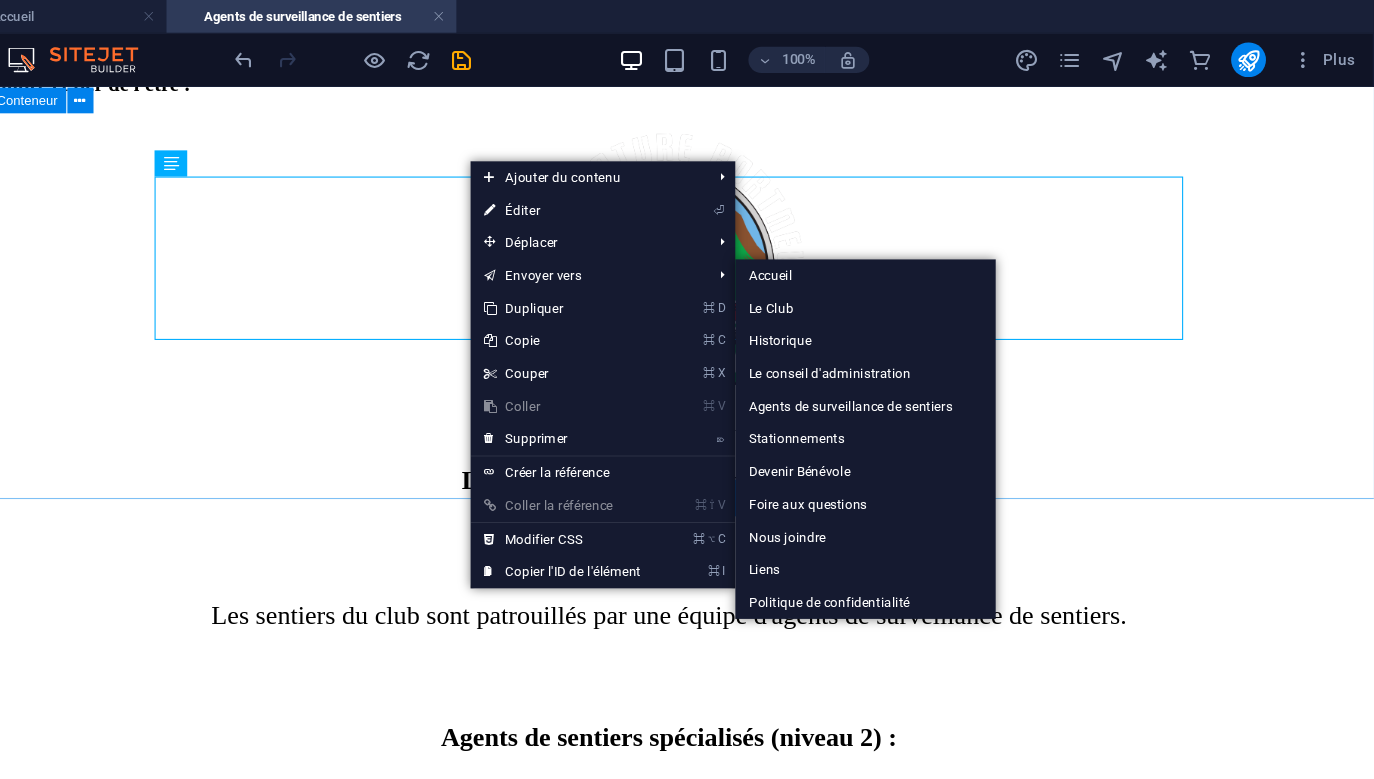 click on "Qui s'occupe de la sécurité ? Les agents de surveillance de sentiers Les sentiers du club sont patrouillés par une équipe d'agents de surveillance de sentiers. Agents de sentiers spécialisés (niveau 2) : Marc Latour Danny Paradis Bernard Méthot Régis Parent Jean-Sébastien Méthot Martin Vallée Agents de sentiers  (niveau 1) : Jean-Sébastien Larouche Pierre Lessard Marie-Claude Cloutier Yvon Hardy Guy Ouellet Frédérick Verret Laurent Méthot Claude Bilodeau Joey Sciampacone Jérémy Drouin Vous voulez plus d'information sur le rôle des agents de surveillances de sentiers, clique sur le lien ici : Les agents de sentiers, pourquoi et que font-ils vraiment? Vous avez des questionnements sur les lois et règlements des véhicules hors route (LVHR) ?    Veuillez communiquer par courriel au  securite@quadnatureportneuf.com . Un agent vous  répondra dans les meilleurs délais possibles. Vous avez une plainte à formuler envers un agent de surveillance de sentiers ?" at bounding box center [611, 1447] 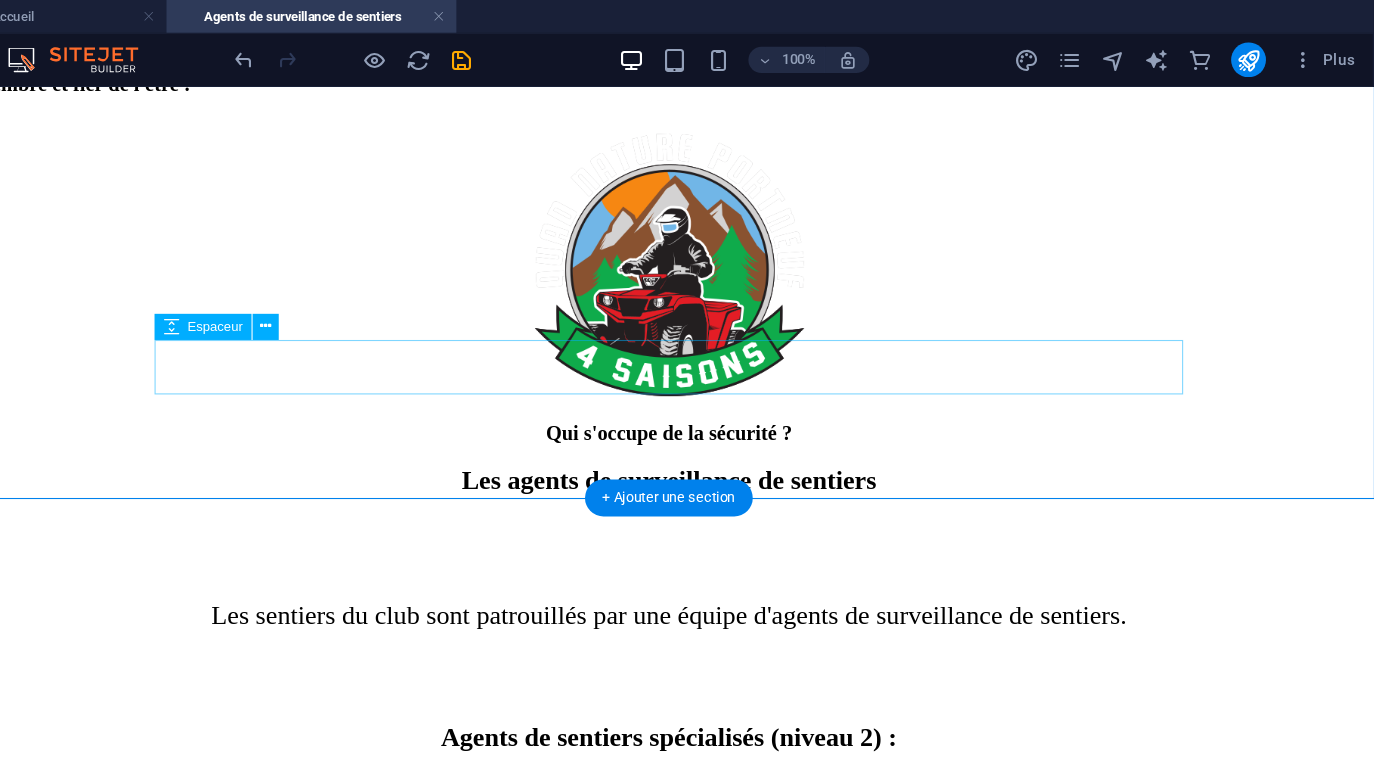 click at bounding box center (611, 2475) 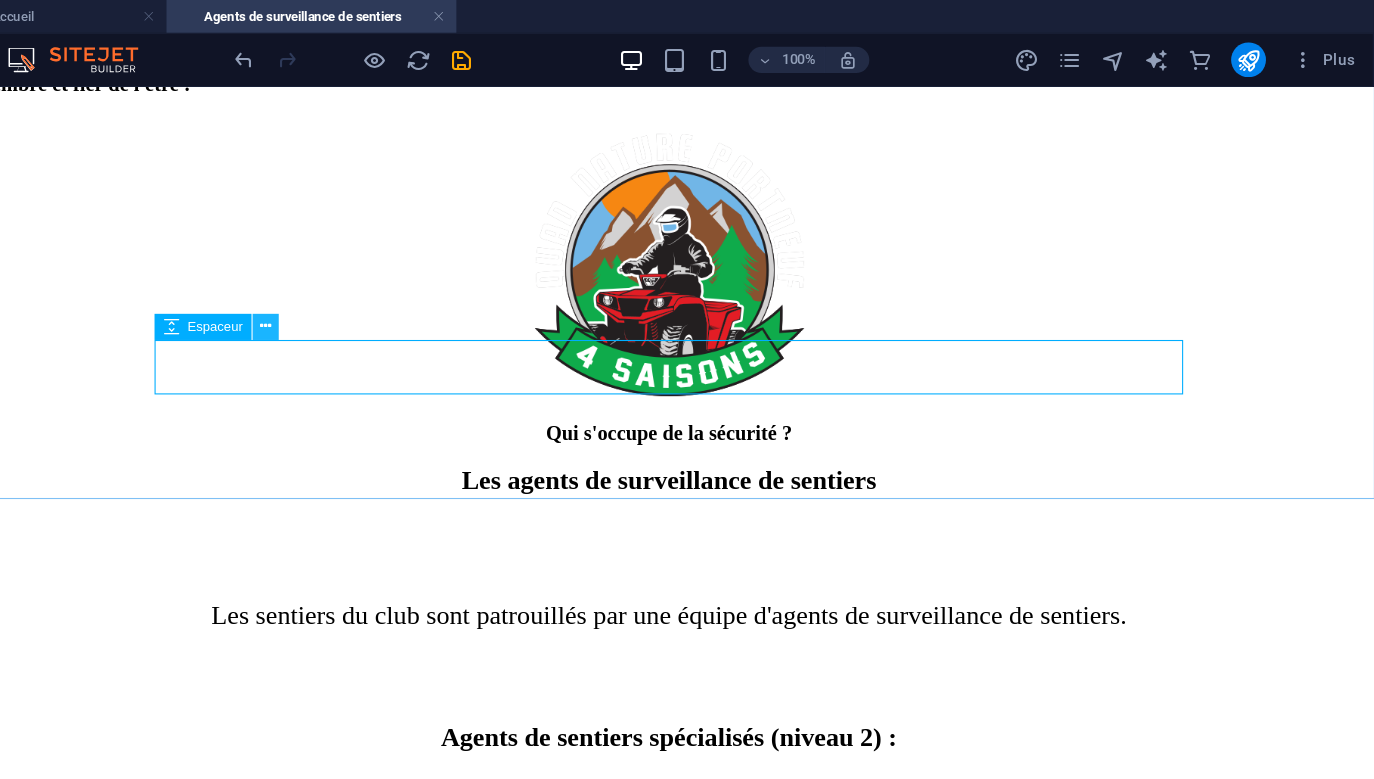 click at bounding box center [357, 300] 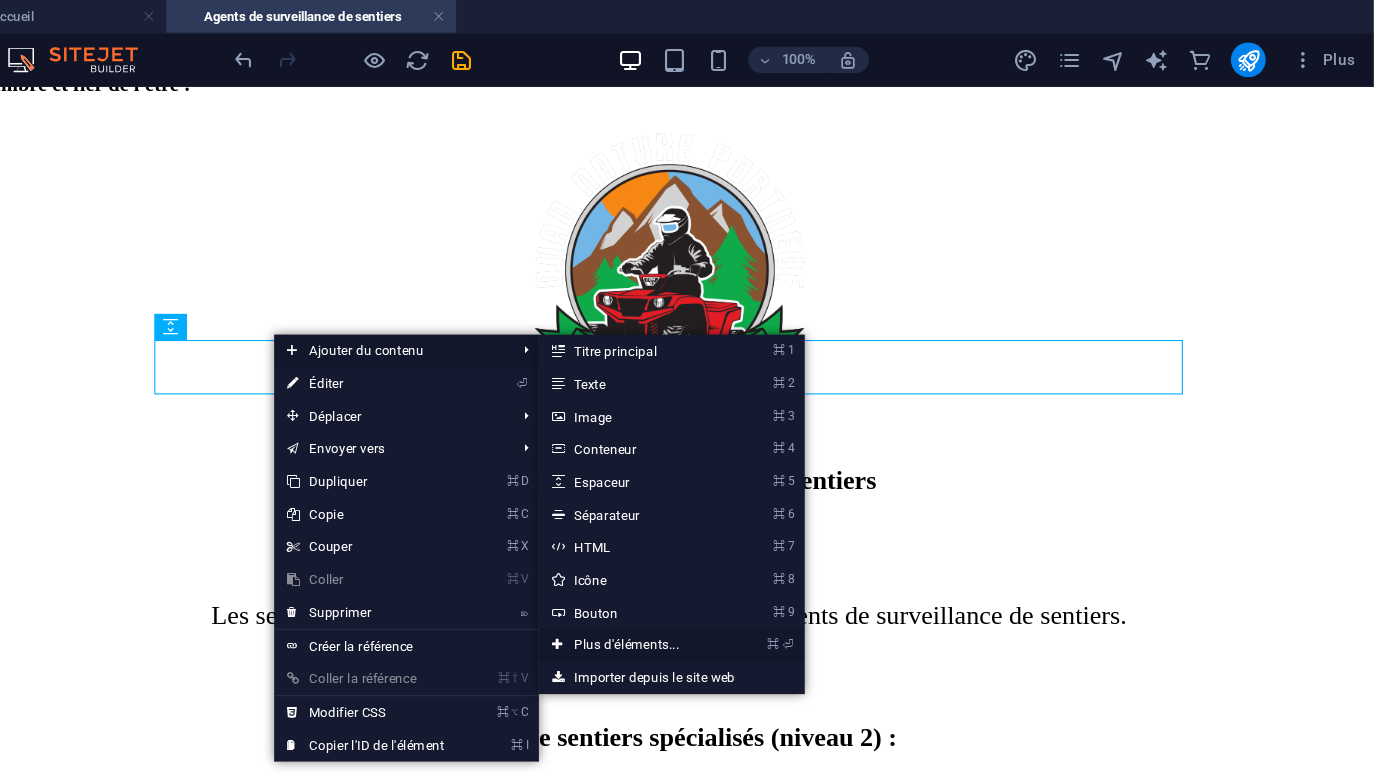 scroll, scrollTop: 0, scrollLeft: 0, axis: both 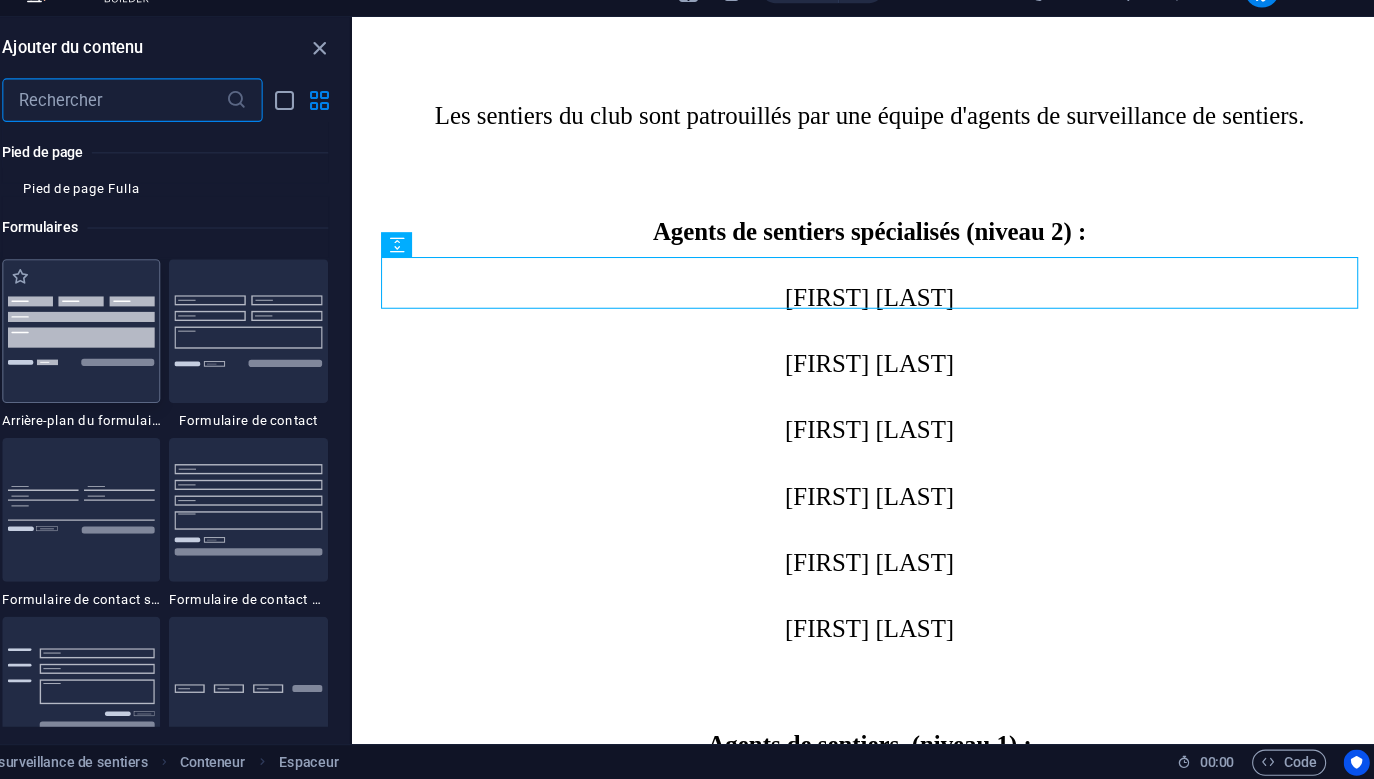 click at bounding box center (176, 368) 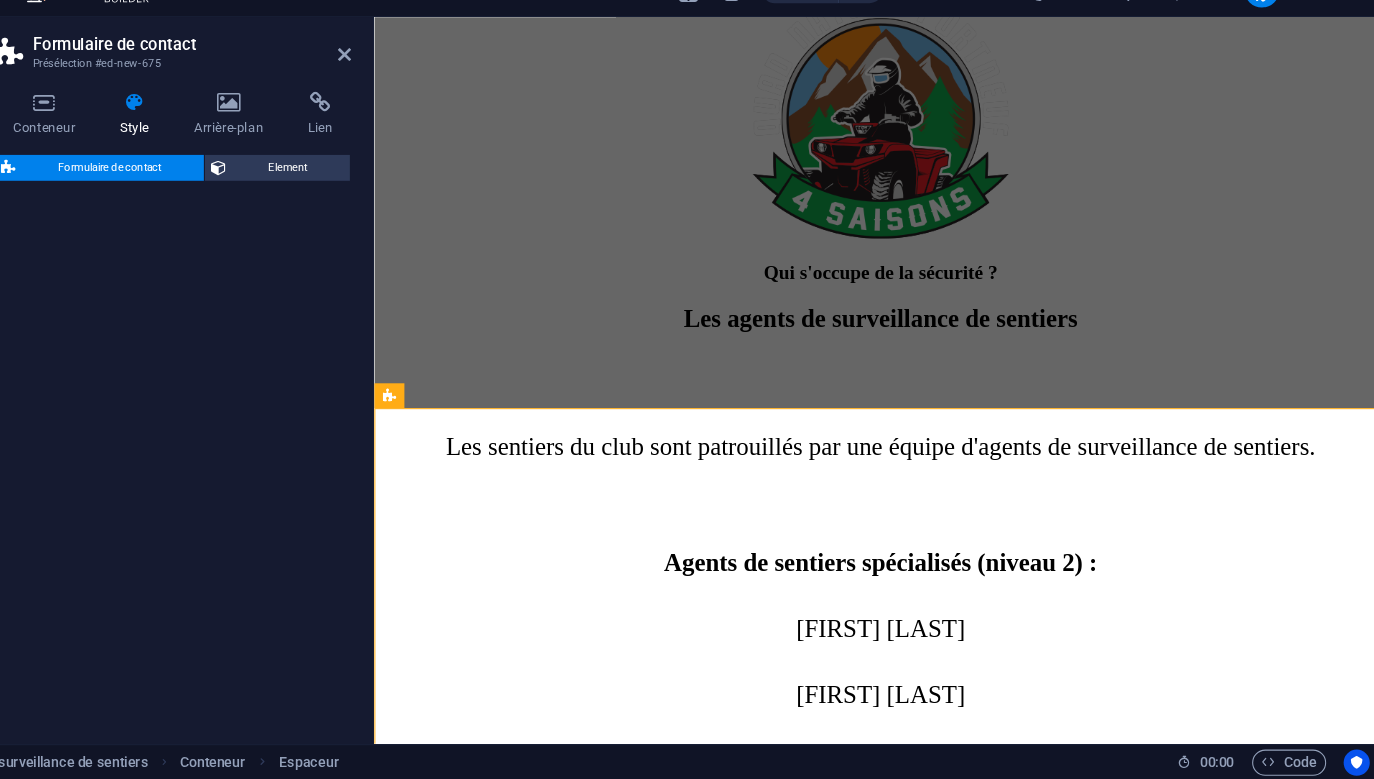 select on "rem" 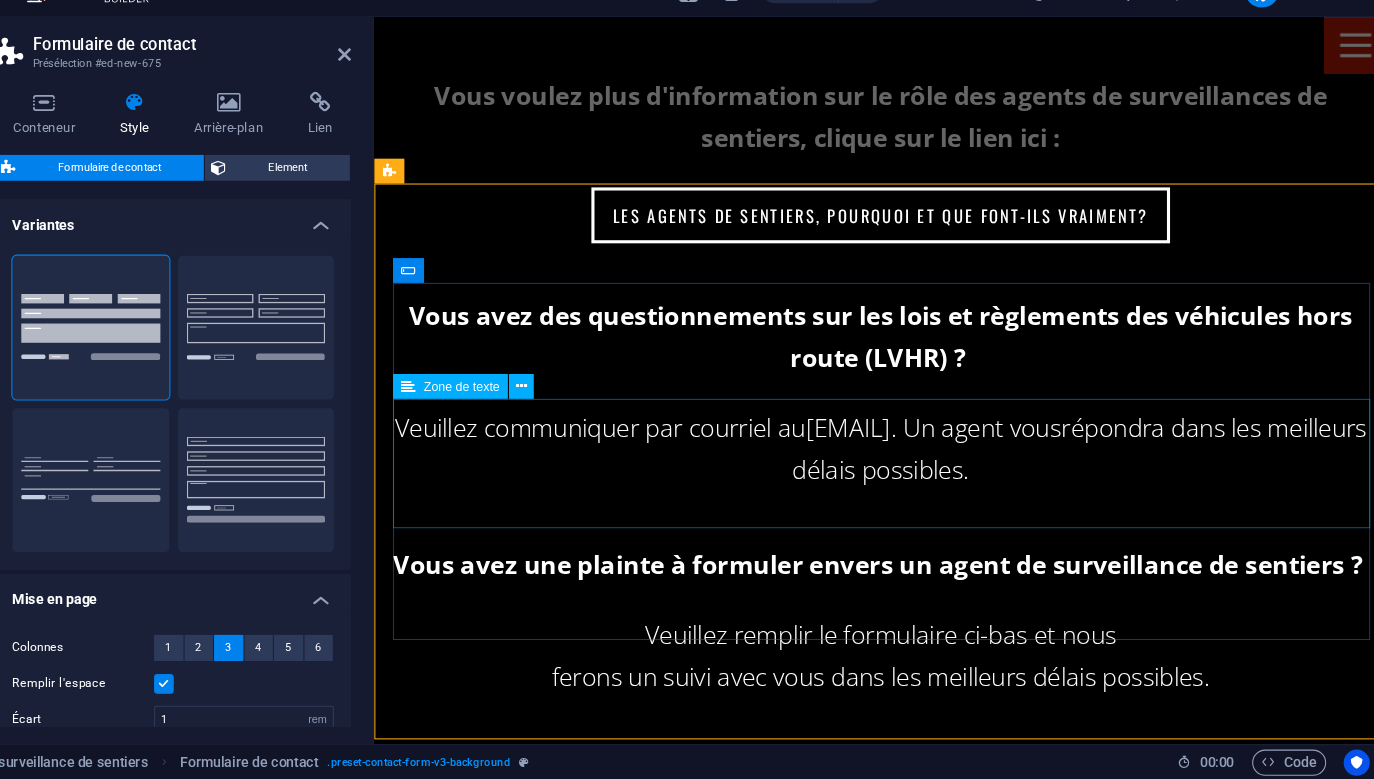 scroll, scrollTop: 2891, scrollLeft: 0, axis: vertical 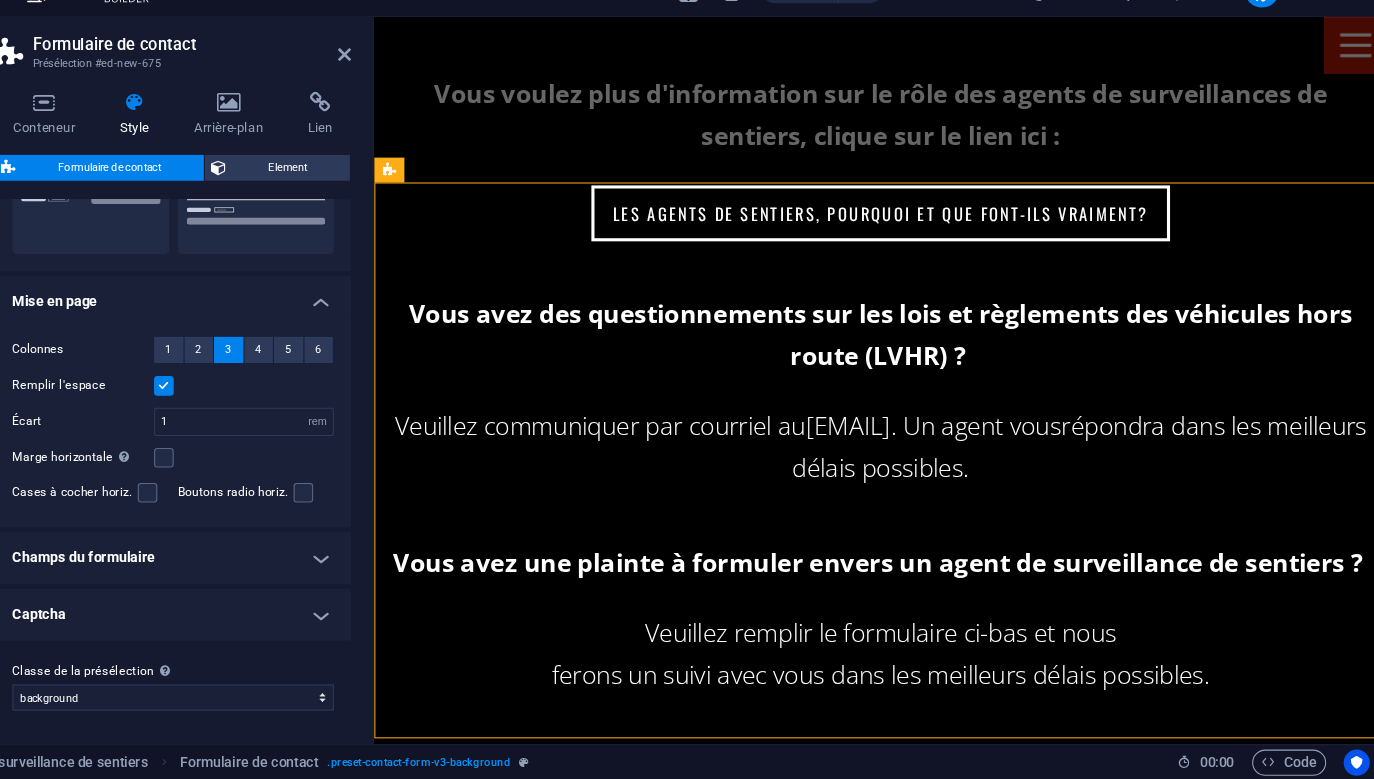 click on "Champs du formulaire" at bounding box center (259, 576) 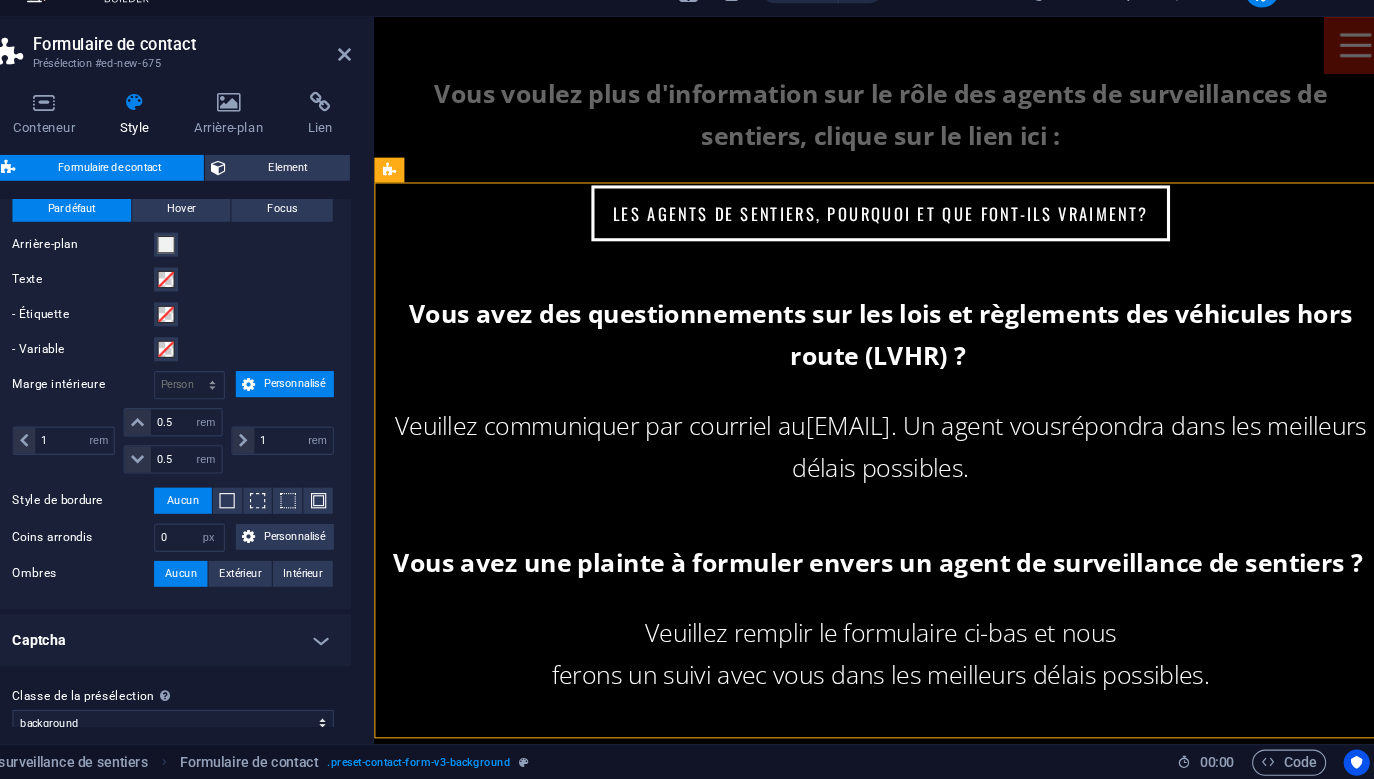 scroll, scrollTop: 702, scrollLeft: 0, axis: vertical 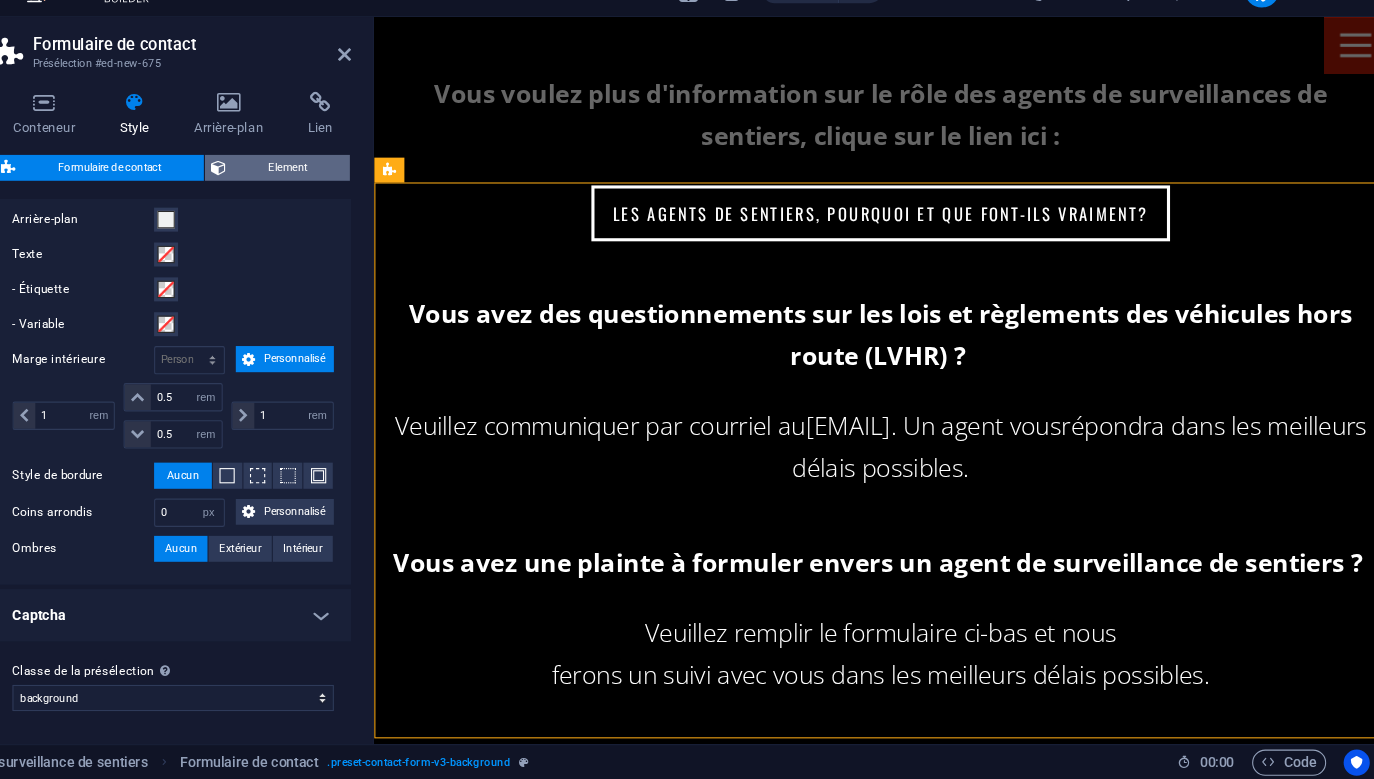 click on "Element" at bounding box center (366, 218) 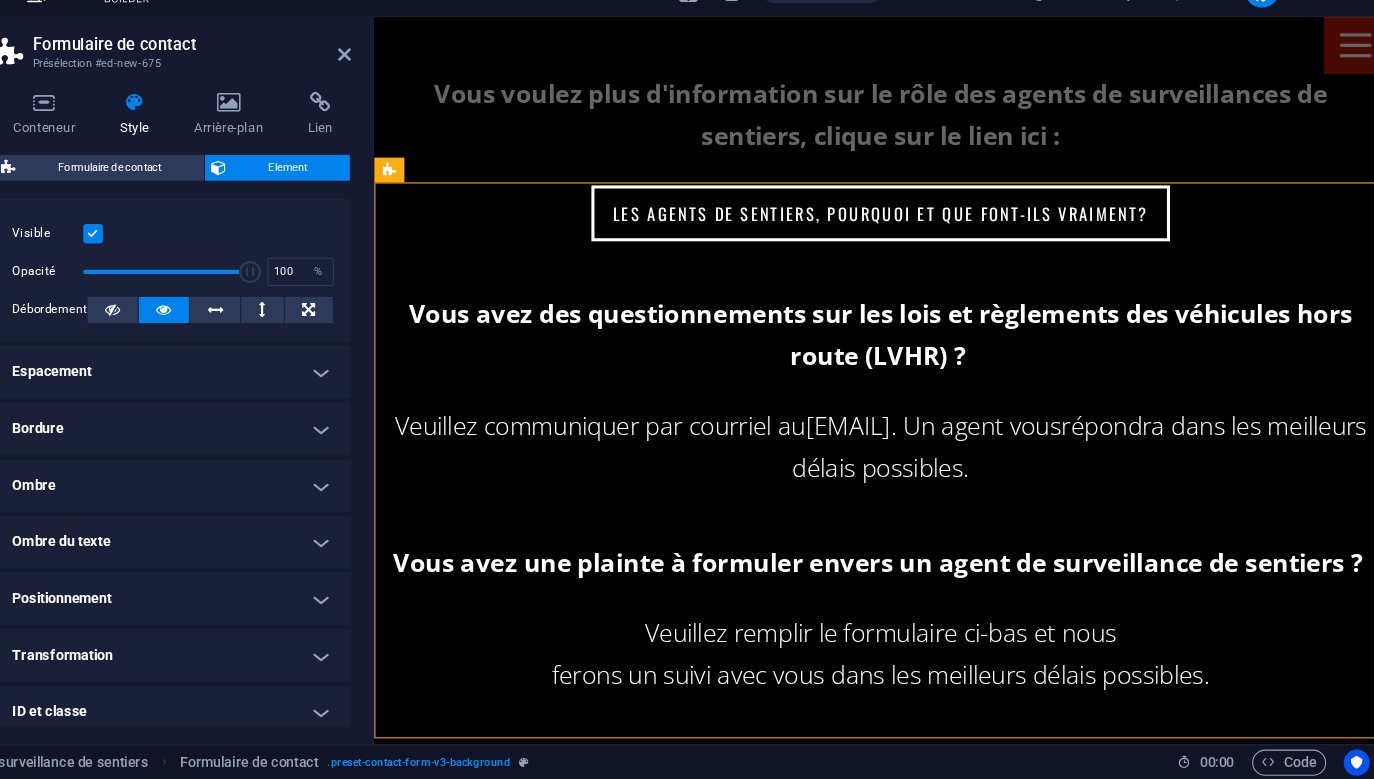 scroll, scrollTop: 0, scrollLeft: 0, axis: both 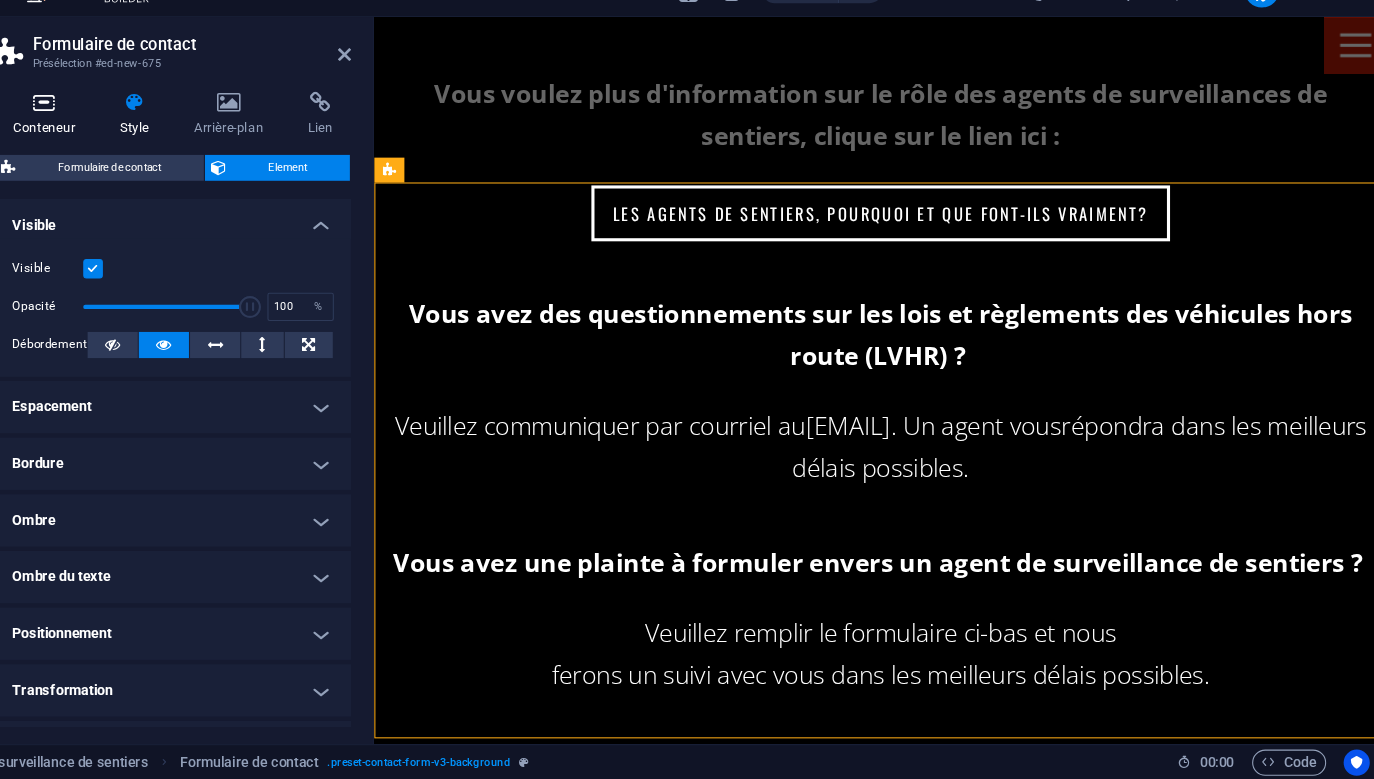 click on "Conteneur" at bounding box center (145, 169) 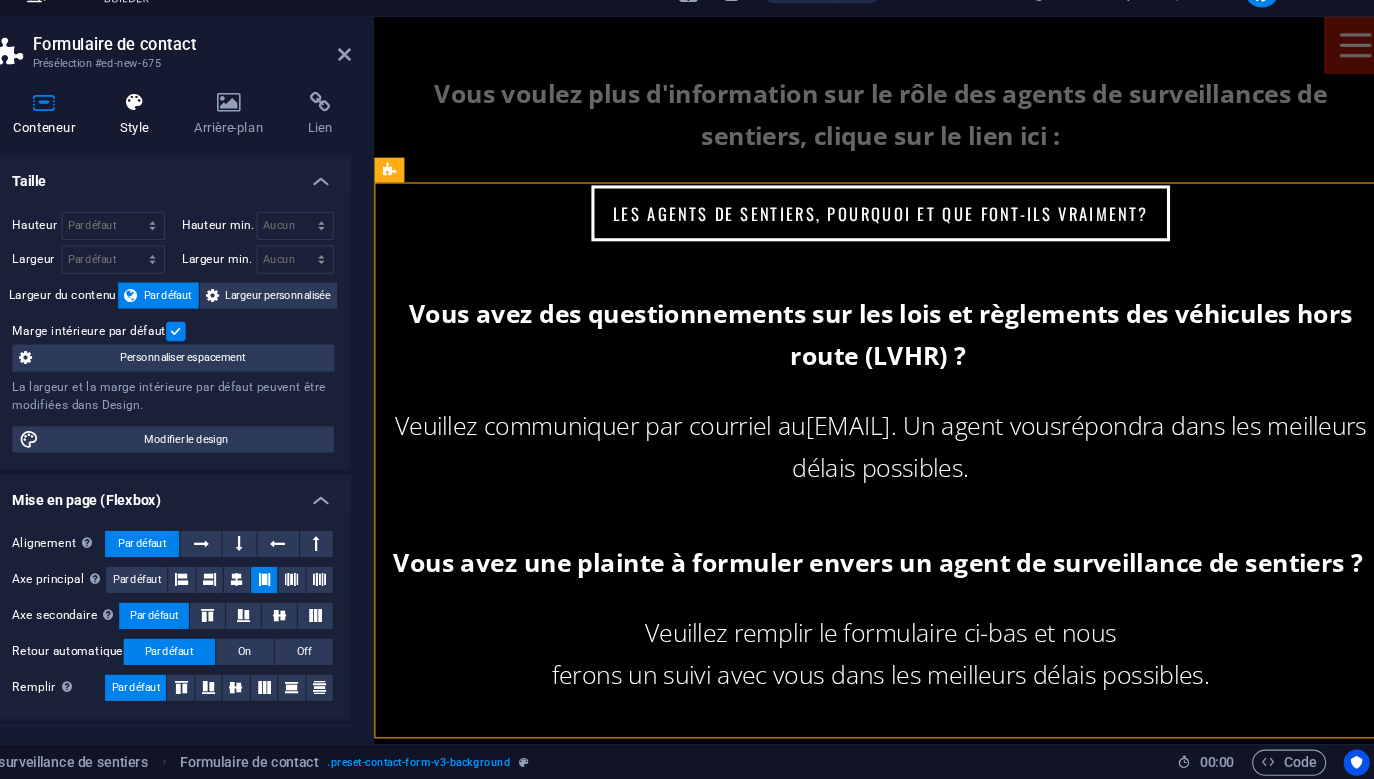 click at bounding box center [224, 158] 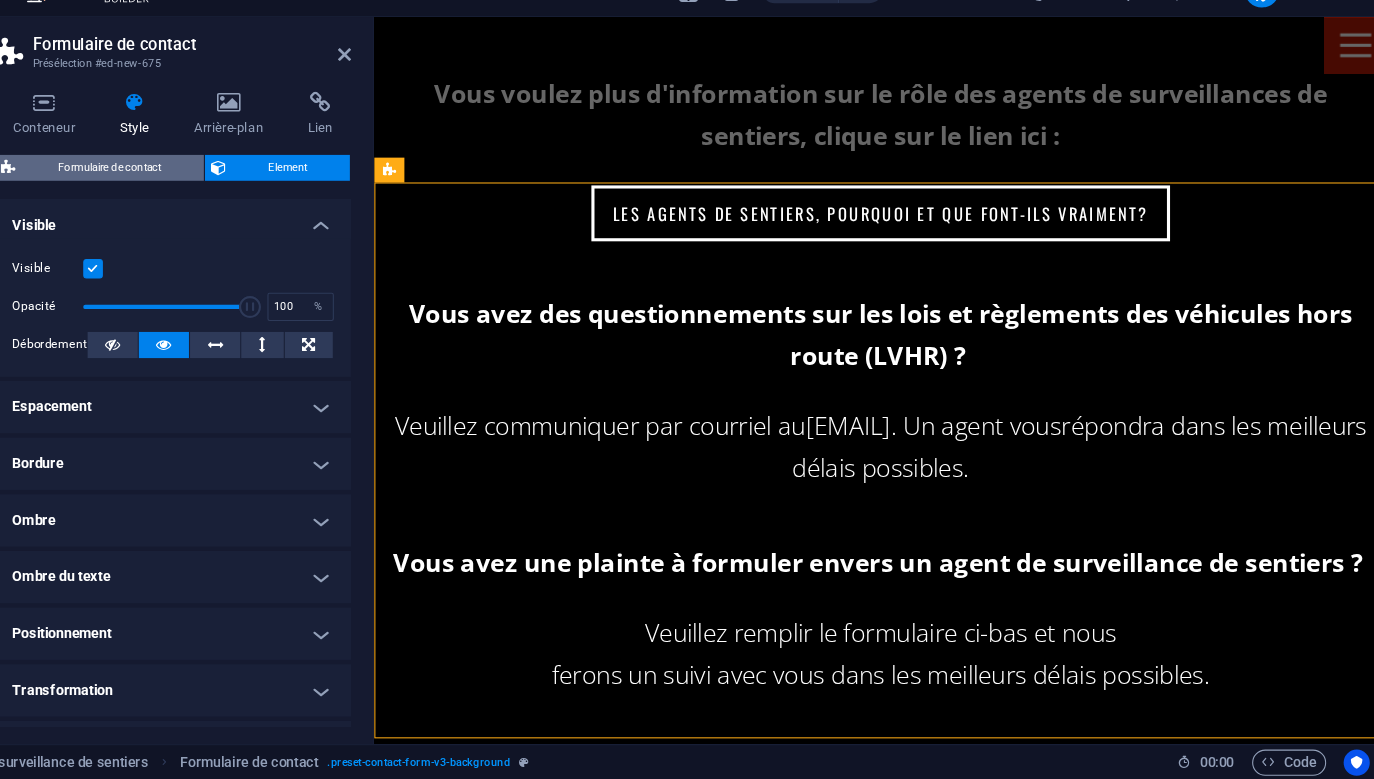 click on "Formulaire de contact" at bounding box center (201, 218) 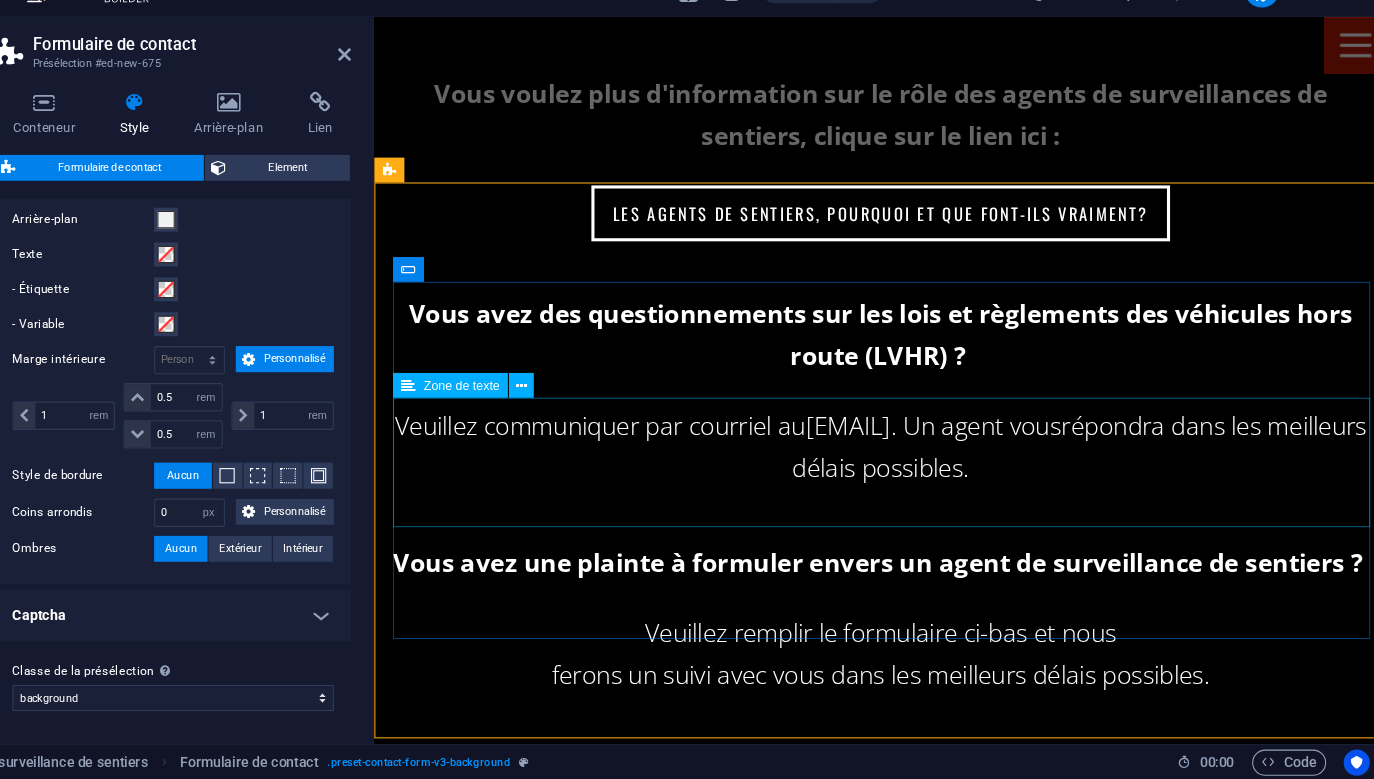 type 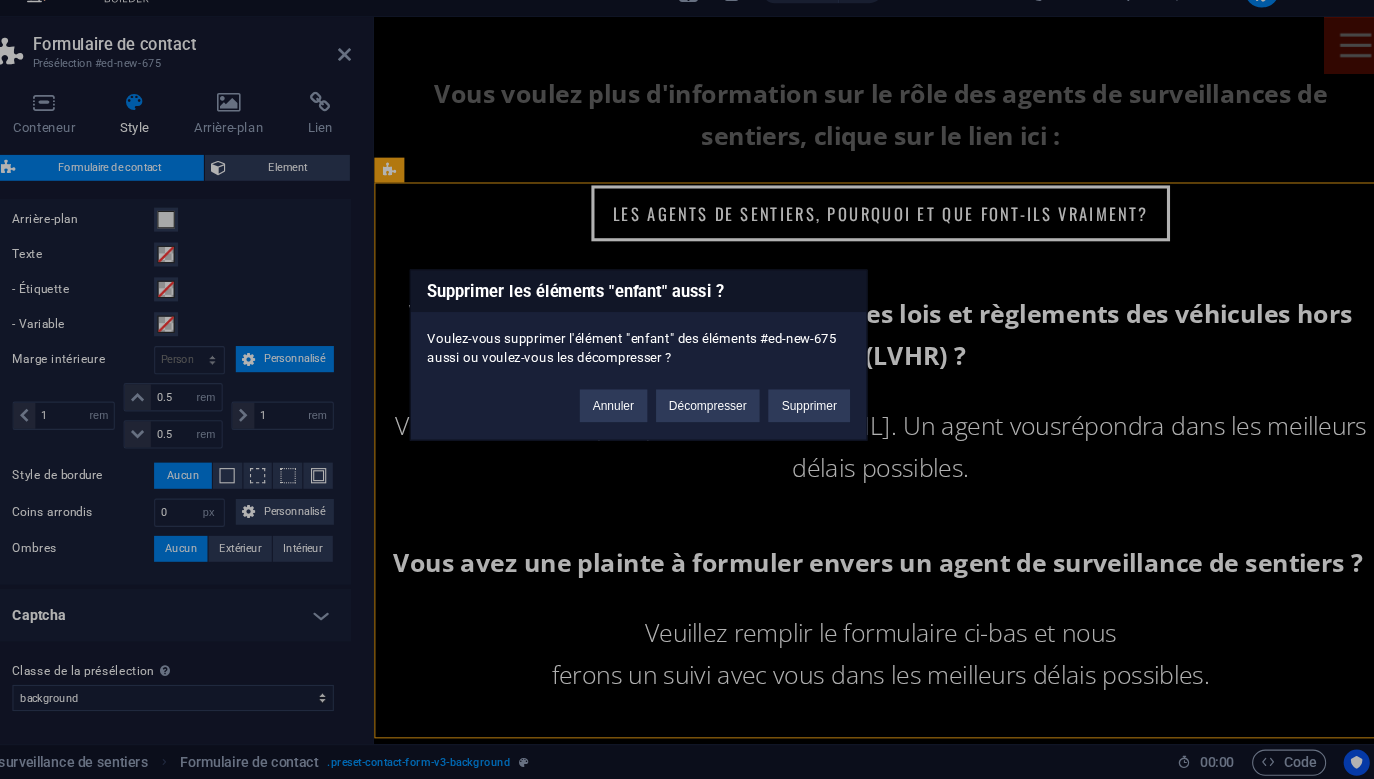 type 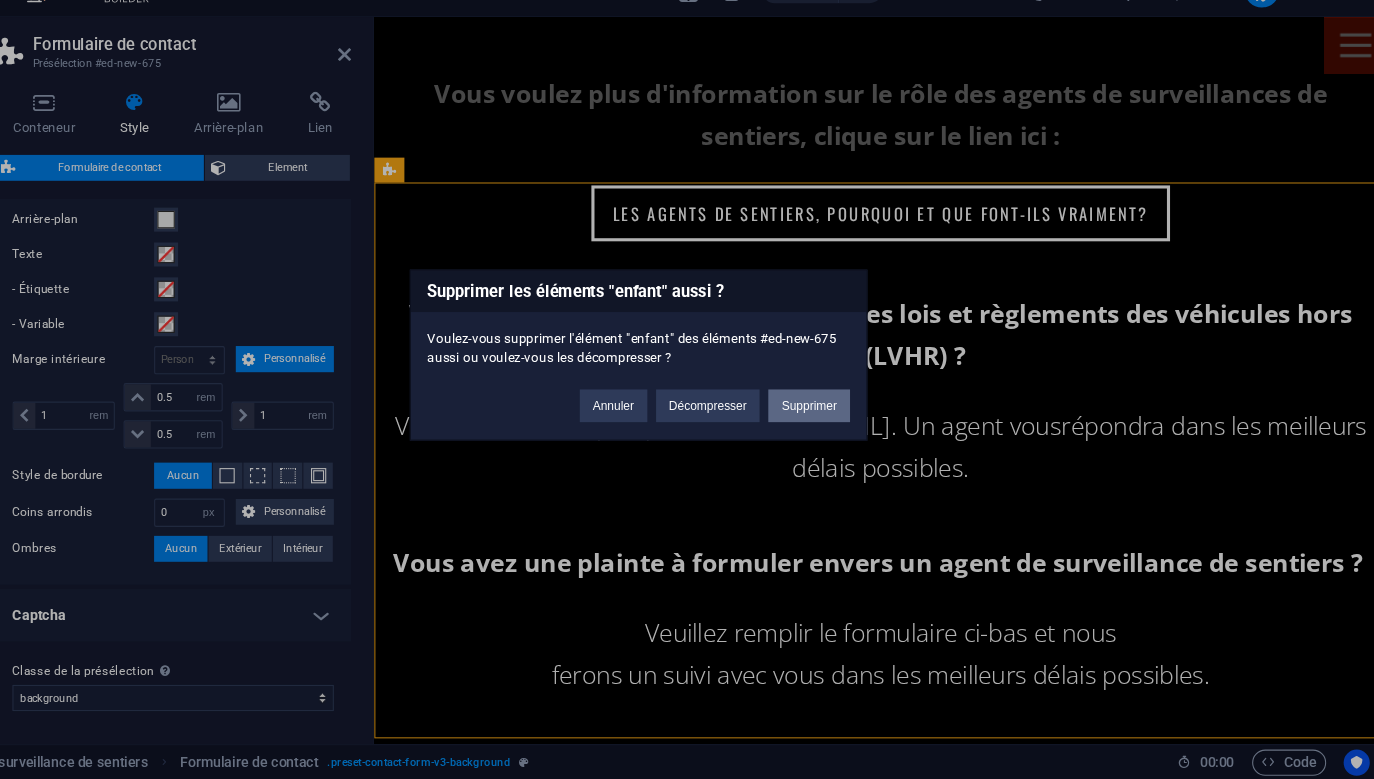 click on "Supprimer" at bounding box center [843, 436] 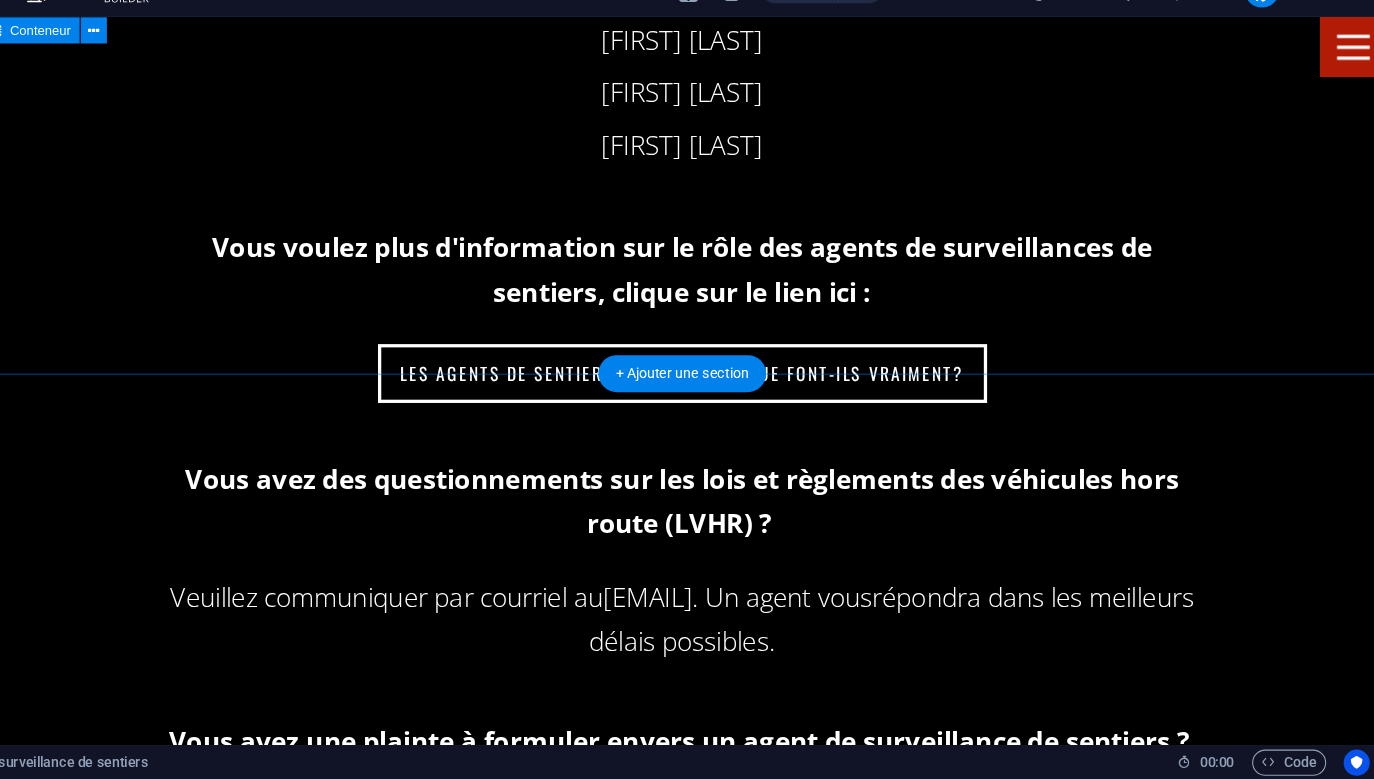 click on "Qui s'occupe de la sécurité ? Les agents de surveillance de sentiers Les sentiers du club sont patrouillés par une équipe d'agents de surveillance de sentiers. Agents de sentiers spécialisés (niveau 2) : Marc Latour Danny Paradis Bernard Méthot Régis Parent Jean-Sébastien Méthot Martin Vallée Agents de sentiers  (niveau 1) : Jean-Sébastien Larouche Pierre Lessard Marie-Claude Cloutier Yvon Hardy Guy Ouellet Frédérick Verret Laurent Méthot Claude Bilodeau Joey Sciampacone Jérémy Drouin Vous voulez plus d'information sur le rôle des agents de surveillances de sentiers, clique sur le lien ici : Les agents de sentiers, pourquoi et que font-ils vraiment? Vous avez des questionnements sur les lois et règlements des véhicules hors route (LVHR) ?    Veuillez communiquer par courriel au  securite@quadnatureportneuf.com . Un agent vous  répondra dans les meilleurs délais possibles. Vous avez une plainte à formuler envers un agent de surveillance de sentiers ?" at bounding box center (625, -240) 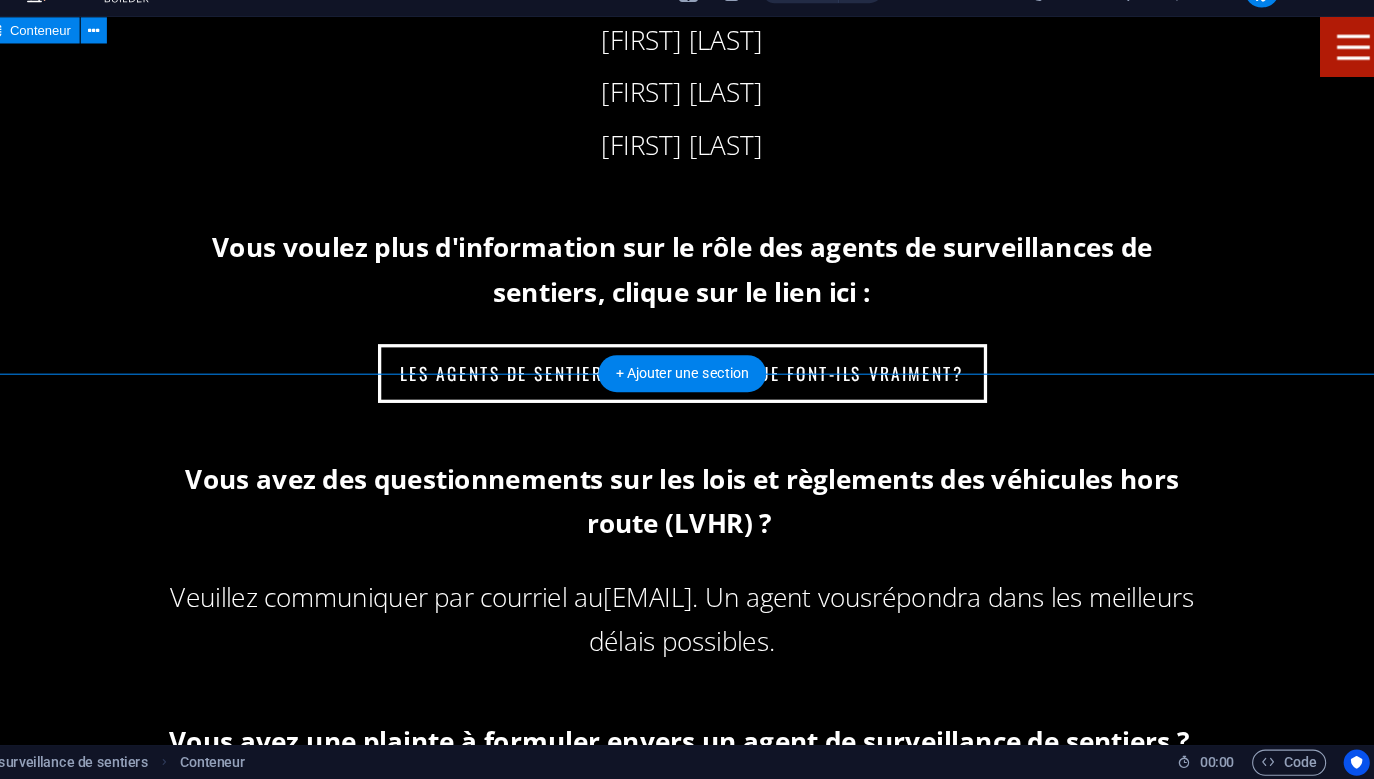 click on "Qui s'occupe de la sécurité ? Les agents de surveillance de sentiers Les sentiers du club sont patrouillés par une équipe d'agents de surveillance de sentiers. Agents de sentiers spécialisés (niveau 2) : Marc Latour Danny Paradis Bernard Méthot Régis Parent Jean-Sébastien Méthot Martin Vallée Agents de sentiers  (niveau 1) : Jean-Sébastien Larouche Pierre Lessard Marie-Claude Cloutier Yvon Hardy Guy Ouellet Frédérick Verret Laurent Méthot Claude Bilodeau Joey Sciampacone Jérémy Drouin Vous voulez plus d'information sur le rôle des agents de surveillances de sentiers, clique sur le lien ici : Les agents de sentiers, pourquoi et que font-ils vraiment? Vous avez des questionnements sur les lois et règlements des véhicules hors route (LVHR) ?    Veuillez communiquer par courriel au  securite@quadnatureportneuf.com . Un agent vous  répondra dans les meilleurs délais possibles. Vous avez une plainte à formuler envers un agent de surveillance de sentiers ?" at bounding box center (625, -240) 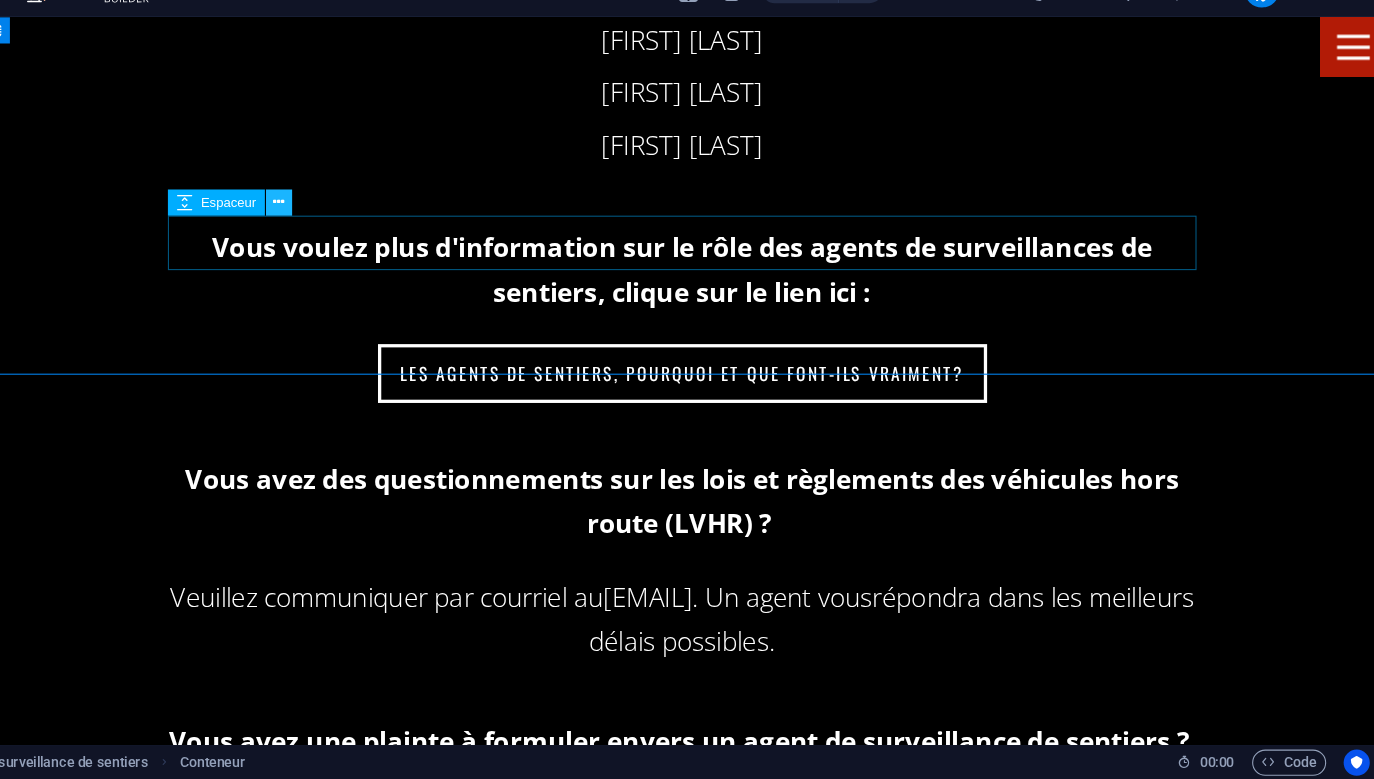 click at bounding box center [356, 249] 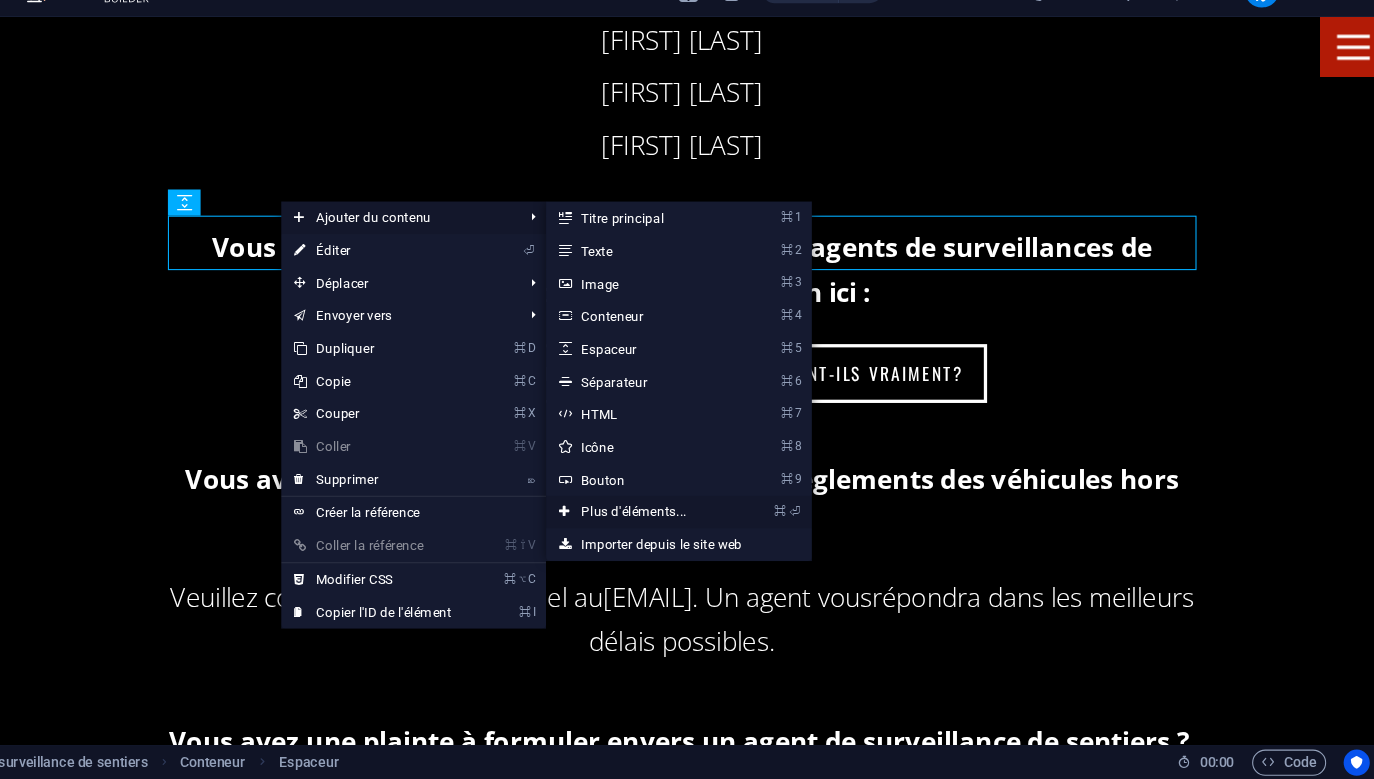 click on "⌘ ⏎  Plus d'éléments..." at bounding box center (686, 534) 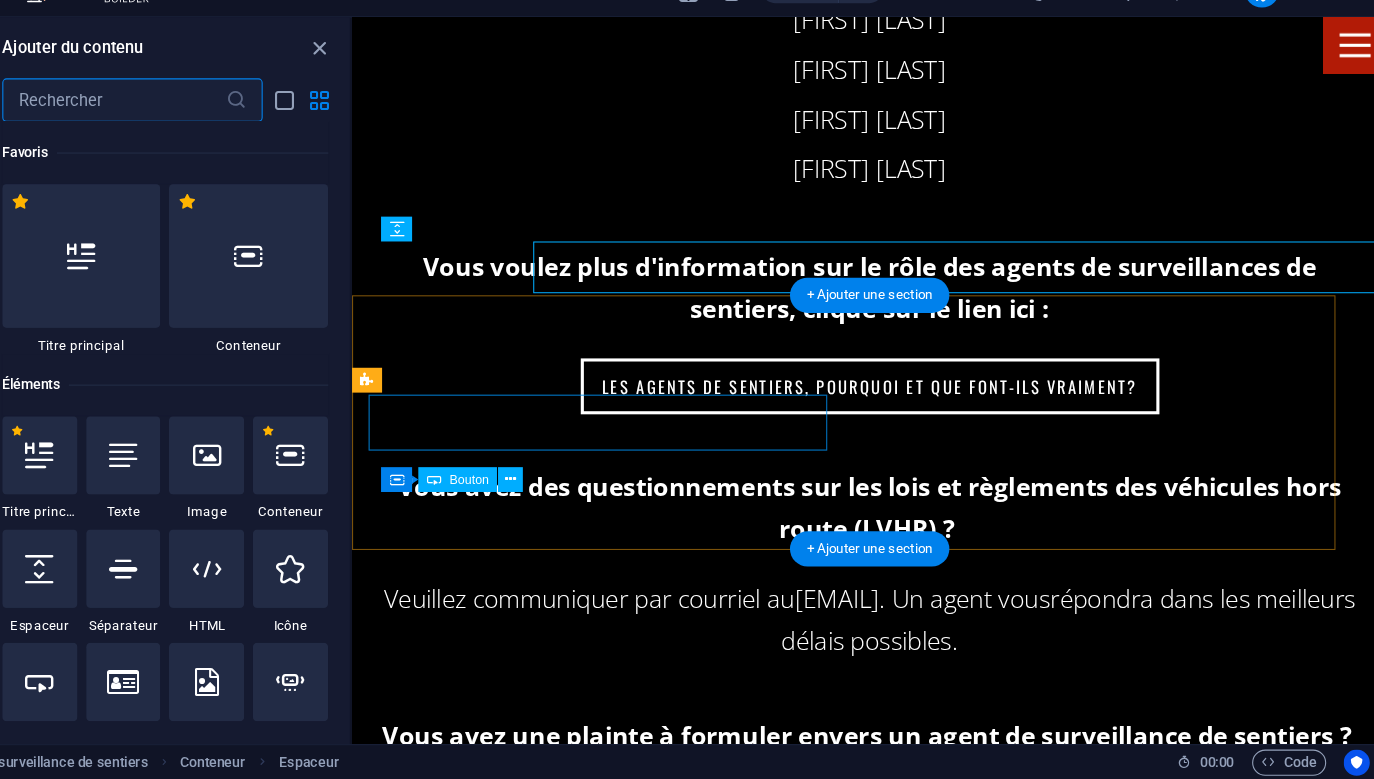 scroll, scrollTop: 2689, scrollLeft: 0, axis: vertical 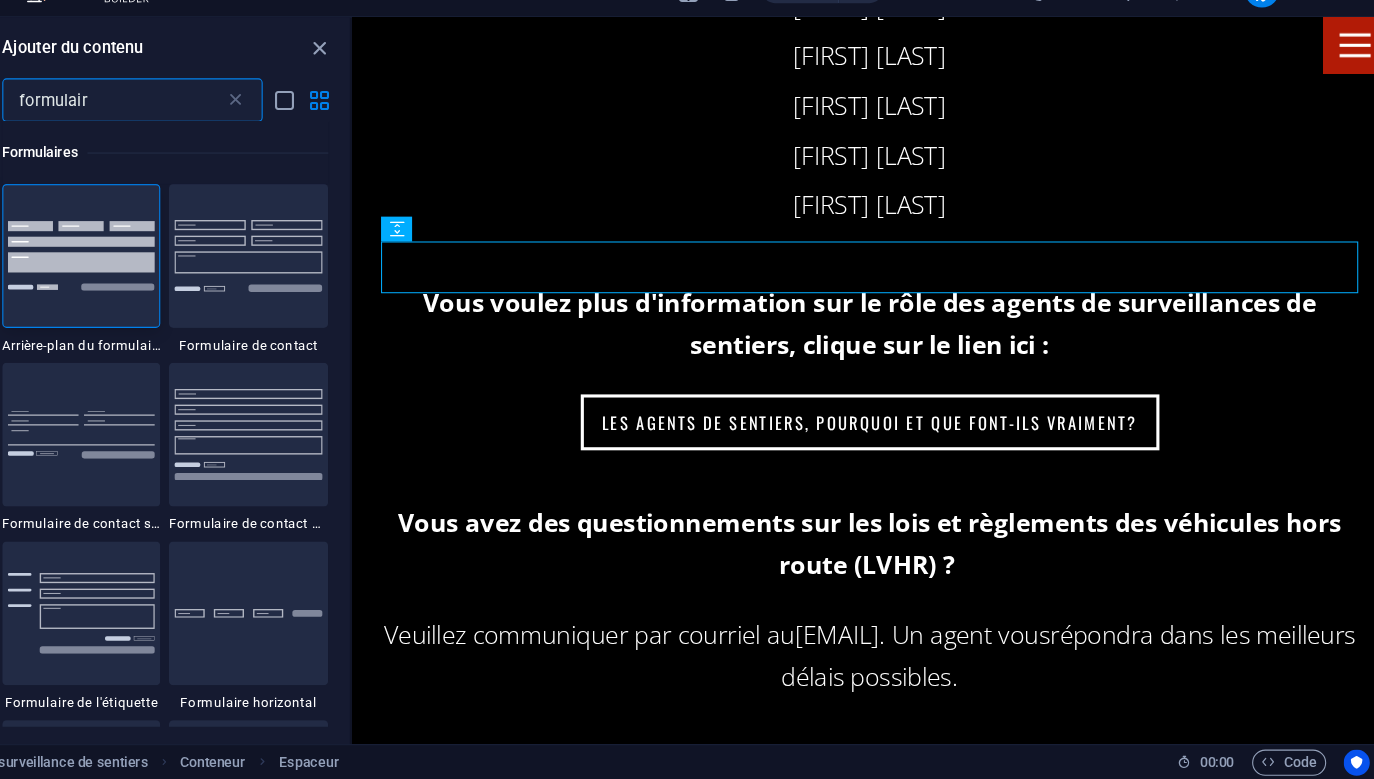 type on "formulaire" 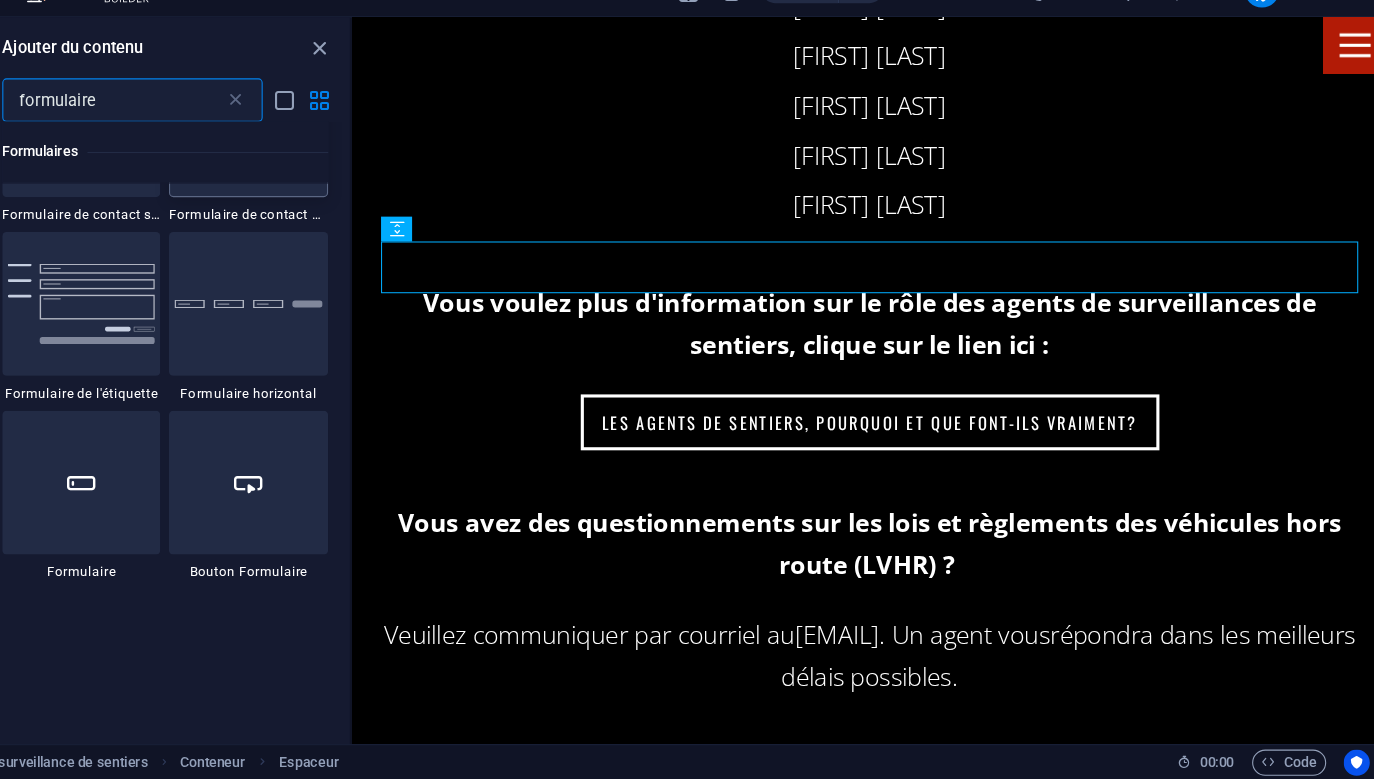 scroll, scrollTop: 289, scrollLeft: 0, axis: vertical 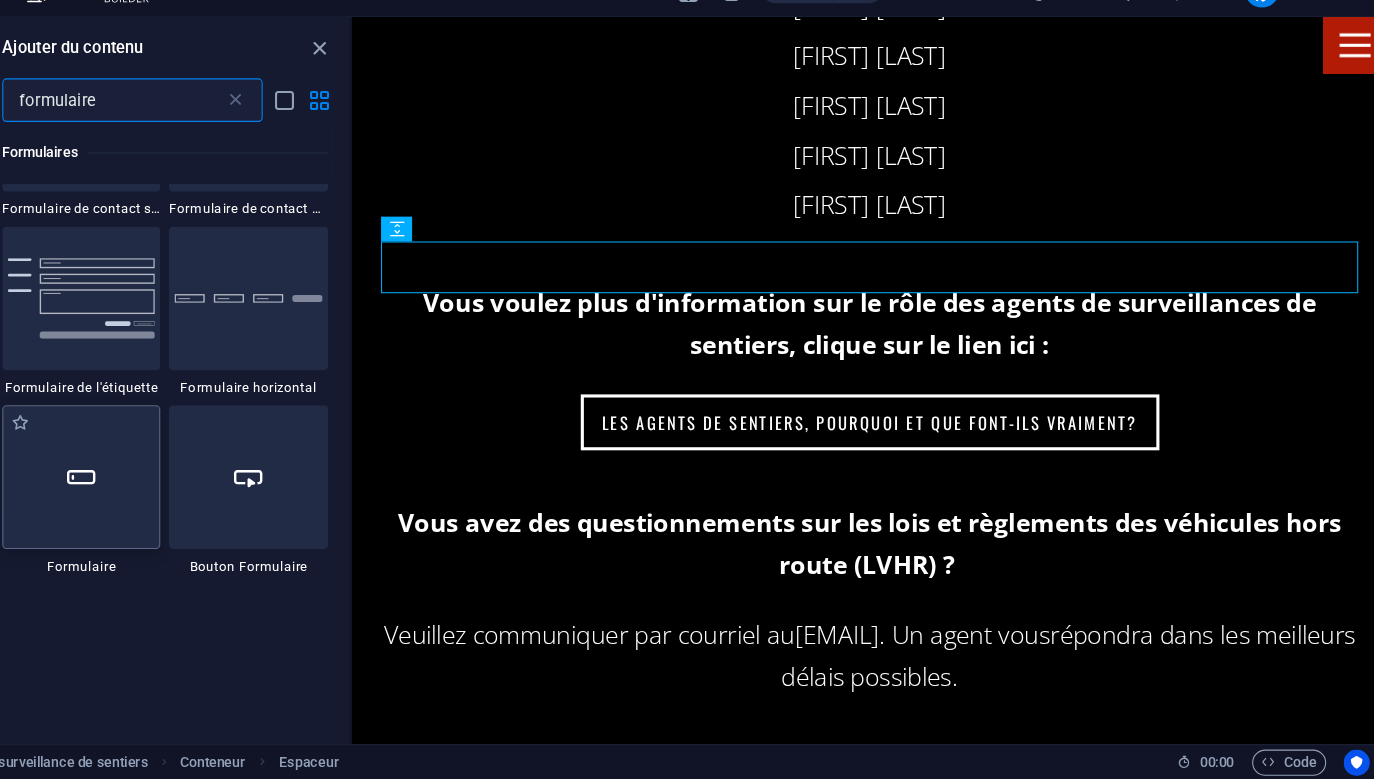 click at bounding box center [175, 502] 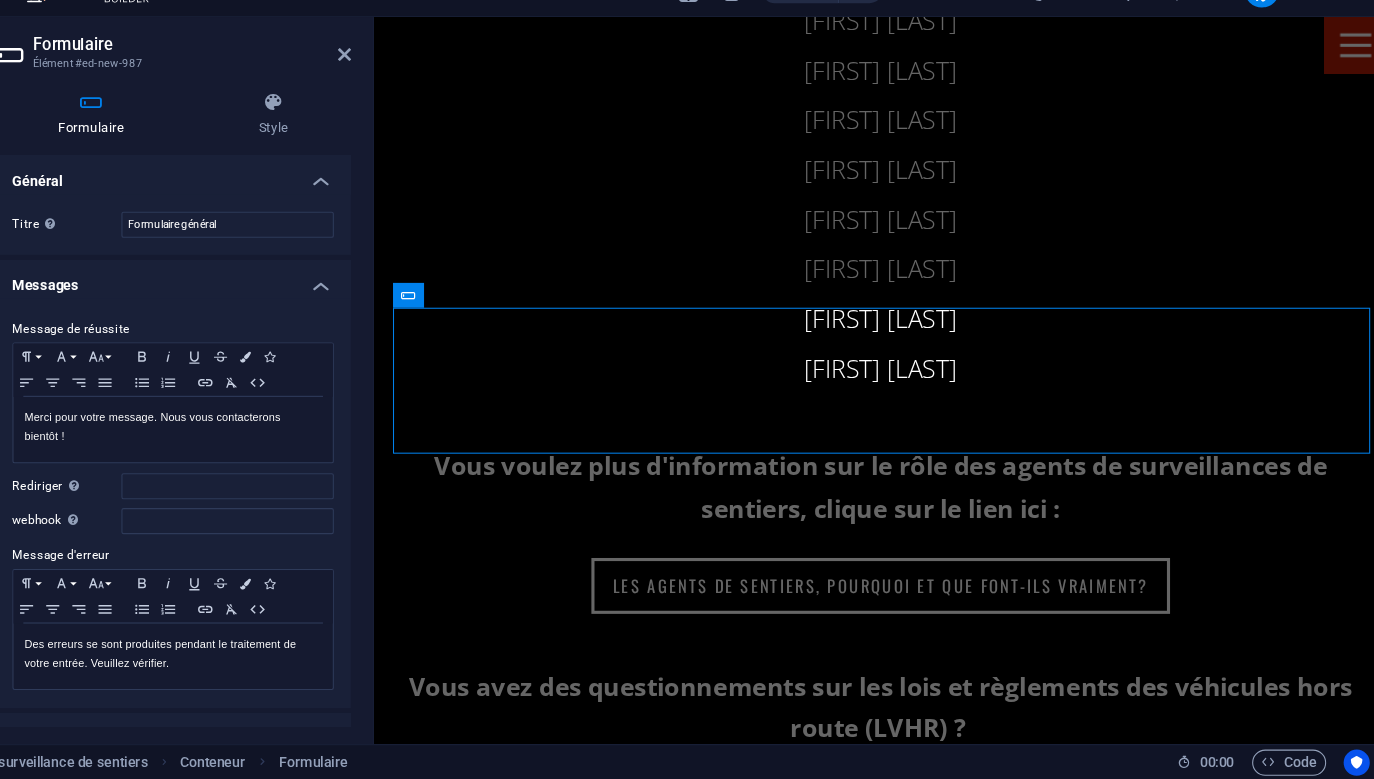 scroll, scrollTop: 425, scrollLeft: 0, axis: vertical 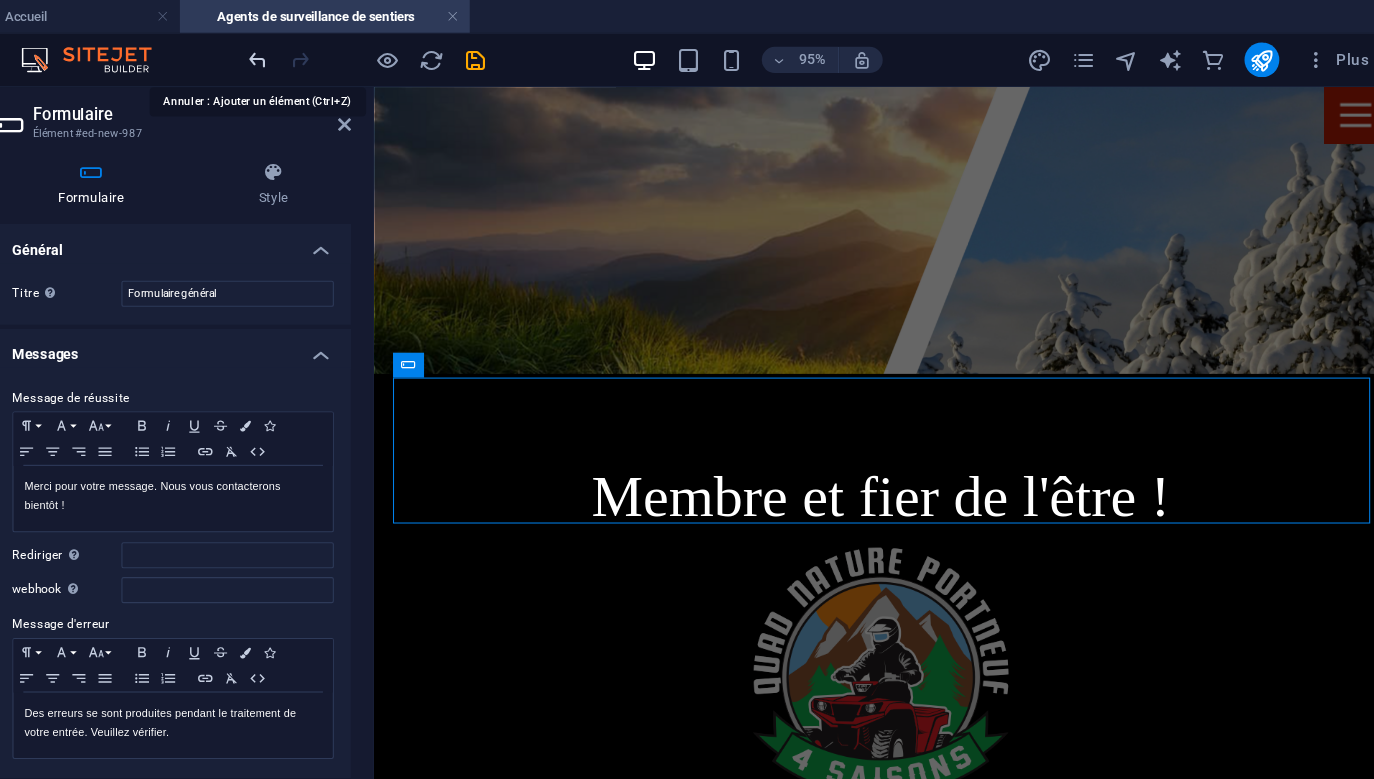 click at bounding box center [337, 55] 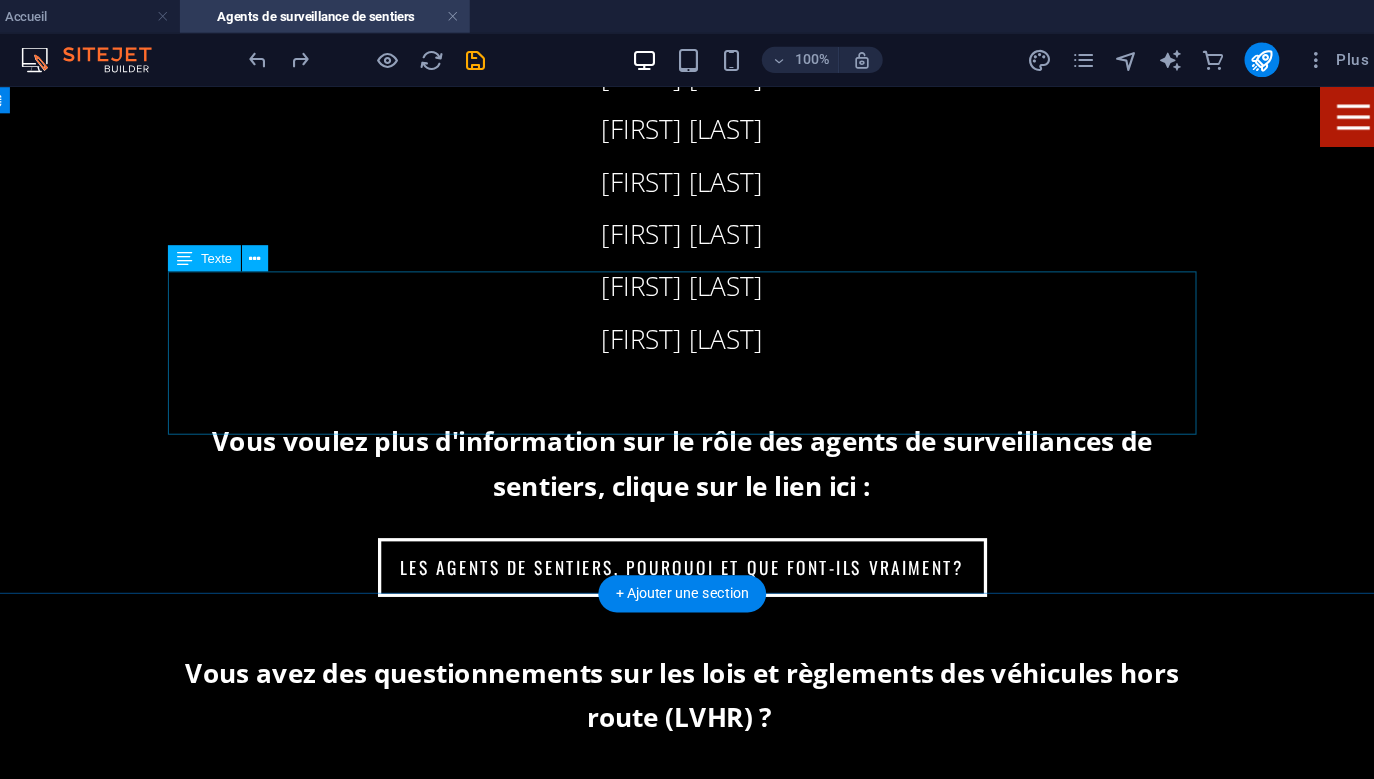 scroll, scrollTop: 2724, scrollLeft: 0, axis: vertical 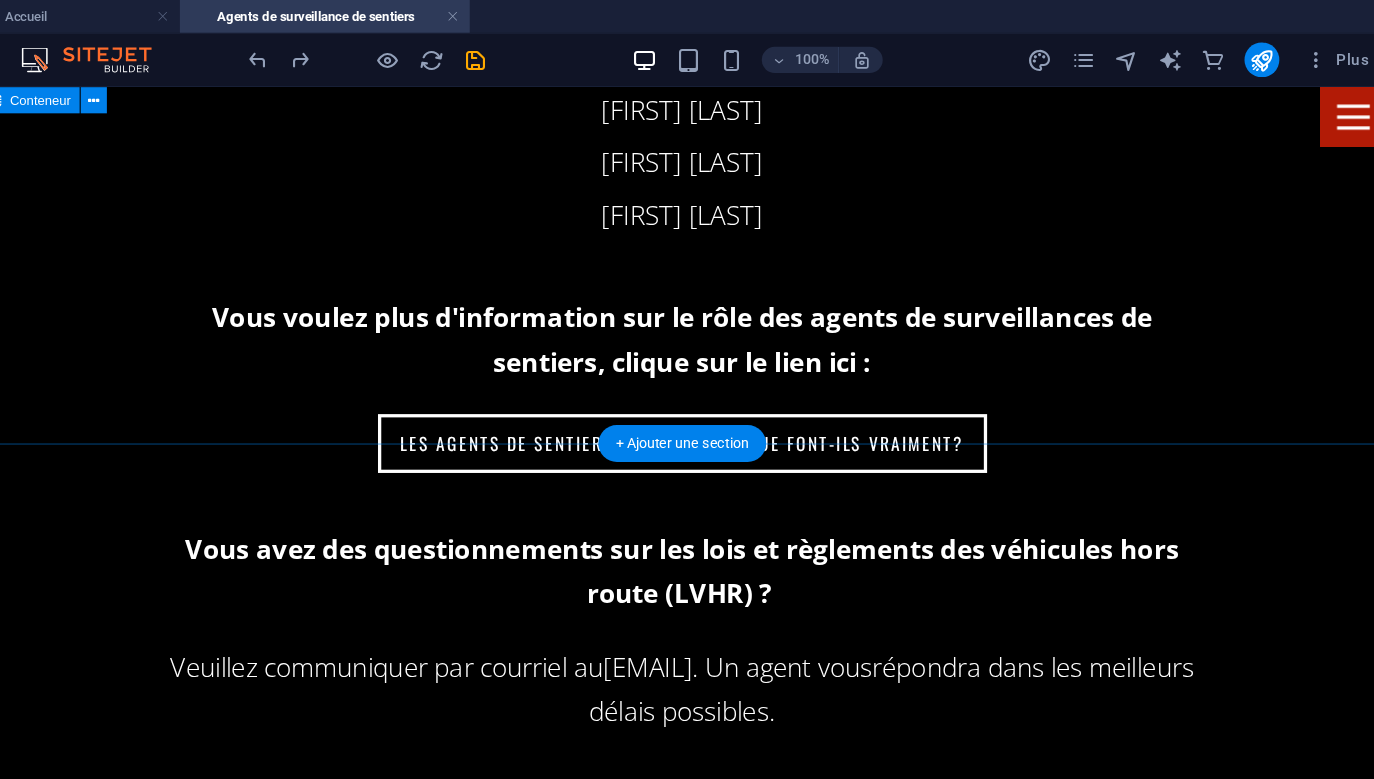 click on "Qui s'occupe de la sécurité ? Les agents de surveillance de sentiers Les sentiers du club sont patrouillés par une équipe d'agents de surveillance de sentiers. Agents de sentiers spécialisés (niveau 2) : Marc Latour Danny Paradis Bernard Méthot Régis Parent Jean-Sébastien Méthot Martin Vallée Agents de sentiers  (niveau 1) : Jean-Sébastien Larouche Pierre Lessard Marie-Claude Cloutier Yvon Hardy Guy Ouellet Frédérick Verret Laurent Méthot Claude Bilodeau Joey Sciampacone Jérémy Drouin Vous voulez plus d'information sur le rôle des agents de surveillances de sentiers, clique sur le lien ici : Les agents de sentiers, pourquoi et que font-ils vraiment? Vous avez des questionnements sur les lois et règlements des véhicules hors route (LVHR) ?    Veuillez communiquer par courriel au  securite@quadnatureportneuf.com . Un agent vous  répondra dans les meilleurs délais possibles. Vous avez une plainte à formuler envers un agent de surveillance de sentiers ?" at bounding box center [625, -170] 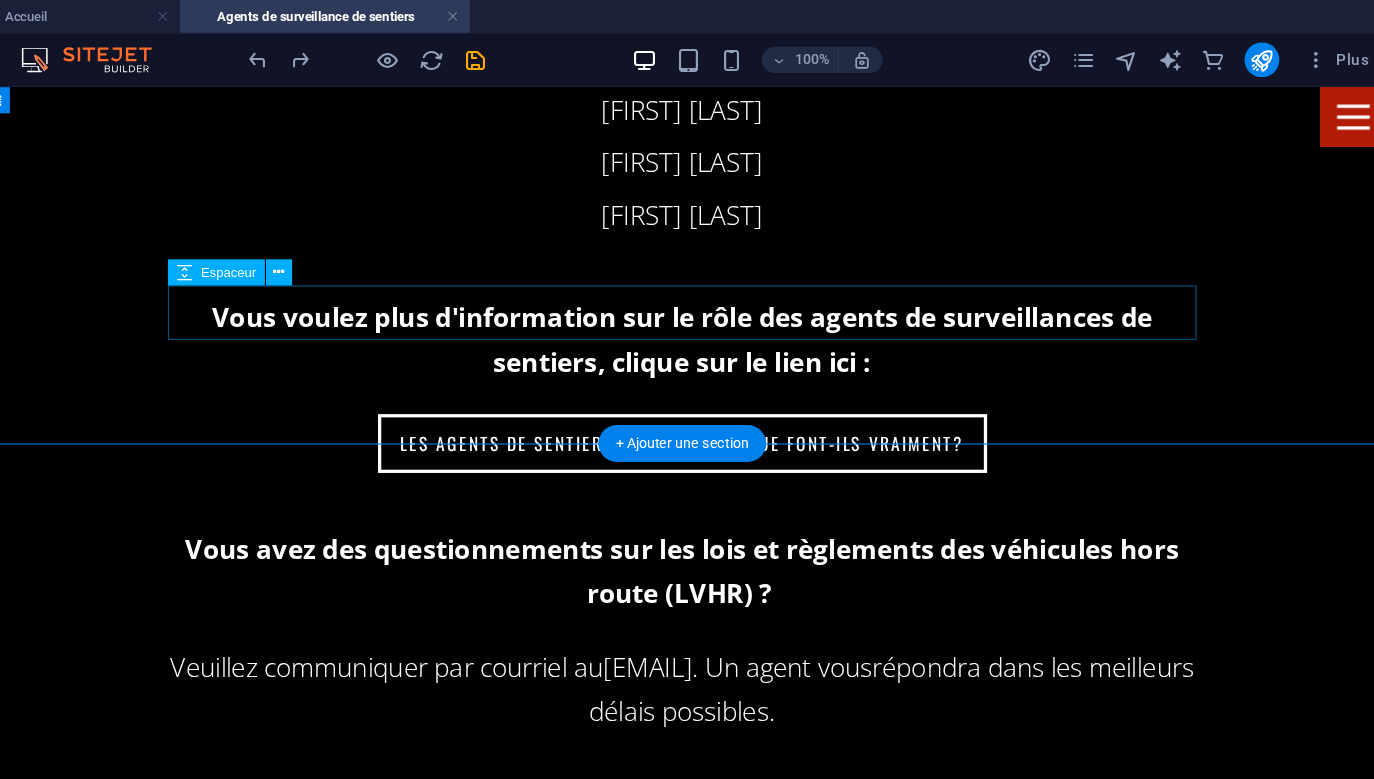 click at bounding box center [625, 905] 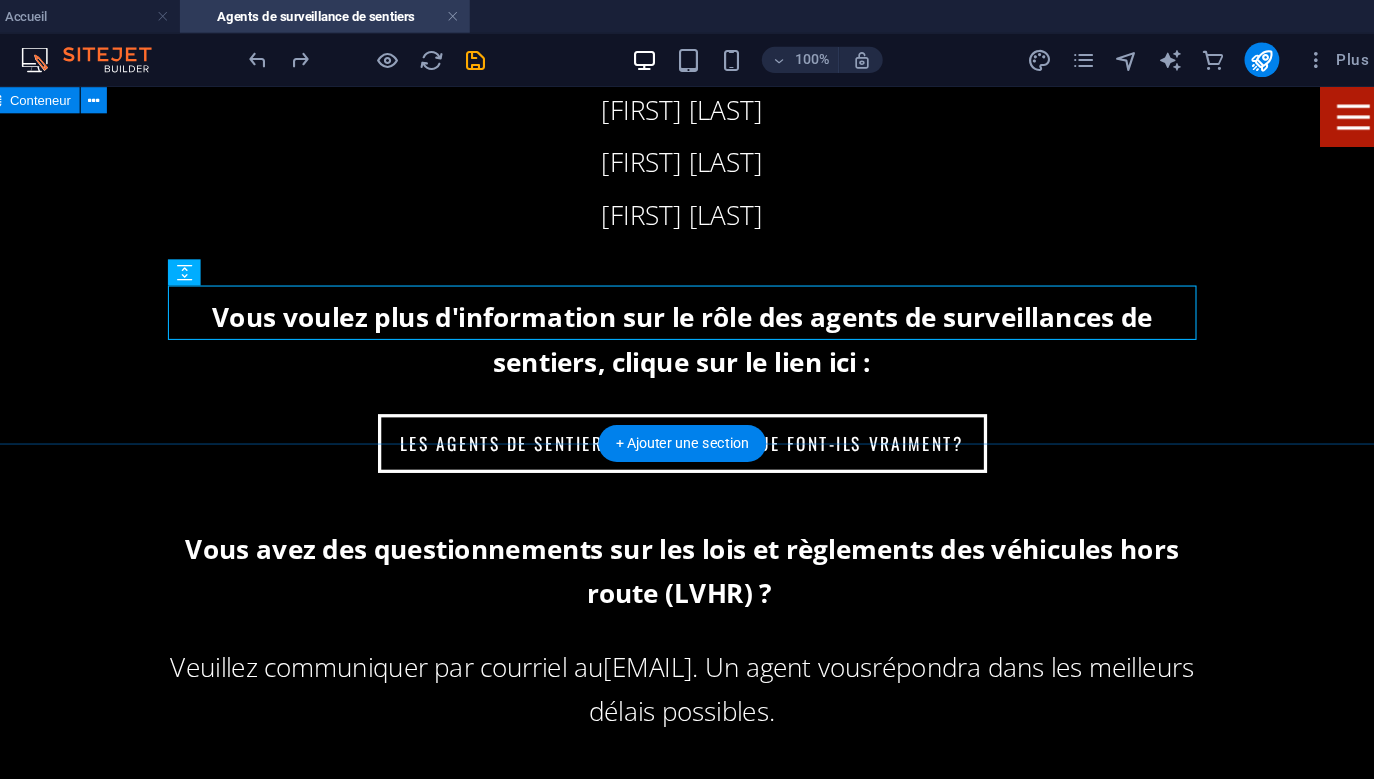 click on "Qui s'occupe de la sécurité ? Les agents de surveillance de sentiers Les sentiers du club sont patrouillés par une équipe d'agents de surveillance de sentiers. Agents de sentiers spécialisés (niveau 2) : Marc Latour Danny Paradis Bernard Méthot Régis Parent Jean-Sébastien Méthot Martin Vallée Agents de sentiers  (niveau 1) : Jean-Sébastien Larouche Pierre Lessard Marie-Claude Cloutier Yvon Hardy Guy Ouellet Frédérick Verret Laurent Méthot Claude Bilodeau Joey Sciampacone Jérémy Drouin Vous voulez plus d'information sur le rôle des agents de surveillances de sentiers, clique sur le lien ici : Les agents de sentiers, pourquoi et que font-ils vraiment? Vous avez des questionnements sur les lois et règlements des véhicules hors route (LVHR) ?    Veuillez communiquer par courriel au  securite@quadnatureportneuf.com . Un agent vous  répondra dans les meilleurs délais possibles. Vous avez une plainte à formuler envers un agent de surveillance de sentiers ?" at bounding box center (625, -170) 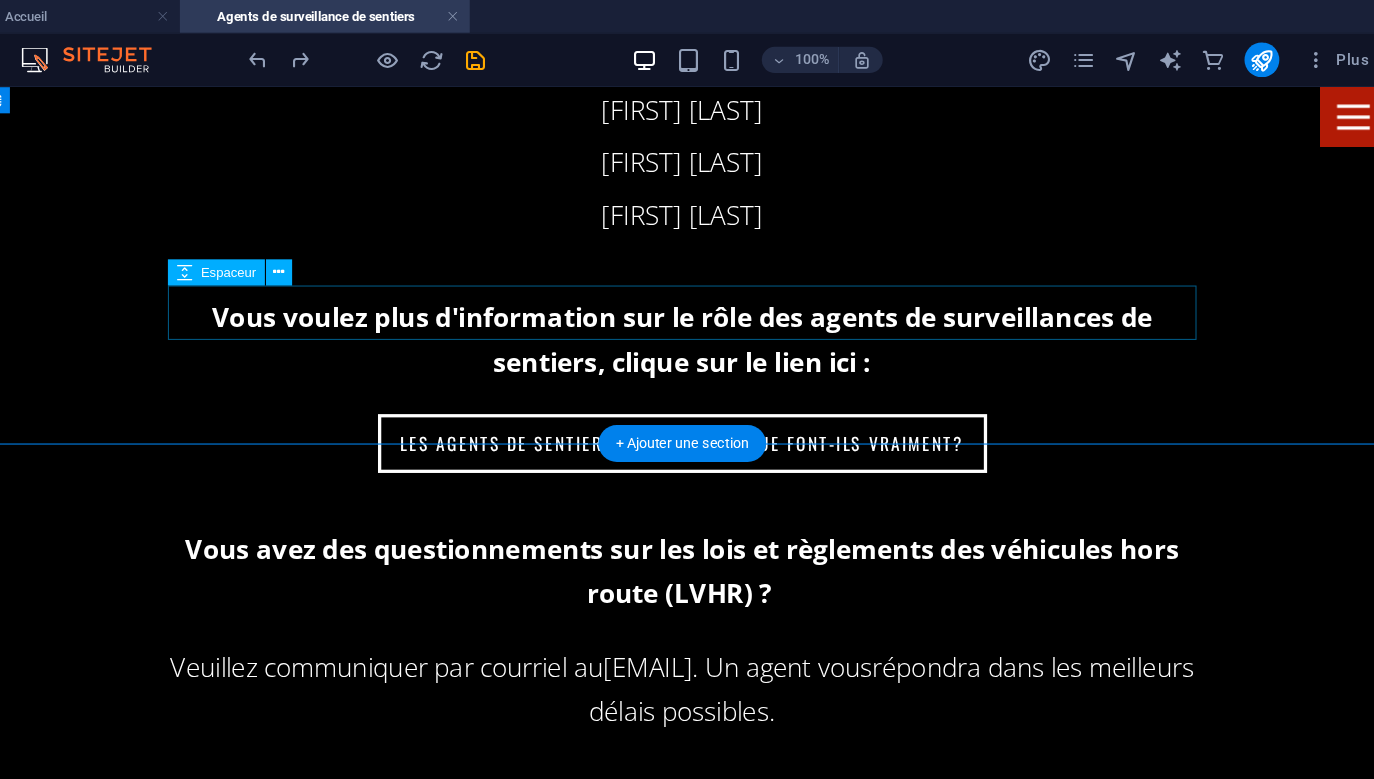 click at bounding box center [625, 905] 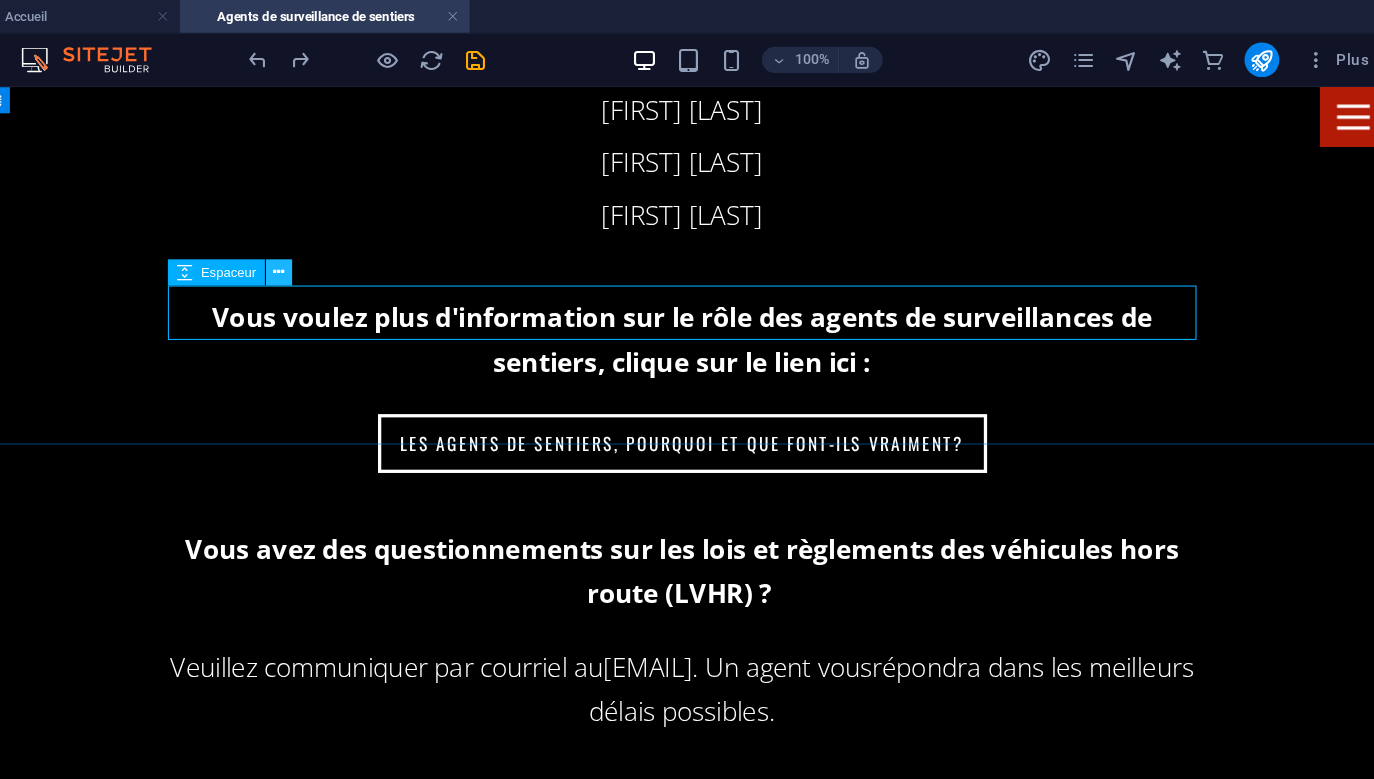 click at bounding box center [356, 249] 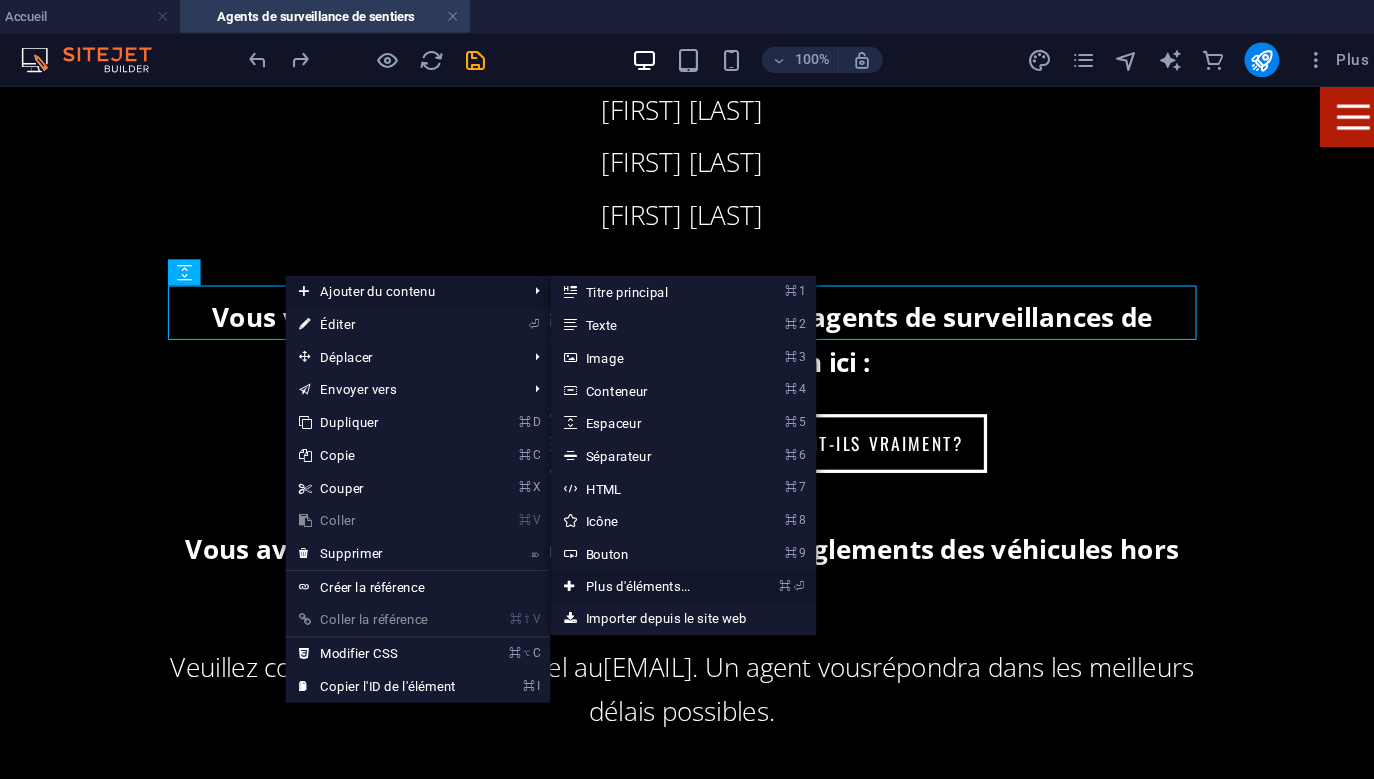 click on "⌘ ⏎  Plus d'éléments..." at bounding box center [690, 538] 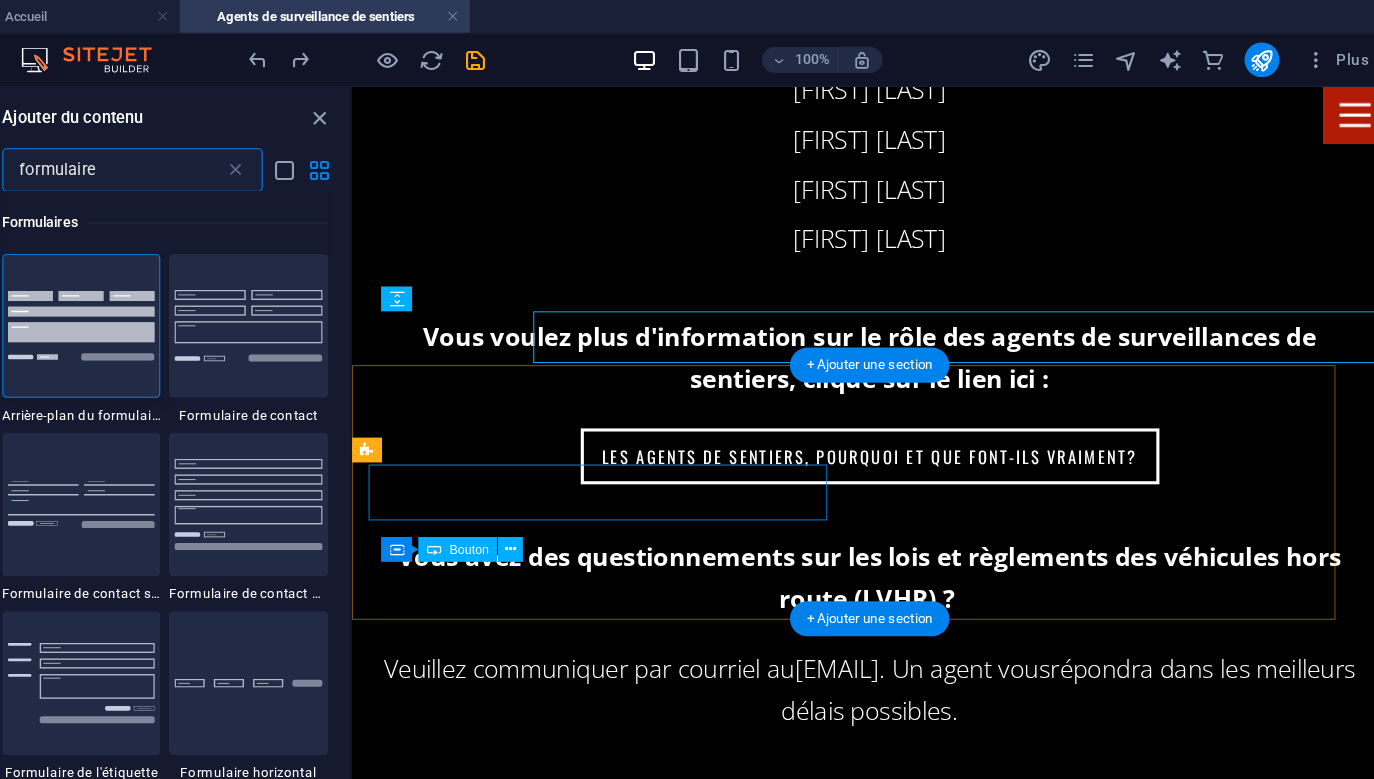 scroll, scrollTop: 2689, scrollLeft: 0, axis: vertical 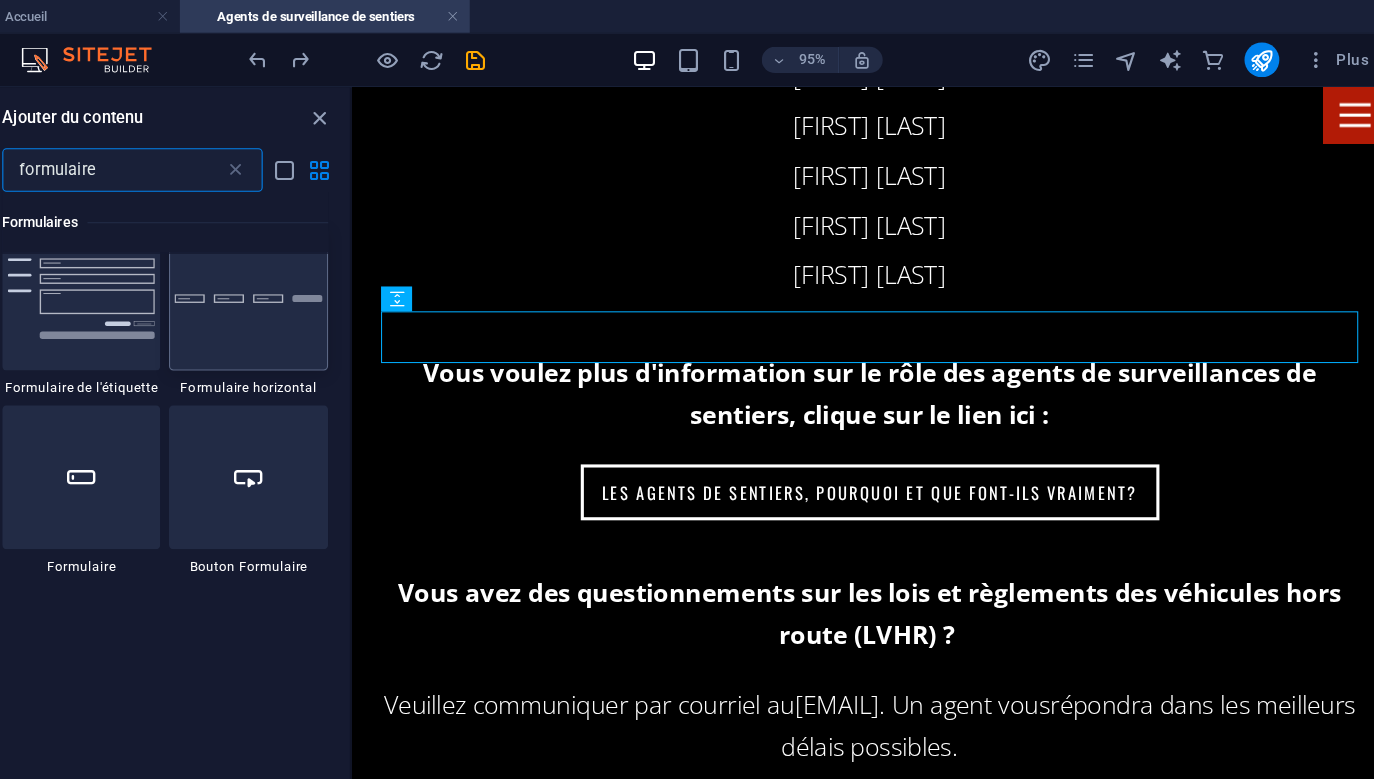 click at bounding box center [329, 274] 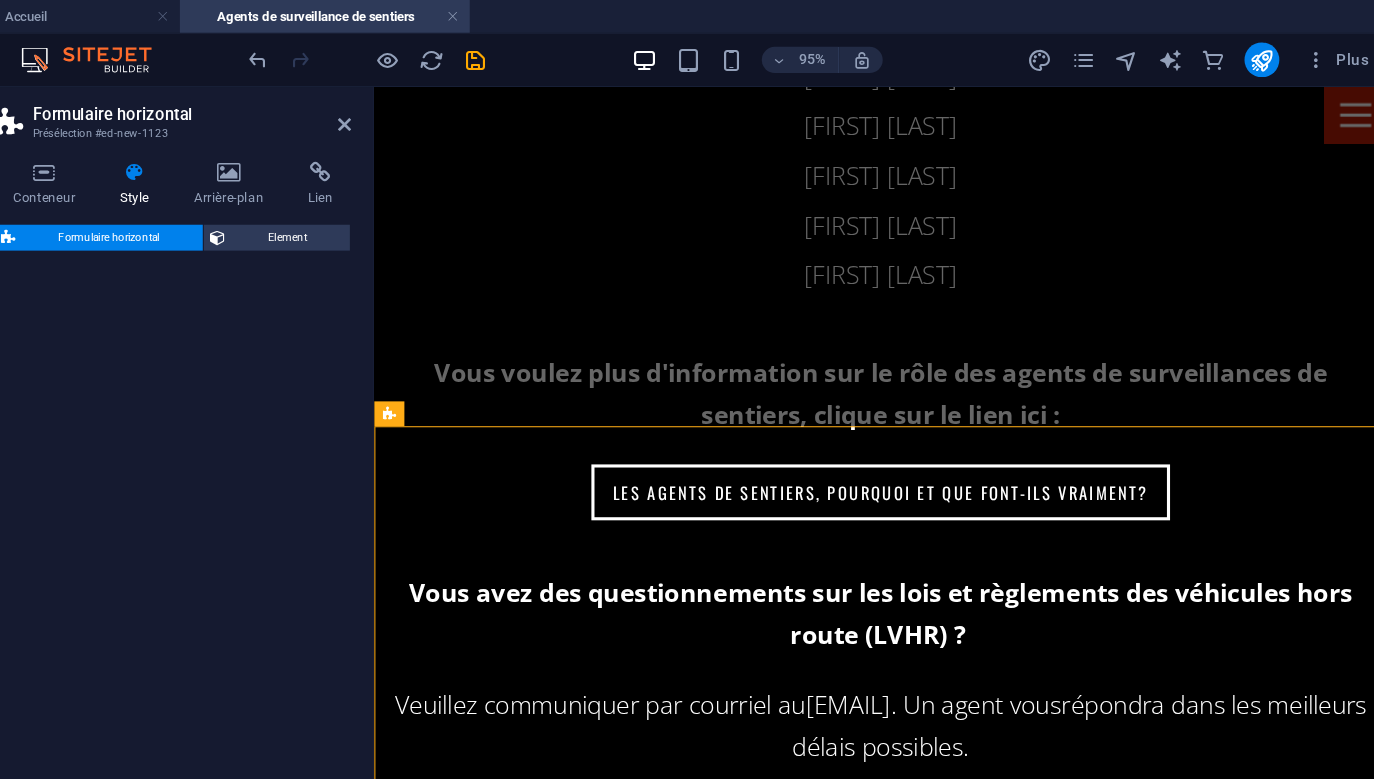 select on "rem" 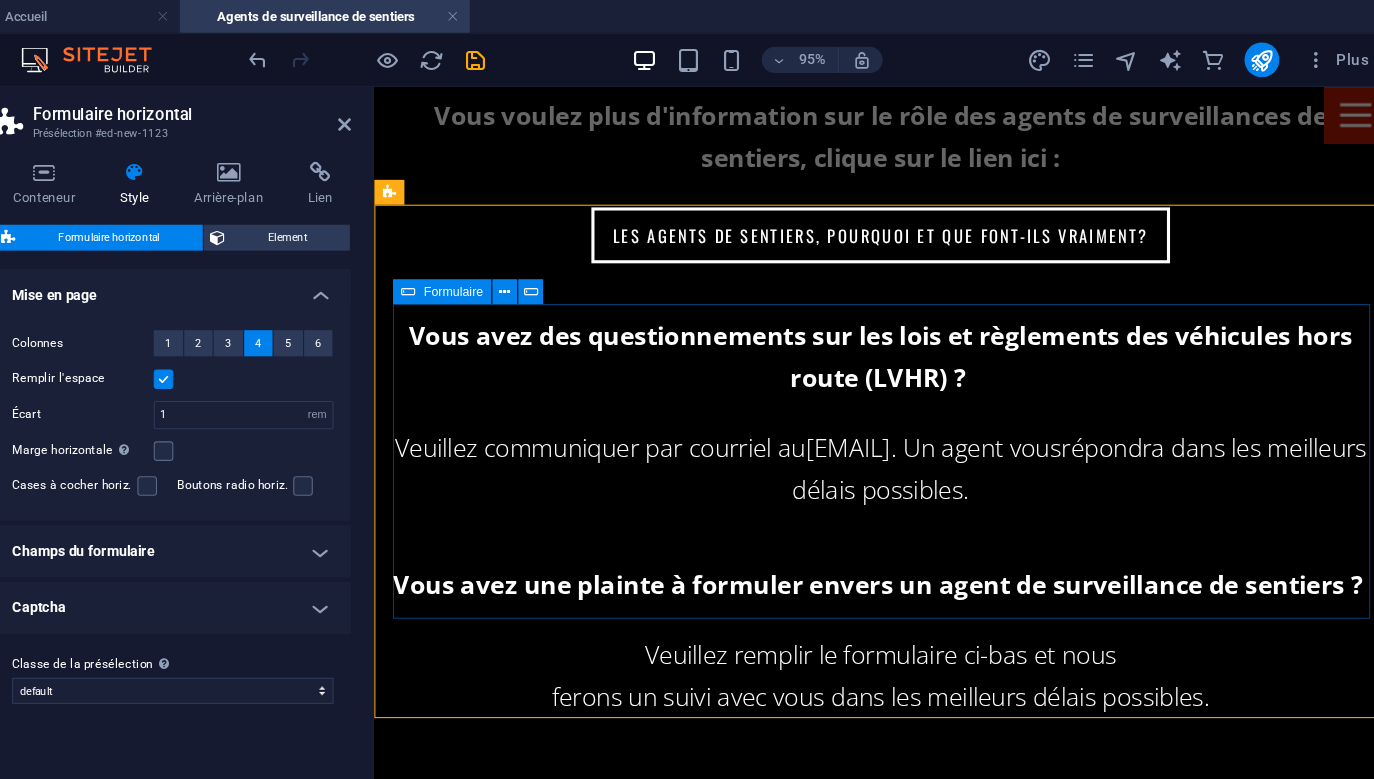 scroll, scrollTop: 2940, scrollLeft: 0, axis: vertical 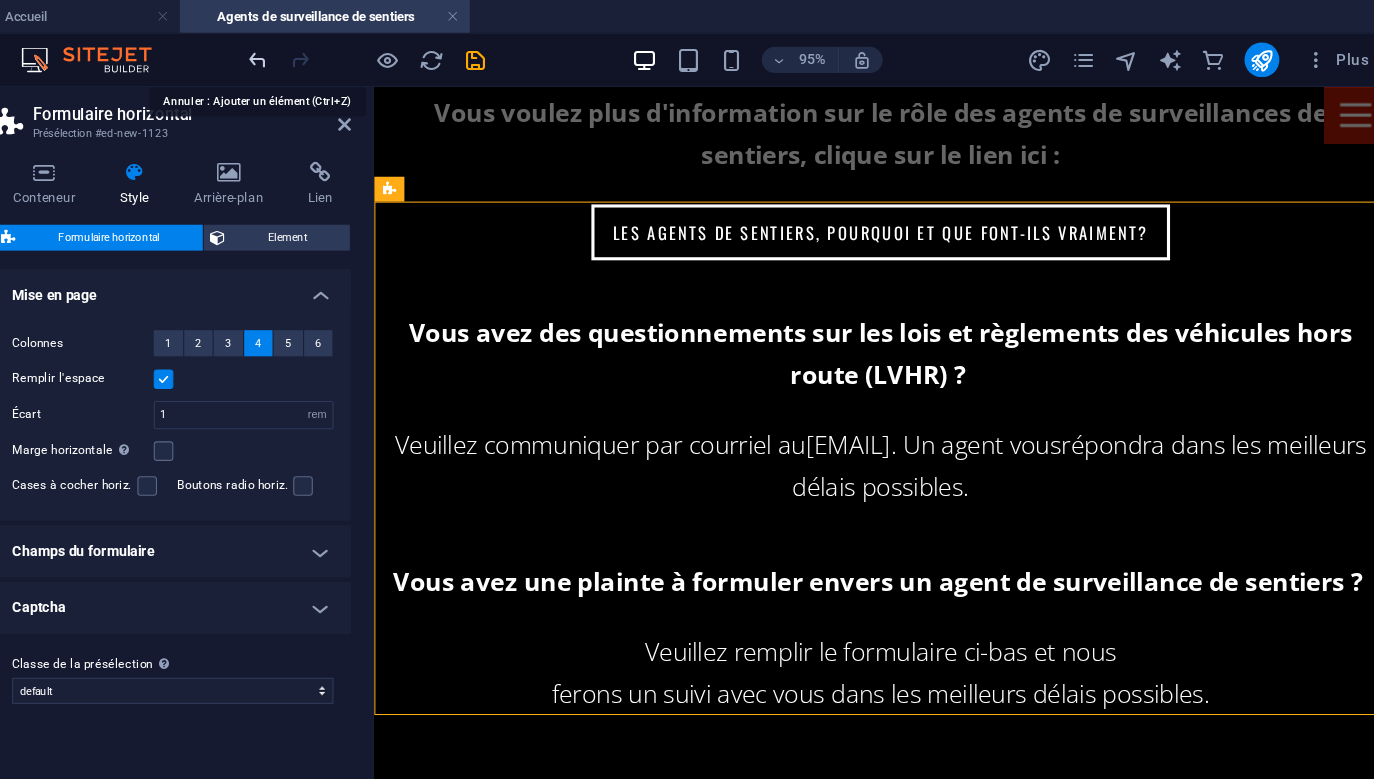 click at bounding box center [337, 55] 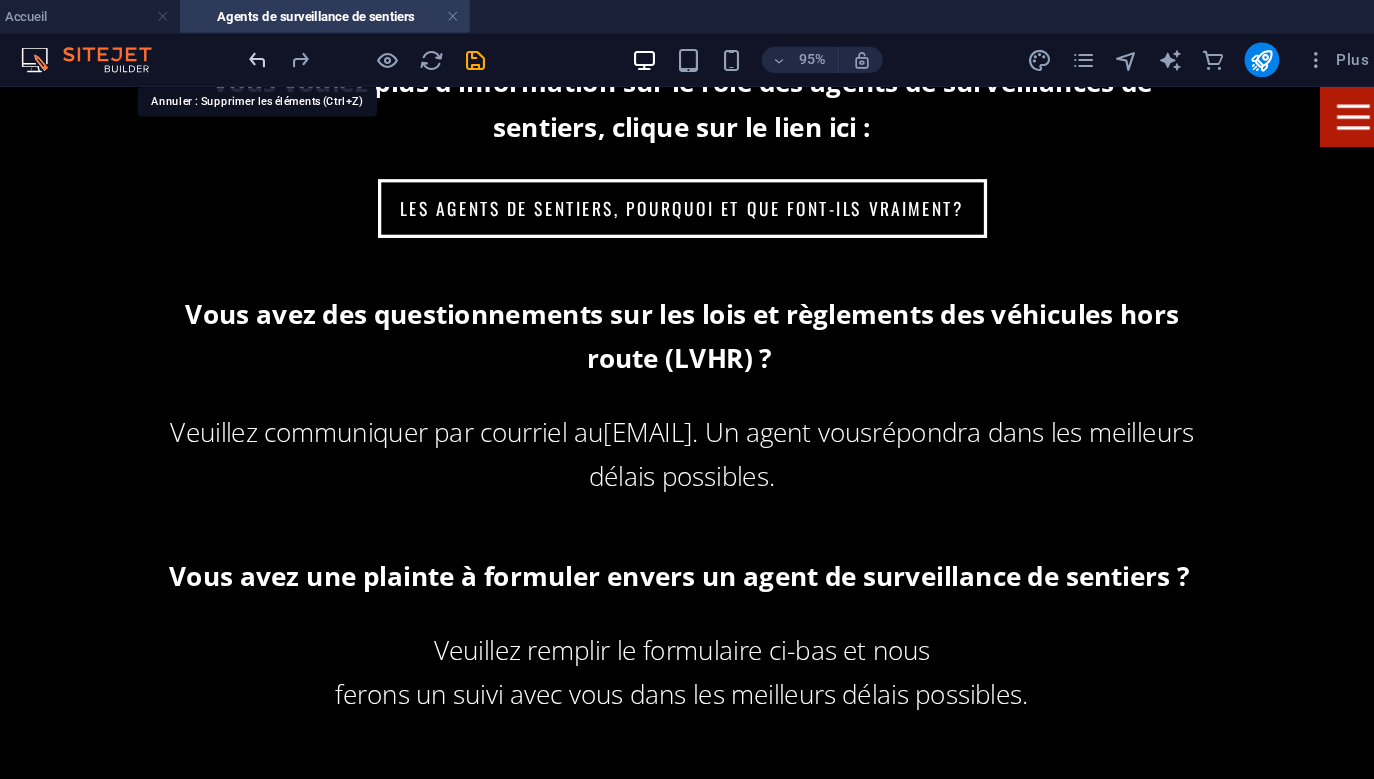 scroll, scrollTop: 2724, scrollLeft: 0, axis: vertical 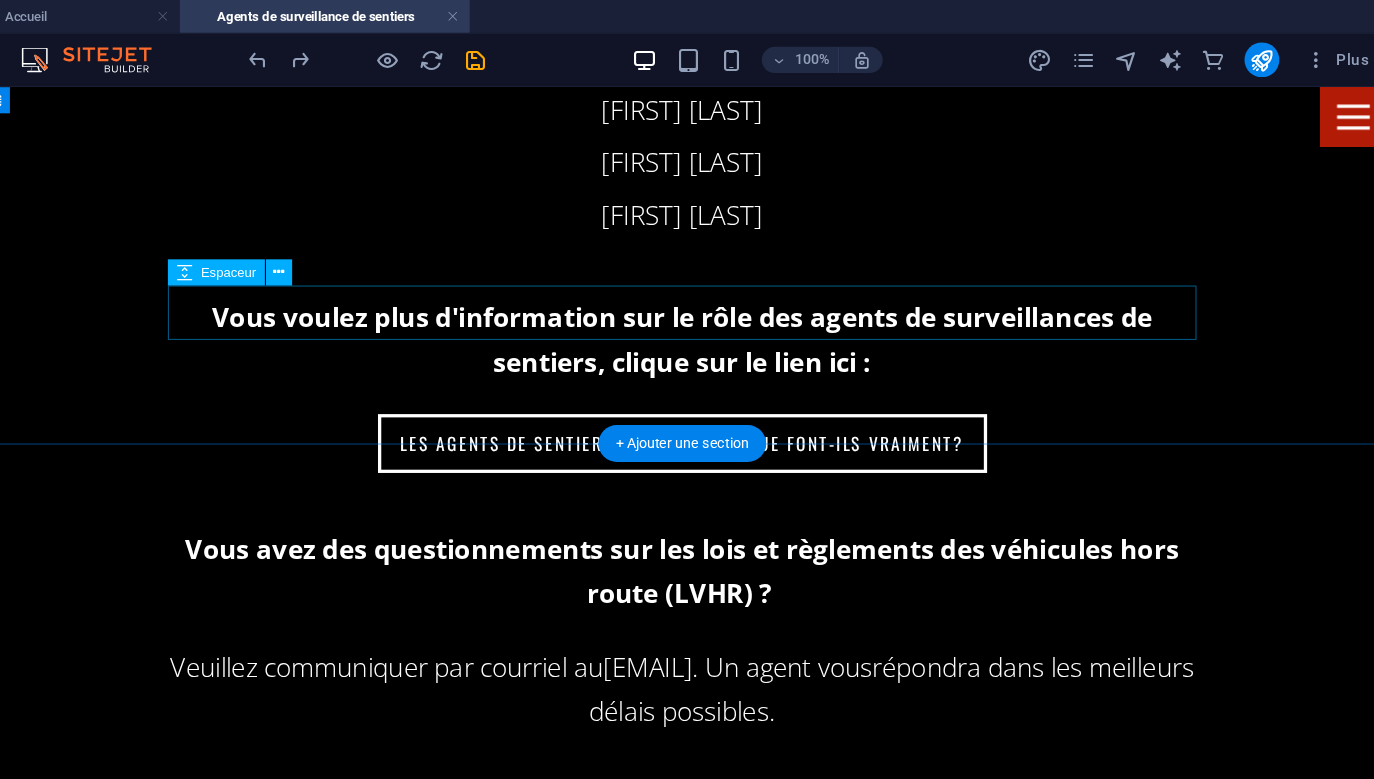 click at bounding box center (625, 905) 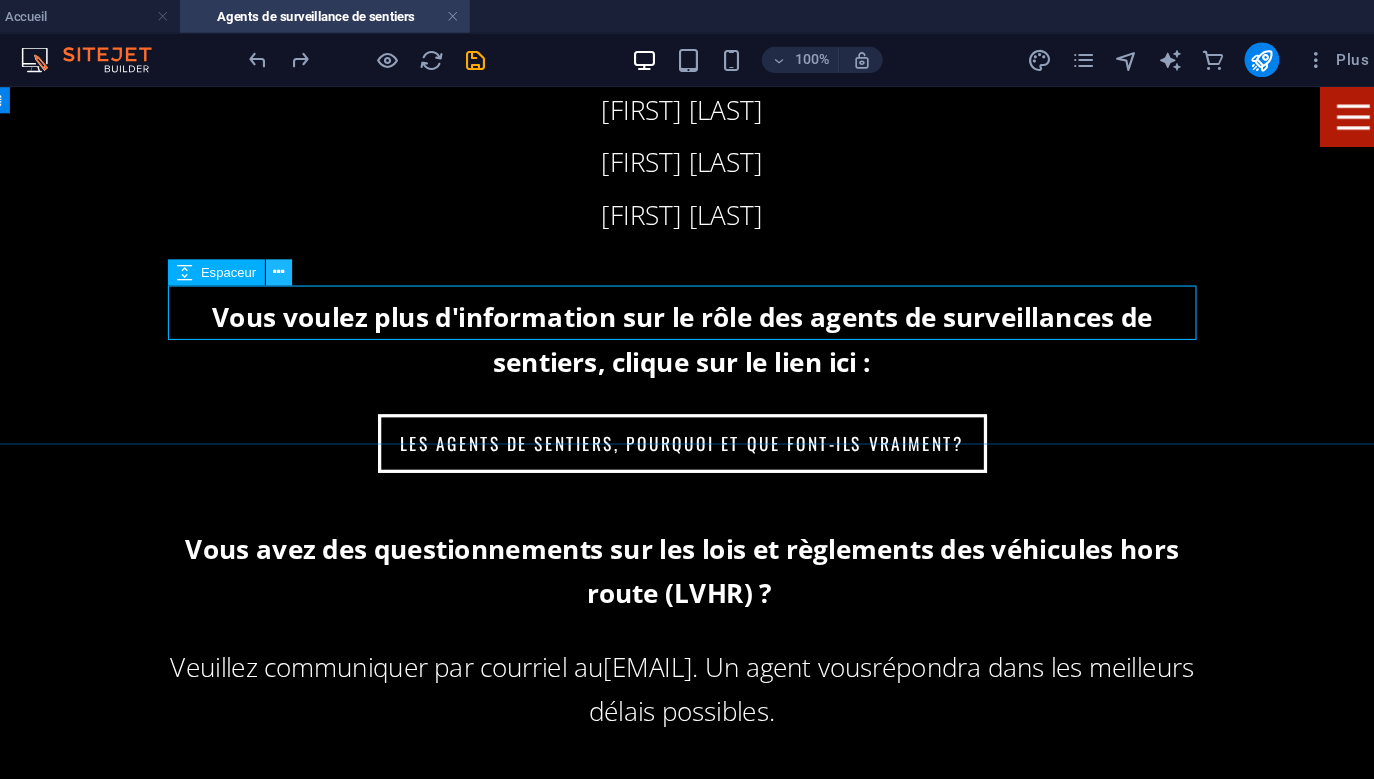 click at bounding box center (356, 249) 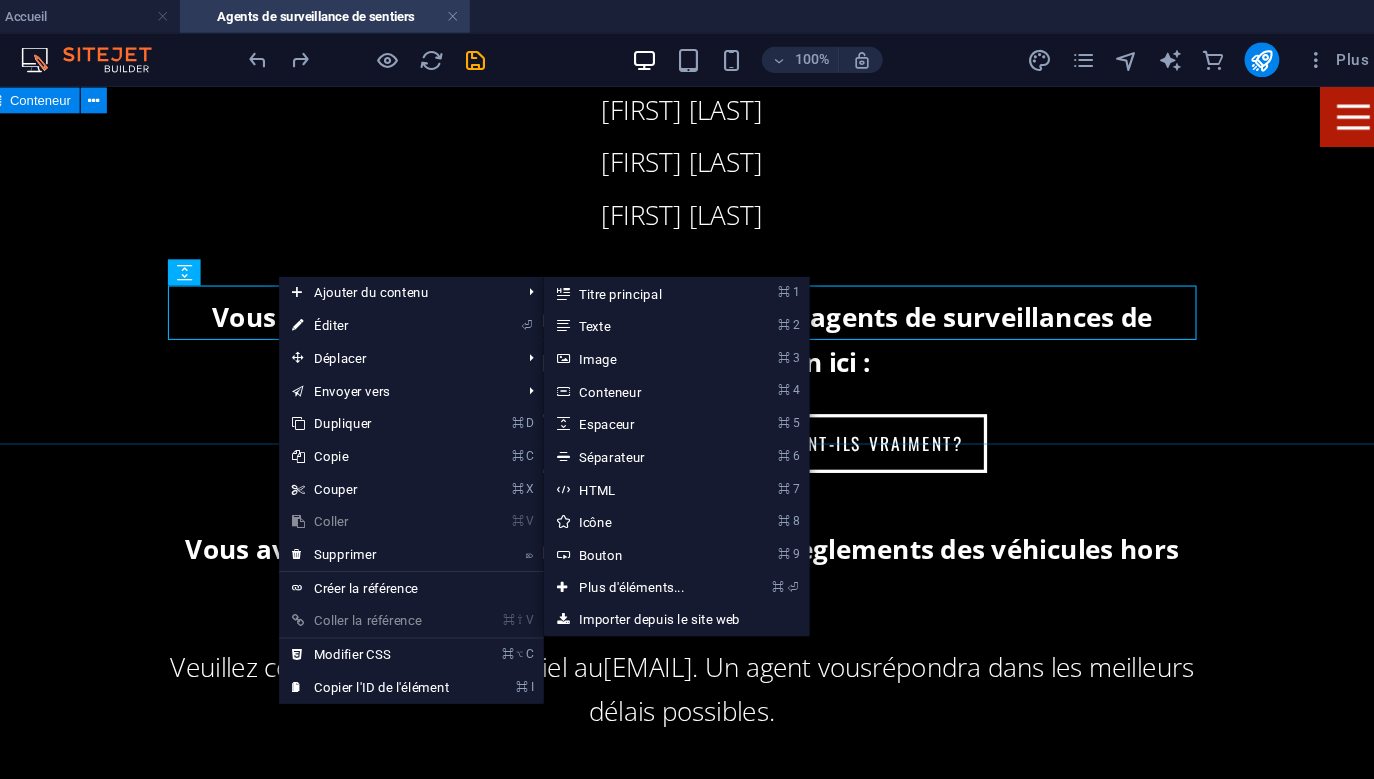 click on "Qui s'occupe de la sécurité ? Les agents de surveillance de sentiers Les sentiers du club sont patrouillés par une équipe d'agents de surveillance de sentiers. Agents de sentiers spécialisés (niveau 2) : Marc Latour Danny Paradis Bernard Méthot Régis Parent Jean-Sébastien Méthot Martin Vallée Agents de sentiers  (niveau 1) : Jean-Sébastien Larouche Pierre Lessard Marie-Claude Cloutier Yvon Hardy Guy Ouellet Frédérick Verret Laurent Méthot Claude Bilodeau Joey Sciampacone Jérémy Drouin Vous voulez plus d'information sur le rôle des agents de surveillances de sentiers, clique sur le lien ici : Les agents de sentiers, pourquoi et que font-ils vraiment? Vous avez des questionnements sur les lois et règlements des véhicules hors route (LVHR) ?    Veuillez communiquer par courriel au  securite@quadnatureportneuf.com . Un agent vous  répondra dans les meilleurs délais possibles. Vous avez une plainte à formuler envers un agent de surveillance de sentiers ?" at bounding box center [625, -170] 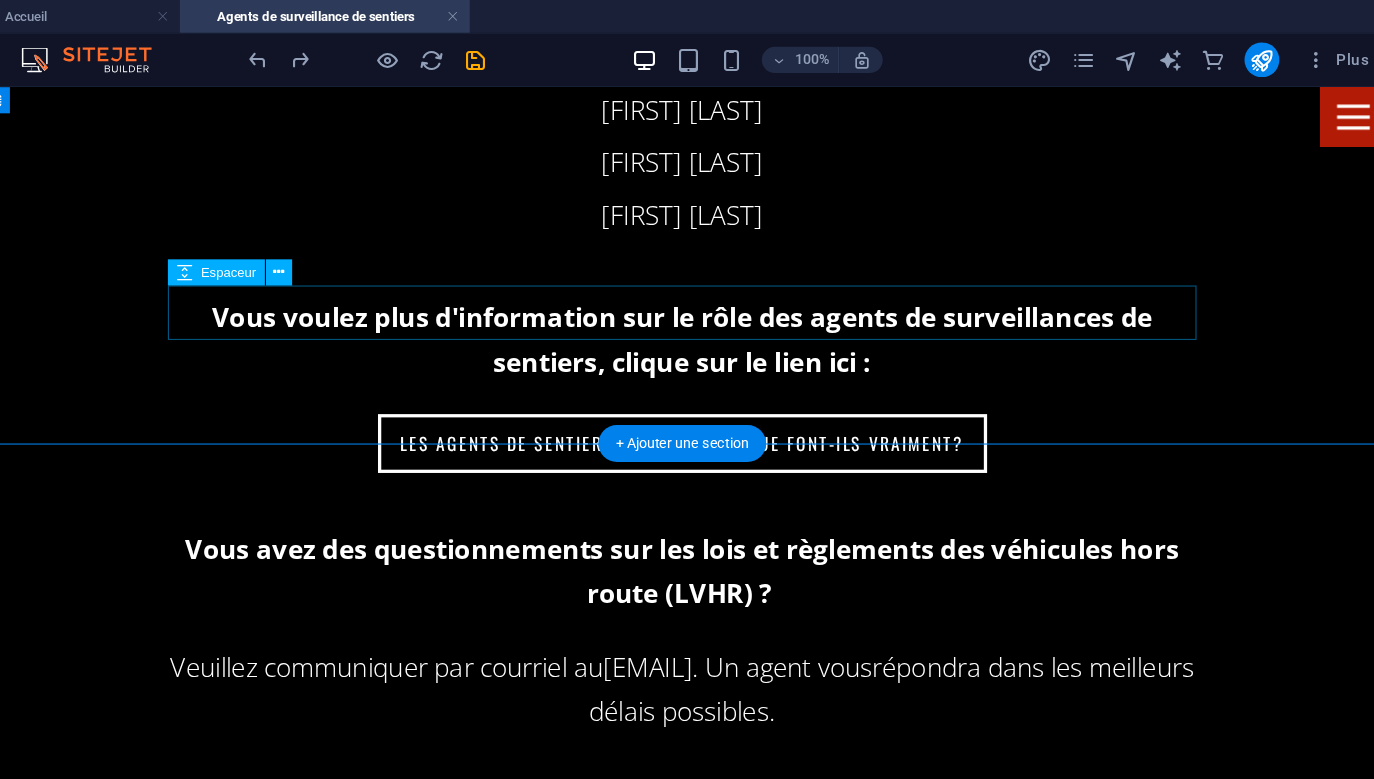 click at bounding box center [625, 905] 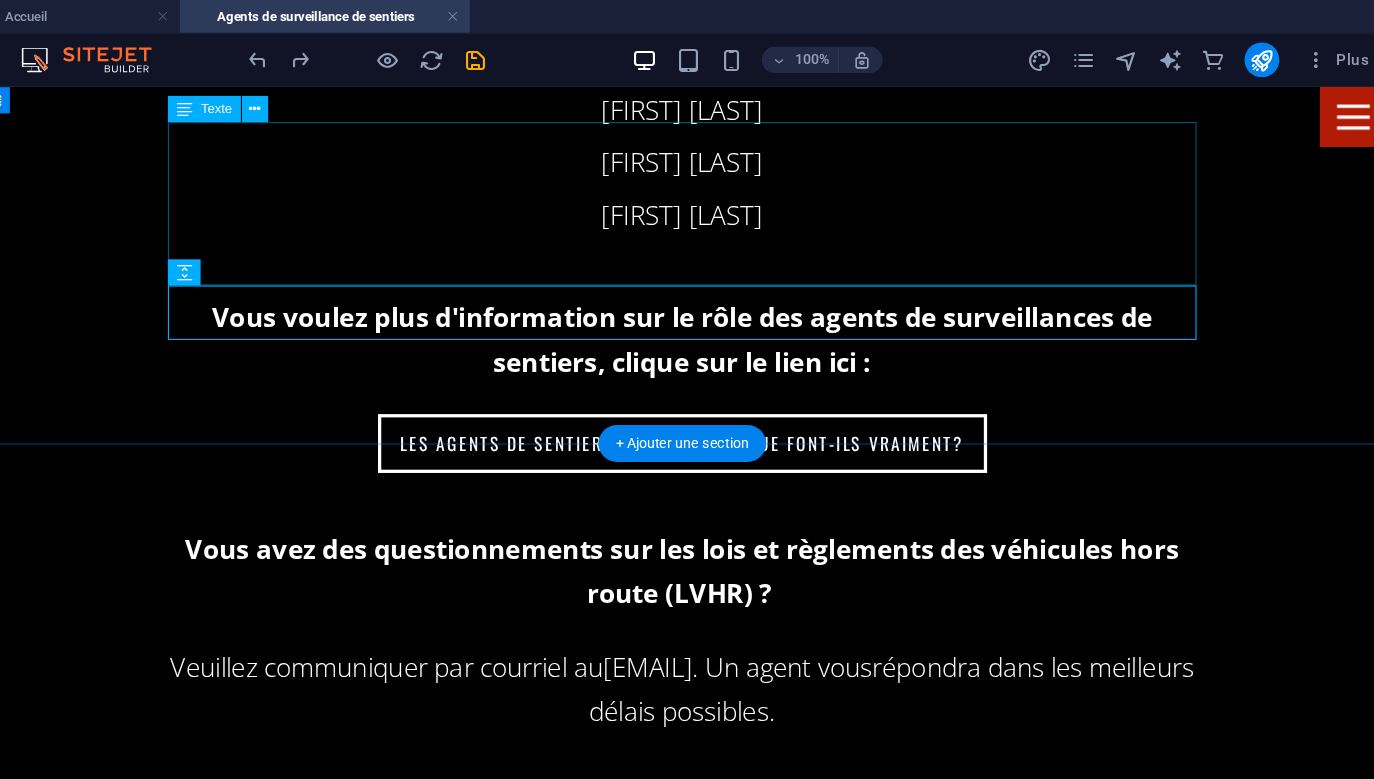 click on "Vous avez une plainte à formuler envers un agent de surveillance de sentiers ?    Veuillez remplir le formulaire ci-bas et nous    ferons un suivi avec vous dans les meilleurs délais possibles." at bounding box center [625, 806] 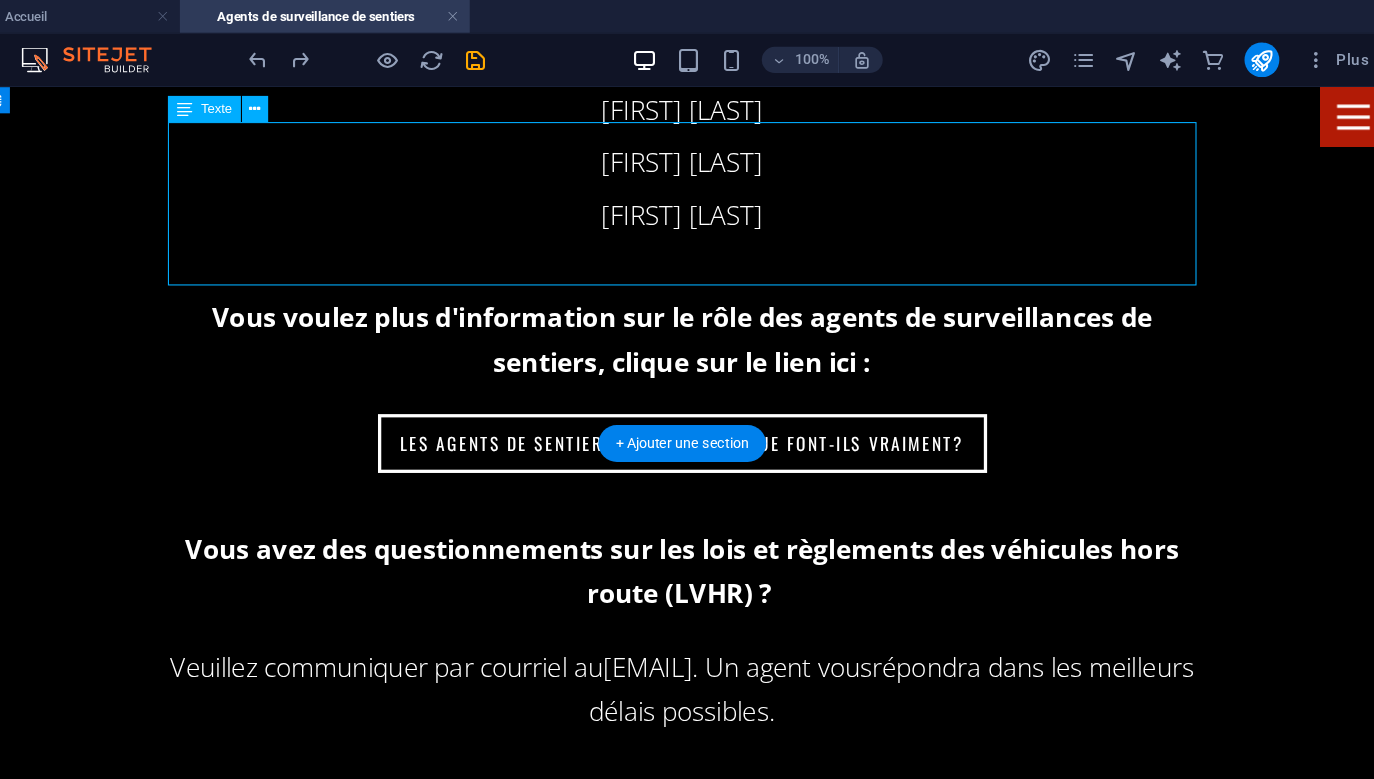 click on "Vous avez une plainte à formuler envers un agent de surveillance de sentiers ?    Veuillez remplir le formulaire ci-bas et nous    ferons un suivi avec vous dans les meilleurs délais possibles." at bounding box center [625, 806] 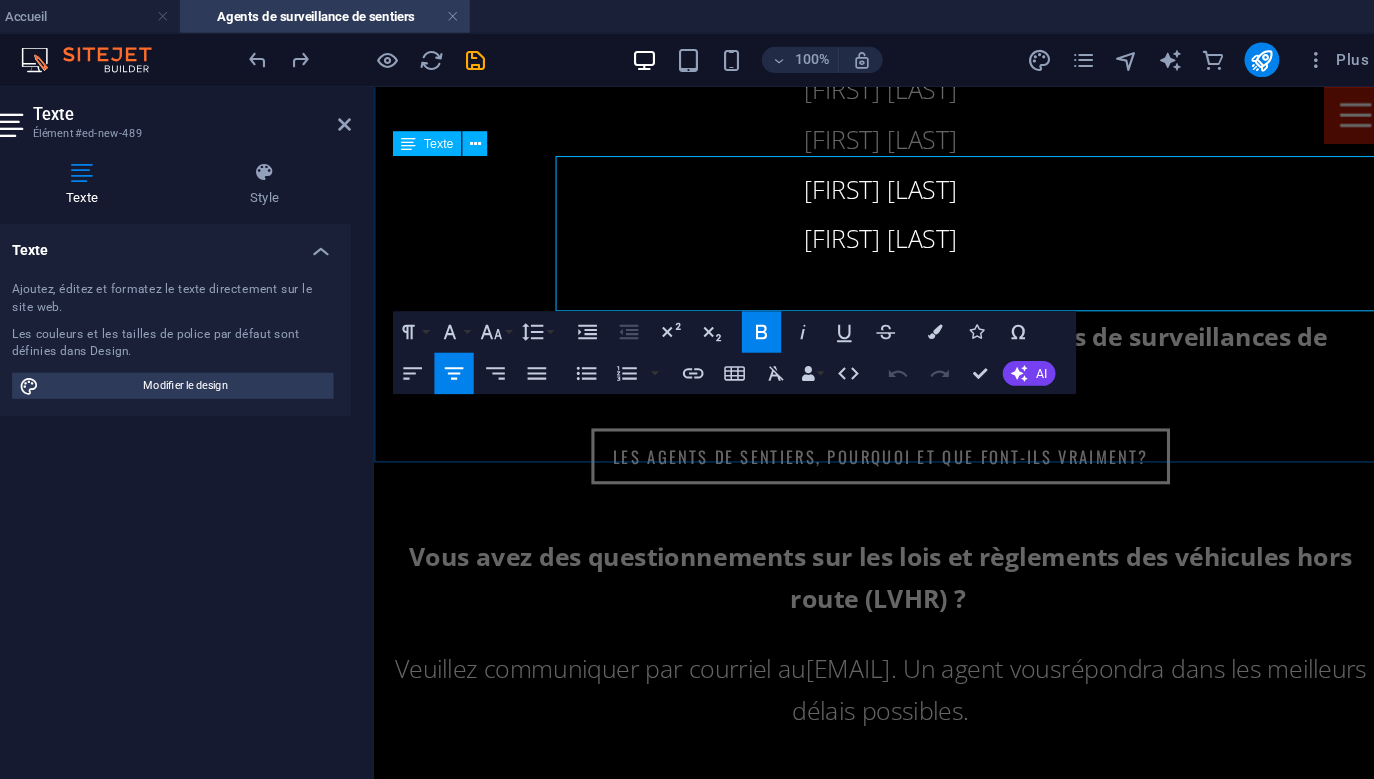 scroll, scrollTop: 2689, scrollLeft: 0, axis: vertical 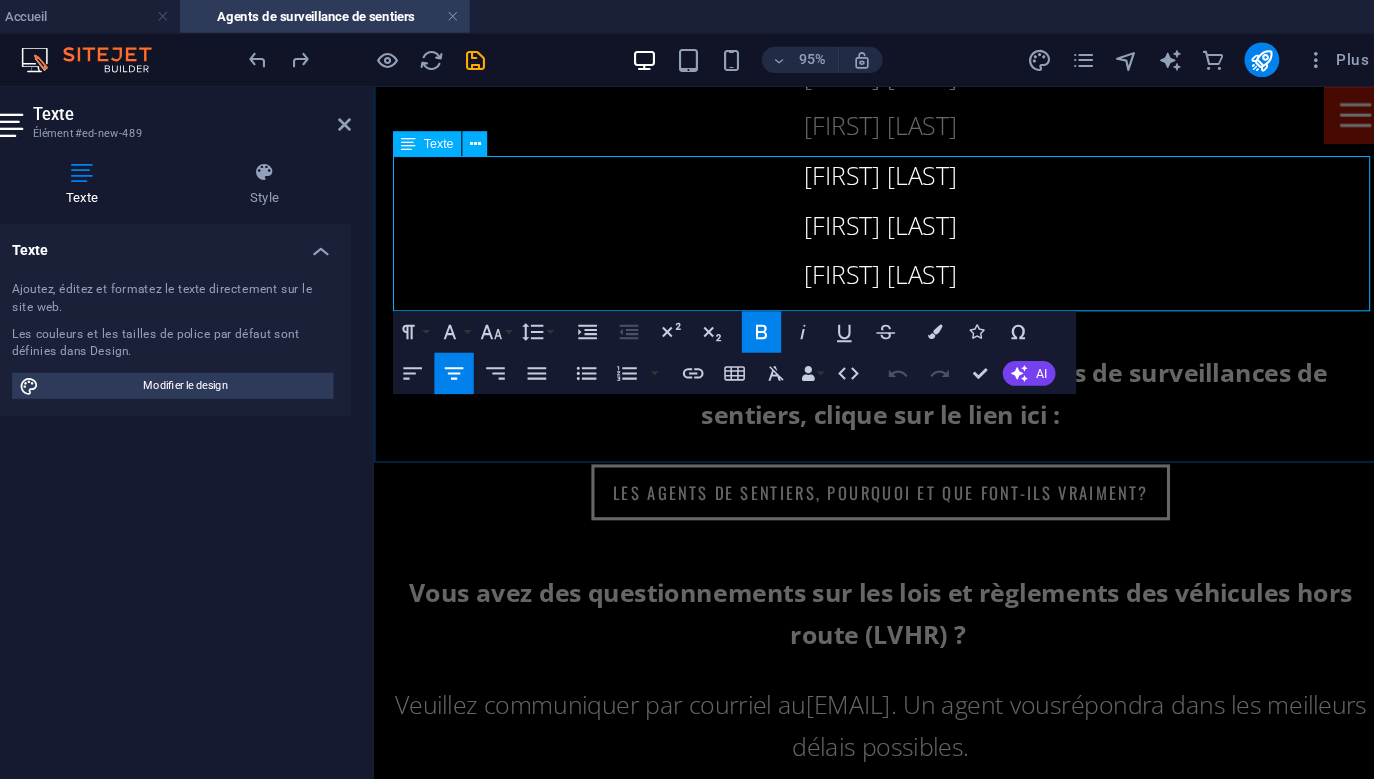 click on "Veuillez remplir le formulaire ci-bas et nous" at bounding box center [863, 883] 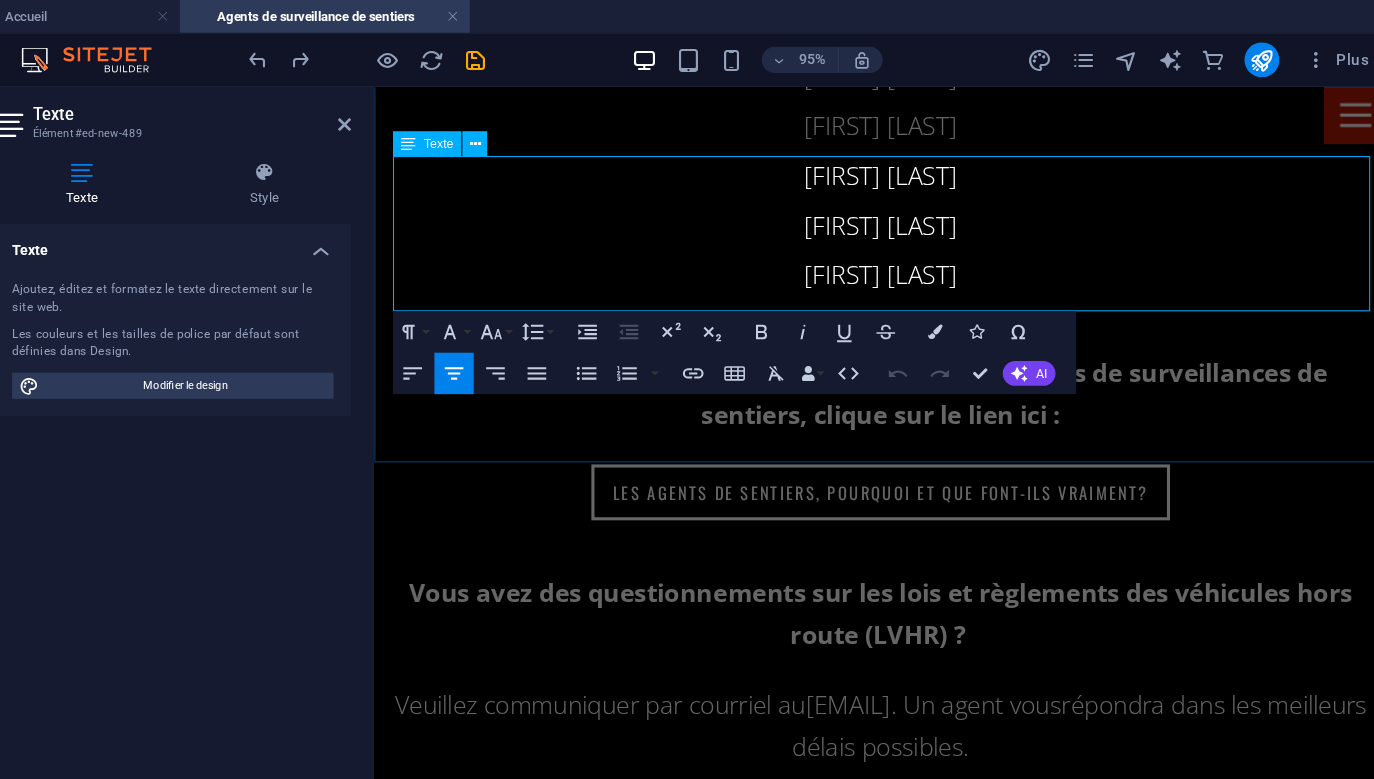 click on "Veuillez remplir le formulaire ci-bas et nous" at bounding box center [863, 883] 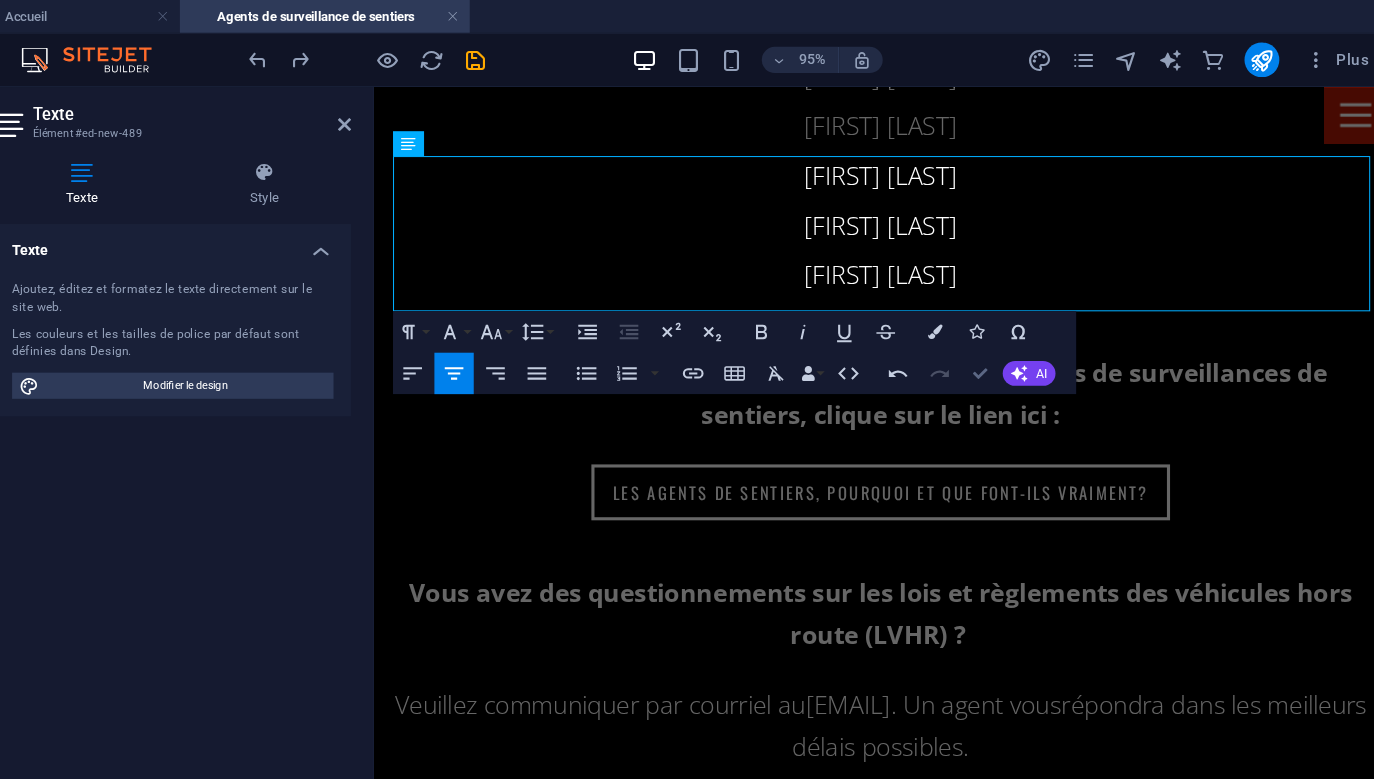 type 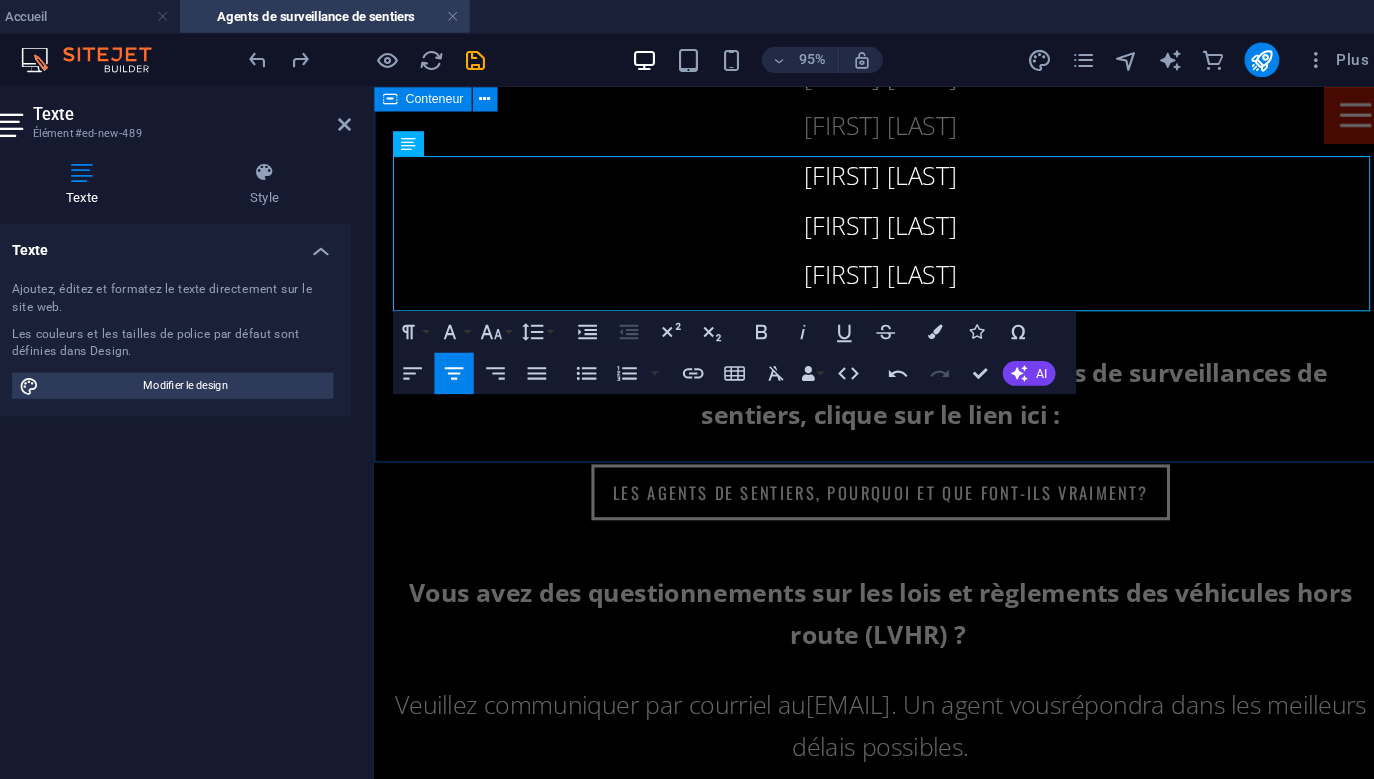 click on "Qui s'occupe de la sécurité ? Les agents de surveillance de sentiers Les sentiers du club sont patrouillés par une équipe d'agents de surveillance de sentiers. Agents de sentiers spécialisés (niveau 2) : Marc Latour Danny Paradis Bernard Méthot Régis Parent Jean-Sébastien Méthot Martin Vallée Agents de sentiers  (niveau 1) : Jean-Sébastien Larouche Pierre Lessard Marie-Claude Cloutier Yvon Hardy Guy Ouellet Frédérick Verret Laurent Méthot Claude Bilodeau Joey Sciampacone Jérémy Drouin Vous voulez plus d'information sur le rôle des agents de surveillances de sentiers, clique sur le lien ici : Les agents de sentiers, pourquoi et que font-ils vraiment? Vous avez des questionnements sur les lois et règlements des véhicules hors route (LVHR) ?    Veuillez communiquer par courriel au  securite@quadnatureportneuf.com . Un agent vous  répondra dans les meilleurs délais possibles. Vous avez une plainte à formuler envers un agent de surveillance de sentiers ?" at bounding box center [862, -105] 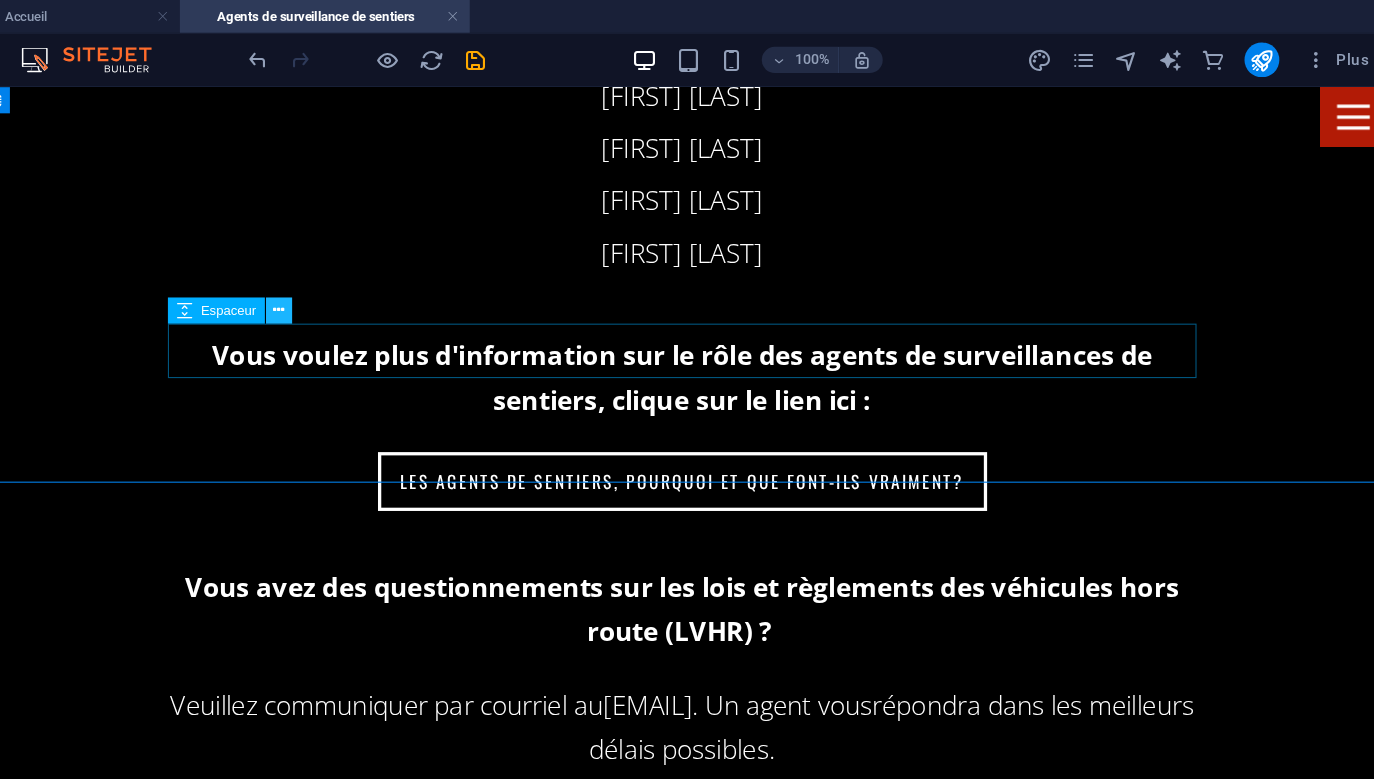click at bounding box center [356, 284] 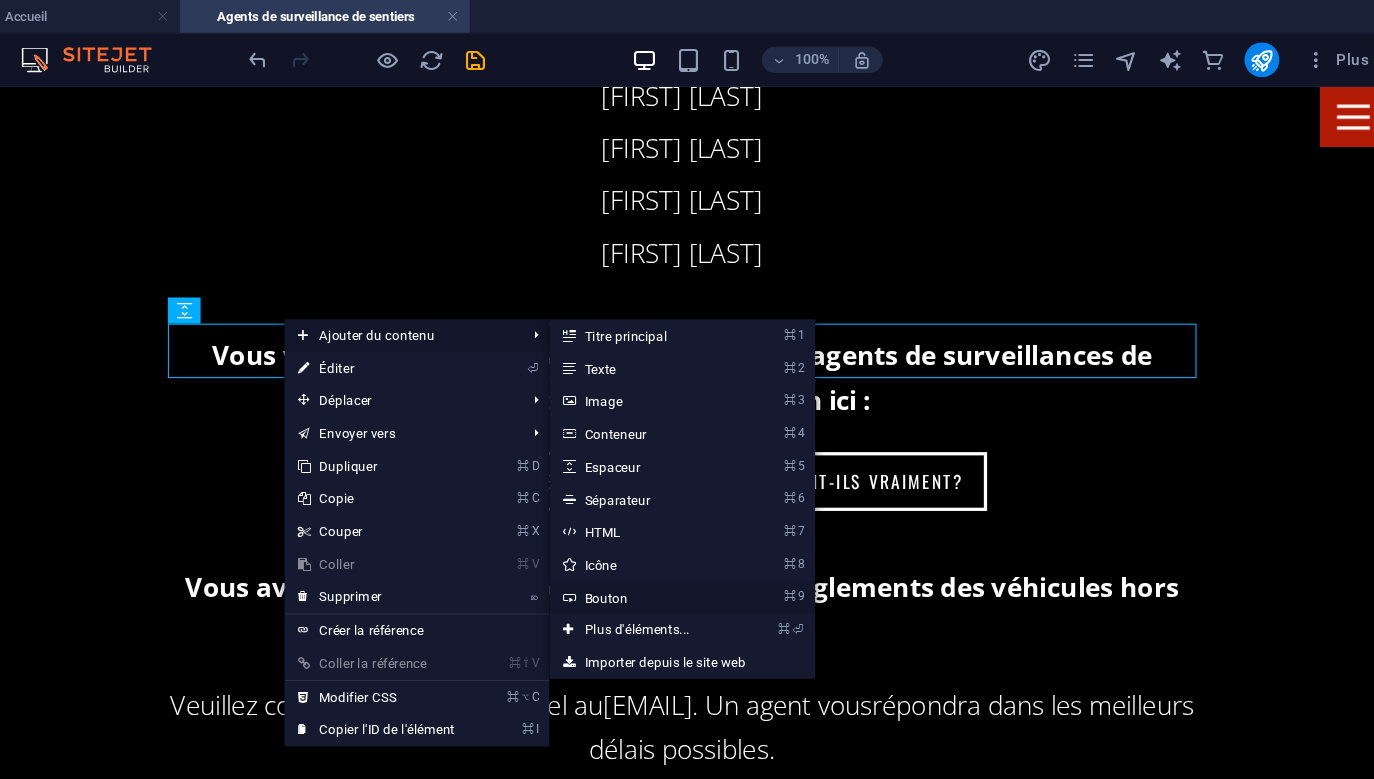 click on "⌘ 9  Bouton" at bounding box center (689, 548) 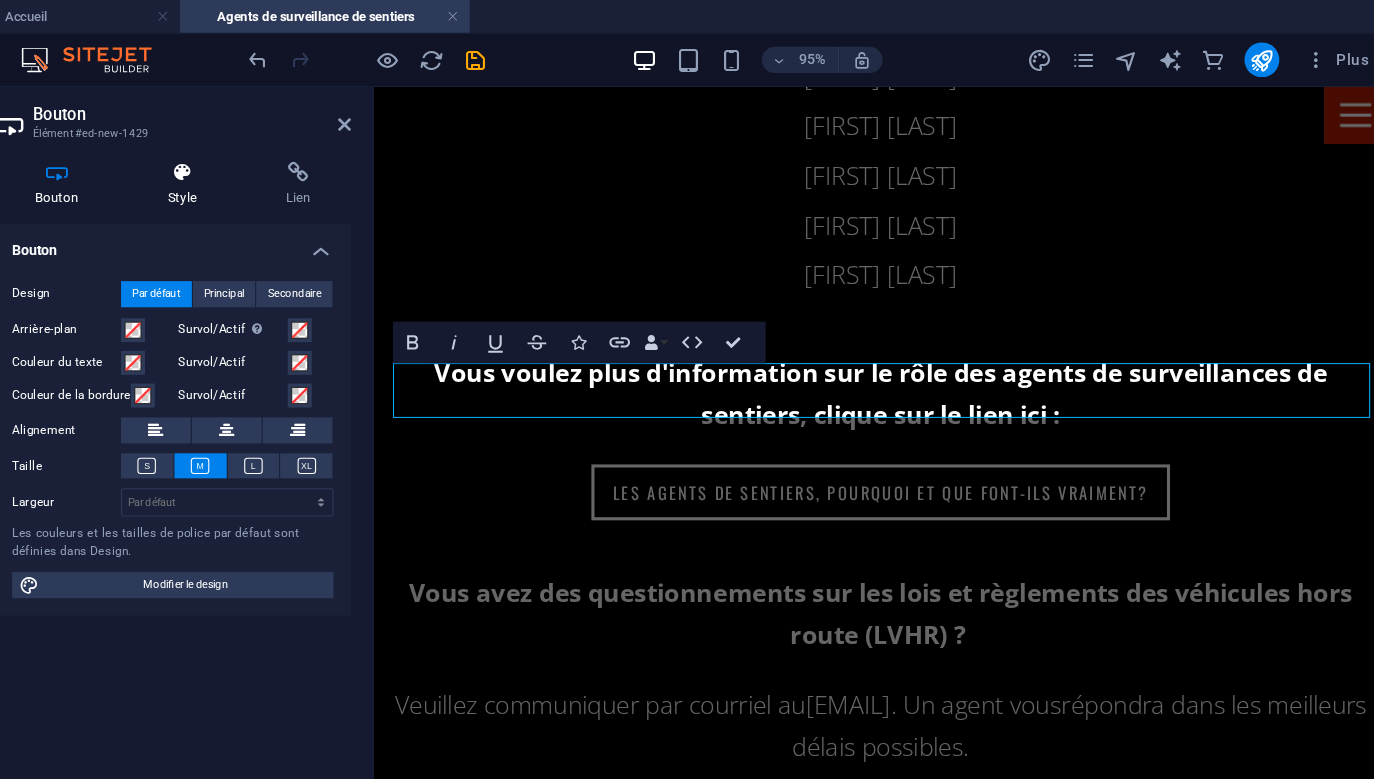 click at bounding box center (268, 158) 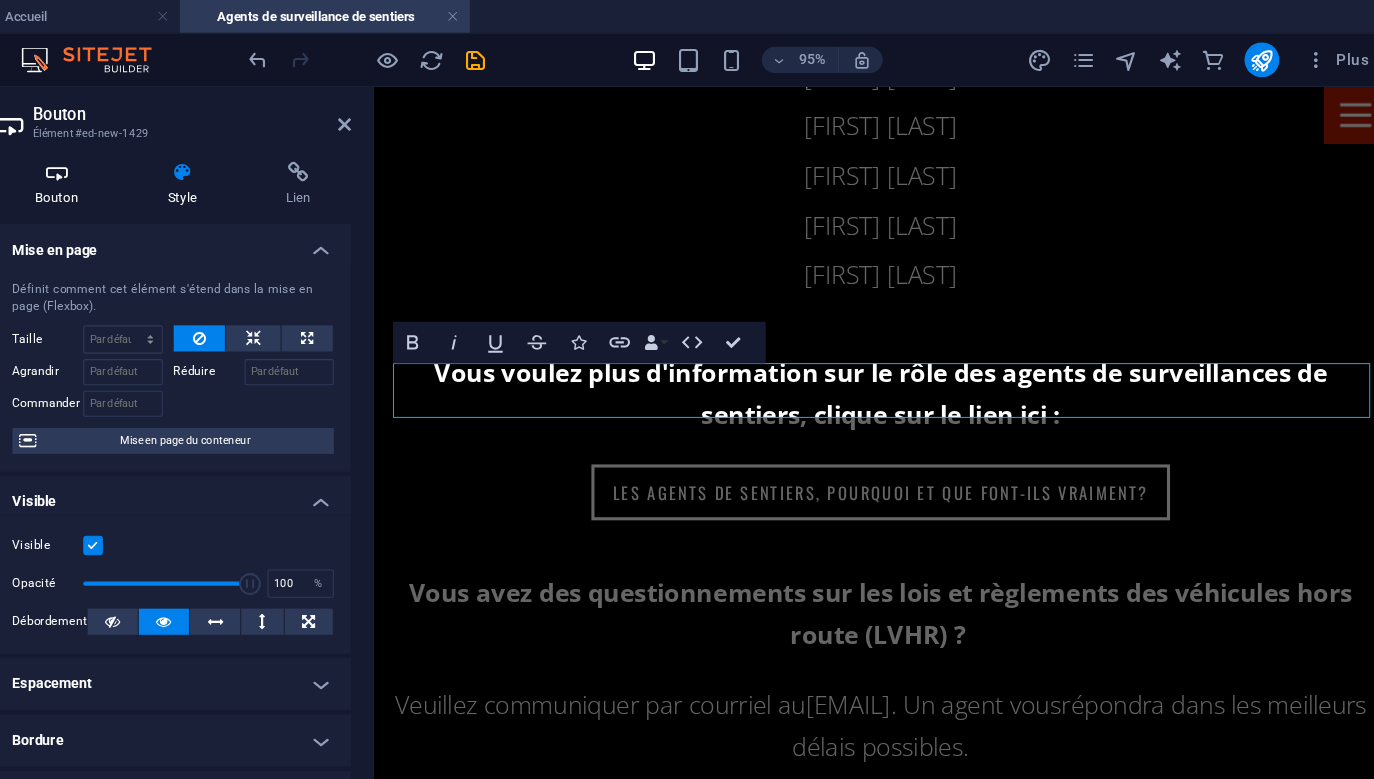click at bounding box center [153, 158] 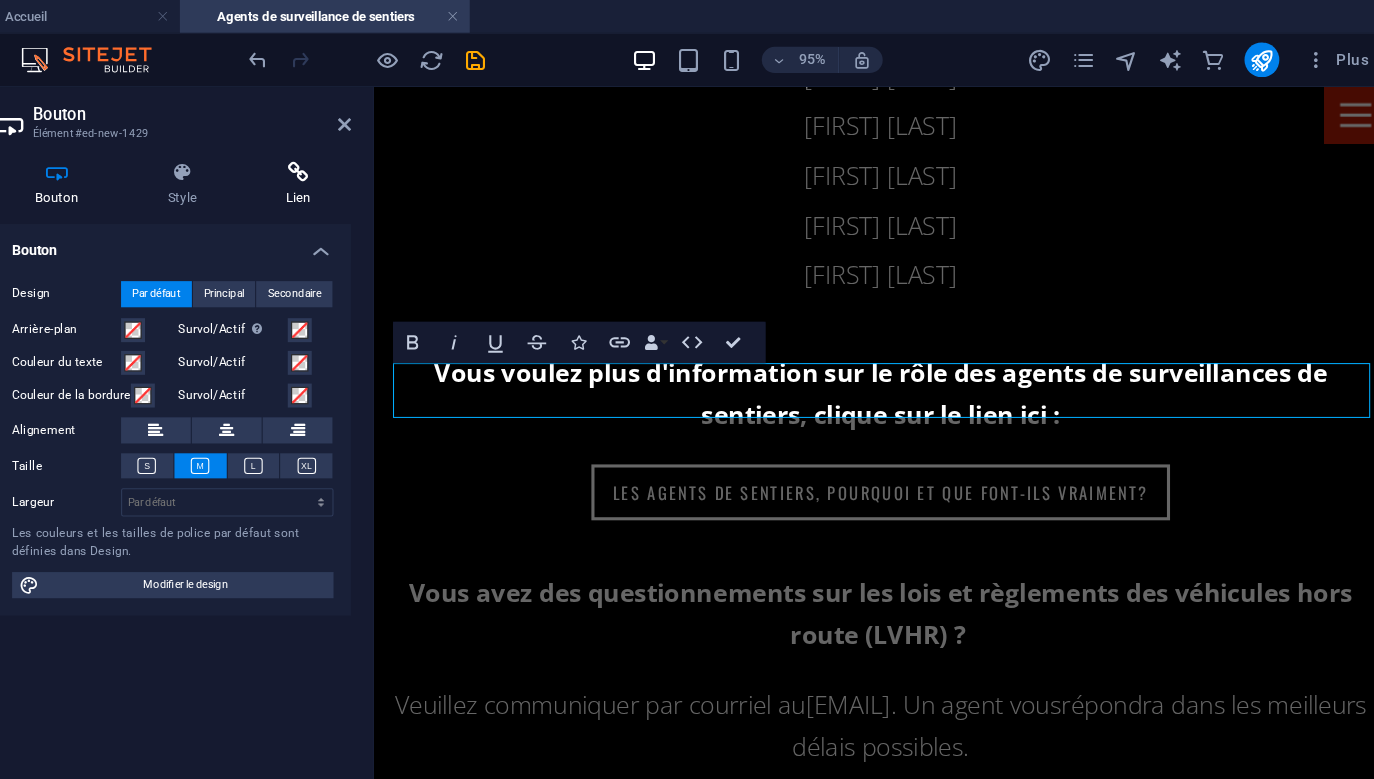 click at bounding box center (374, 158) 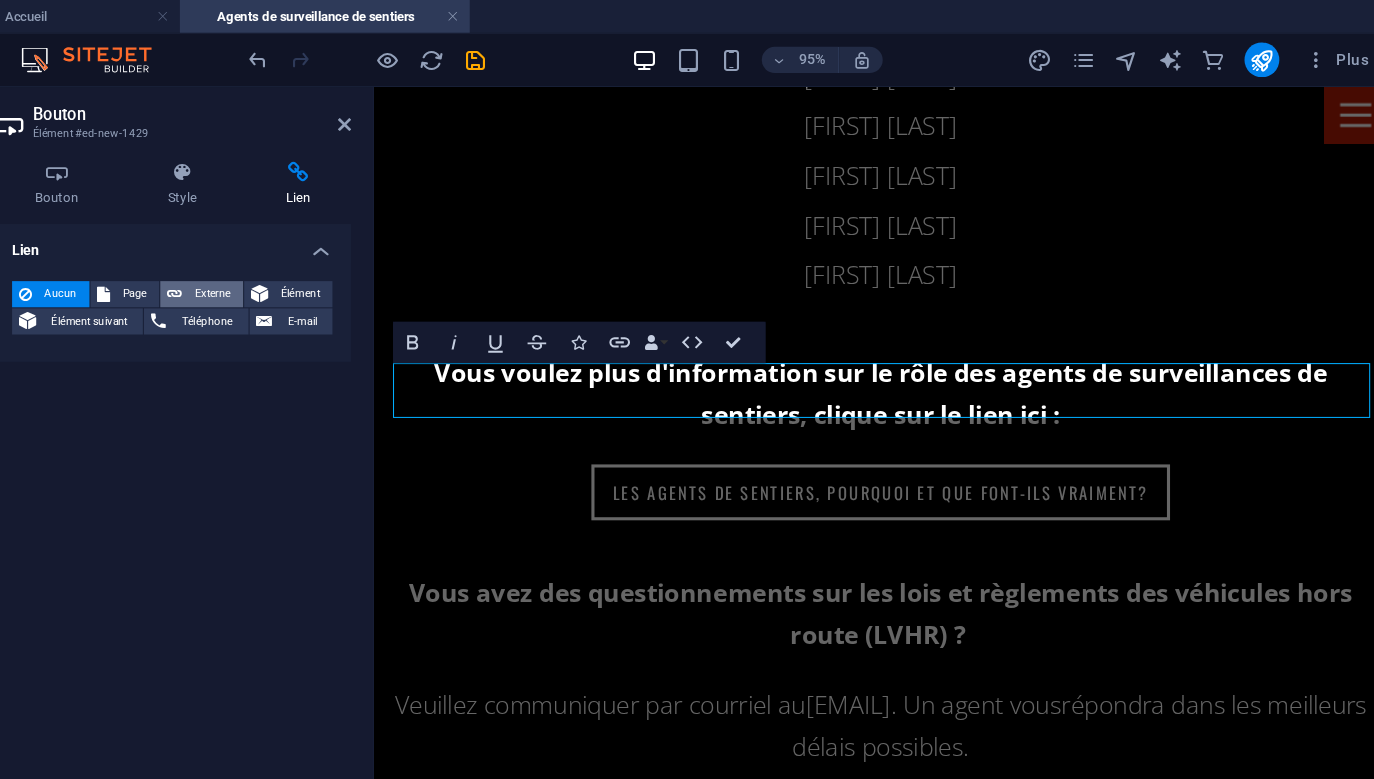 click on "Externe" at bounding box center [286, 270] 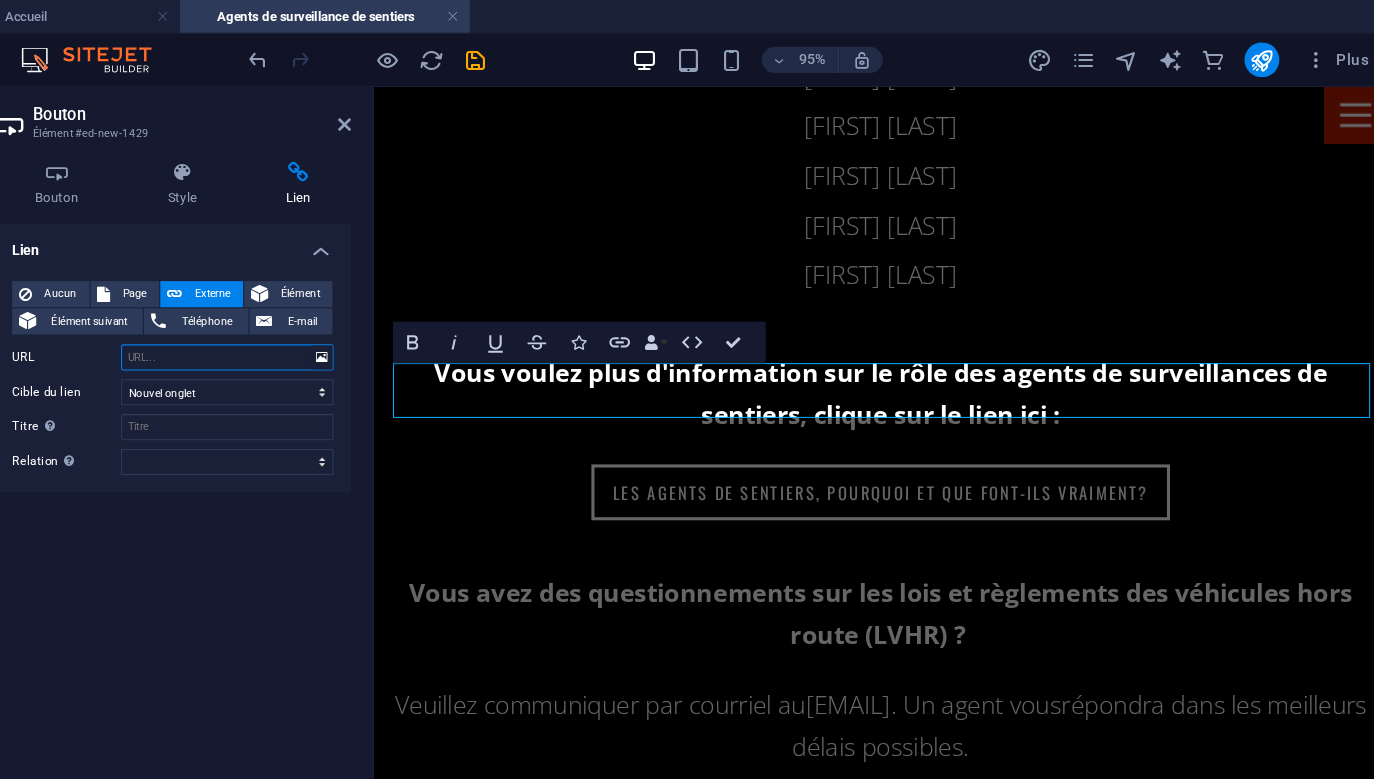 paste on "https://docs.google.com/forms/d/e/1FAIpQLSdn3iiIk-upJKPrinh5s2YBVBgKfACujekpImzkVRUYbuwZDw/viewform?usp=header" 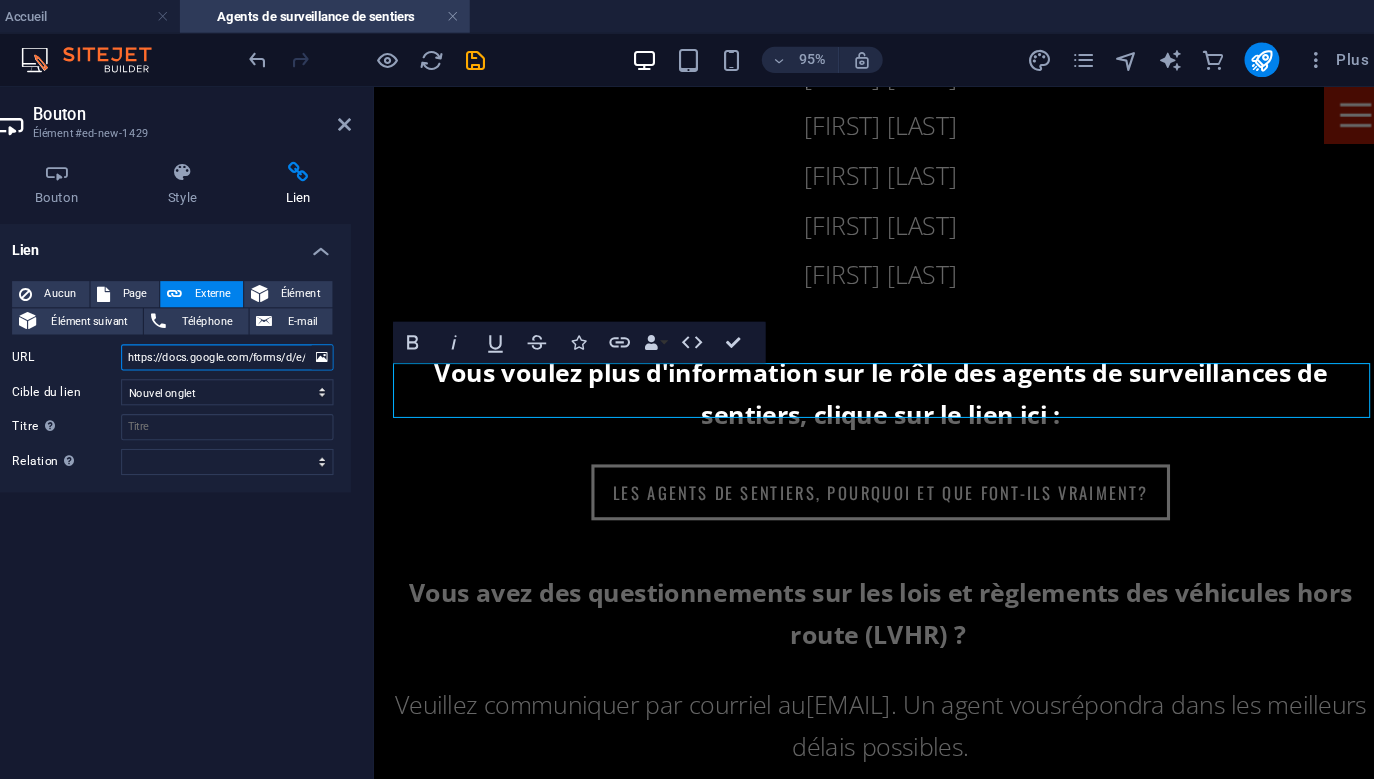 scroll, scrollTop: 0, scrollLeft: 402, axis: horizontal 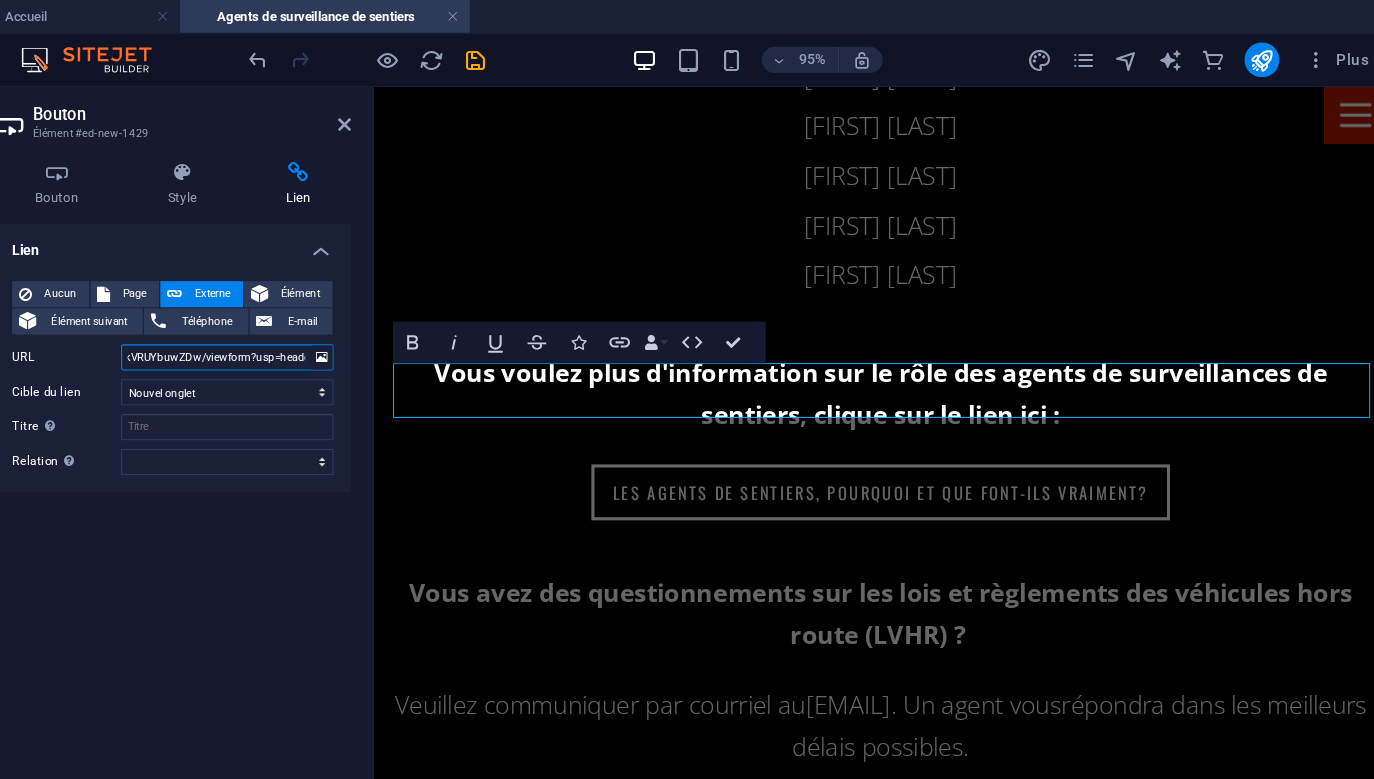 type on "https://docs.google.com/forms/d/e/1FAIpQLSdn3iiIk-upJKPrinh5s2YBVBgKfACujekpImzkVRUYbuwZDw/viewform?usp=header" 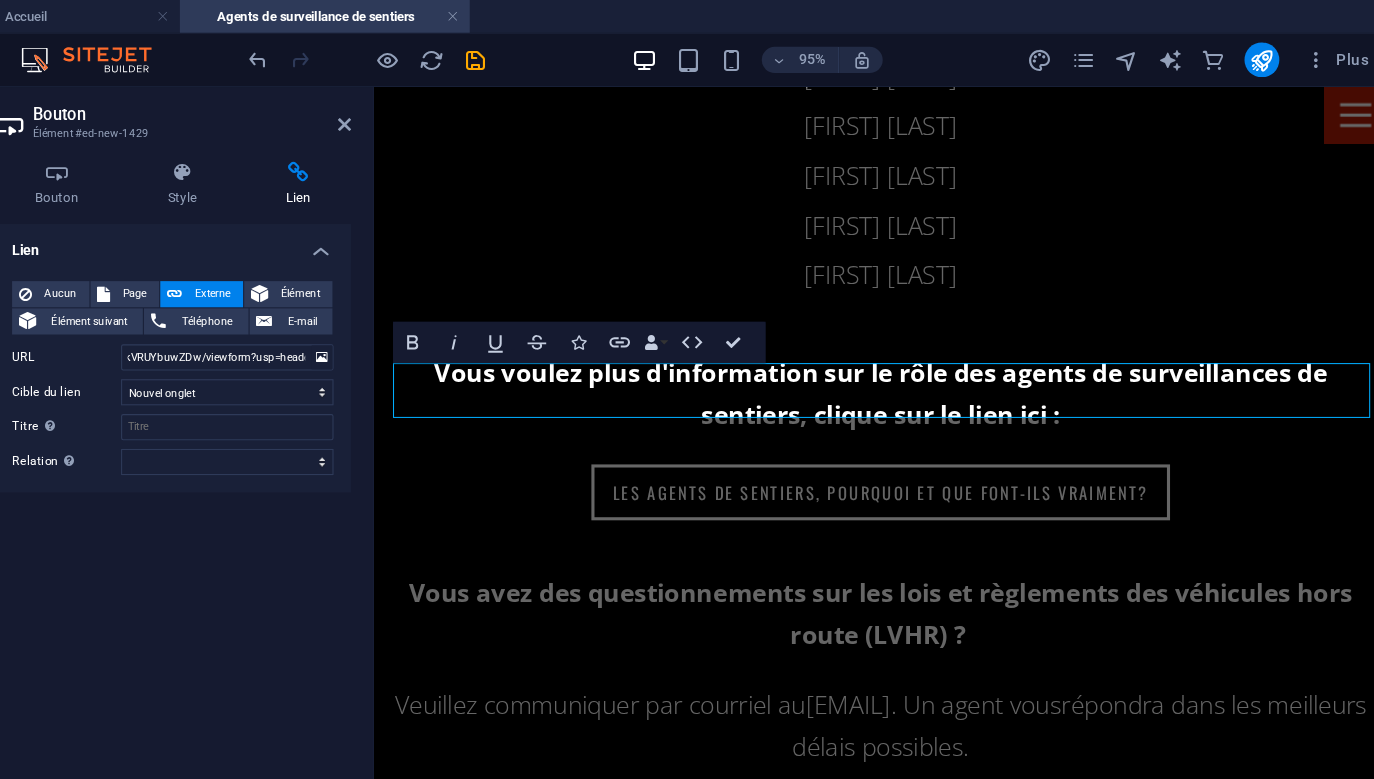 click on "Lien Aucun Page Externe Élément Élément suivant Téléphone E-mail Page Accueil Le Club Historique Le conseil d&#39;administration Agents de surveillance de sentiers Stationnements Devenir Bénévole Foire aux questions Nous joindre Liens Politique de confidentialité Élément
URL https://docs.google.com/forms/d/e/1FAIpQLSdn3iiIk-upJKPrinh5s2YBVBgKfACujekpImzkVRUYbuwZDw/viewform?usp=header Téléphone E-mail Cible du lien Nouvel onglet Même onglet Superposition Titre Description supplémentaire du lien. Celle-ci doit être différente du texte du lien. Le titre est souvent affiché comme Texte infobulle lorsque la souris passe sur l'élément. Laissez vide en cas de doute. Relation Définit la  relation entre ce lien et la cible du lien . Par exemple, la valeur "nofollow" indique aux moteurs de recherche de ne pas suivre le lien. Vous pouvez le laisser vide. alternate author bookmark external help license next nofollow noreferrer noopener prev search tag" at bounding box center [259, 468] 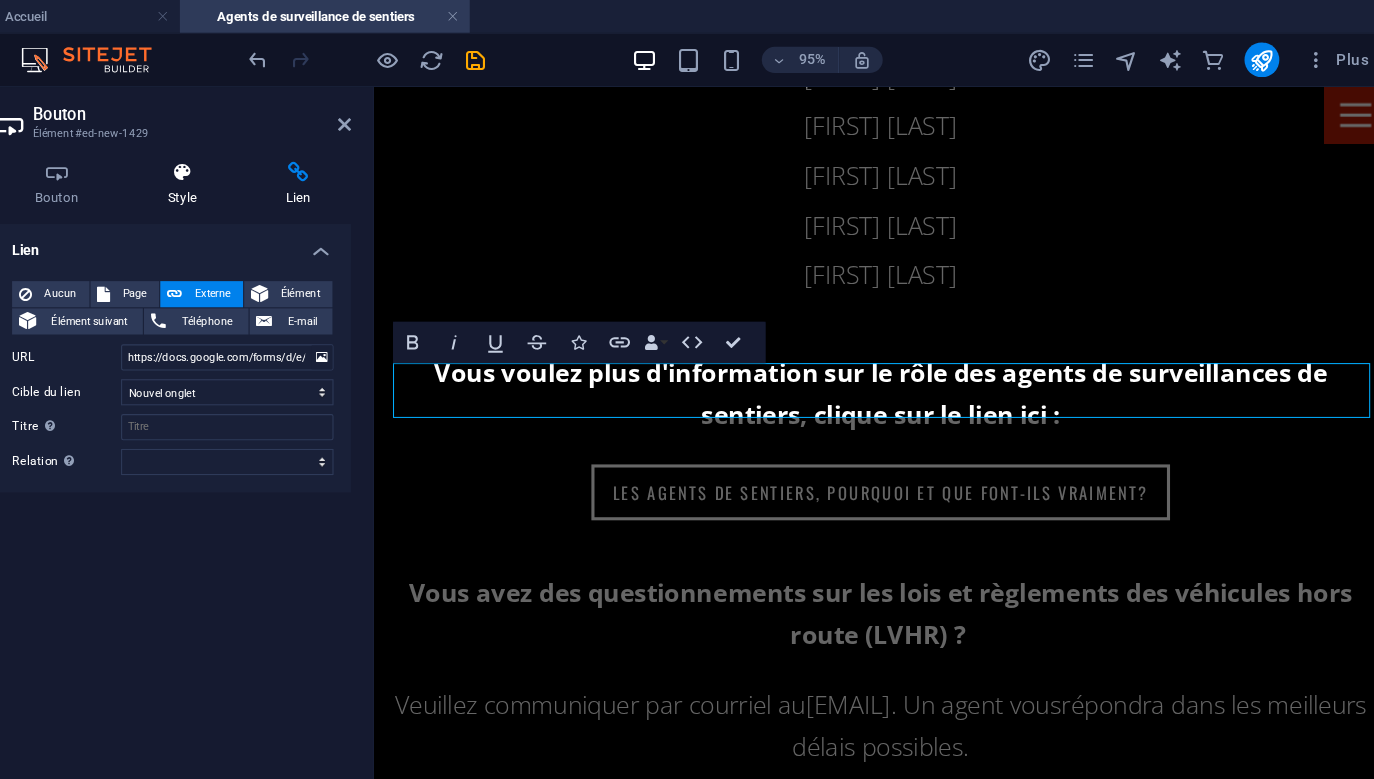 click at bounding box center (268, 158) 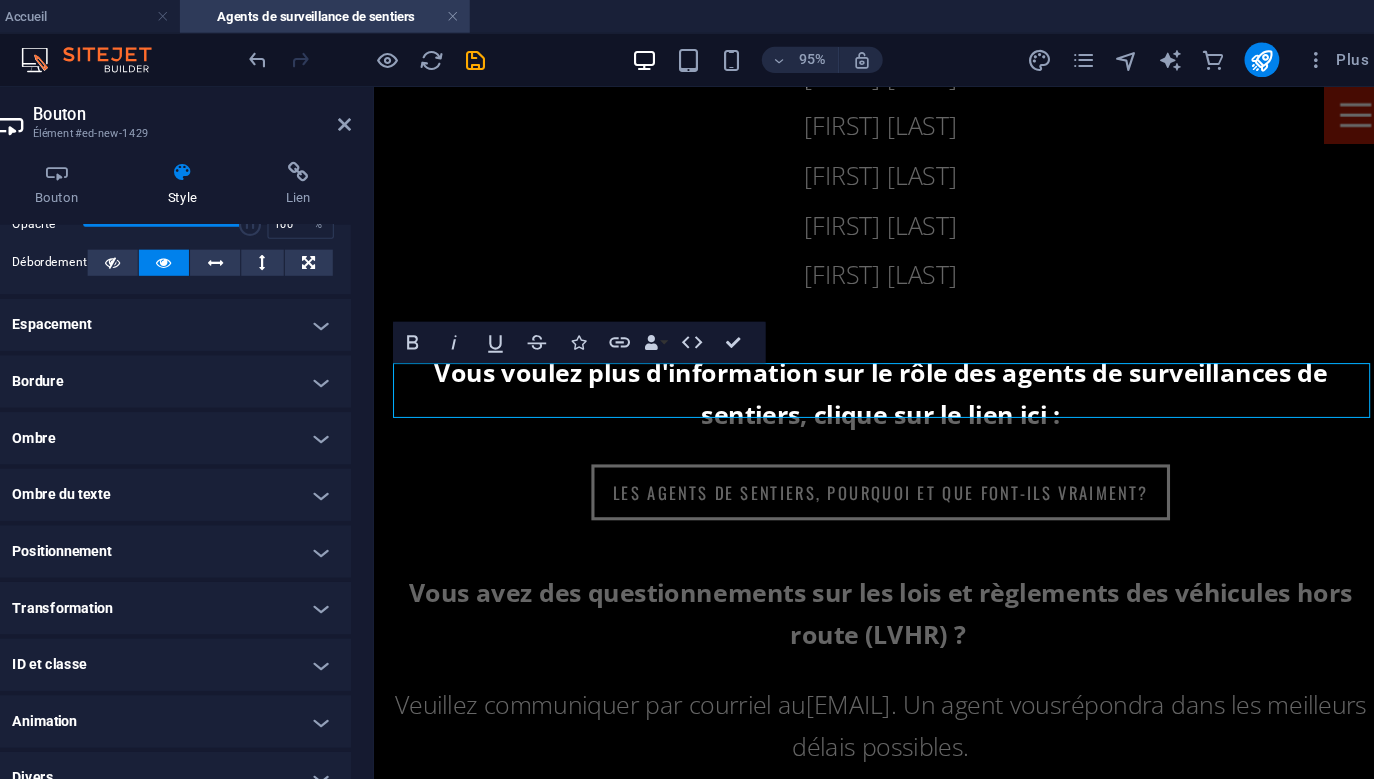 scroll, scrollTop: 336, scrollLeft: 0, axis: vertical 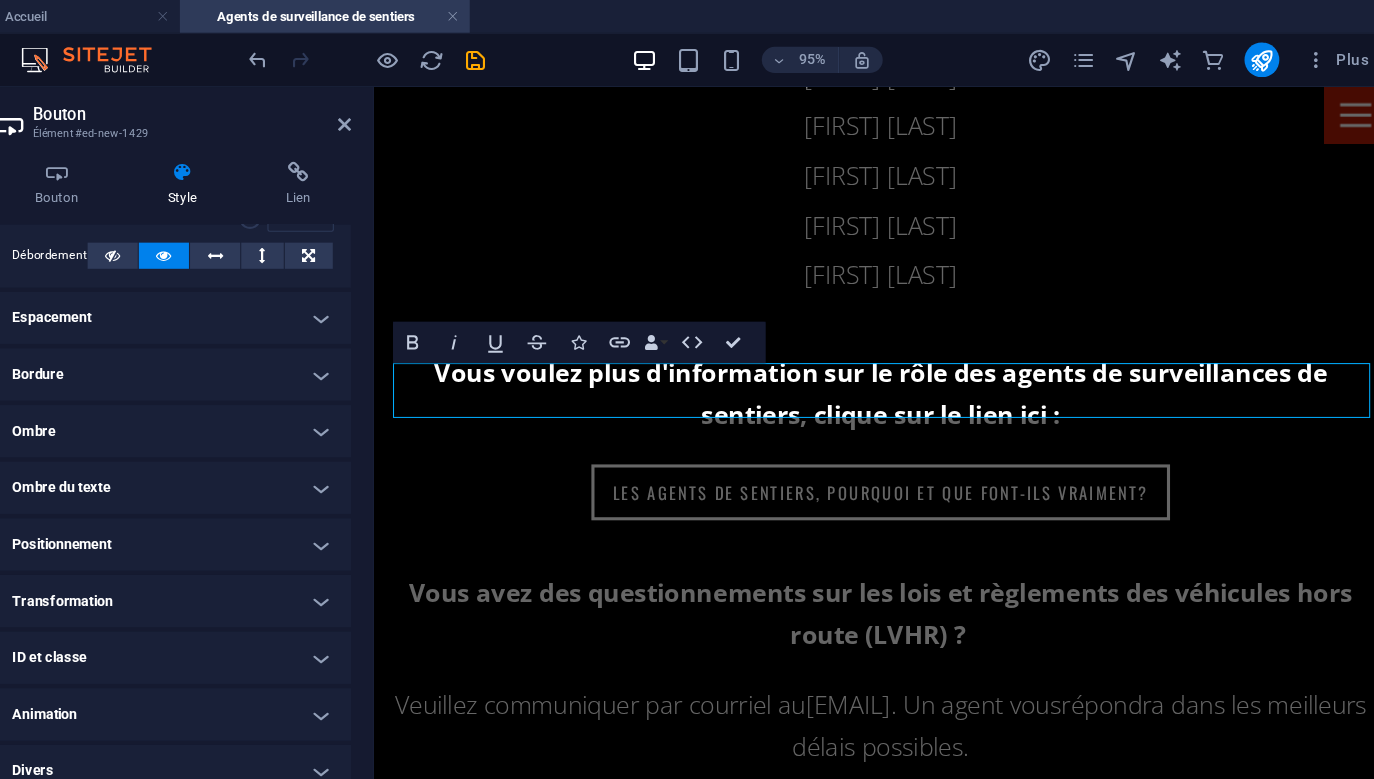 click on "Positionnement" at bounding box center [259, 500] 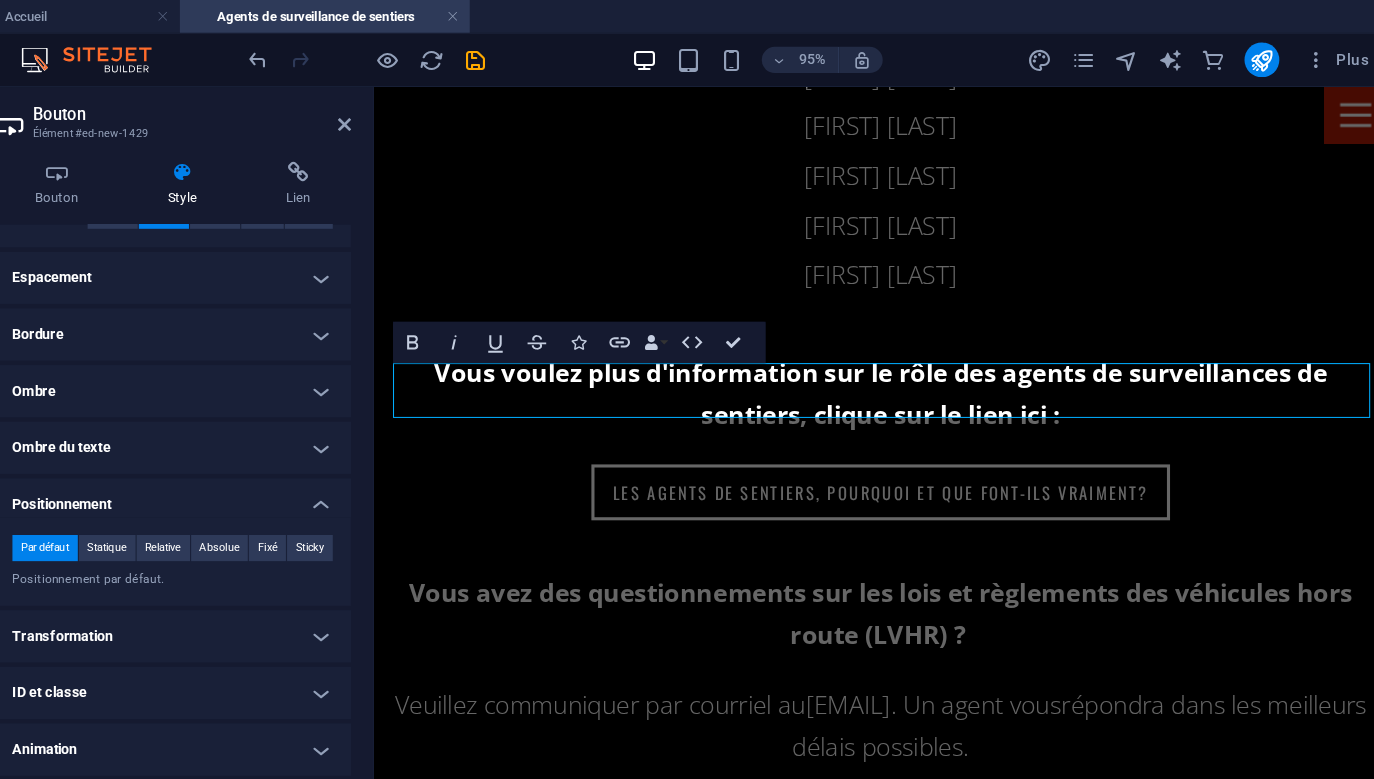 scroll, scrollTop: 405, scrollLeft: 0, axis: vertical 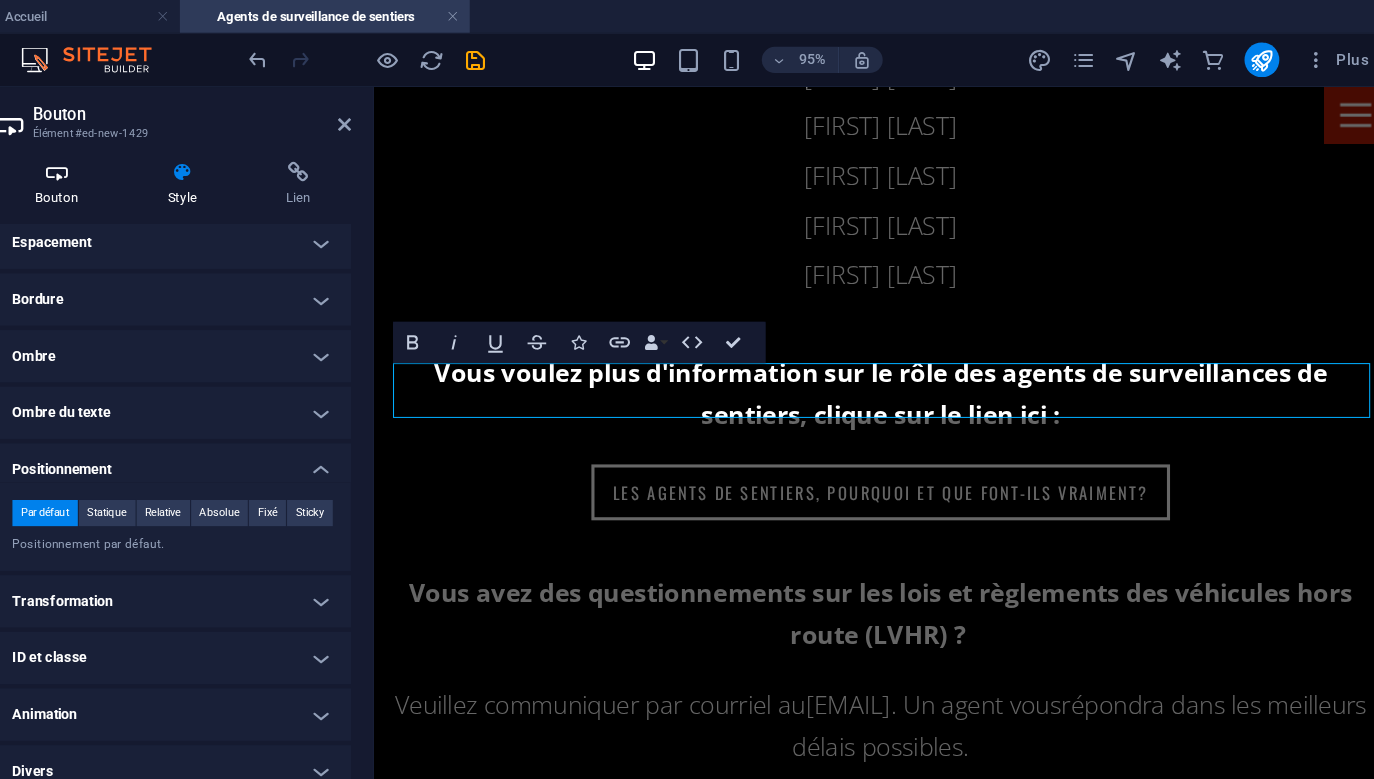 click at bounding box center (153, 158) 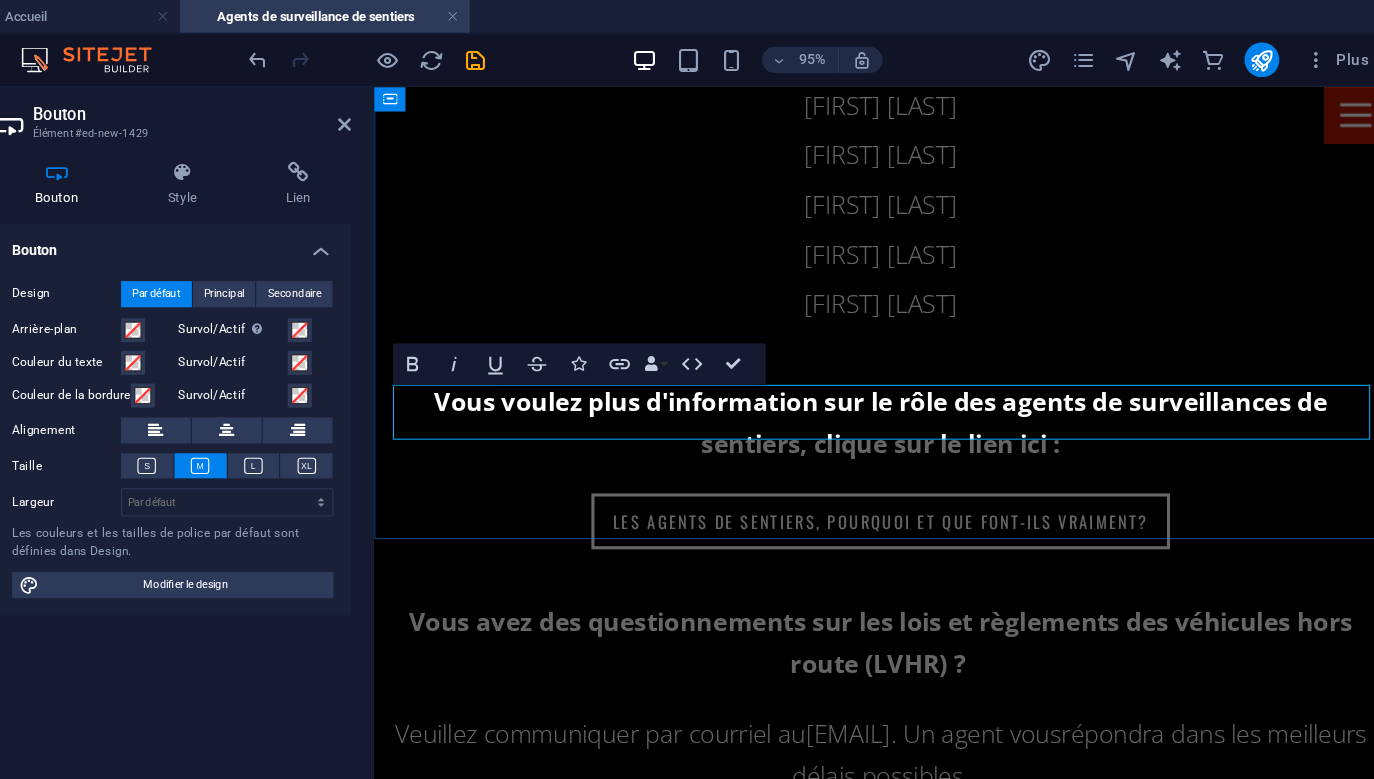 scroll, scrollTop: 2655, scrollLeft: 0, axis: vertical 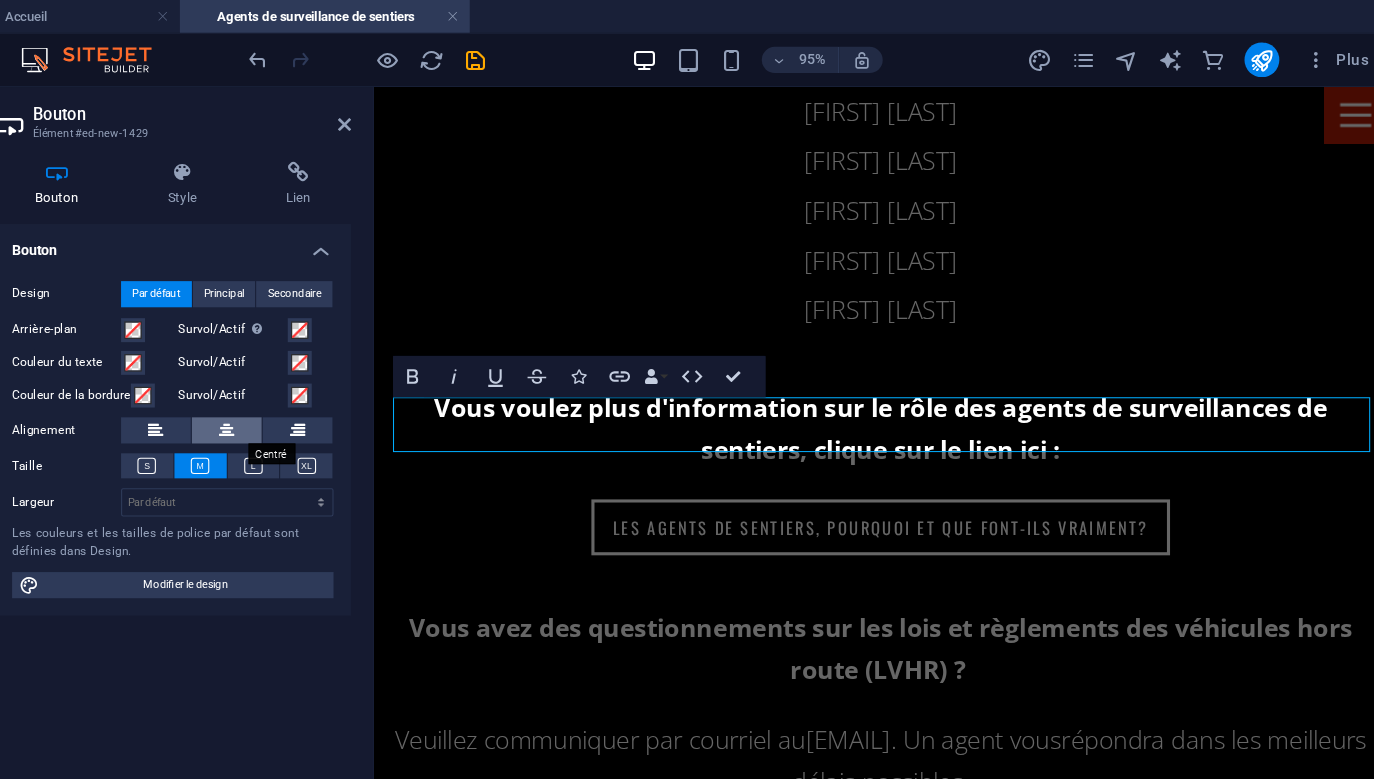 click at bounding box center [309, 395] 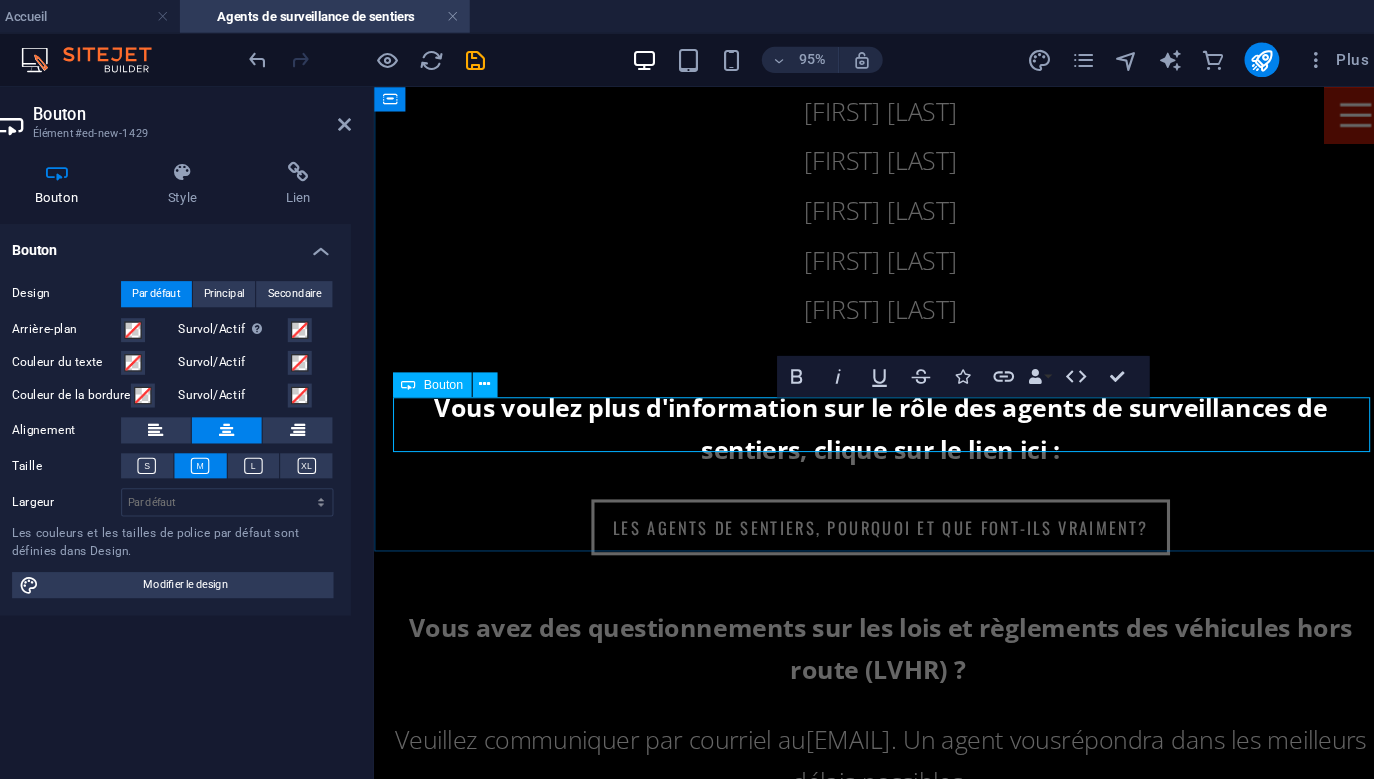 click on "Intitulé du bouton" at bounding box center [862, 1056] 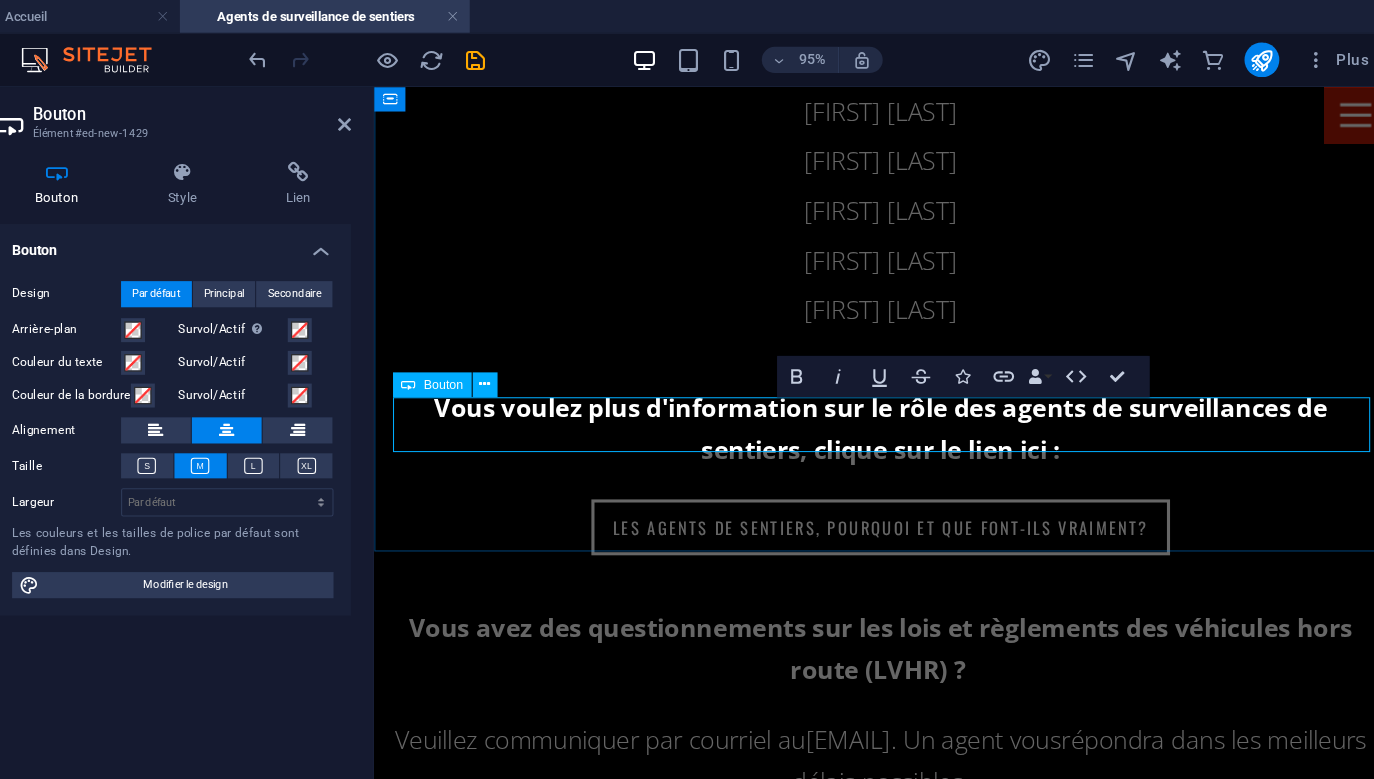 type 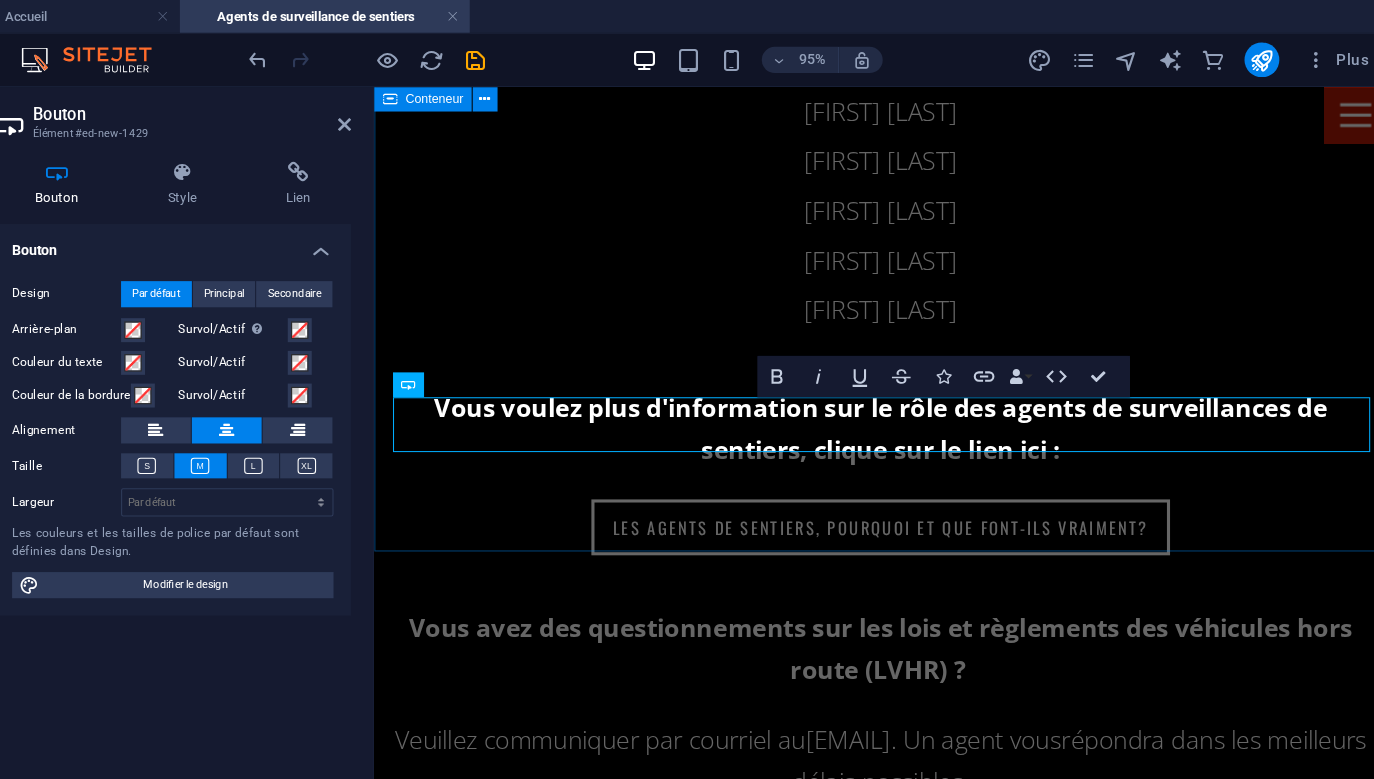 click on "Qui s'occupe de la sécurité ? Les agents de surveillance de sentiers Les sentiers du club sont patrouillés par une équipe d'agents de surveillance de sentiers. Agents de sentiers spécialisés (niveau 2) : Marc Latour Danny Paradis Bernard Méthot Régis Parent Jean-Sébastien Méthot Martin Vallée Agents de sentiers  (niveau 1) : Jean-Sébastien Larouche Pierre Lessard Marie-Claude Cloutier Yvon Hardy Guy Ouellet Frédérick Verret Laurent Méthot Claude Bilodeau Joey Sciampacone Jérémy Drouin Vous voulez plus d'information sur le rôle des agents de surveillances de sentiers, clique sur le lien ici : Les agents de sentiers, pourquoi et que font-ils vraiment? Vous avez des questionnements sur les lois et règlements des véhicules hors route (LVHR) ?    Veuillez communiquer par courriel au  securite@quadnatureportneuf.com . Un agent vous  répondra dans les meilleurs délais possibles. Vous avez une plainte à formuler envers un agent de surveillance de sentiers ?    Formnulaire de plainte" at bounding box center (862, -44) 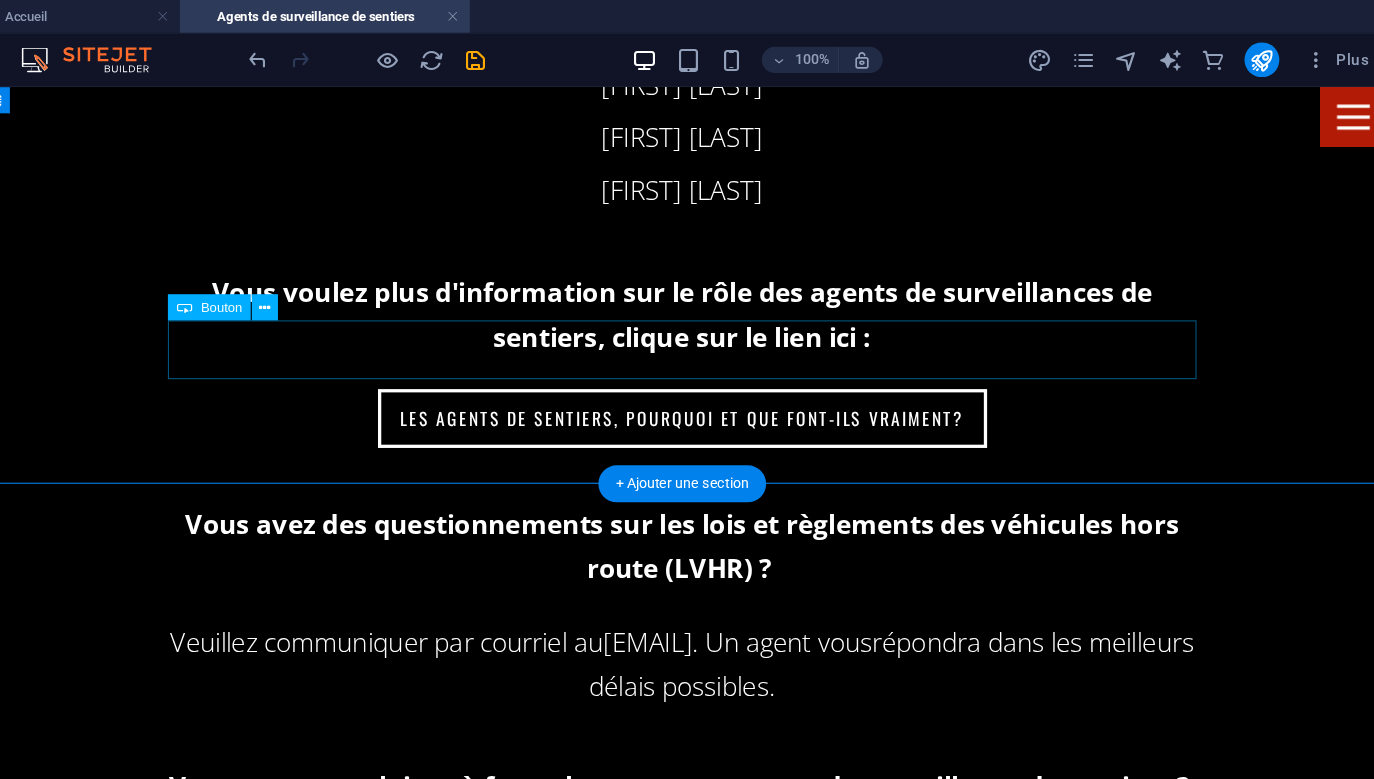 scroll, scrollTop: 2777, scrollLeft: 0, axis: vertical 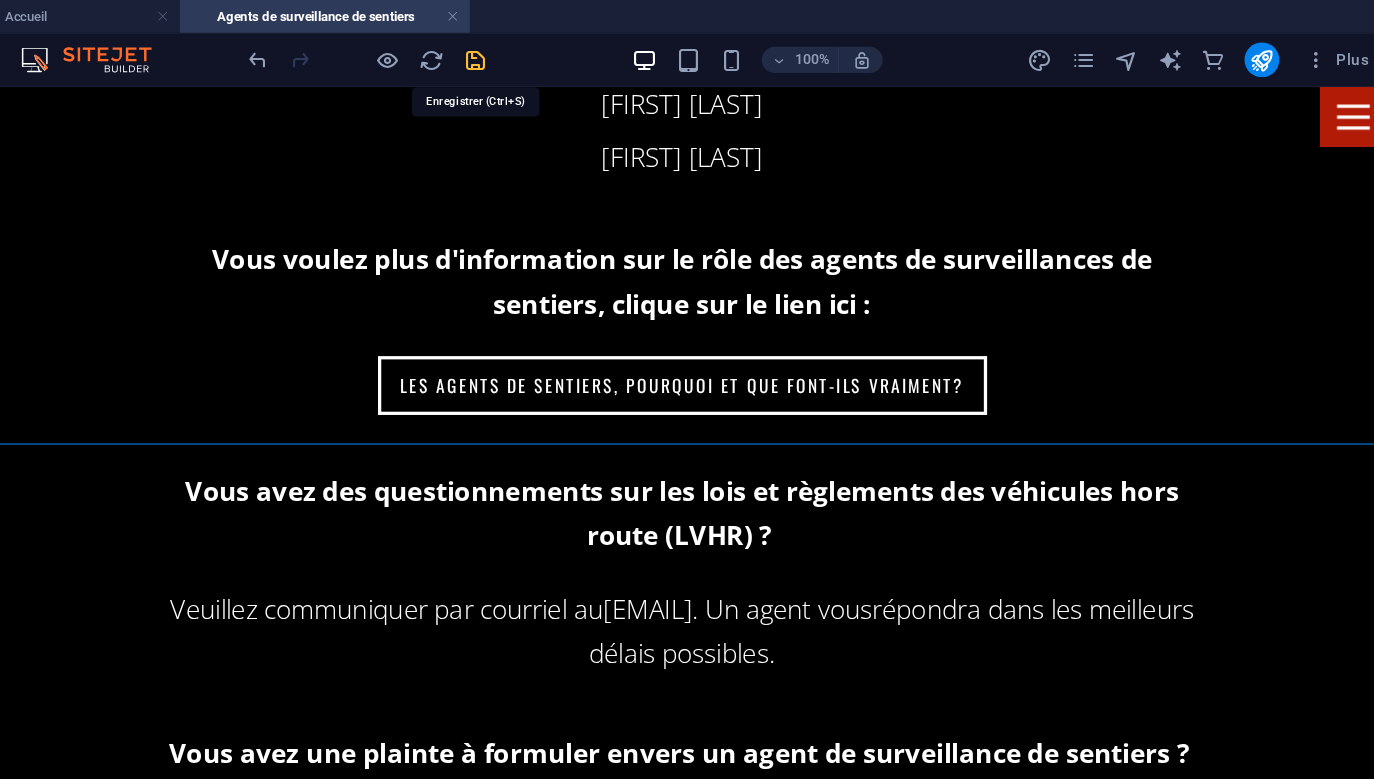 click at bounding box center [537, 55] 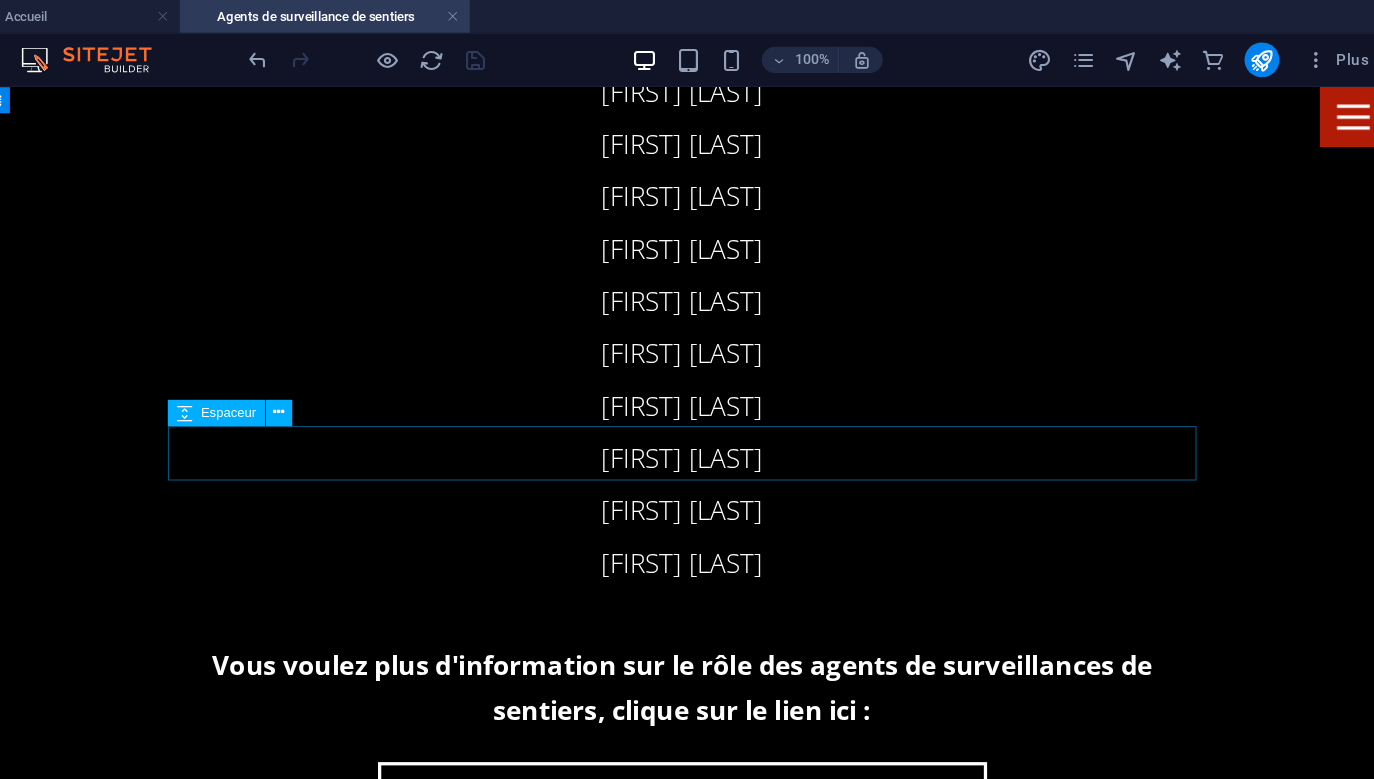 scroll, scrollTop: 2410, scrollLeft: 0, axis: vertical 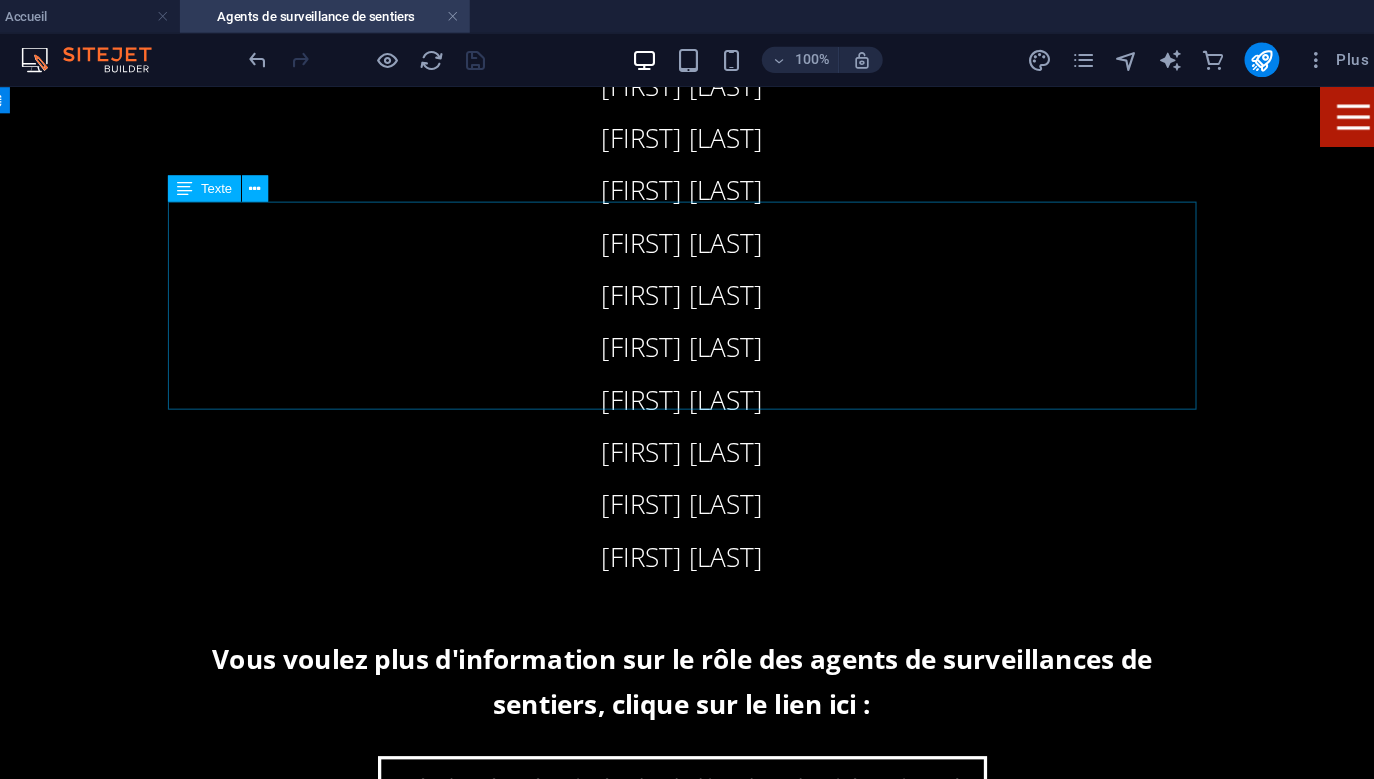 click on "Vous avez des questionnements sur les lois et règlements des véhicules hors route (LVHR) ?    Veuillez communiquer par courriel au  securite@quadnatureportneuf.com . Un agent vous  répondra dans les meilleurs délais possibles." at bounding box center (625, 900) 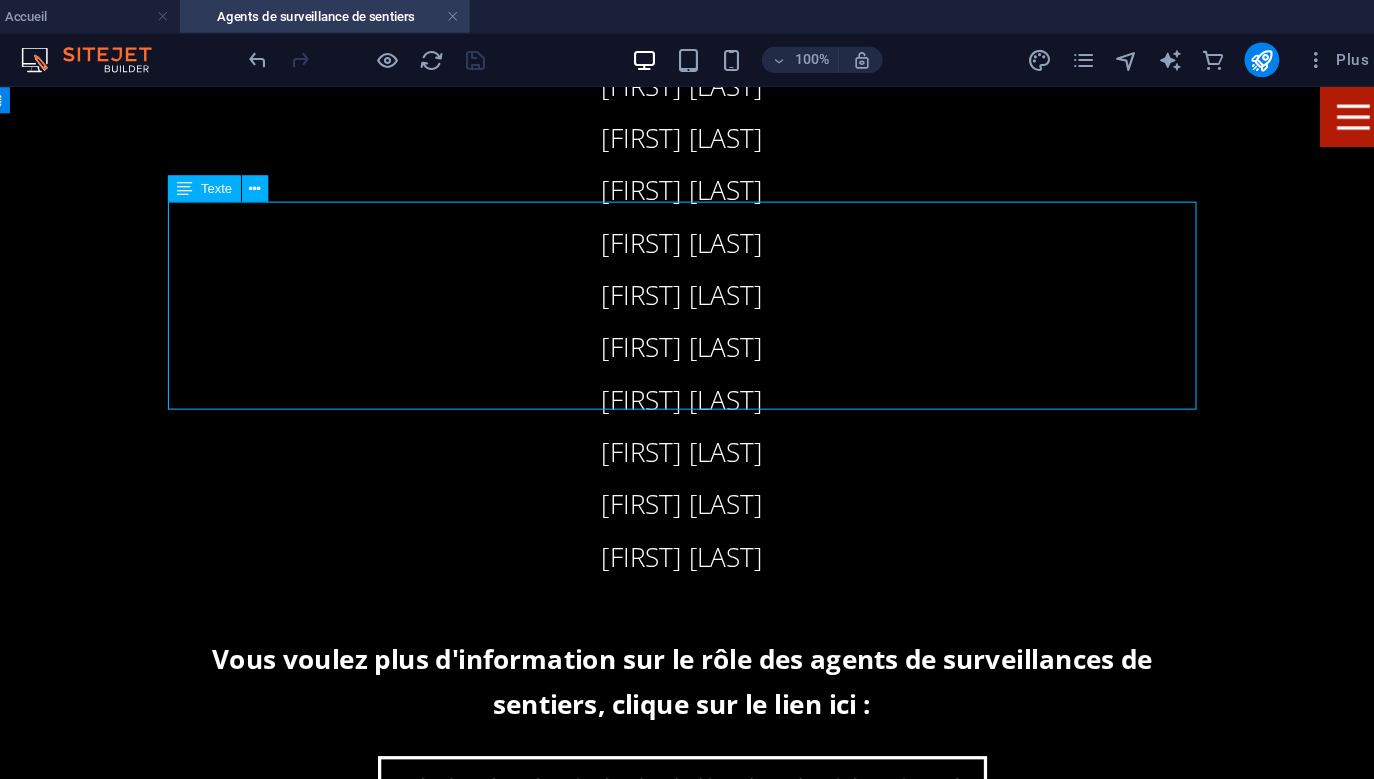 click on "Vous avez des questionnements sur les lois et règlements des véhicules hors route (LVHR) ?    Veuillez communiquer par courriel au  securite@quadnatureportneuf.com . Un agent vous  répondra dans les meilleurs délais possibles." at bounding box center [625, 900] 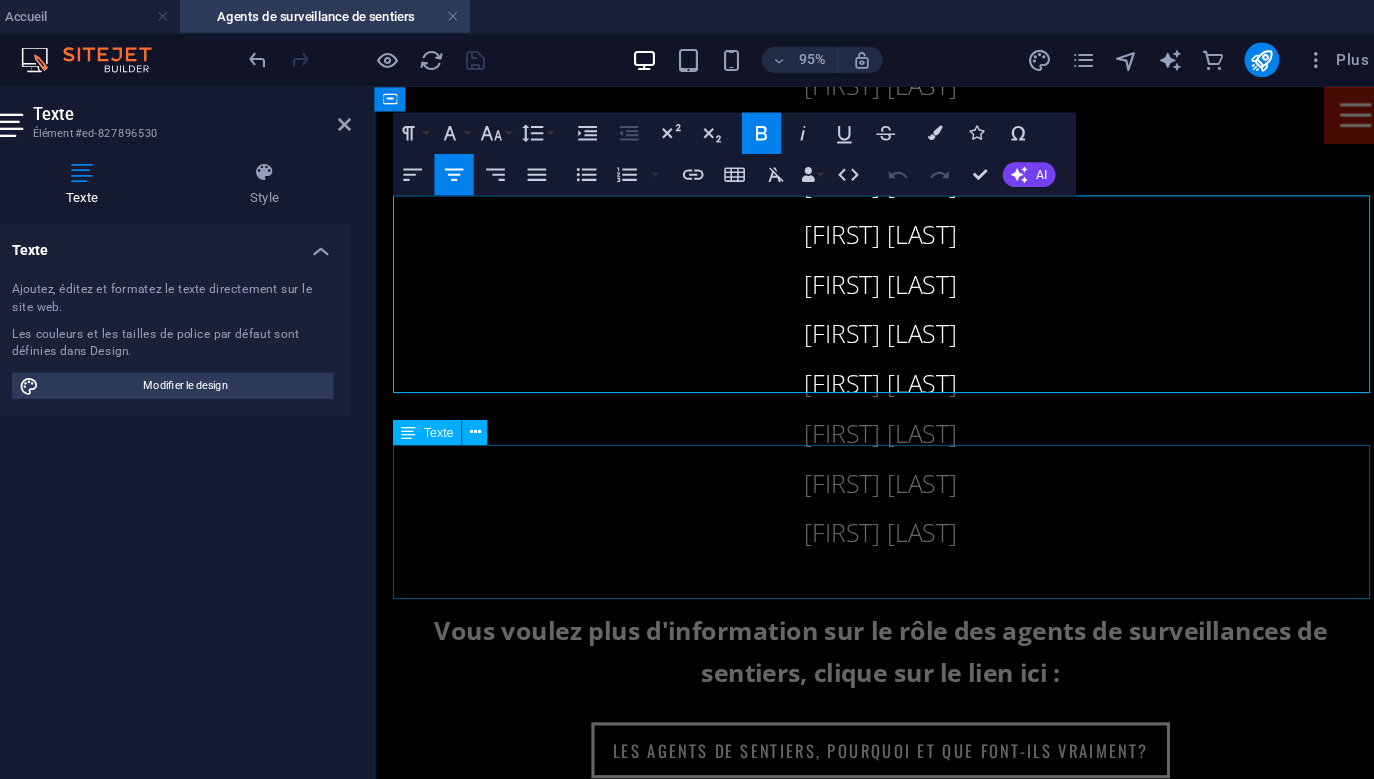 click on "Vous avez une plainte à formuler envers un agent de surveillance de sentiers ?    Veuillez remplir le formulaire via le lien ci-bas et nous    ferons un suivi avec vous dans les meilleurs délais possibles." at bounding box center (863, 1120) 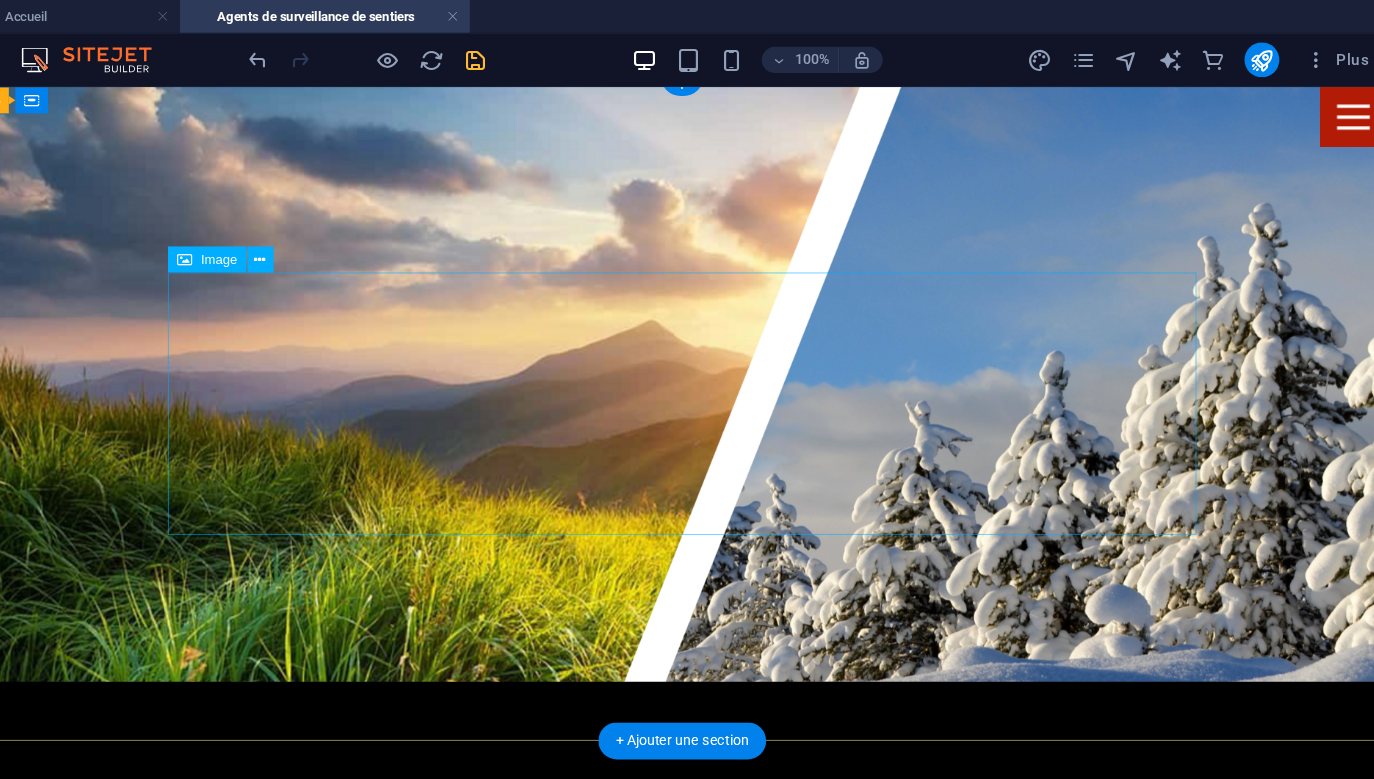 scroll, scrollTop: 0, scrollLeft: 0, axis: both 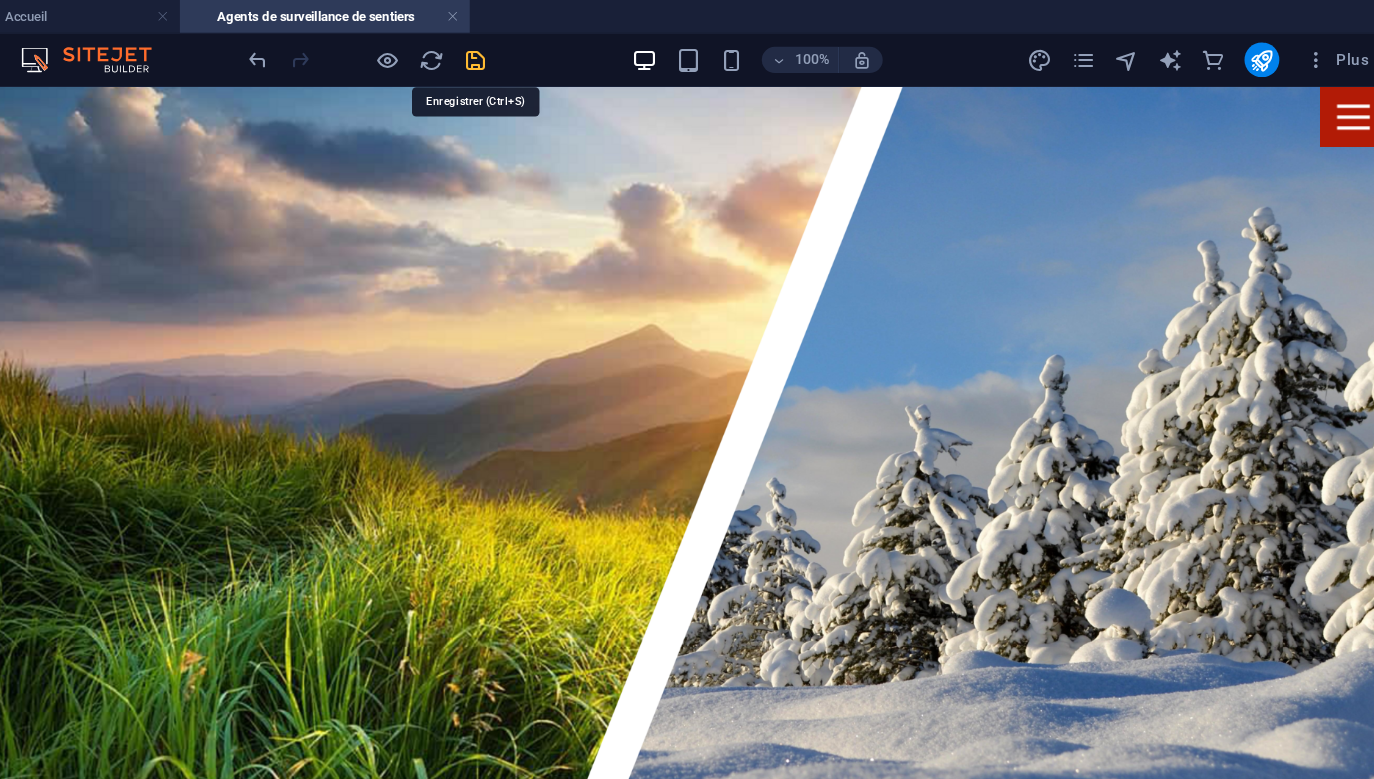 click at bounding box center (537, 55) 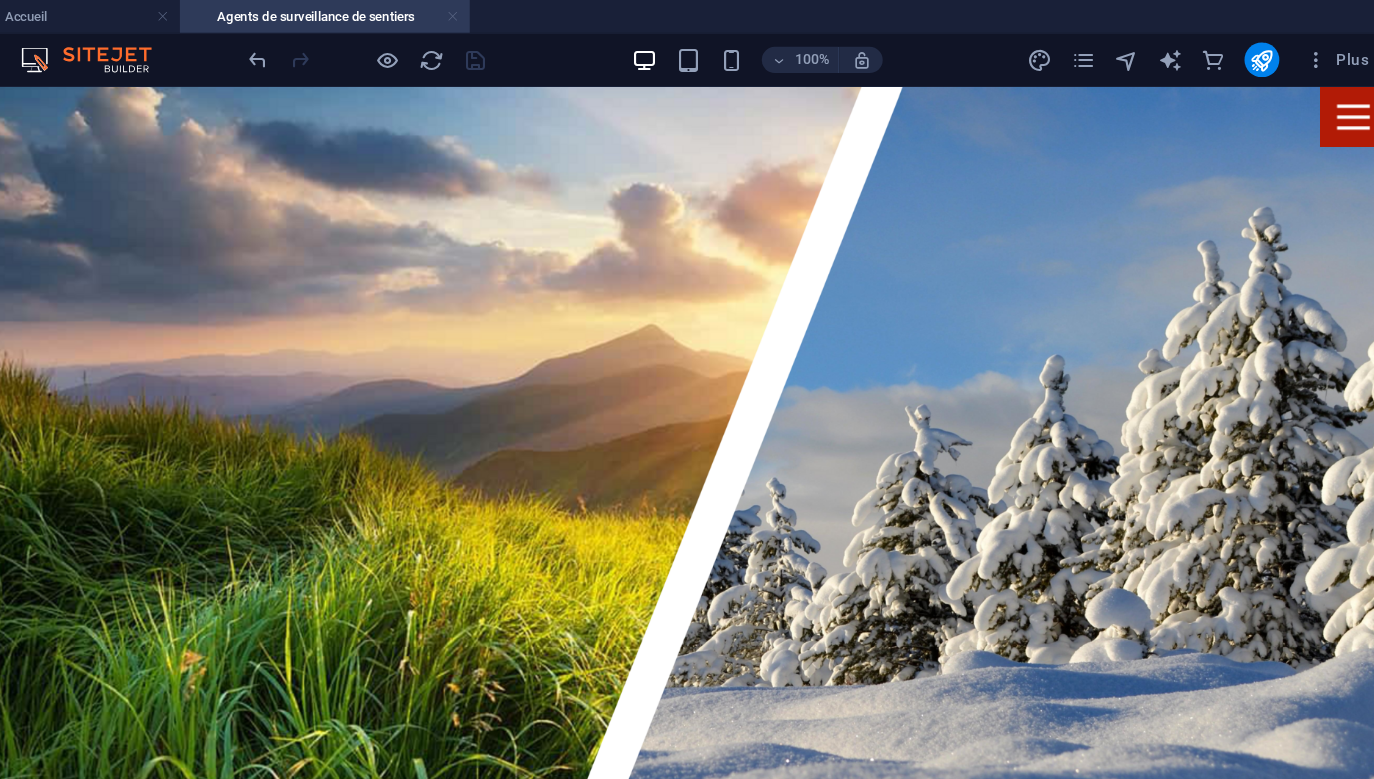 click at bounding box center (516, 15) 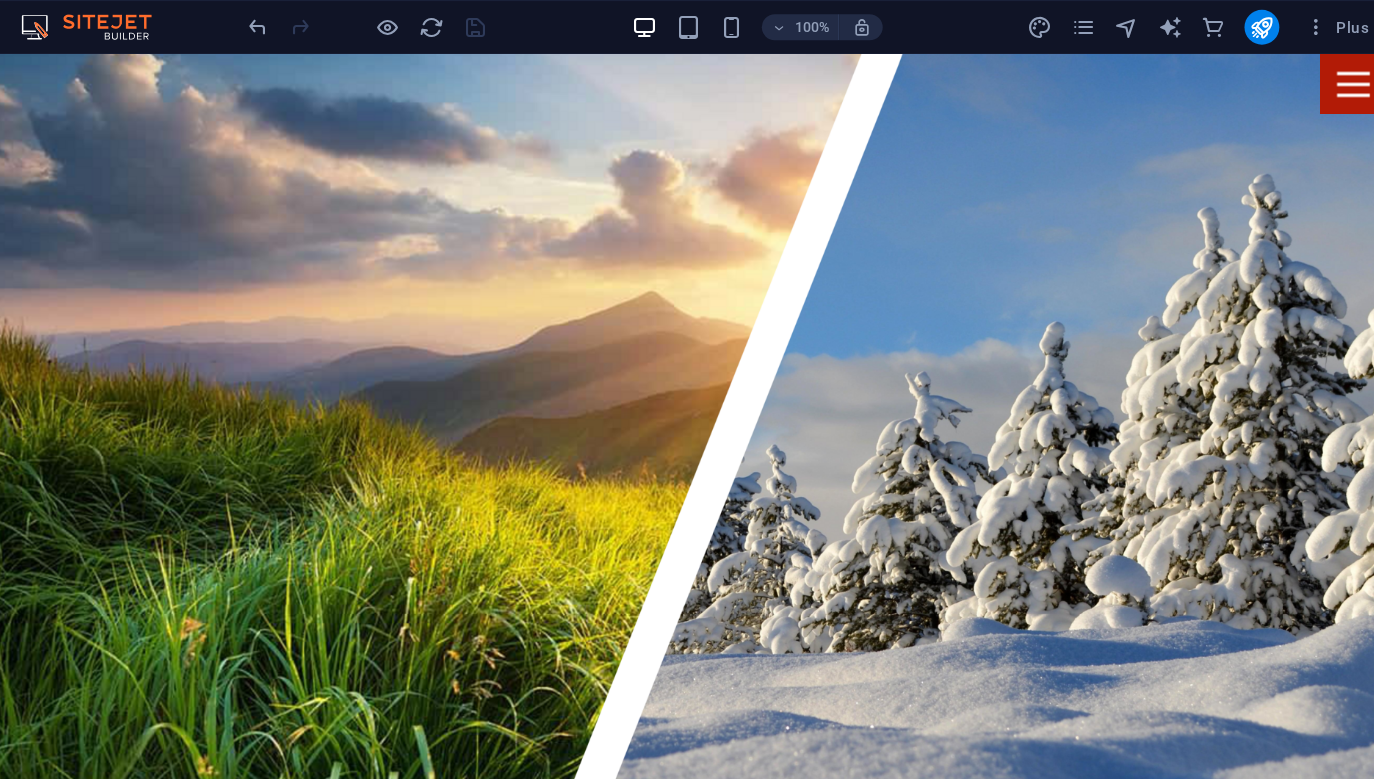click at bounding box center [190, 25] 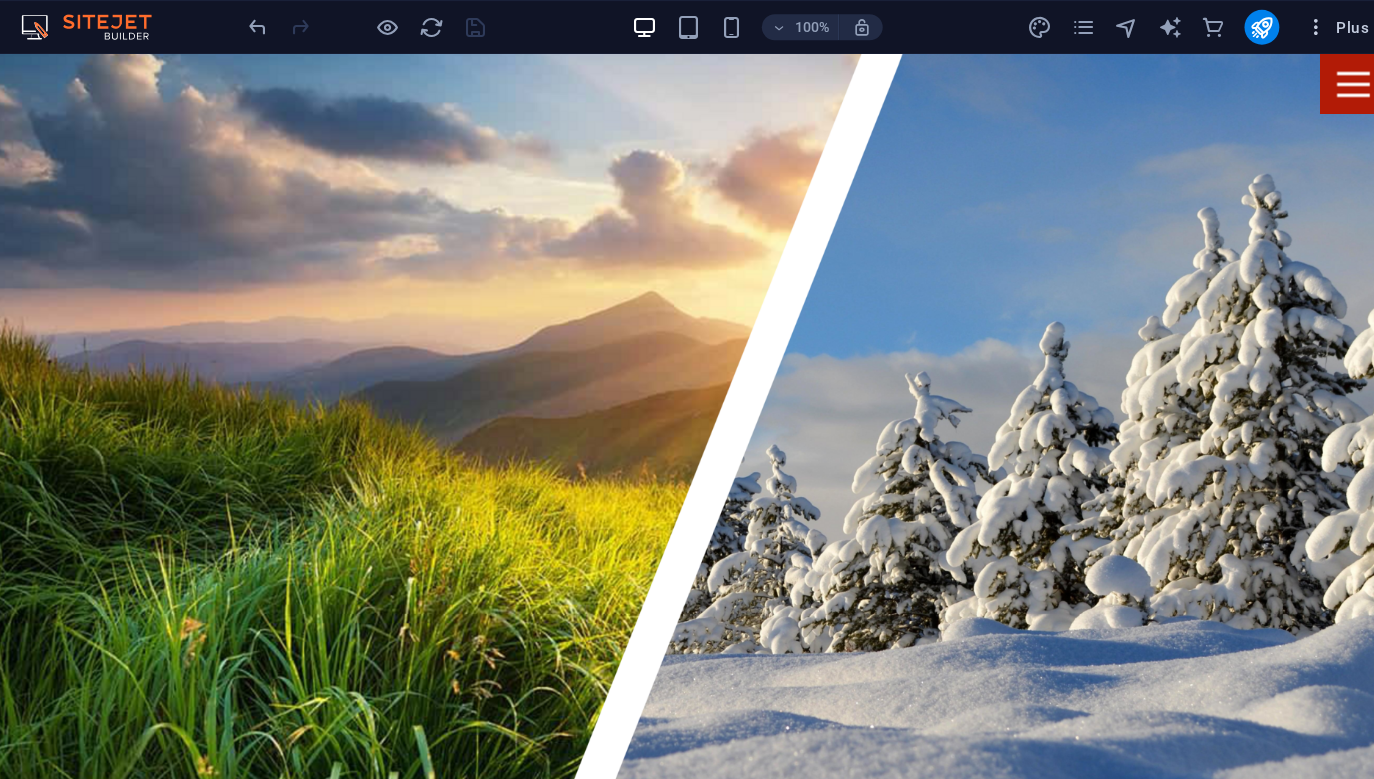 click on "Plus" at bounding box center (1328, 25) 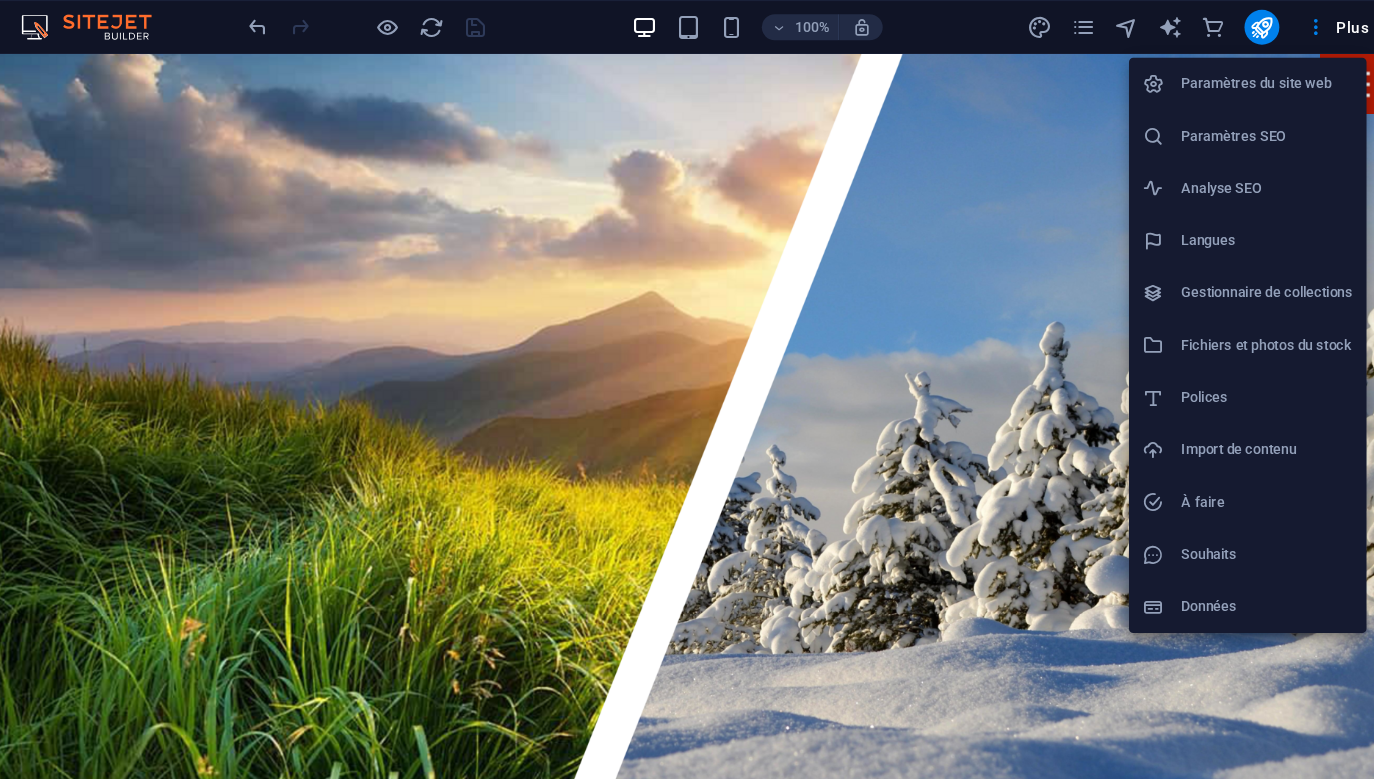 click on "Données" at bounding box center (1264, 557) 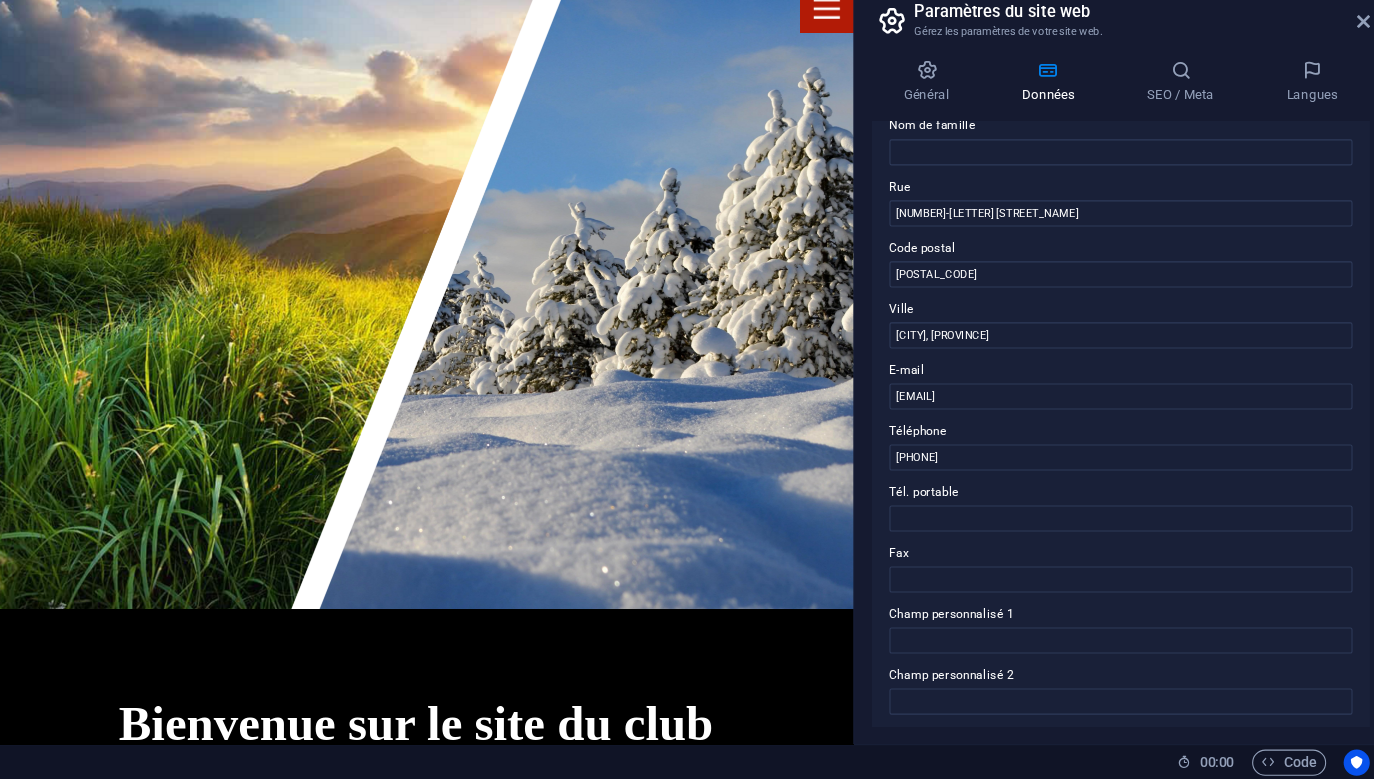 scroll, scrollTop: 0, scrollLeft: 0, axis: both 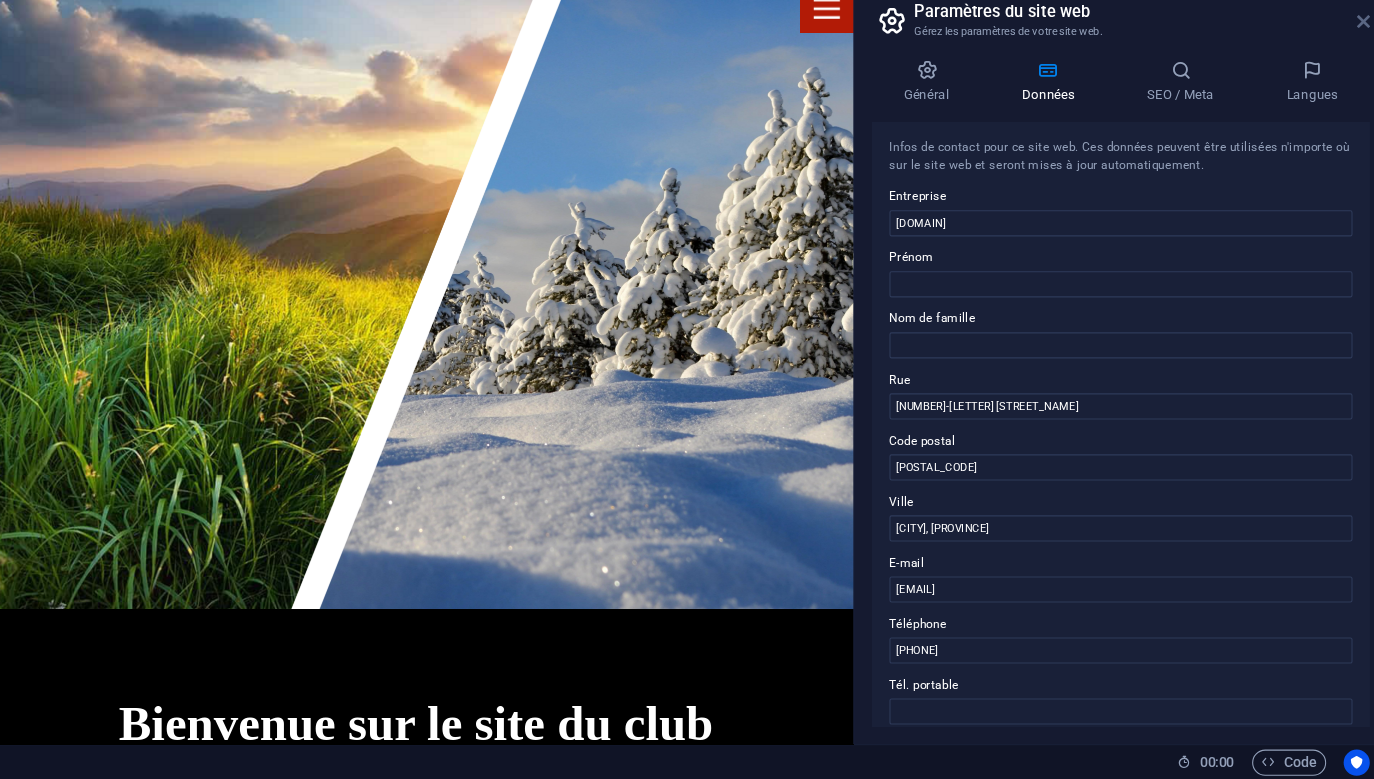 click at bounding box center [1352, 84] 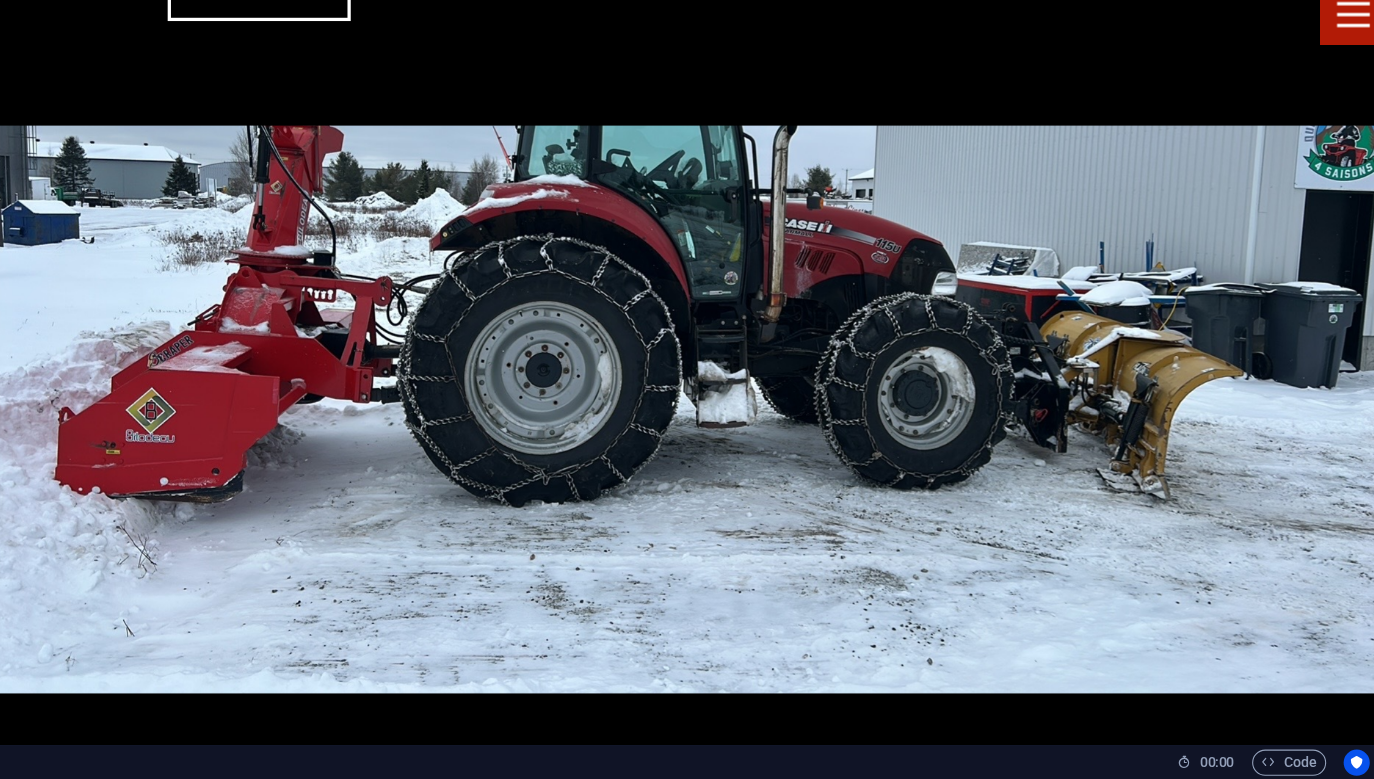 scroll, scrollTop: 2497, scrollLeft: 0, axis: vertical 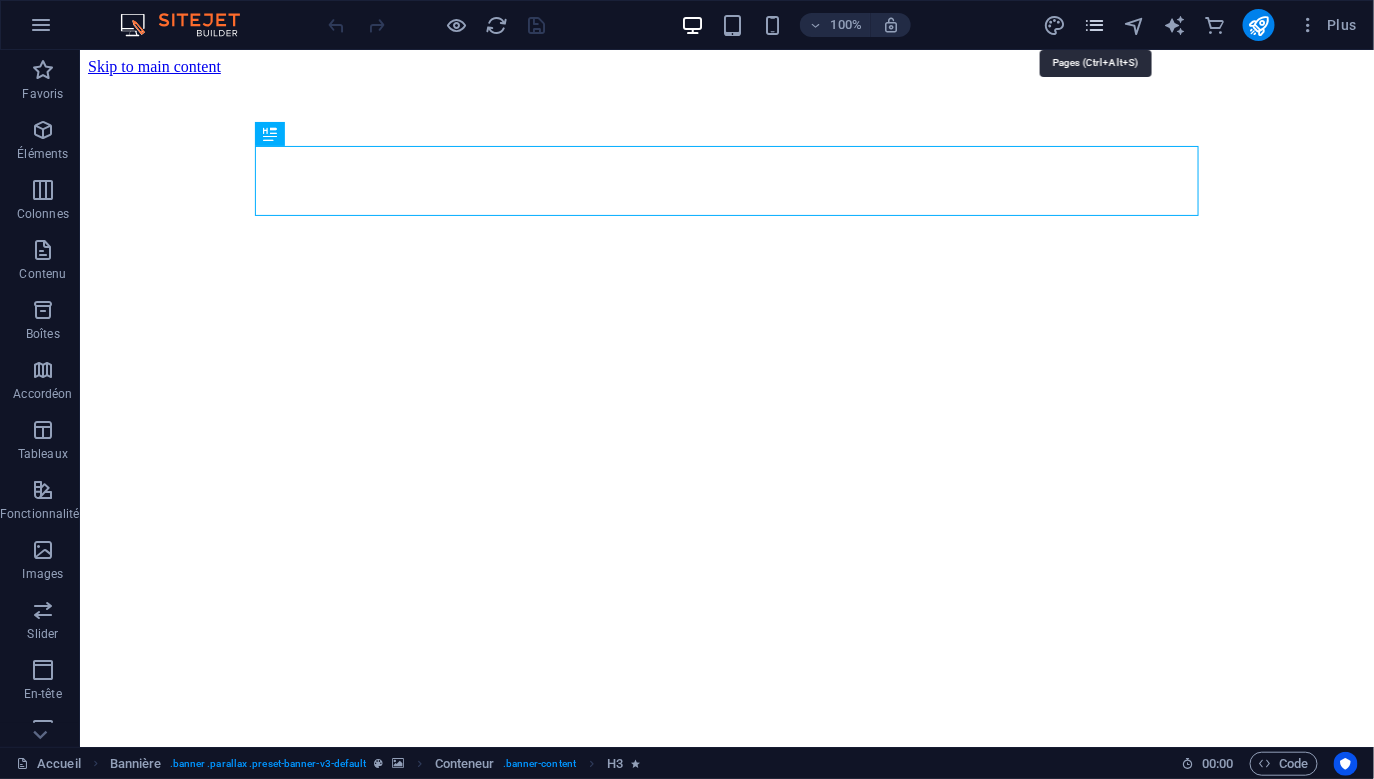 click at bounding box center [1094, 25] 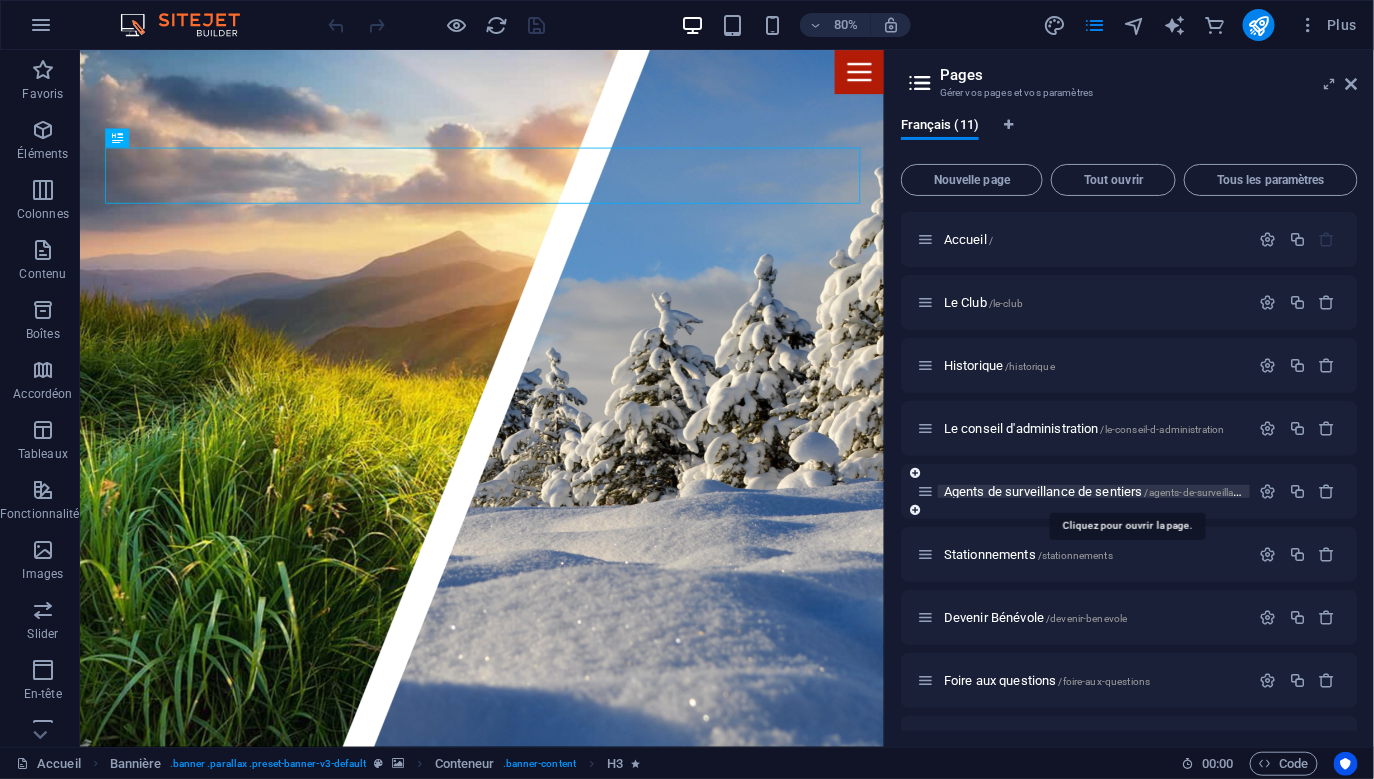 click on "Agents de surveillance de sentiers /agents-de-surveillance-de-sentiers" at bounding box center (1123, 491) 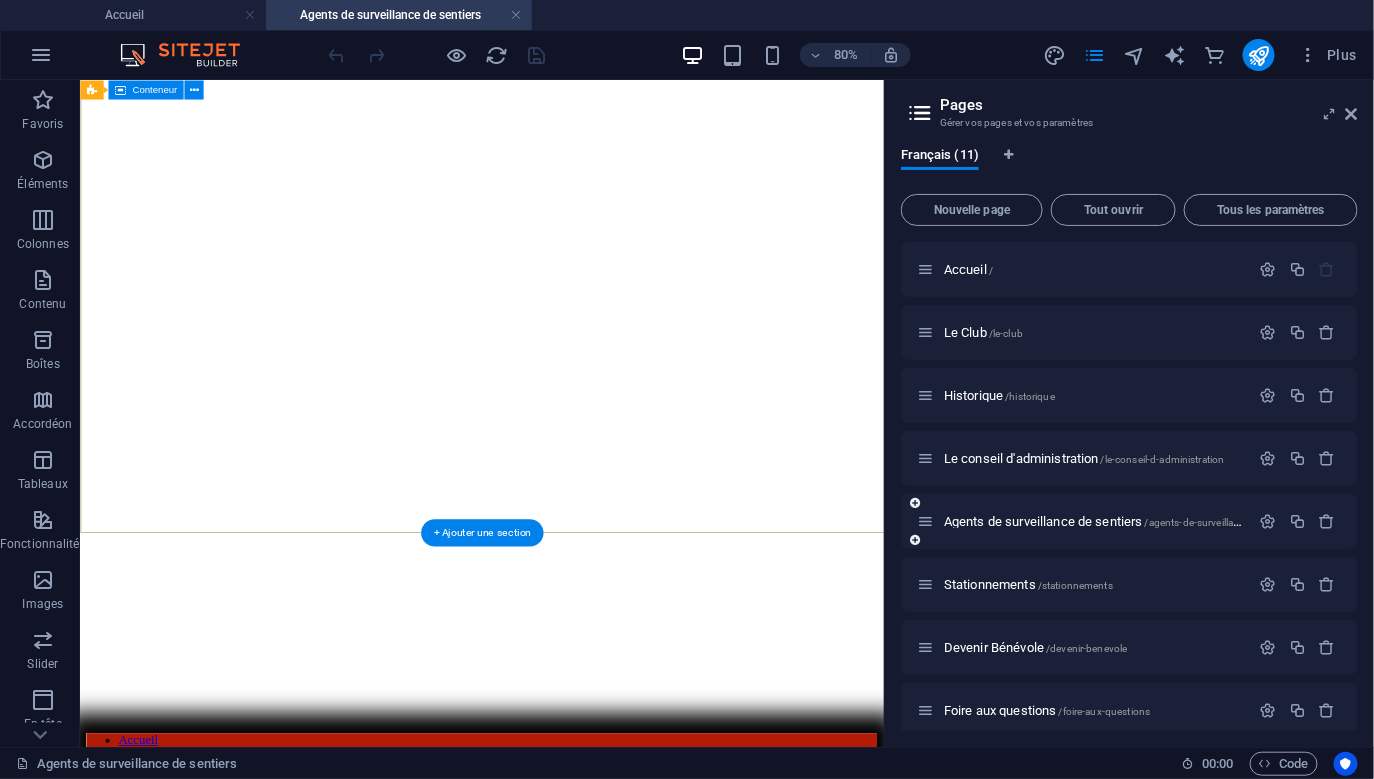 scroll, scrollTop: 0, scrollLeft: 0, axis: both 